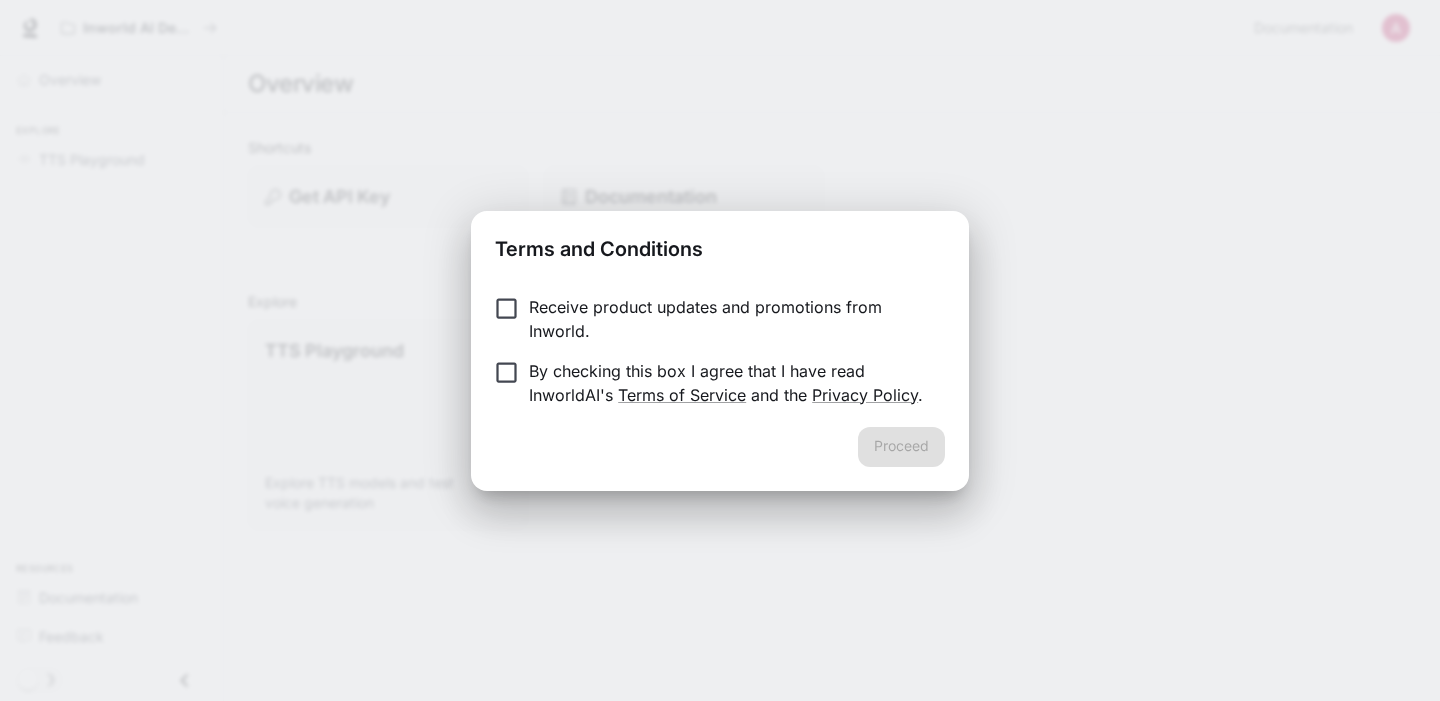 scroll, scrollTop: 0, scrollLeft: 0, axis: both 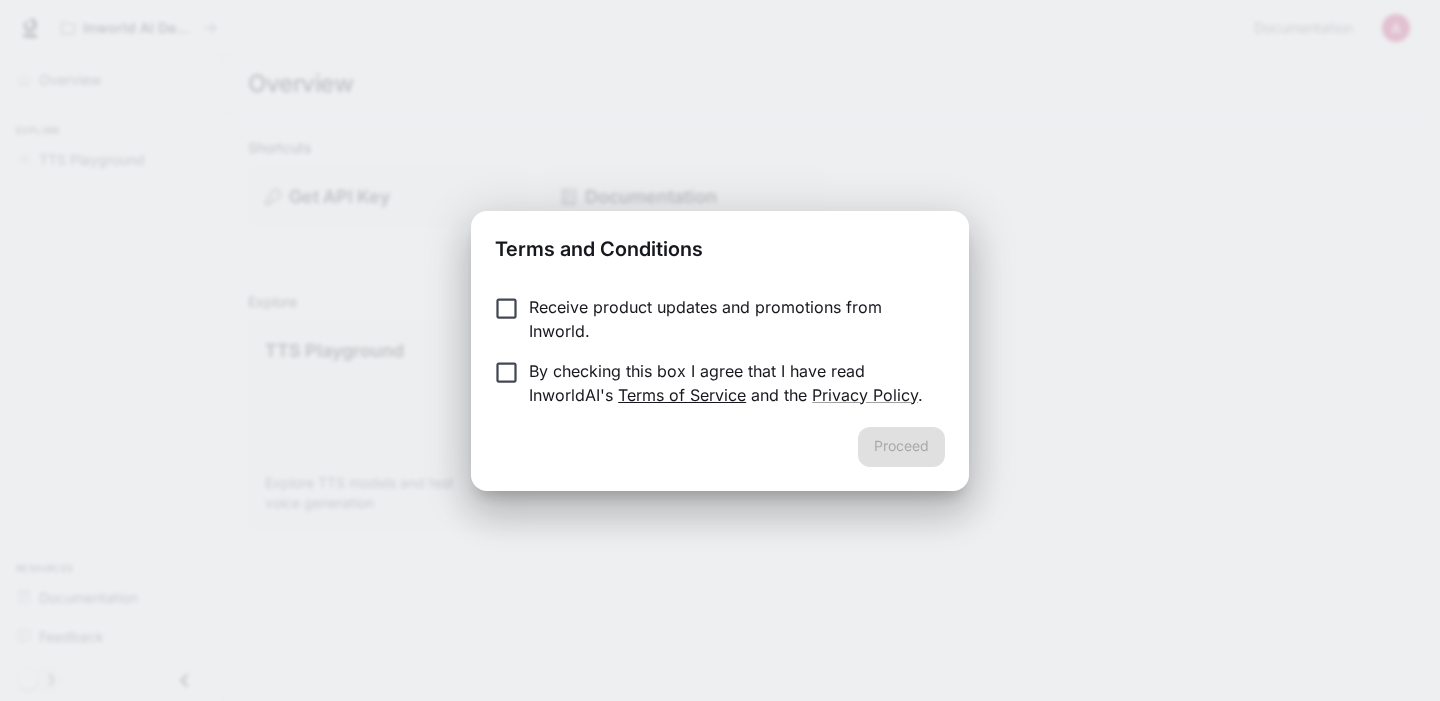 click on "Terms of Service" at bounding box center [682, 395] 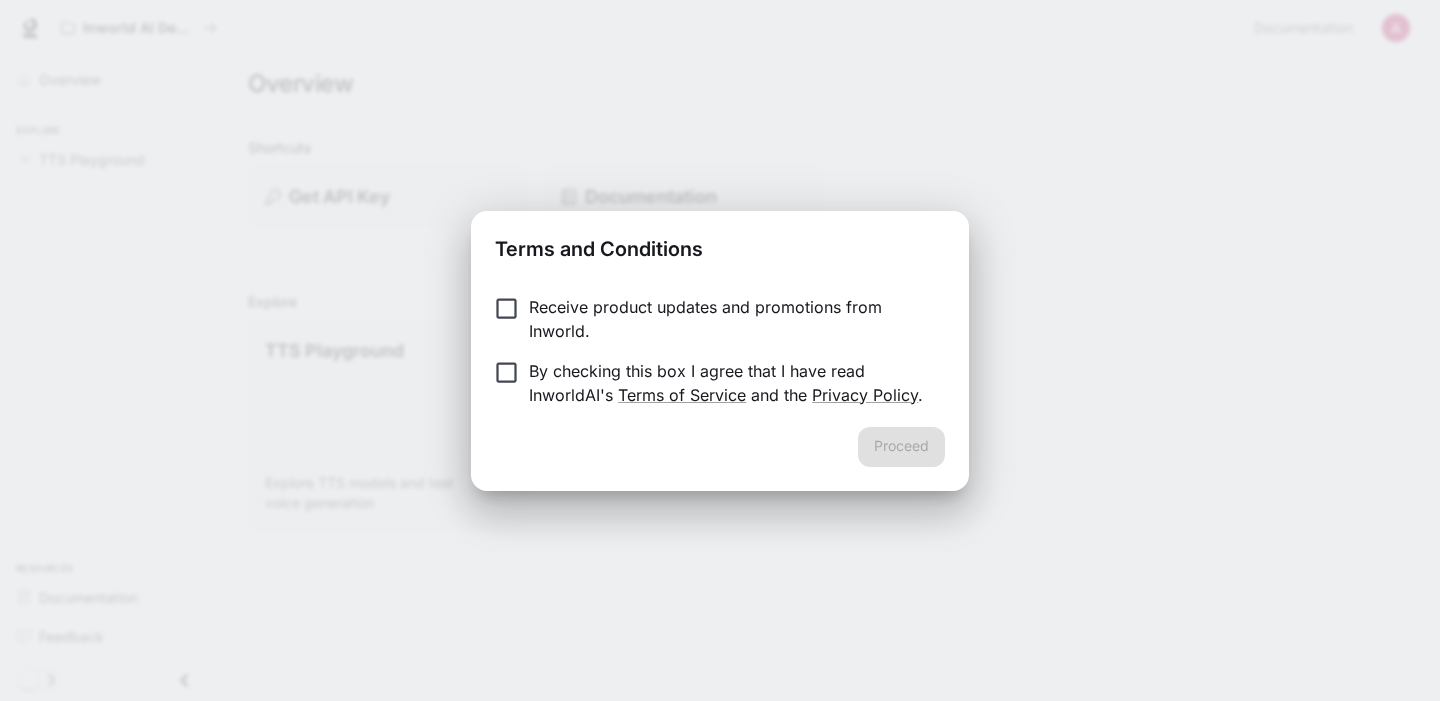 scroll, scrollTop: 0, scrollLeft: 0, axis: both 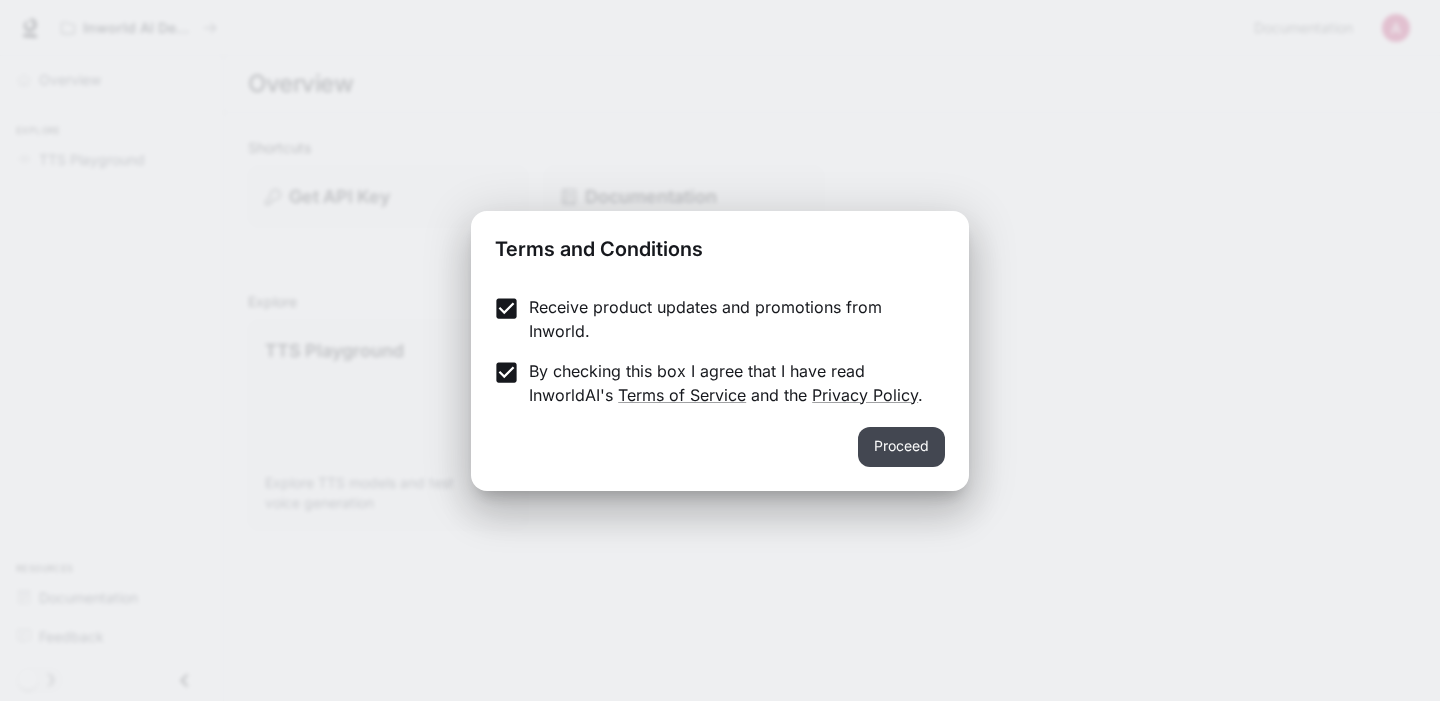 click on "Proceed" at bounding box center [901, 447] 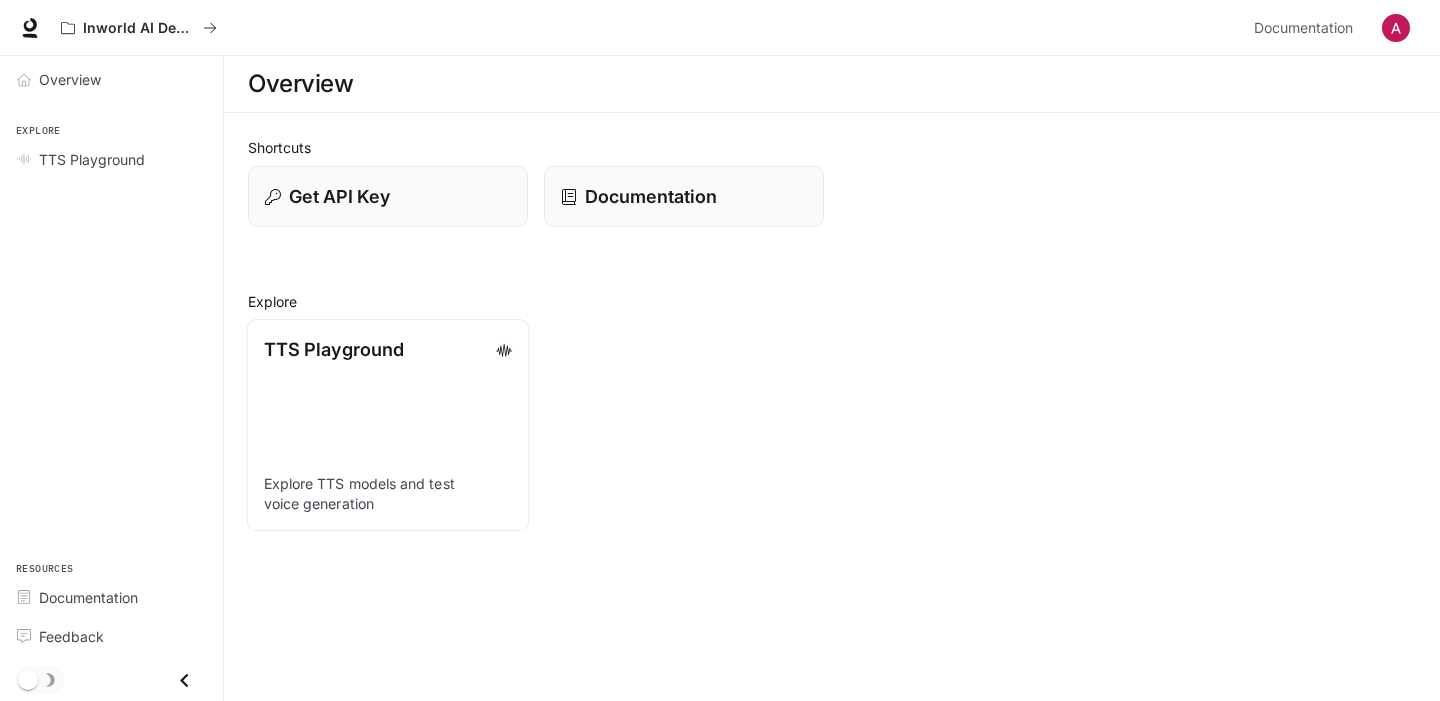 click on "Explore TTS models and test voice generation" at bounding box center (388, 493) 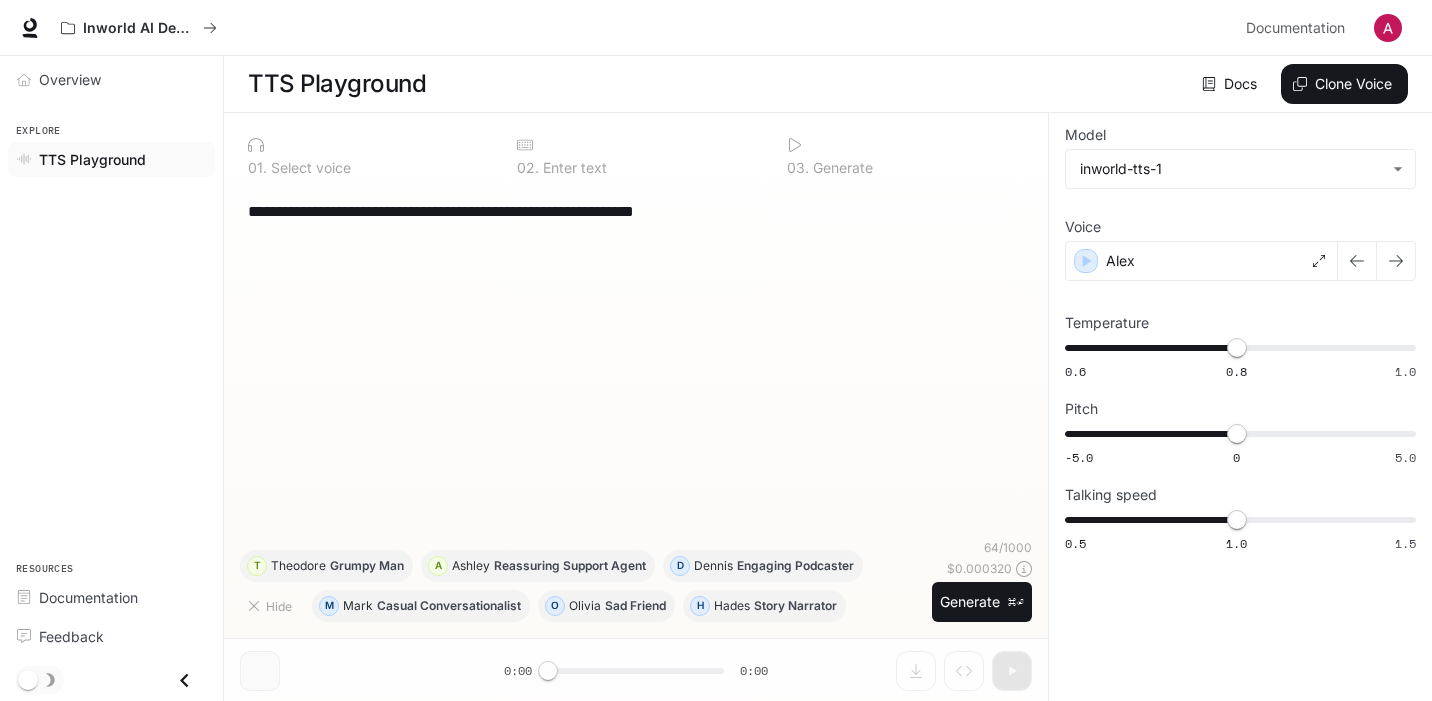 scroll, scrollTop: 1, scrollLeft: 0, axis: vertical 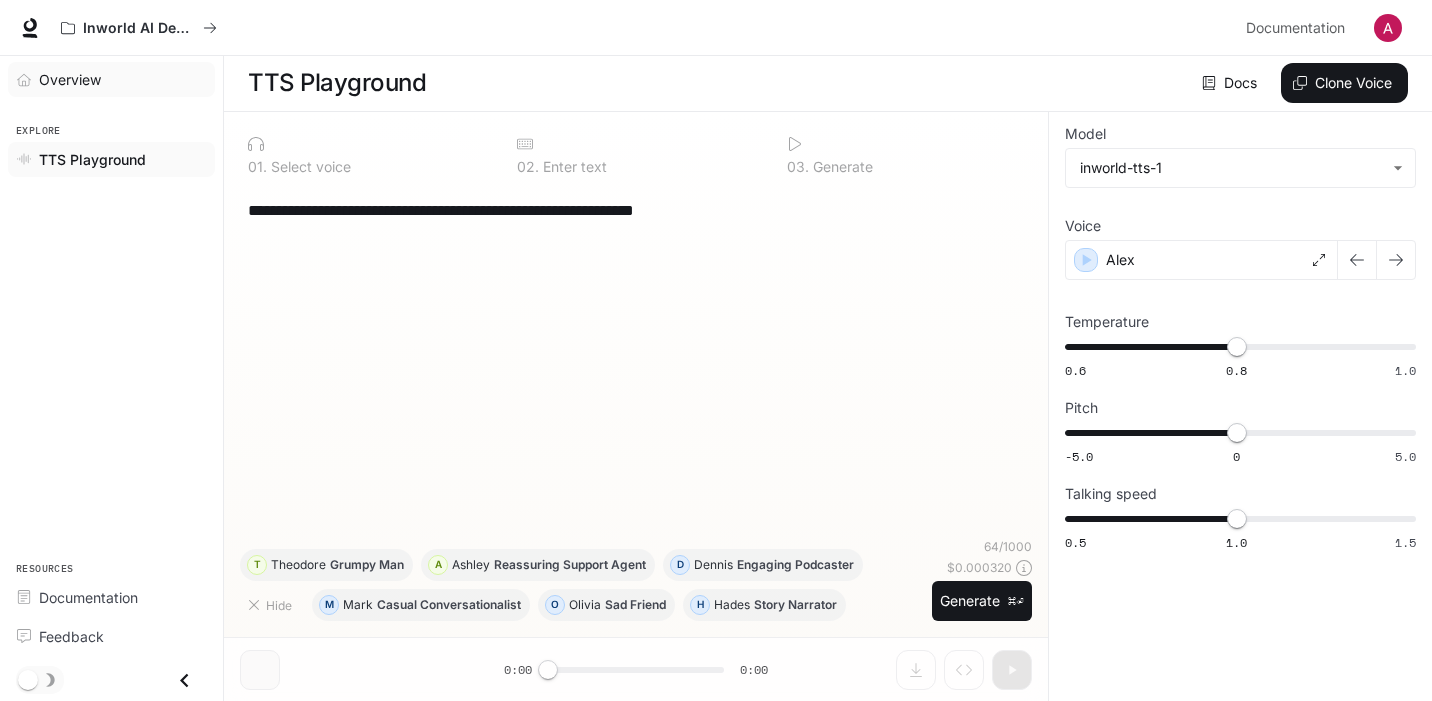 click on "Overview" at bounding box center (111, 79) 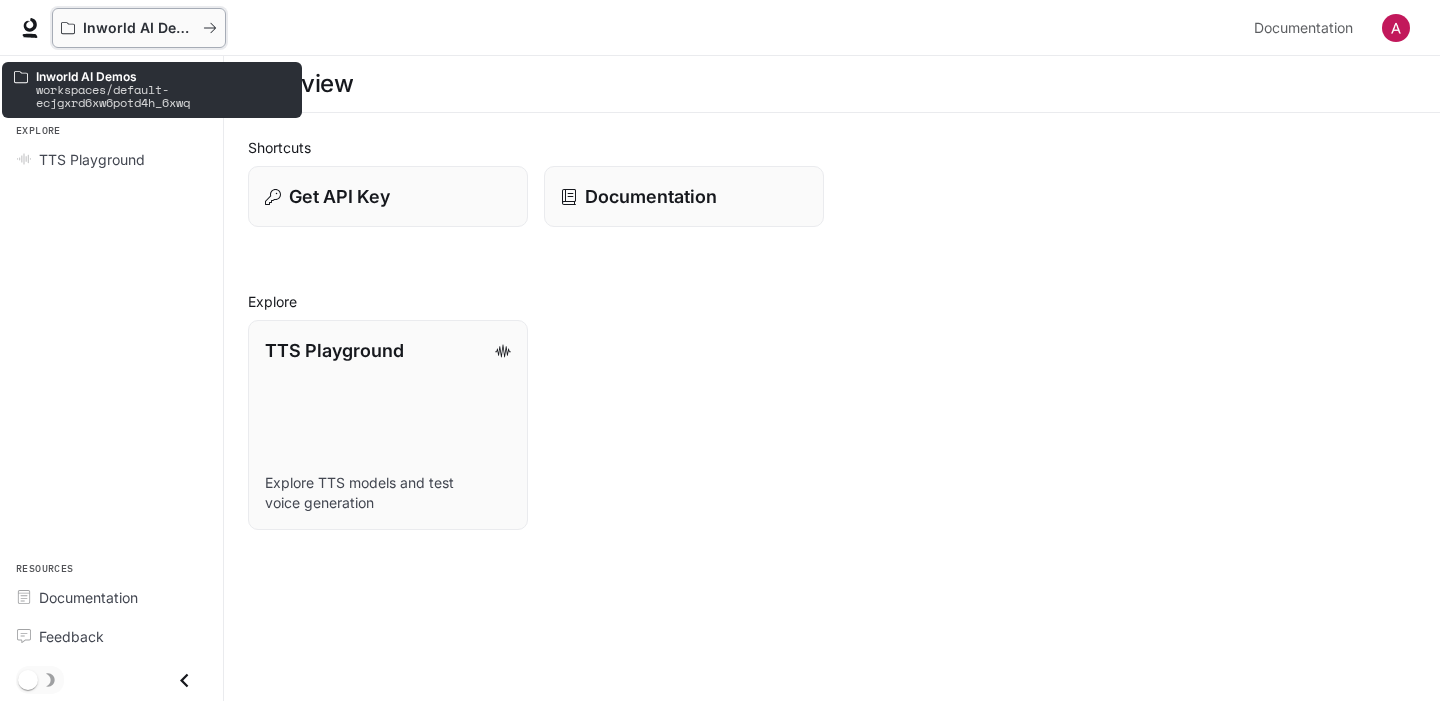 click on "Inworld AI Demos" at bounding box center [139, 28] 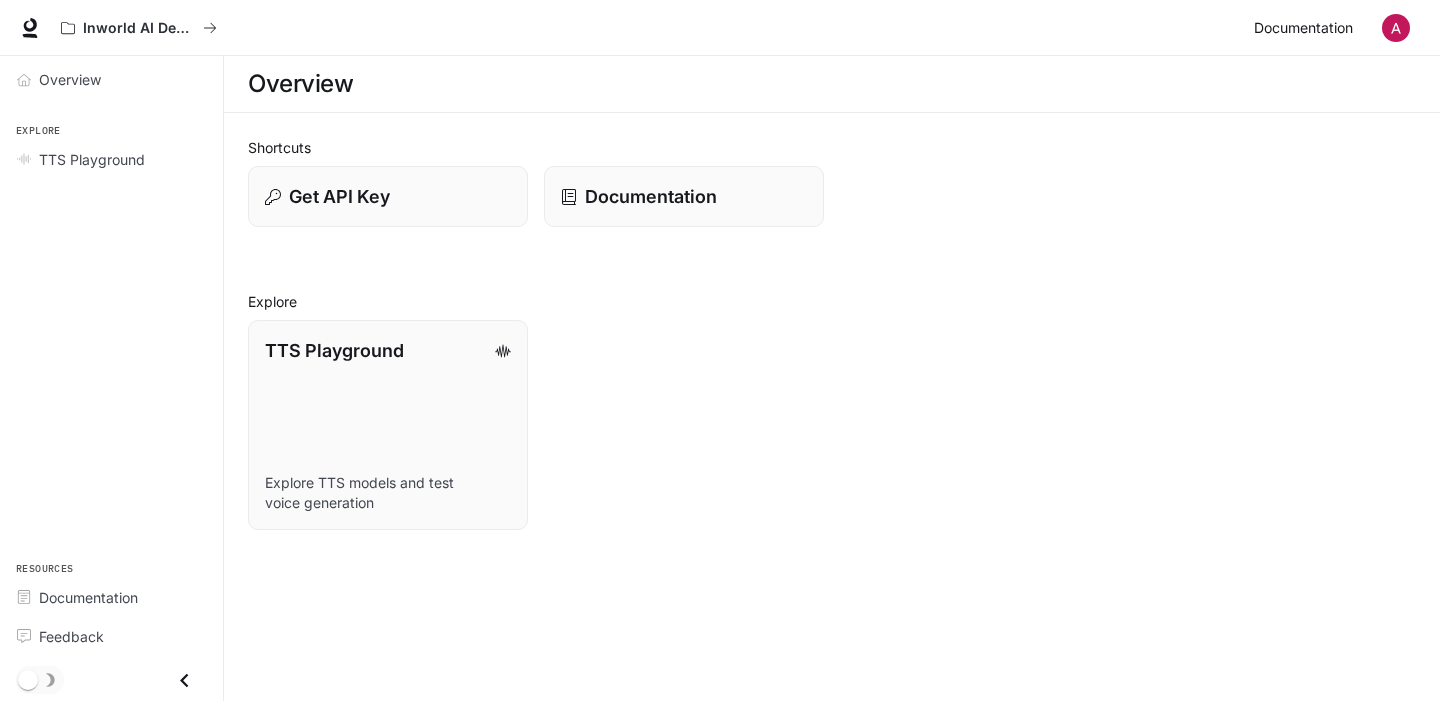click on "Documentation" at bounding box center [1303, 28] 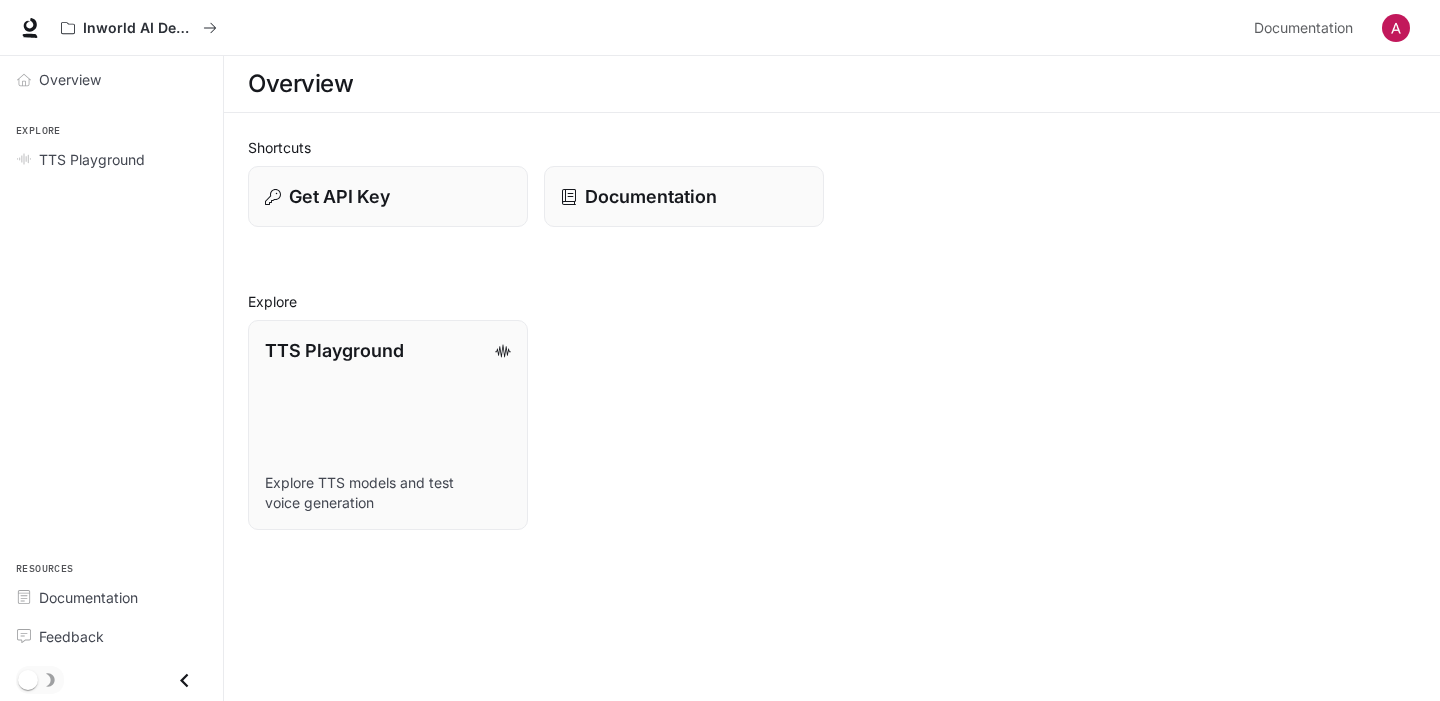 scroll, scrollTop: 0, scrollLeft: 0, axis: both 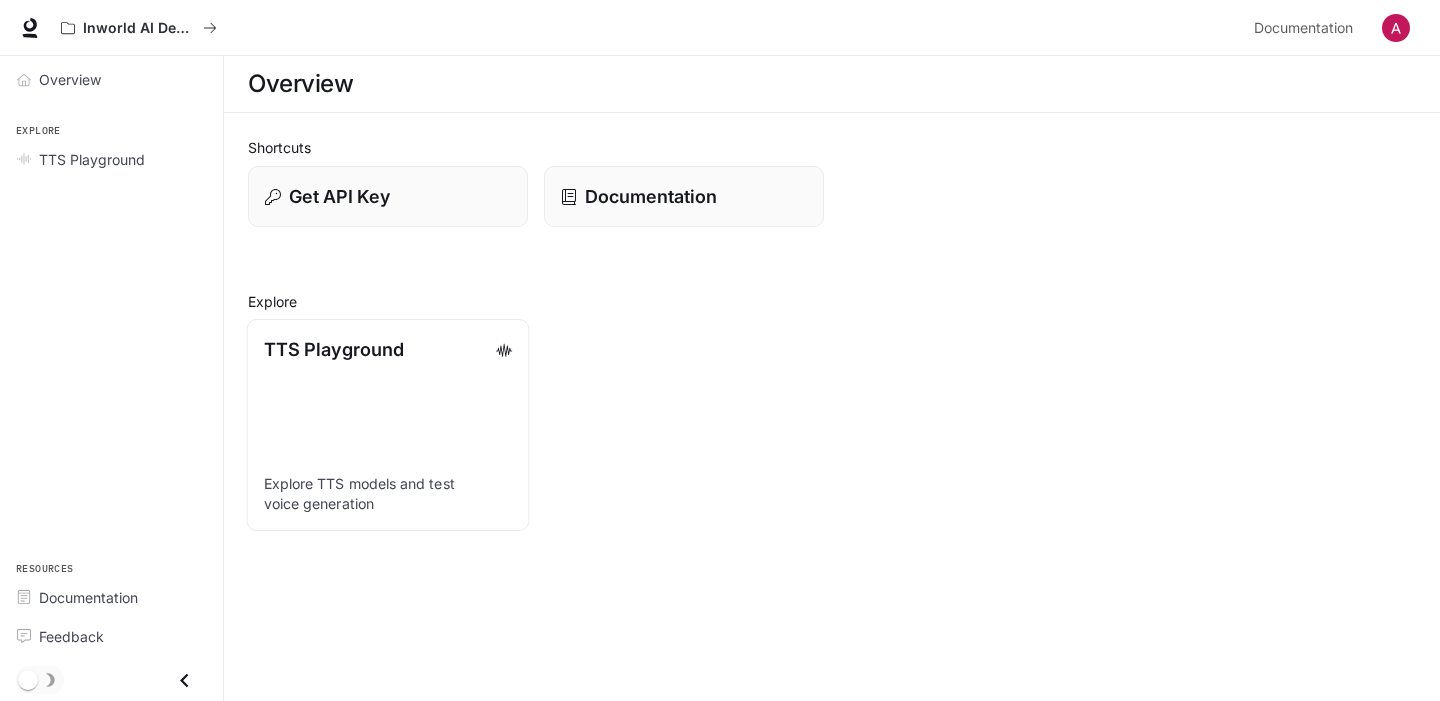 click on "TTS Playground Explore TTS models and test voice generation" at bounding box center (388, 425) 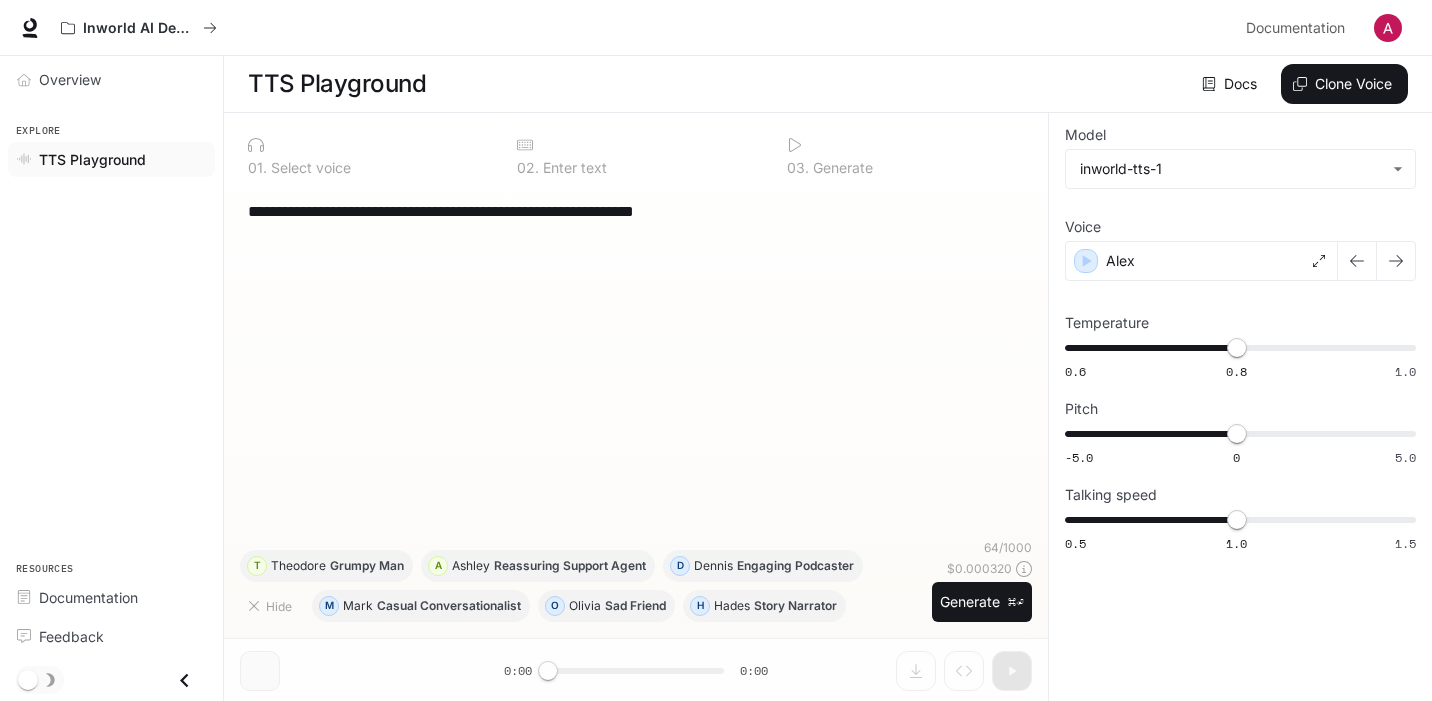 scroll, scrollTop: 1, scrollLeft: 0, axis: vertical 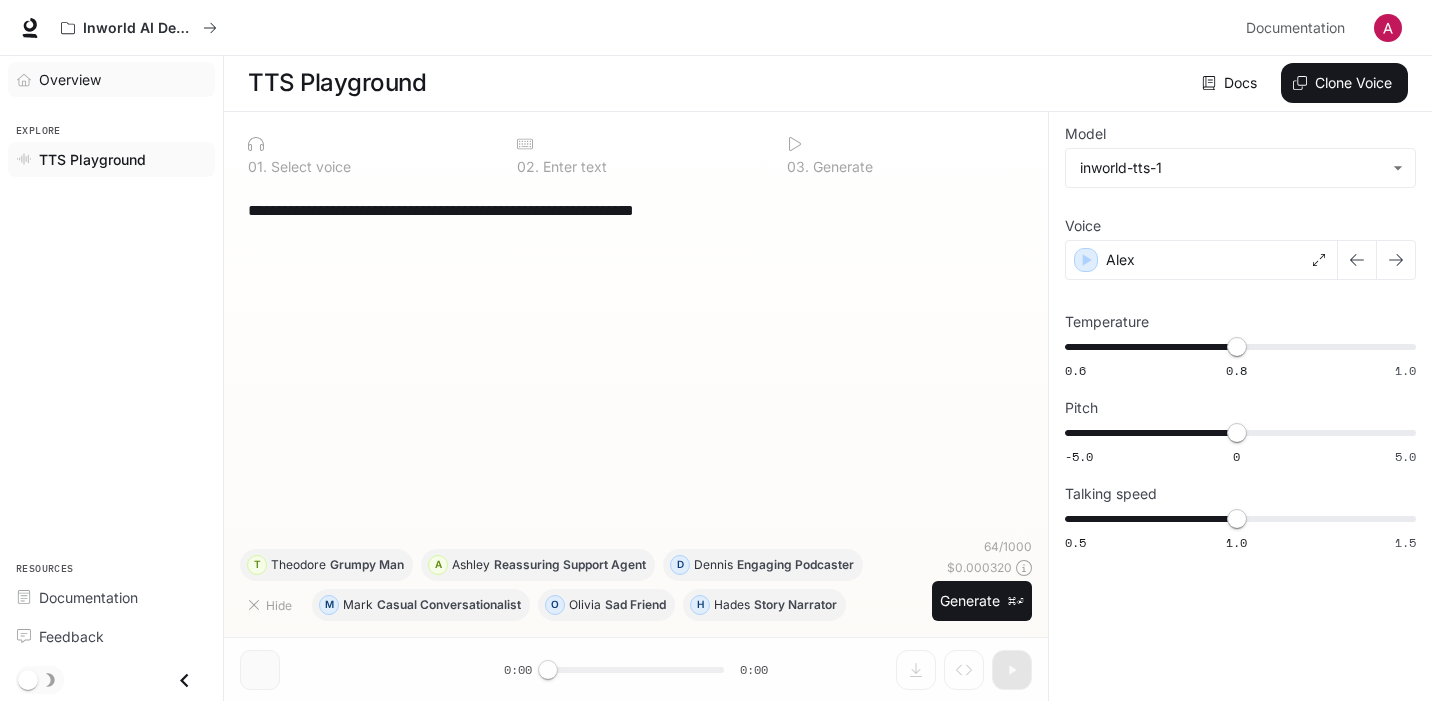 click on "Overview" at bounding box center [122, 79] 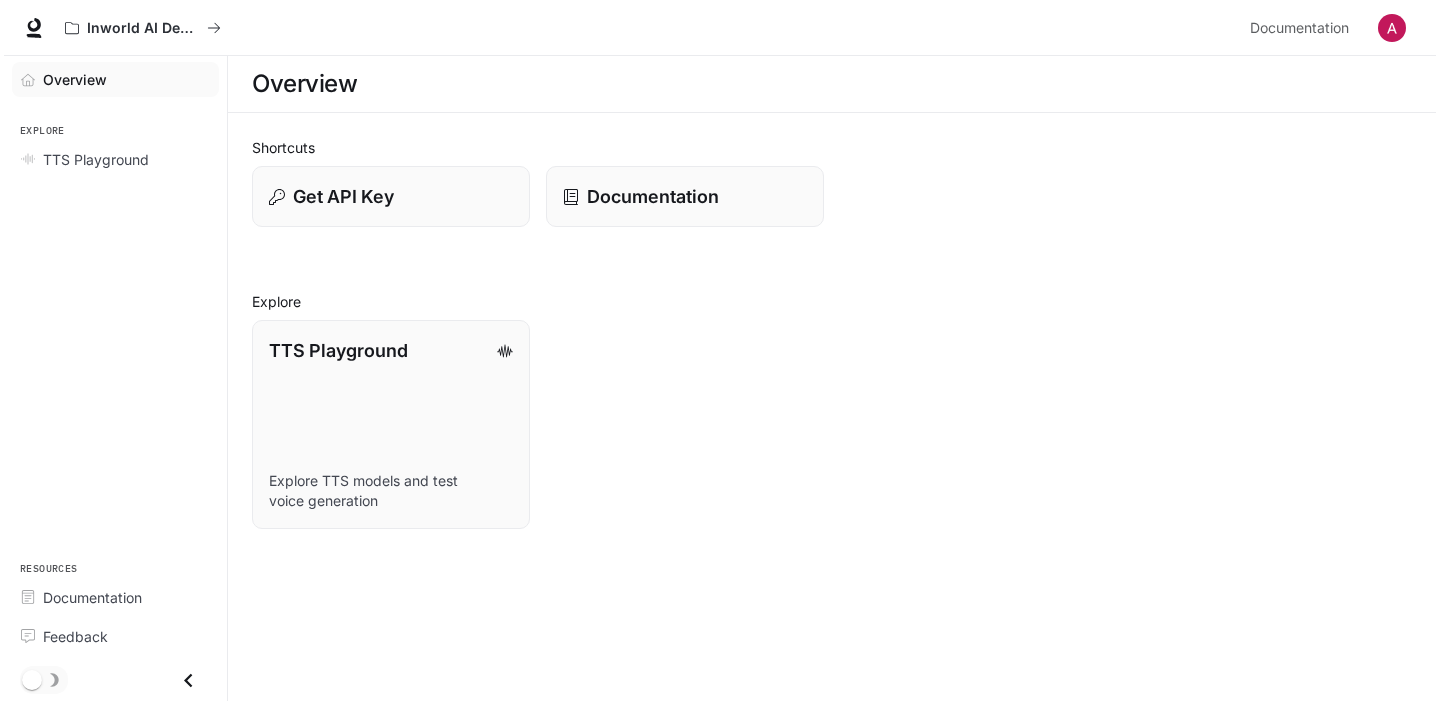 scroll, scrollTop: 0, scrollLeft: 0, axis: both 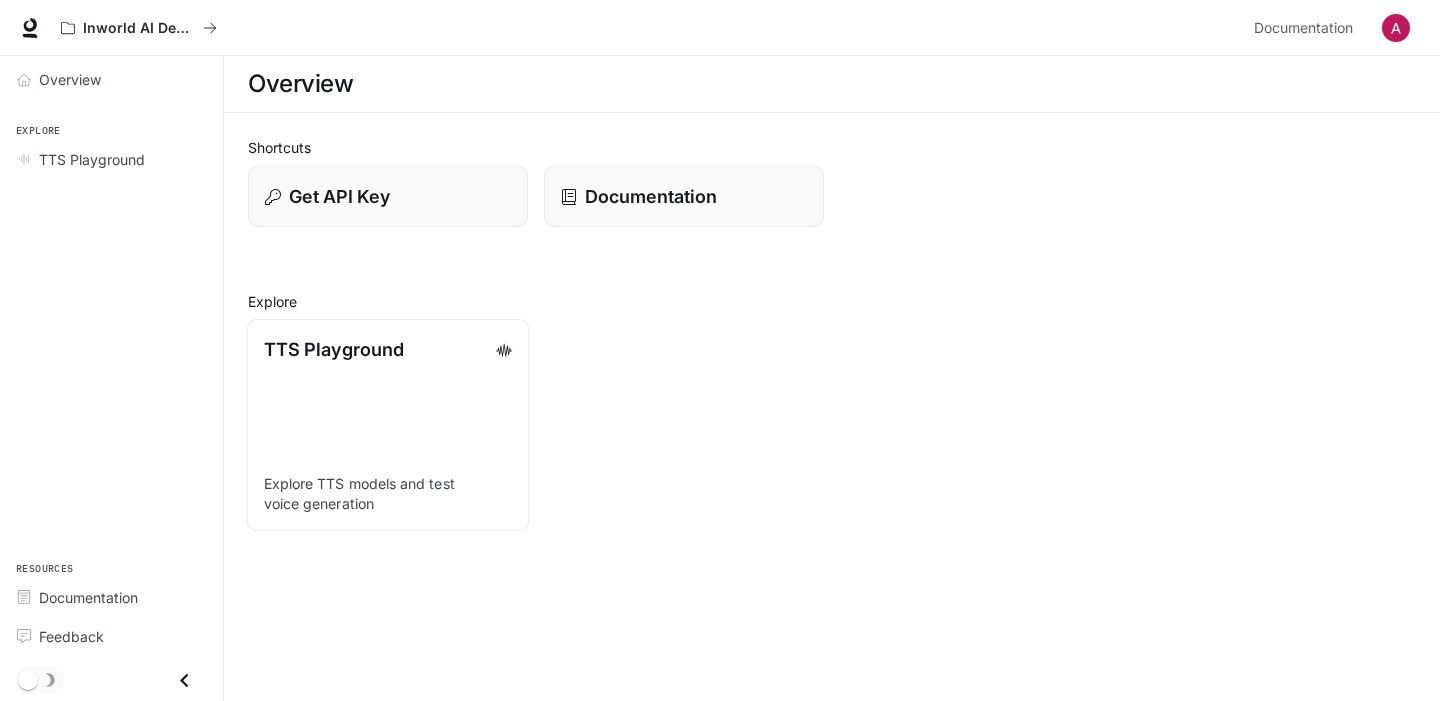 click on "TTS Playground" at bounding box center [388, 349] 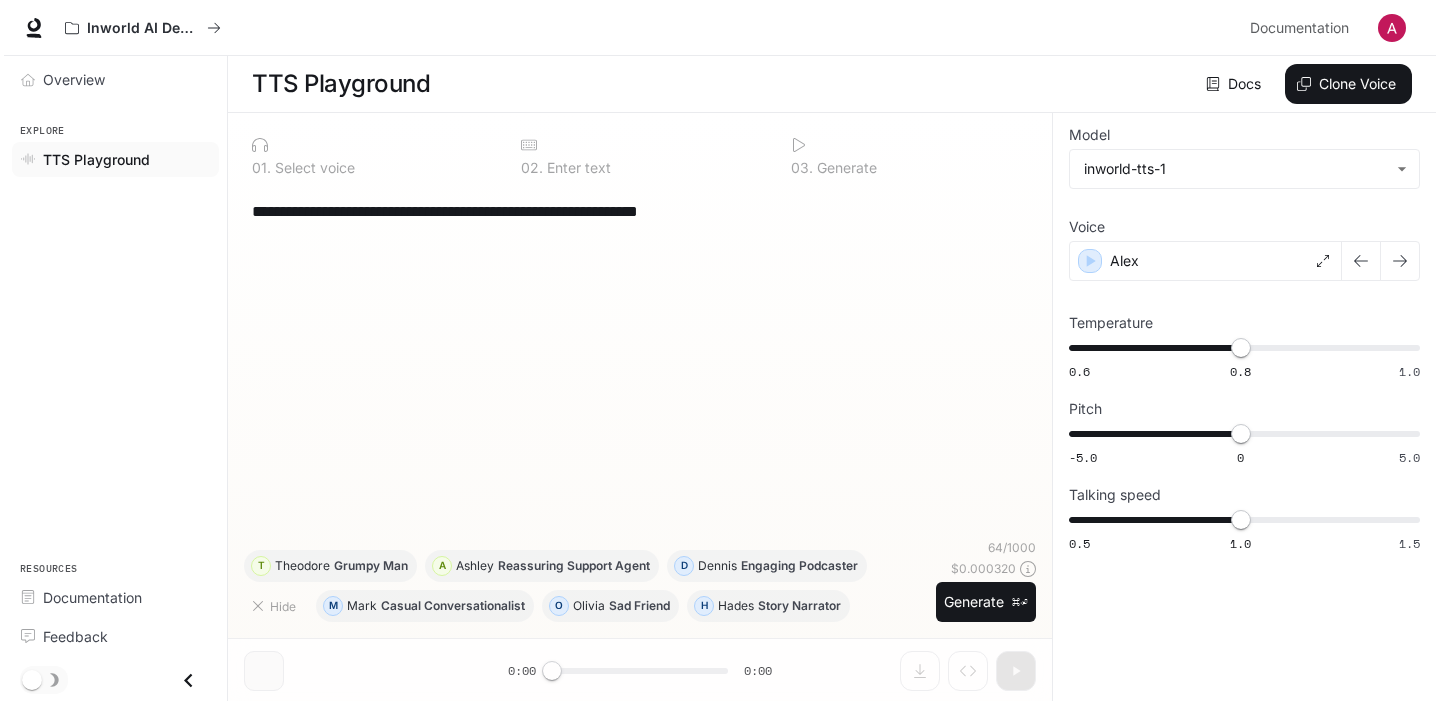 scroll, scrollTop: 1, scrollLeft: 0, axis: vertical 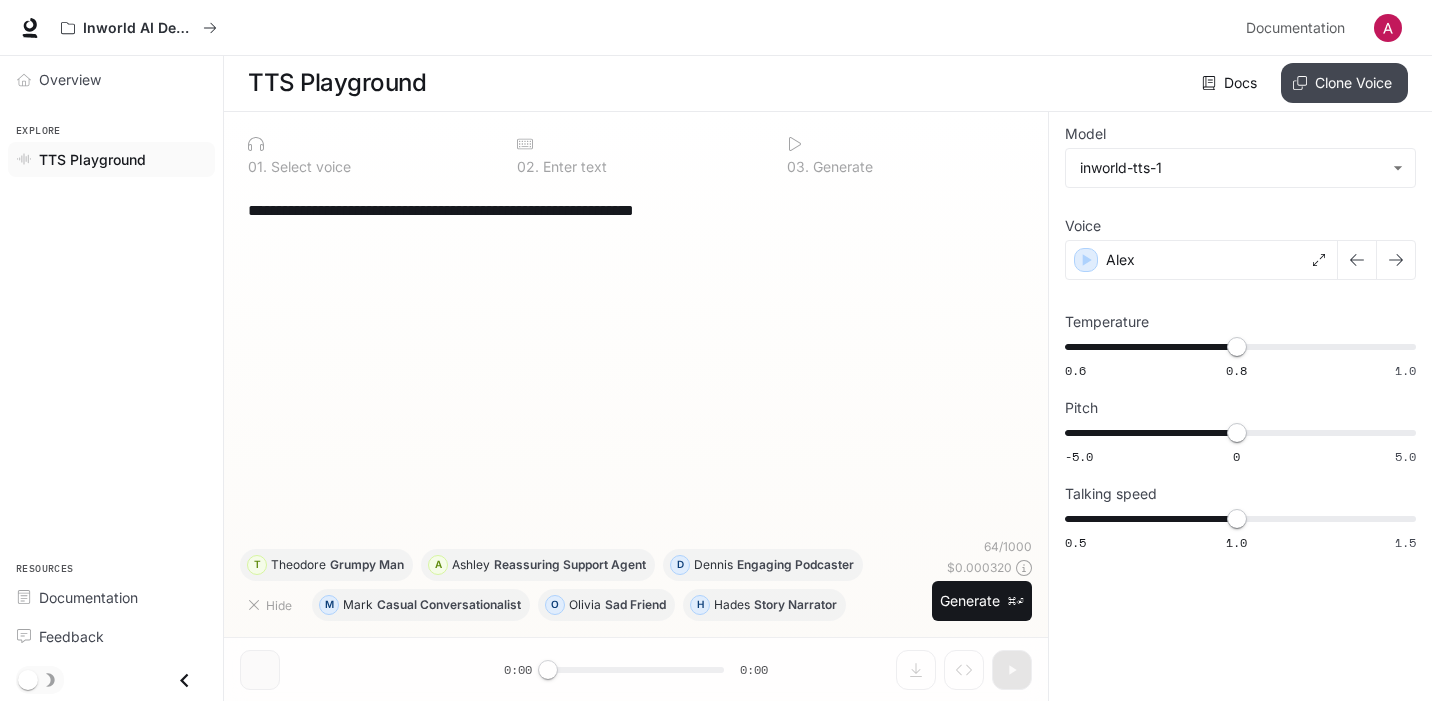 click on "Clone Voice" at bounding box center [1344, 83] 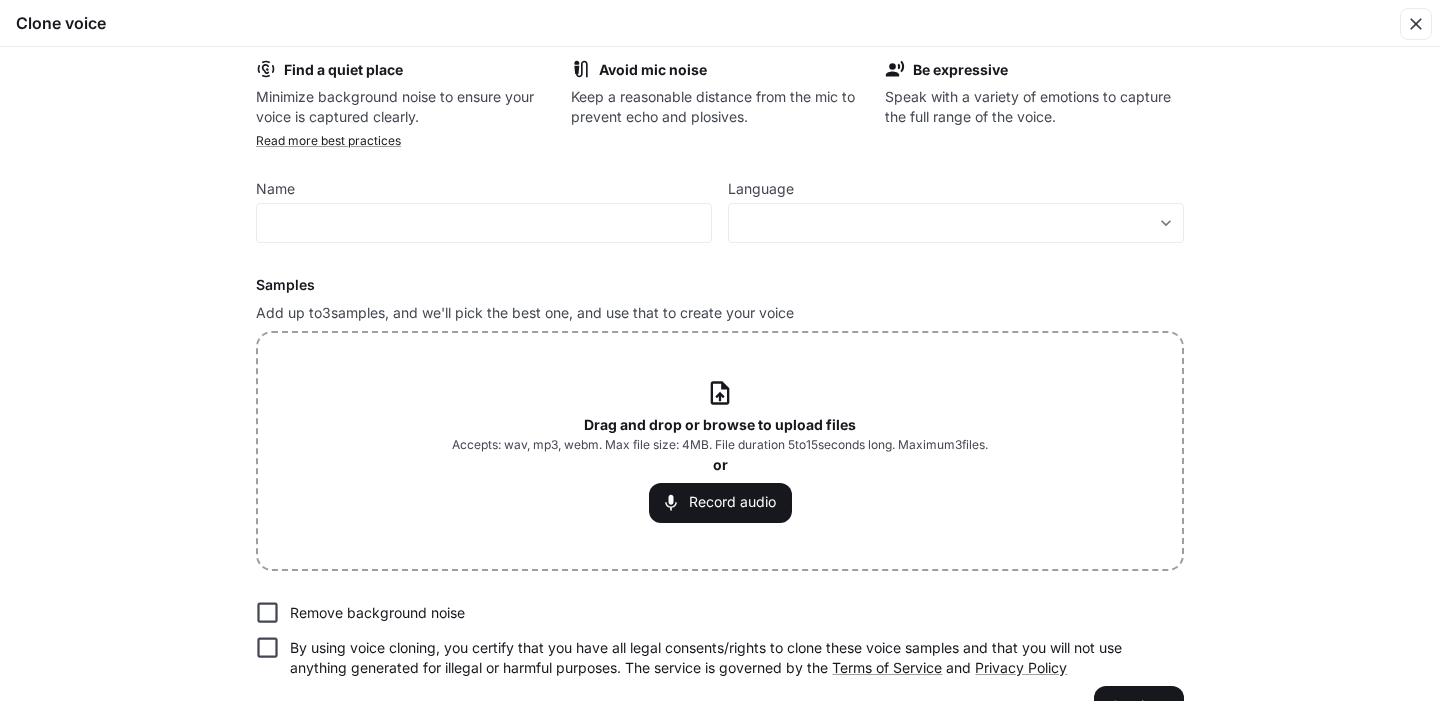 scroll, scrollTop: 0, scrollLeft: 0, axis: both 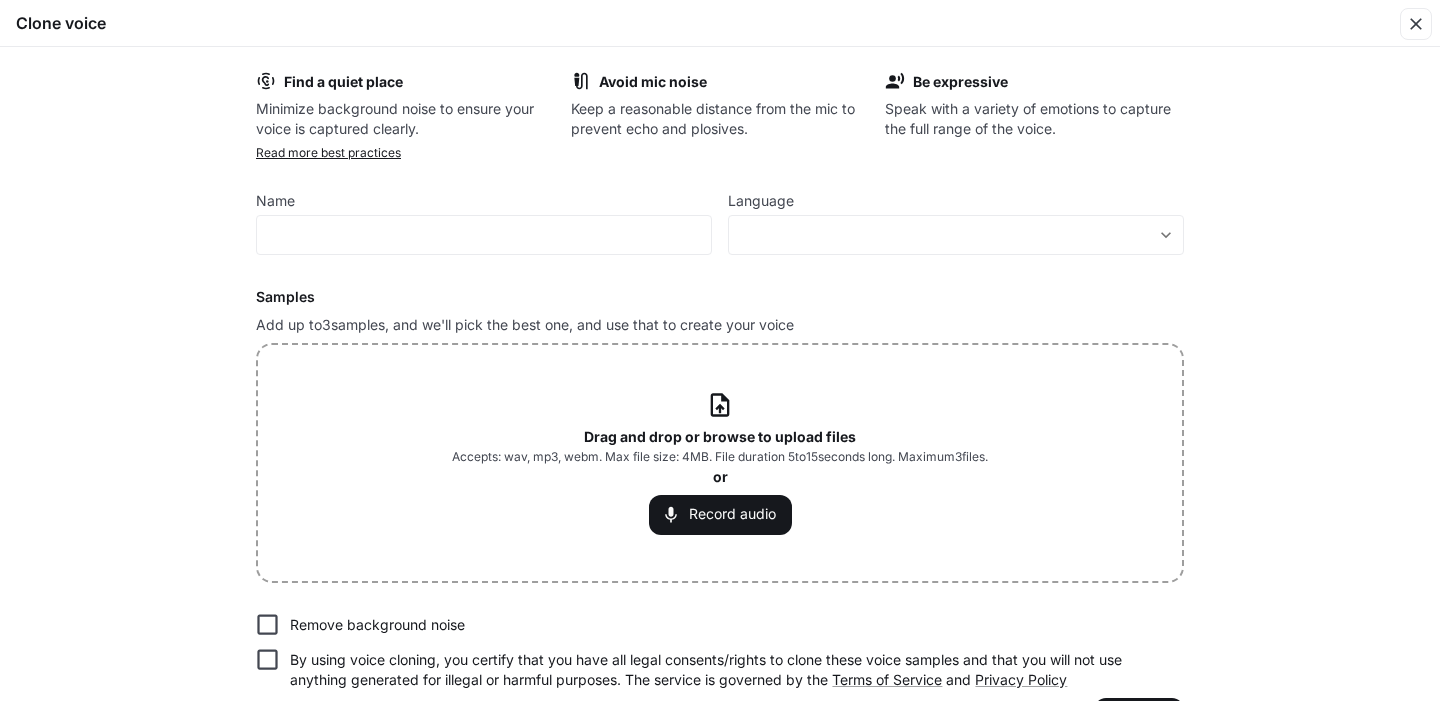 click on "Read more best practices" at bounding box center (328, 152) 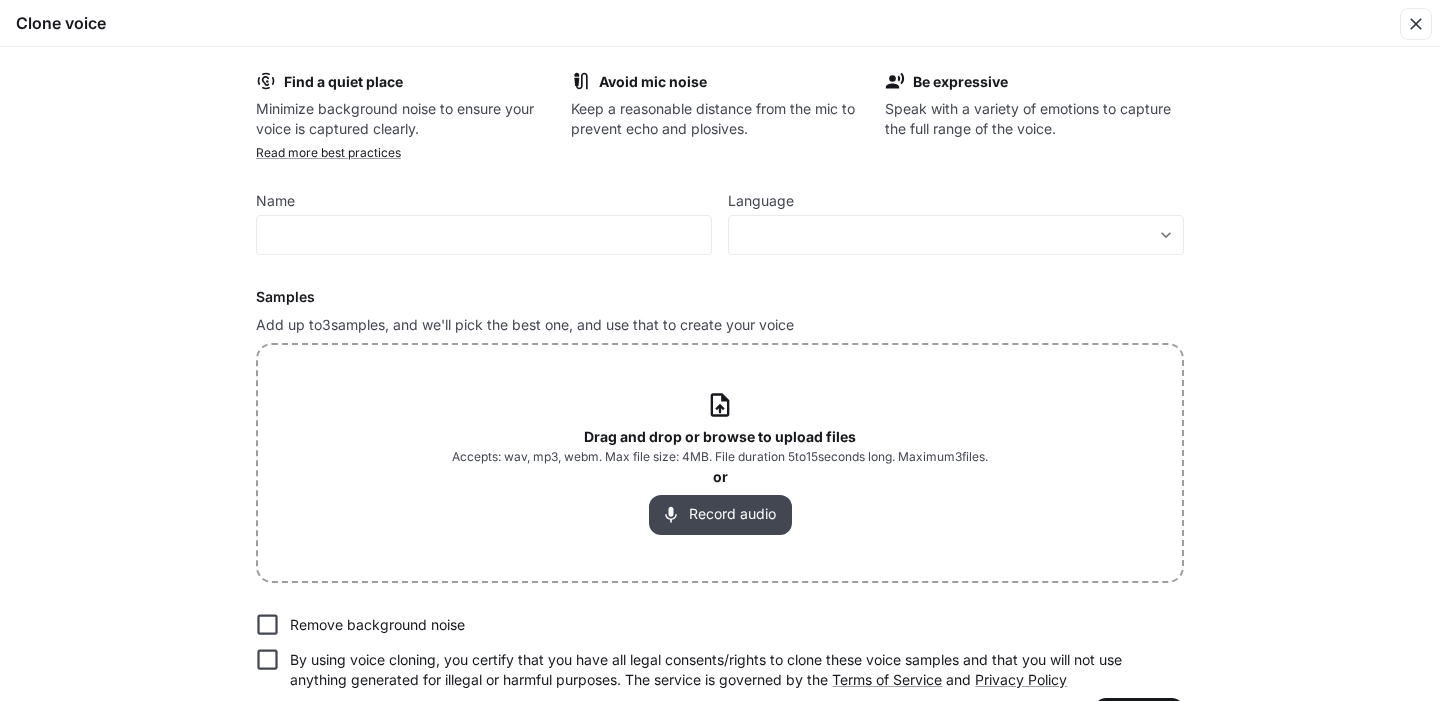 click on "Record audio" at bounding box center (720, 515) 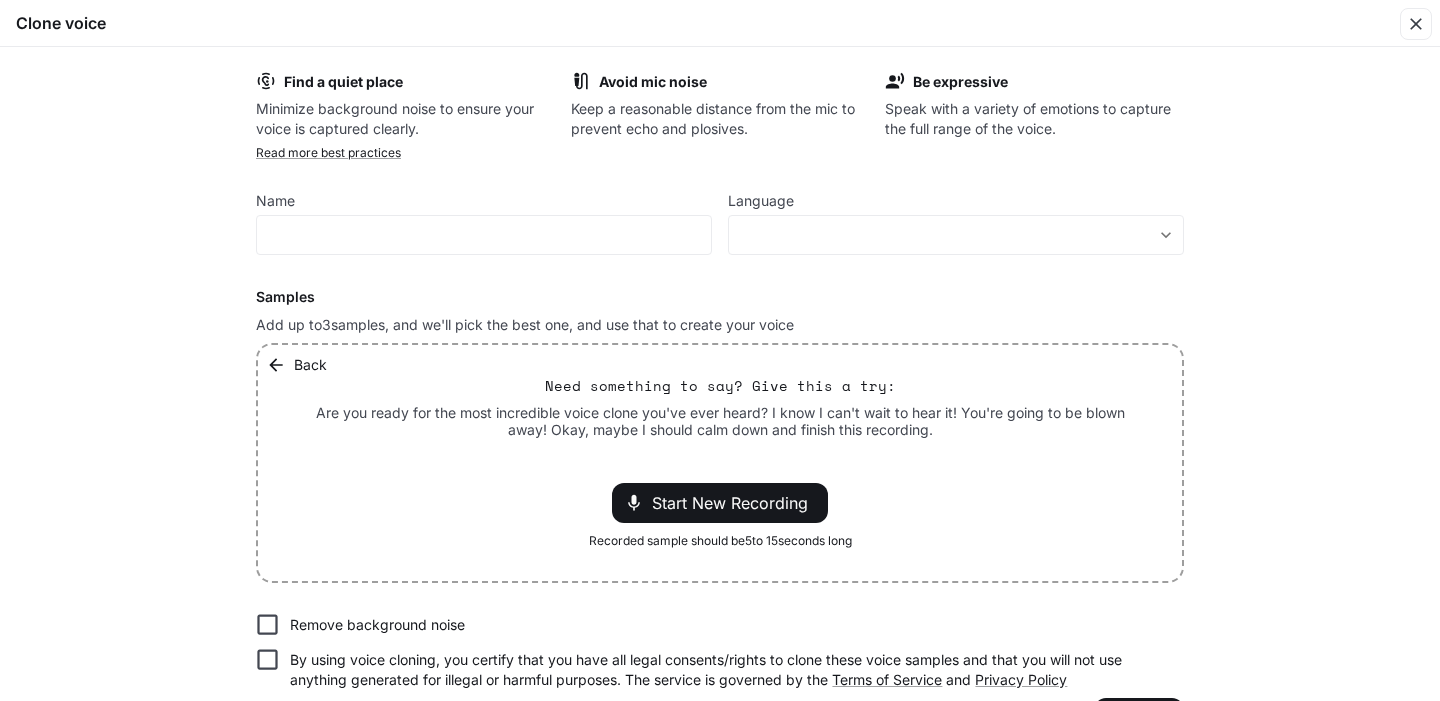 click on "Start New Recording" at bounding box center (720, 503) 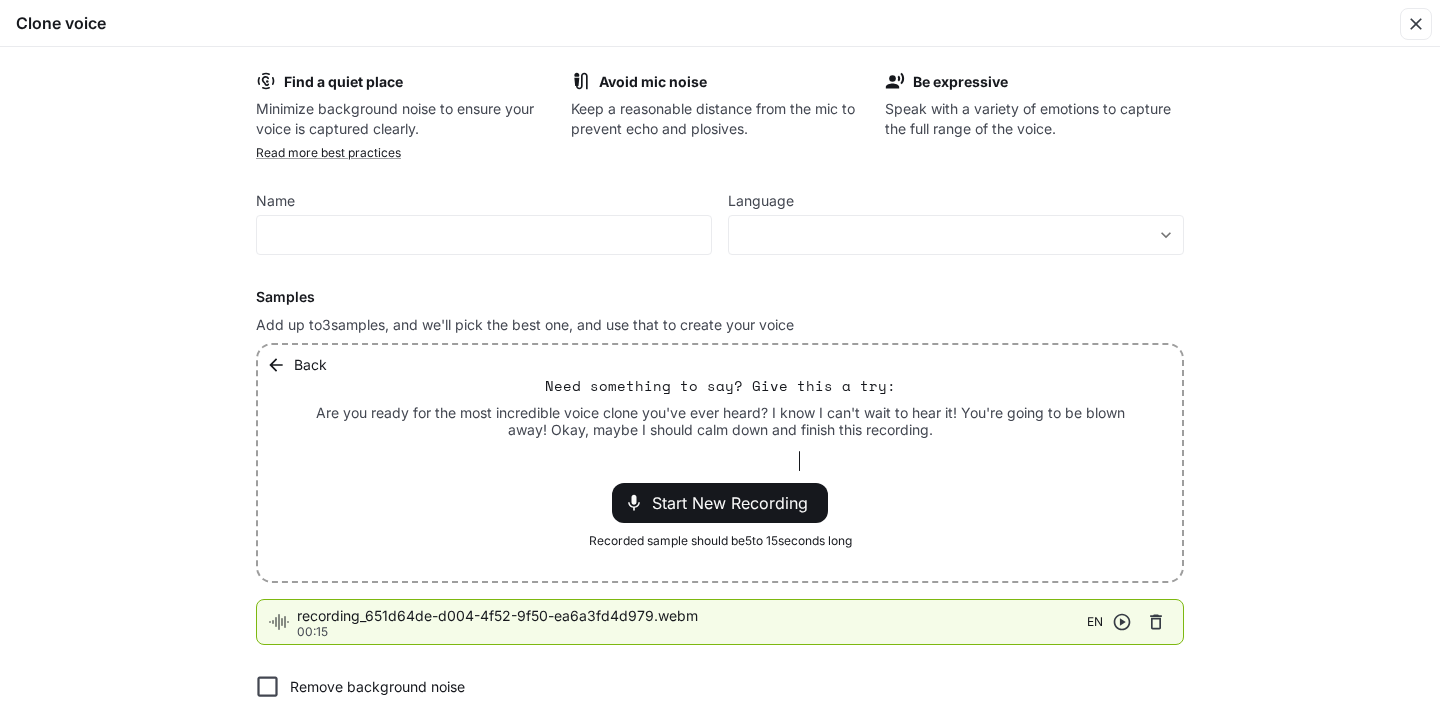 click 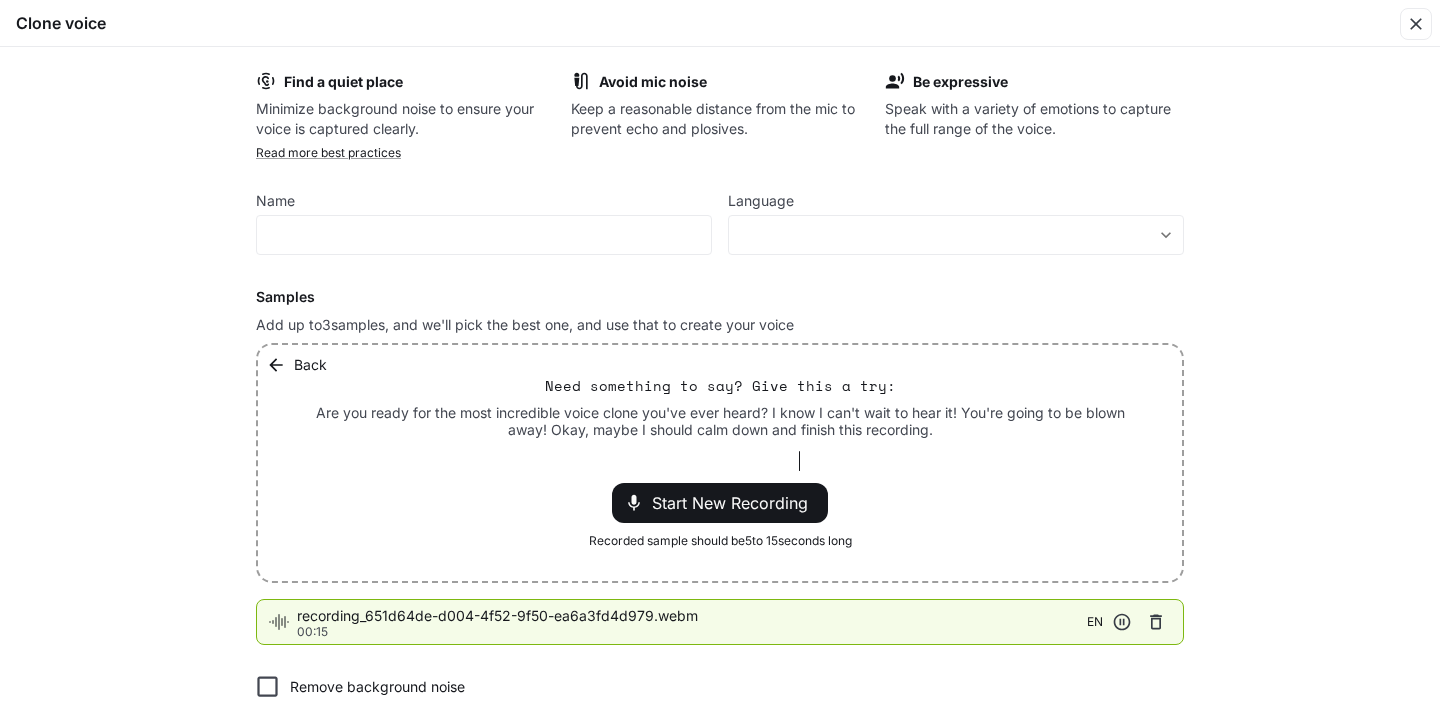 click 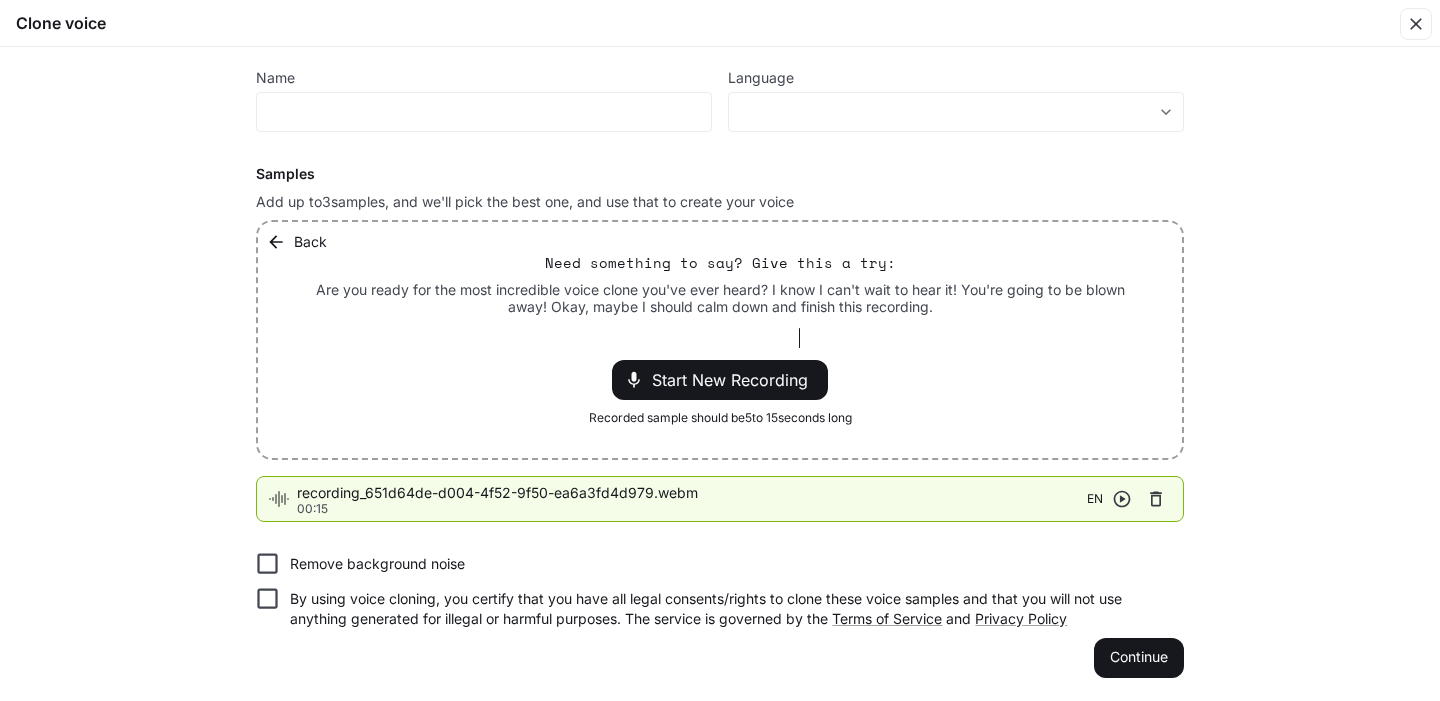 scroll, scrollTop: 122, scrollLeft: 0, axis: vertical 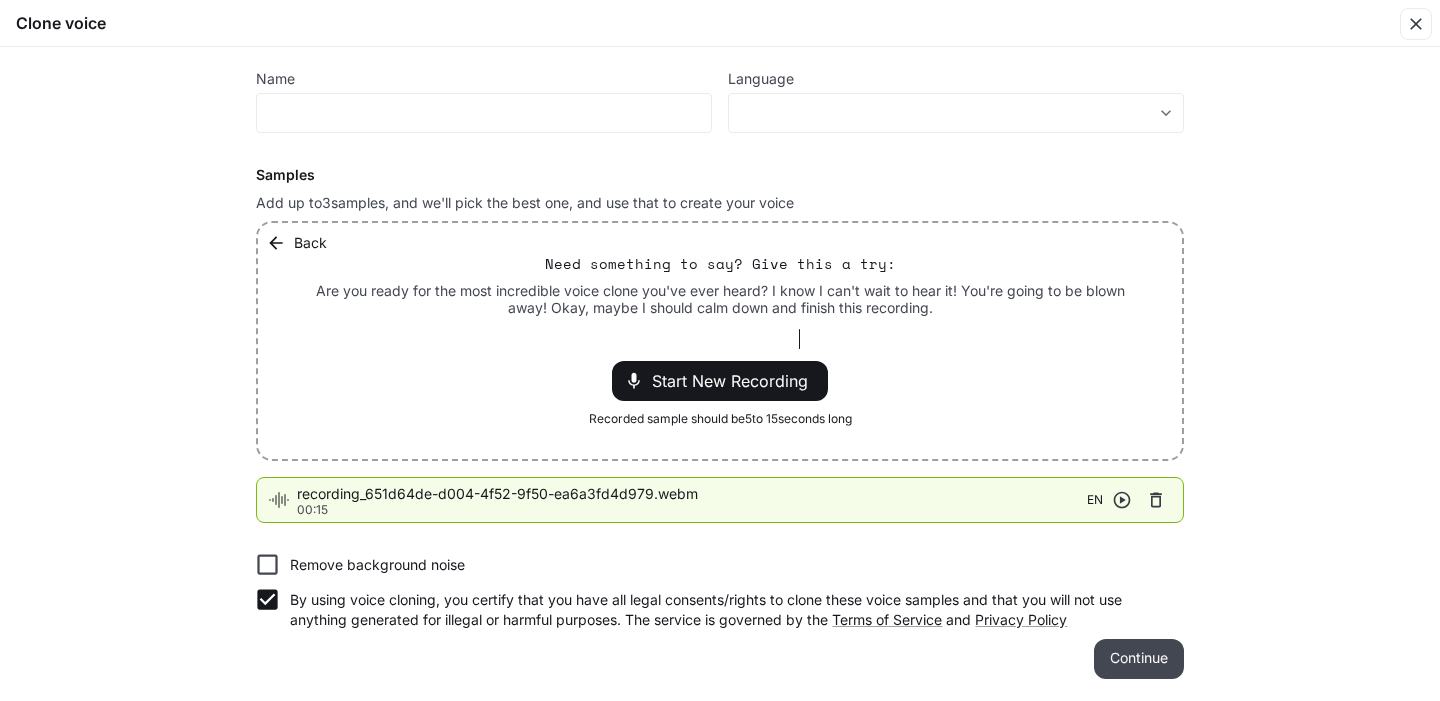 click on "Continue" at bounding box center (1139, 659) 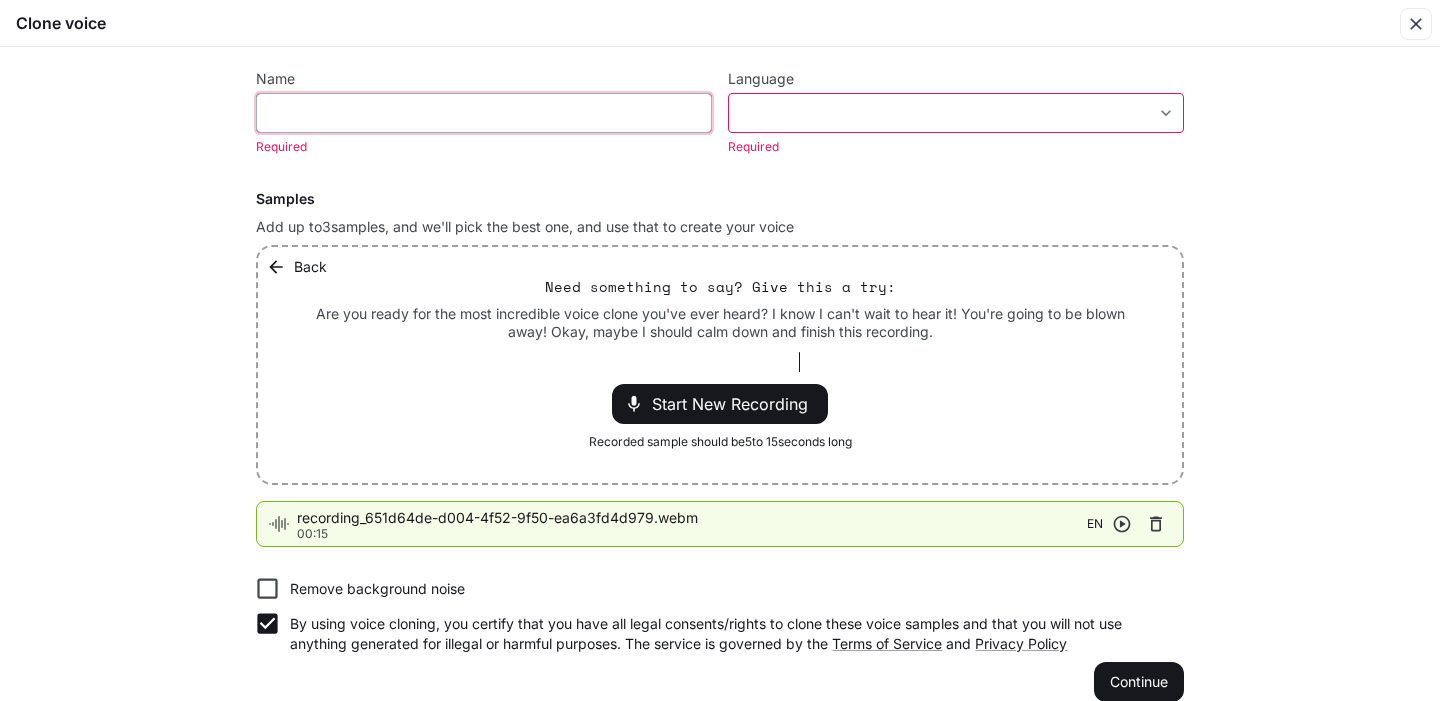 click at bounding box center [484, 113] 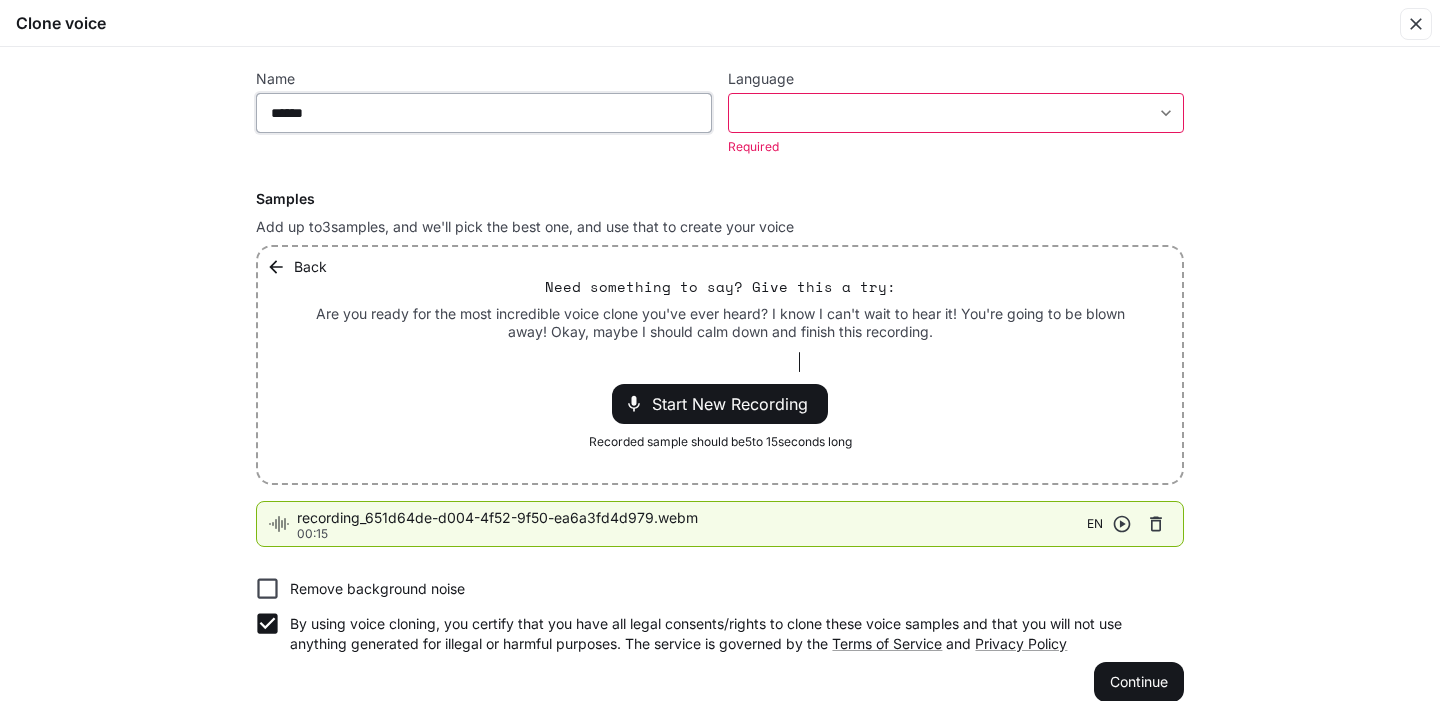 type on "******" 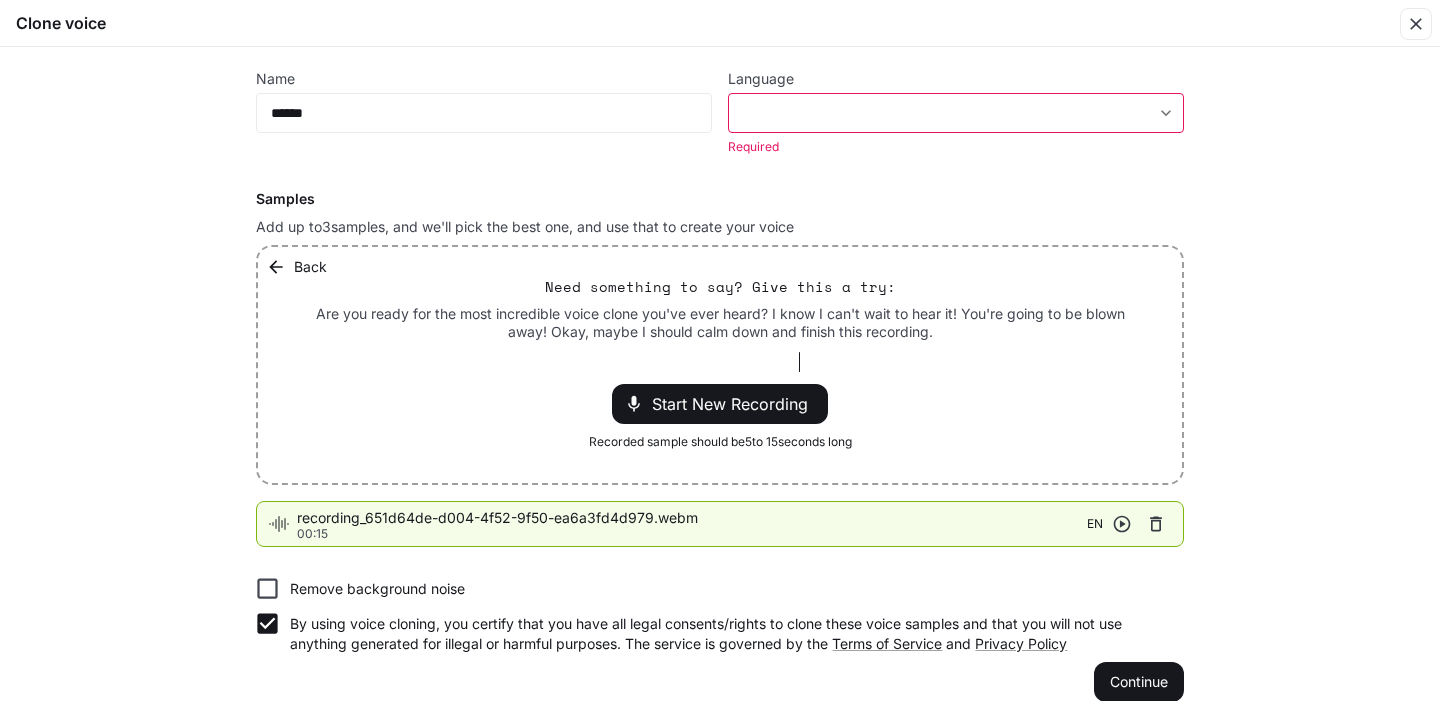 click on "​ ​" at bounding box center (956, 113) 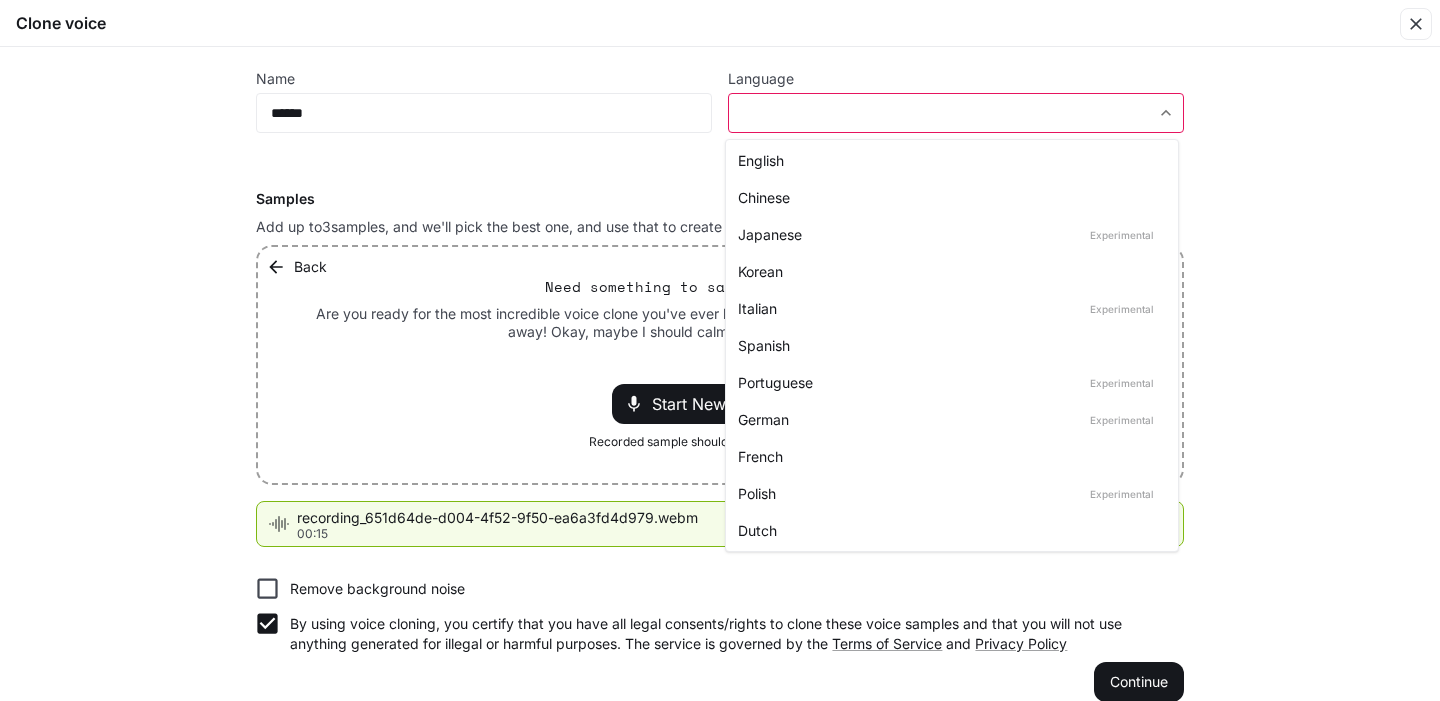click on "English" at bounding box center [948, 160] 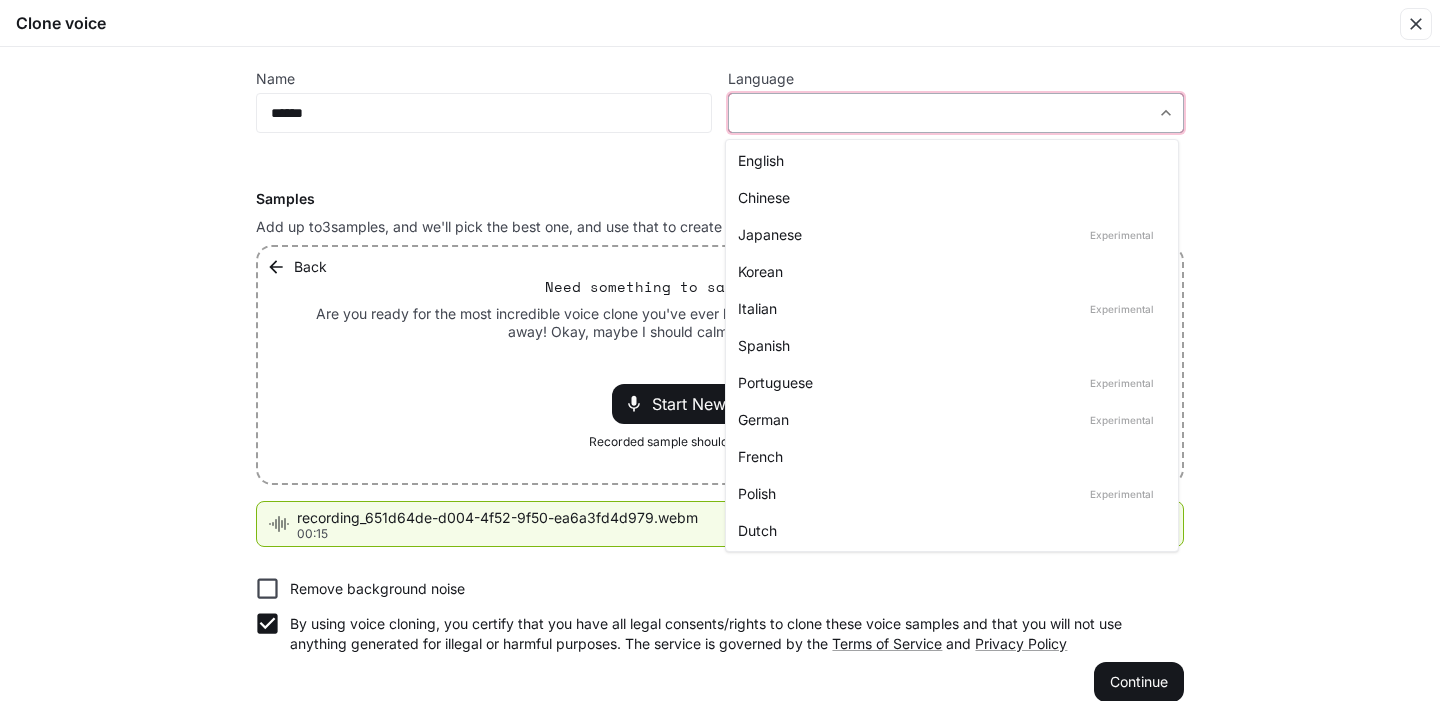 type on "*****" 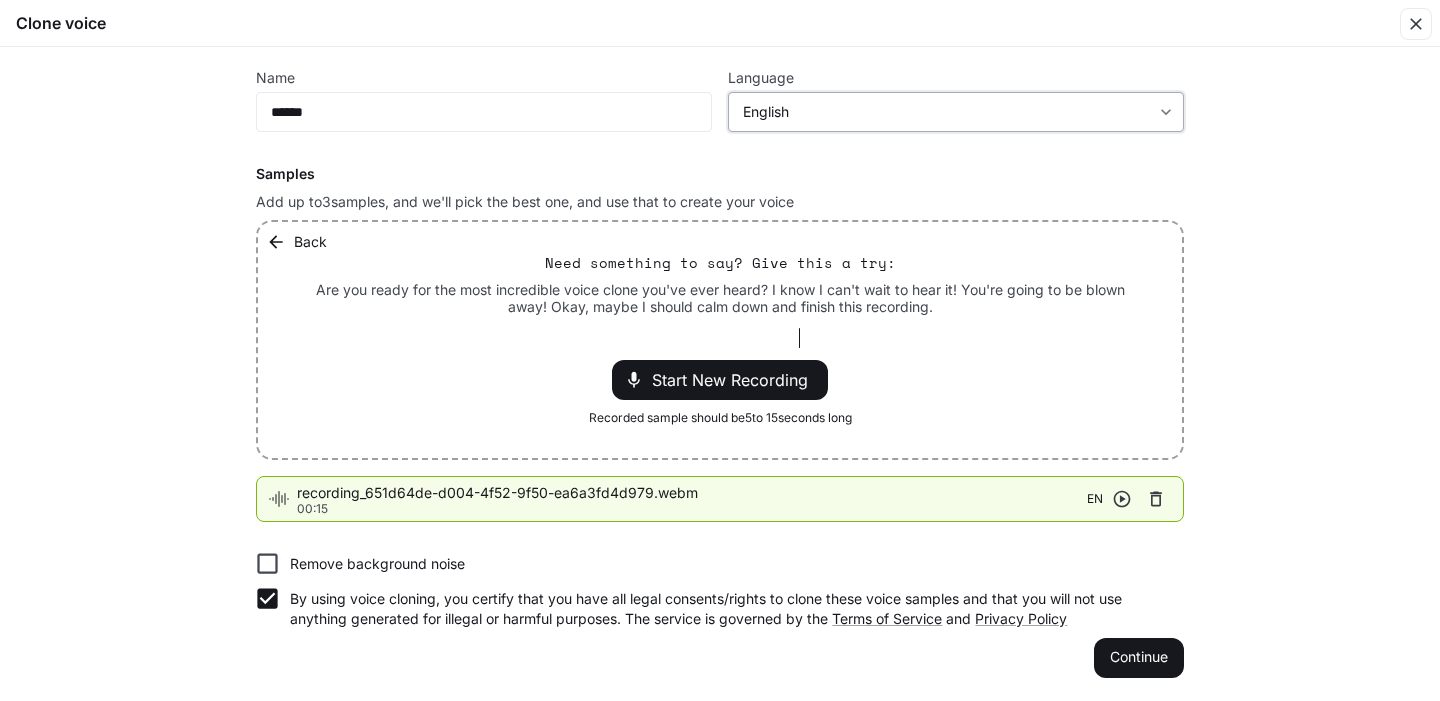 scroll, scrollTop: 119, scrollLeft: 0, axis: vertical 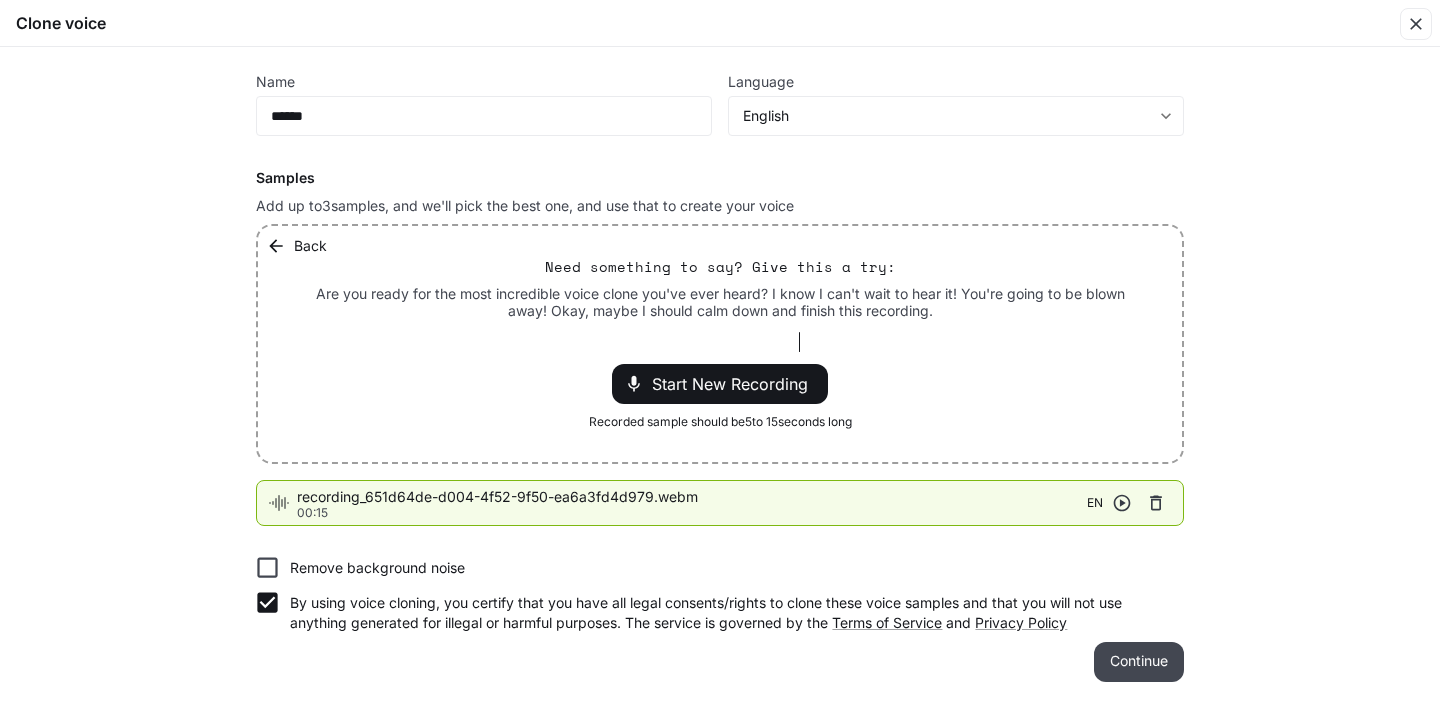 click on "Continue" at bounding box center [1139, 662] 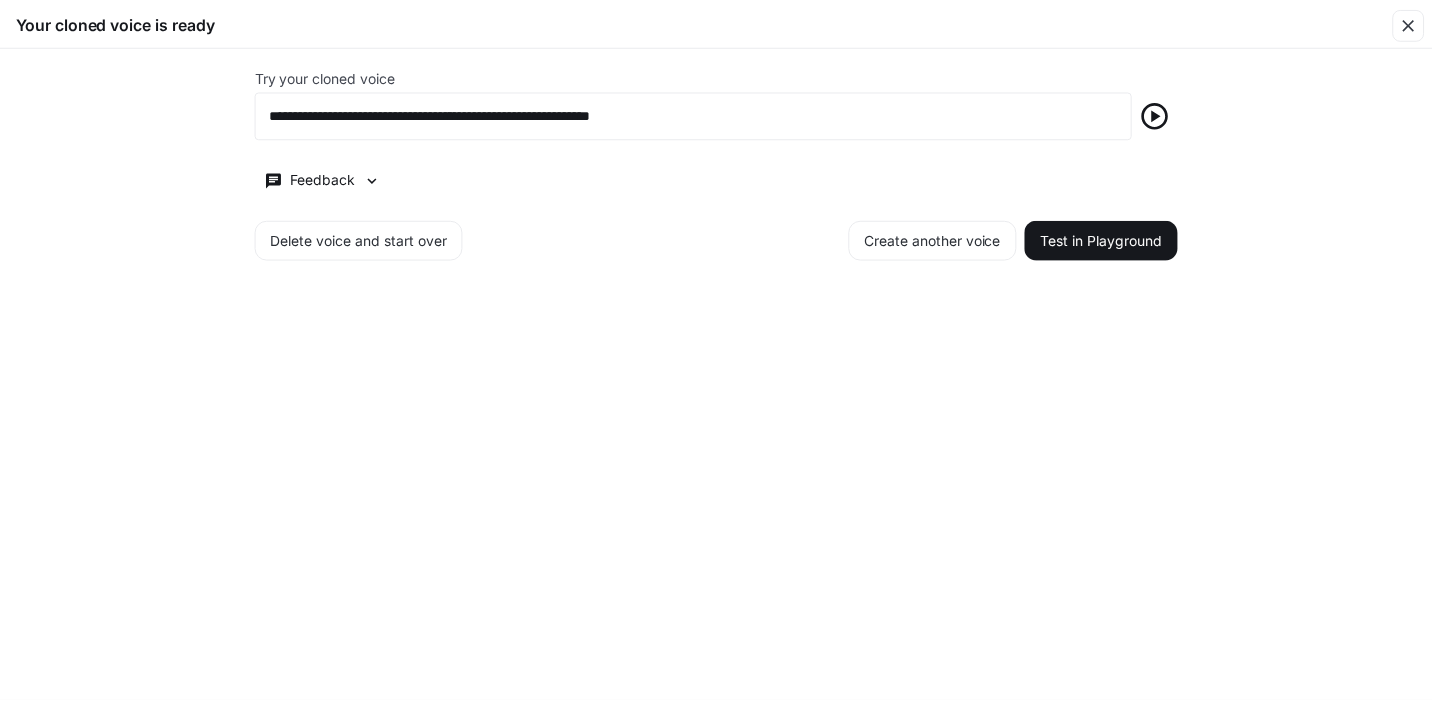 scroll, scrollTop: 0, scrollLeft: 0, axis: both 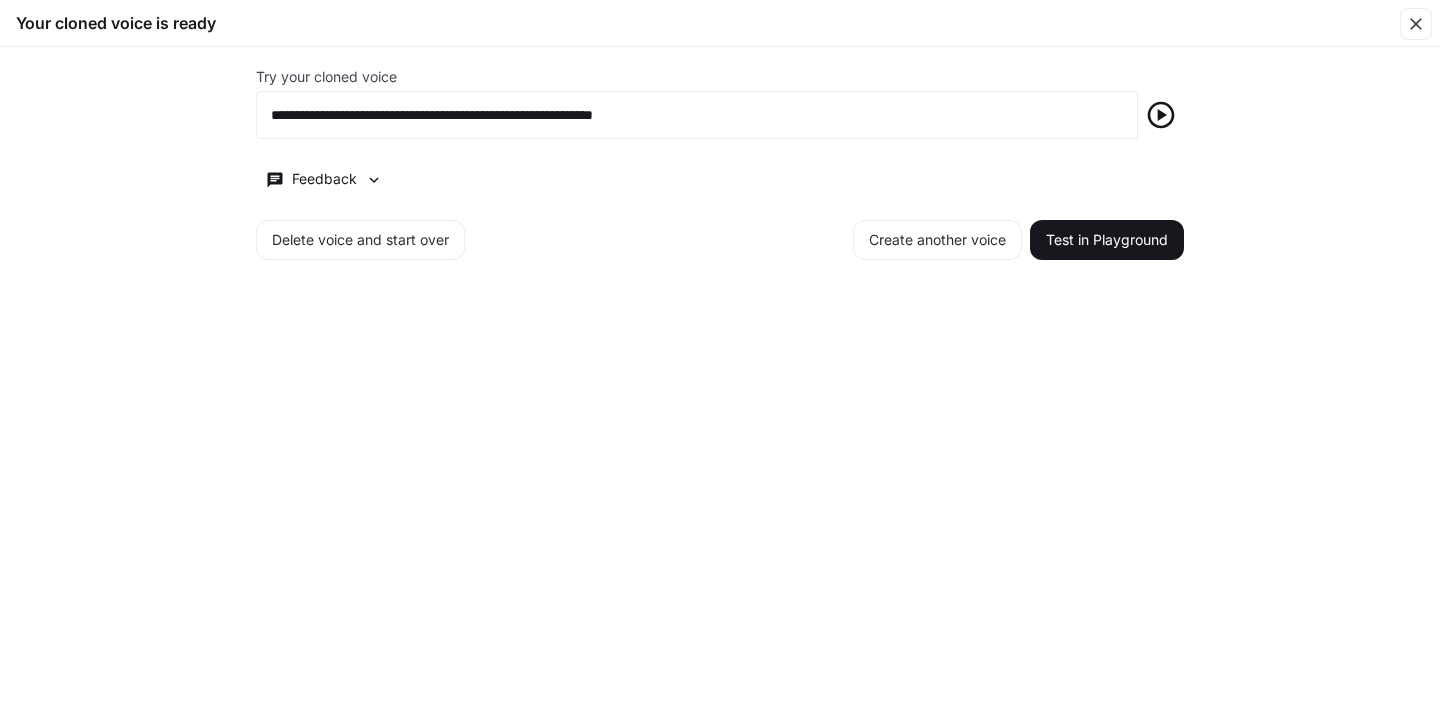 click 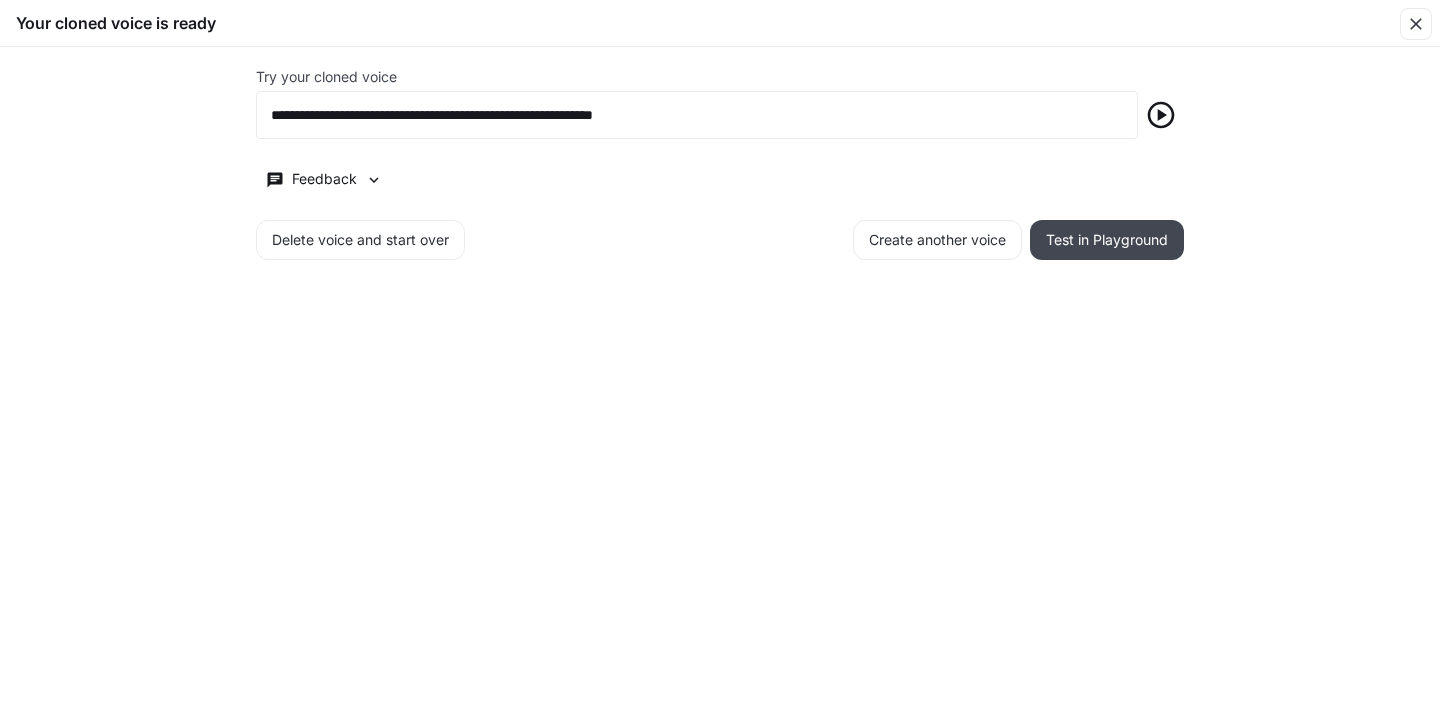 click on "Test in Playground" at bounding box center [1107, 240] 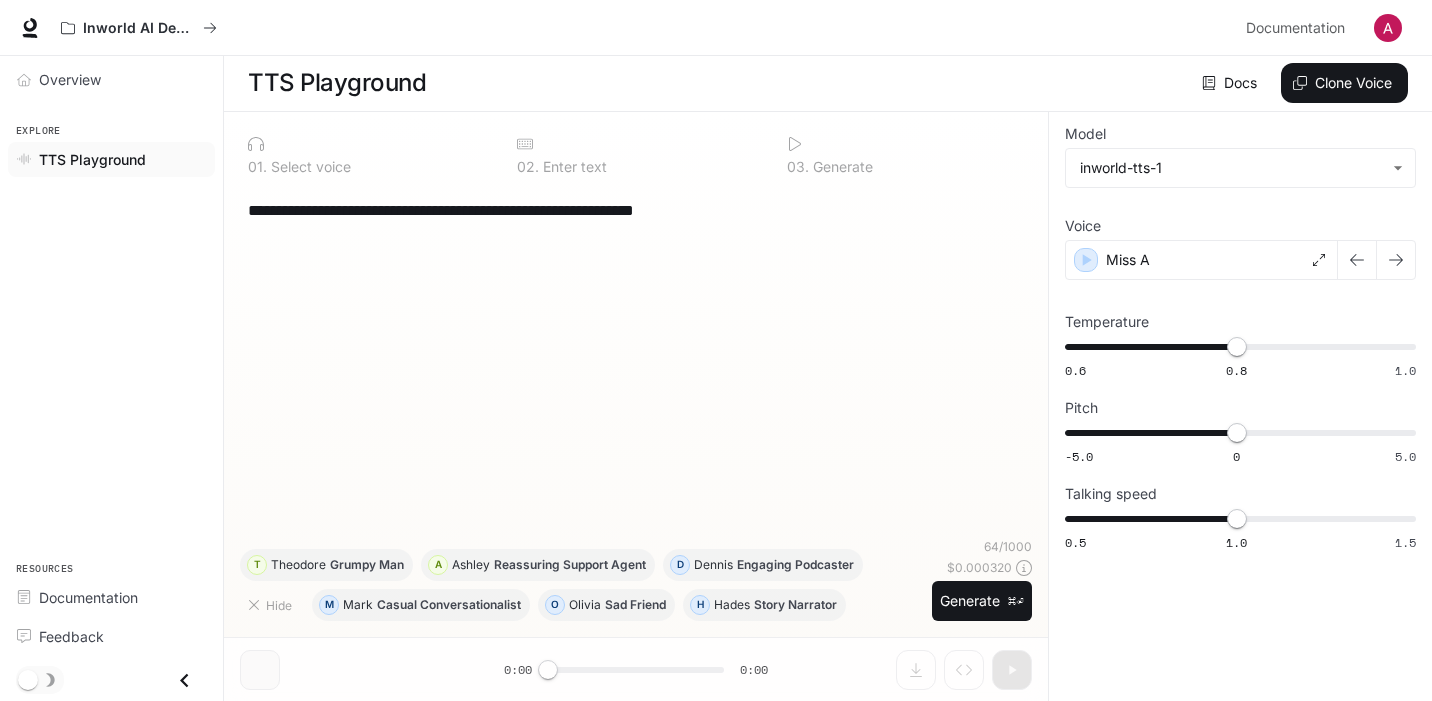 click on "**********" at bounding box center (636, 210) 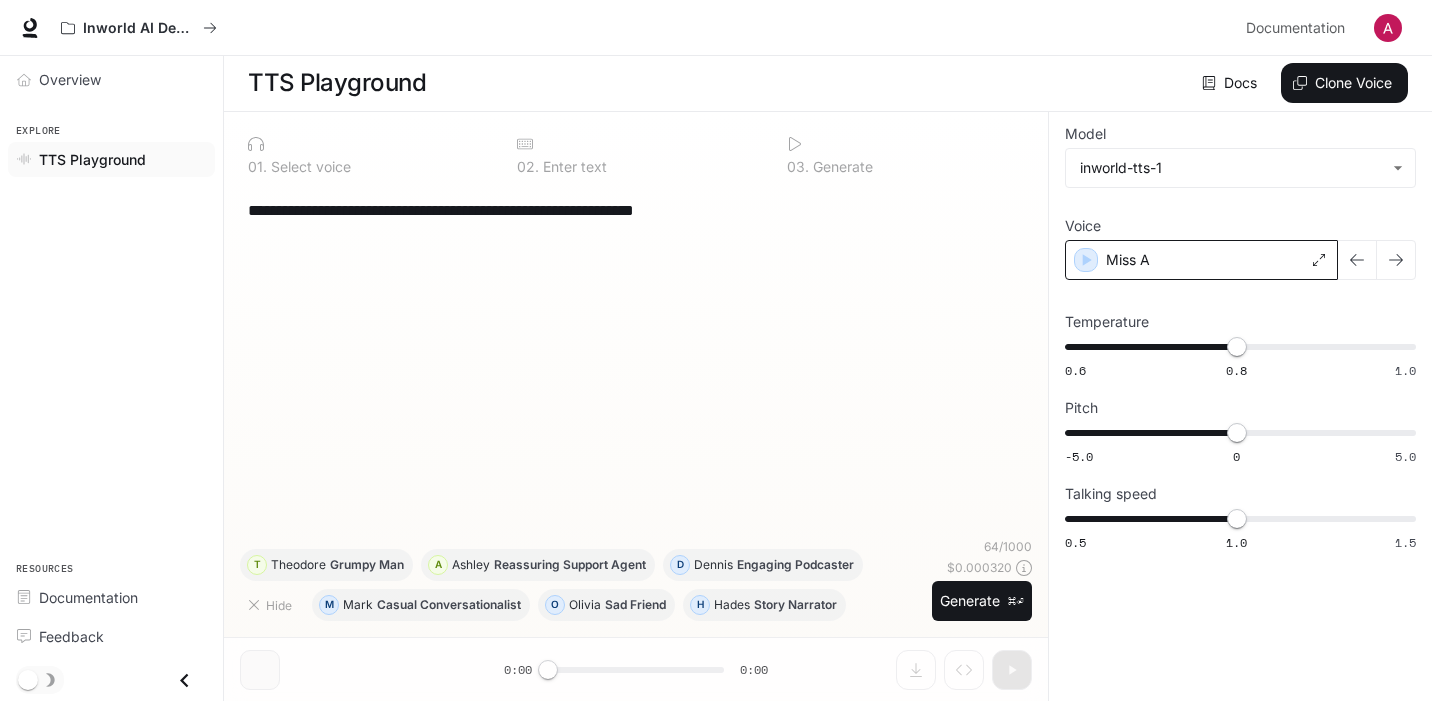 click on "Miss A" at bounding box center [1201, 260] 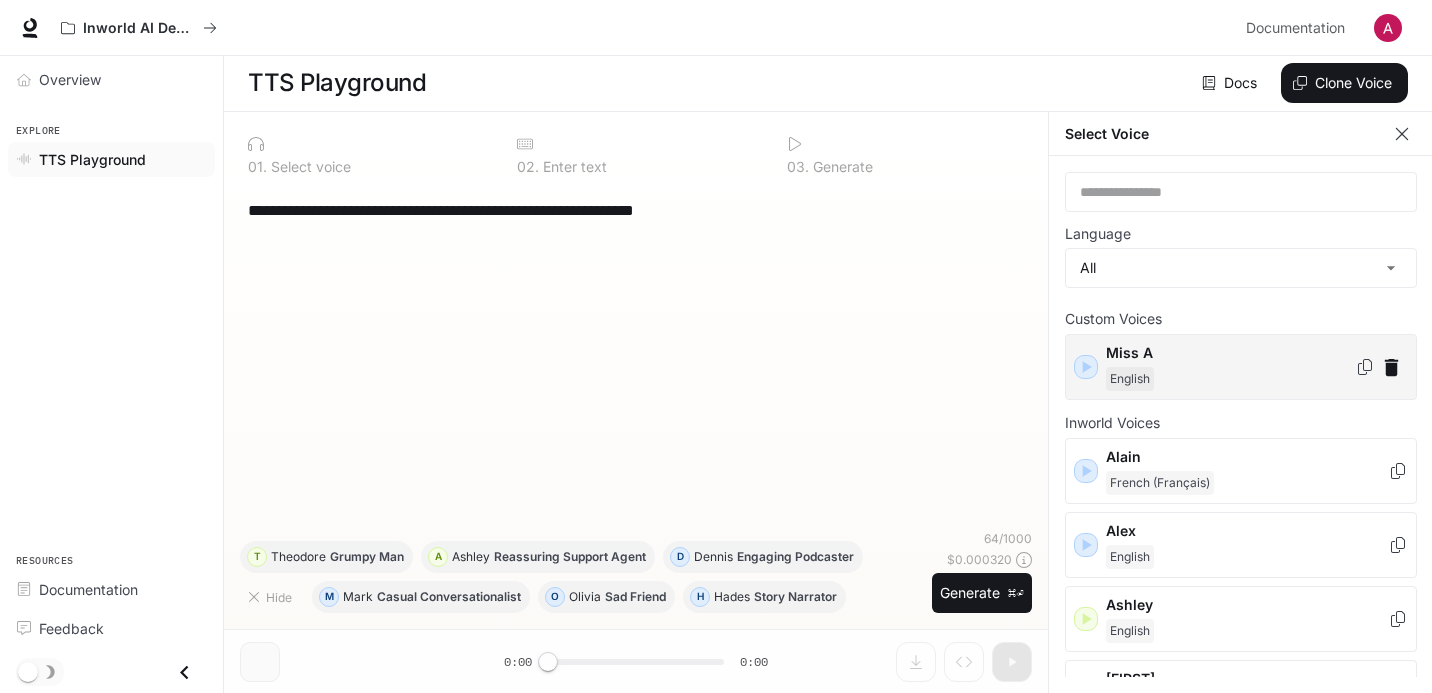 click on "Miss A" at bounding box center (1230, 353) 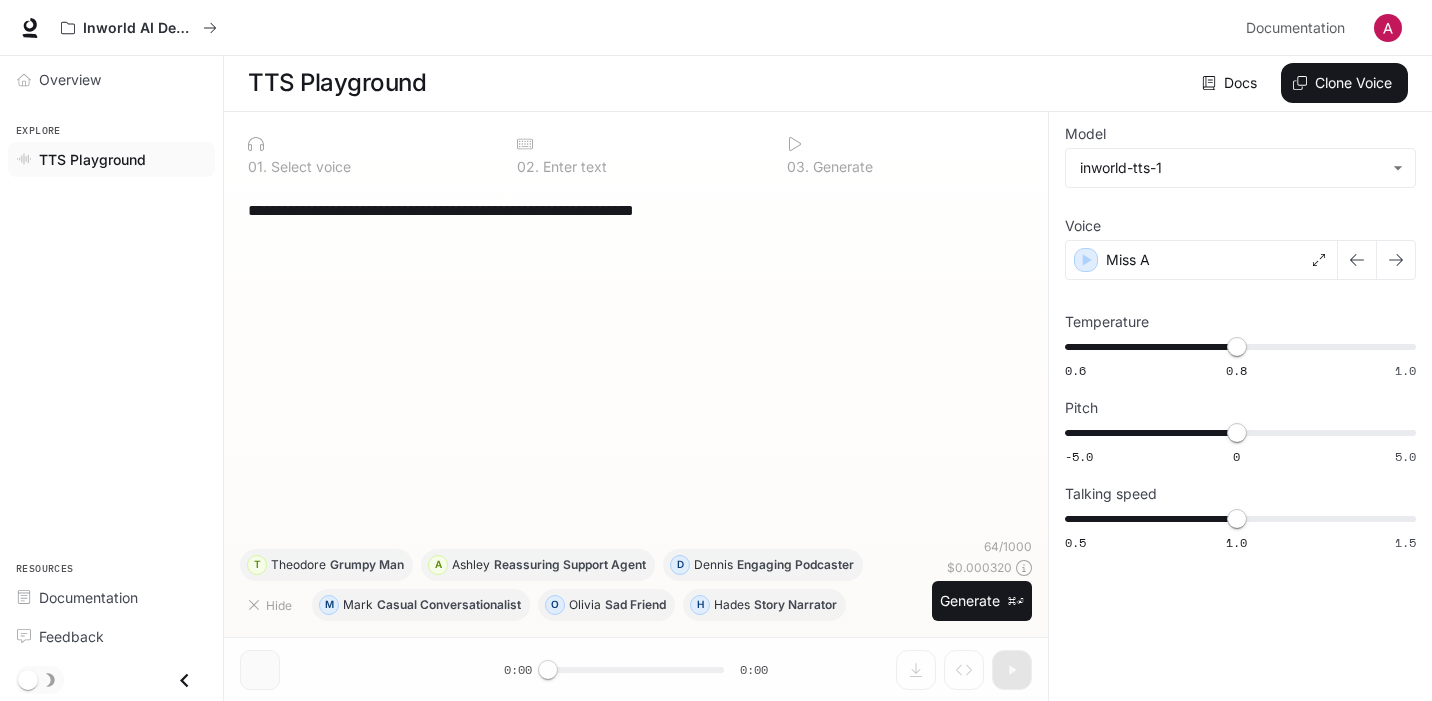click on "Enter text" at bounding box center [573, 167] 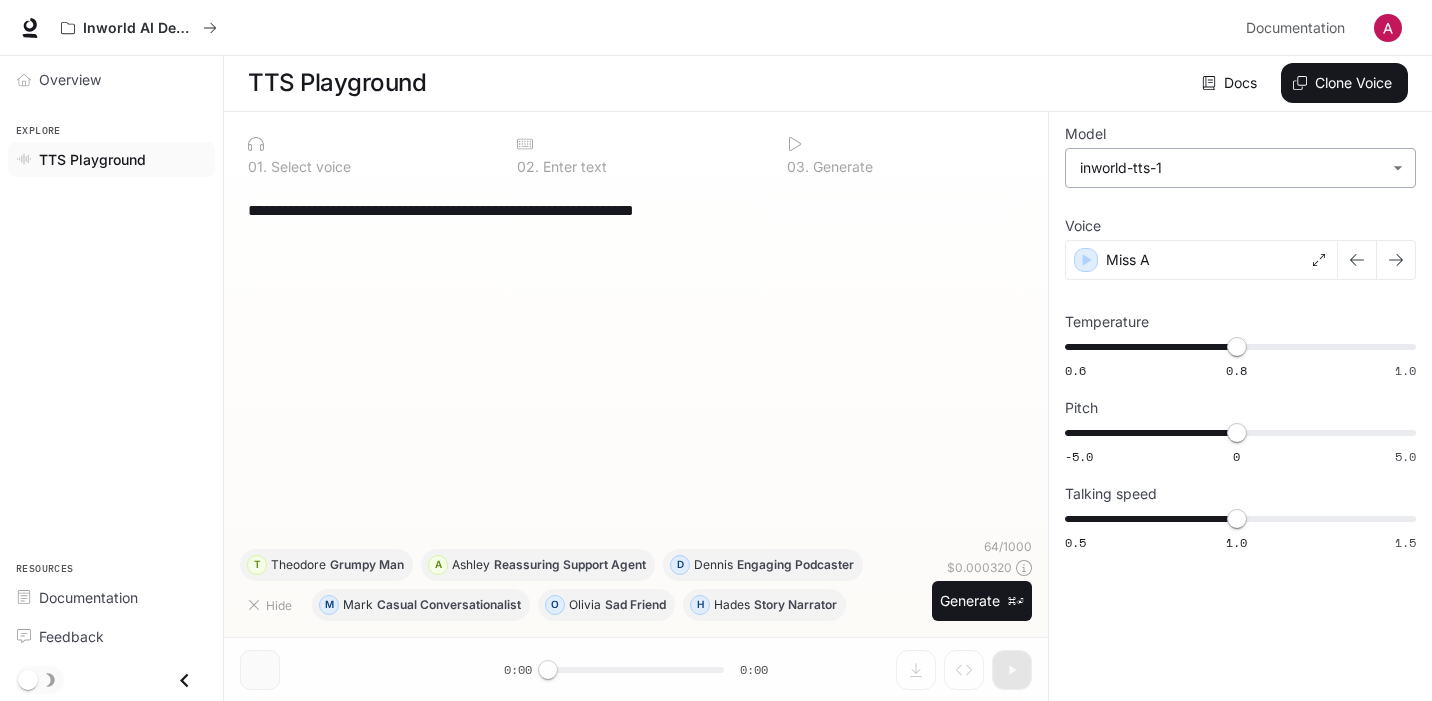 click on "**********" at bounding box center (716, 350) 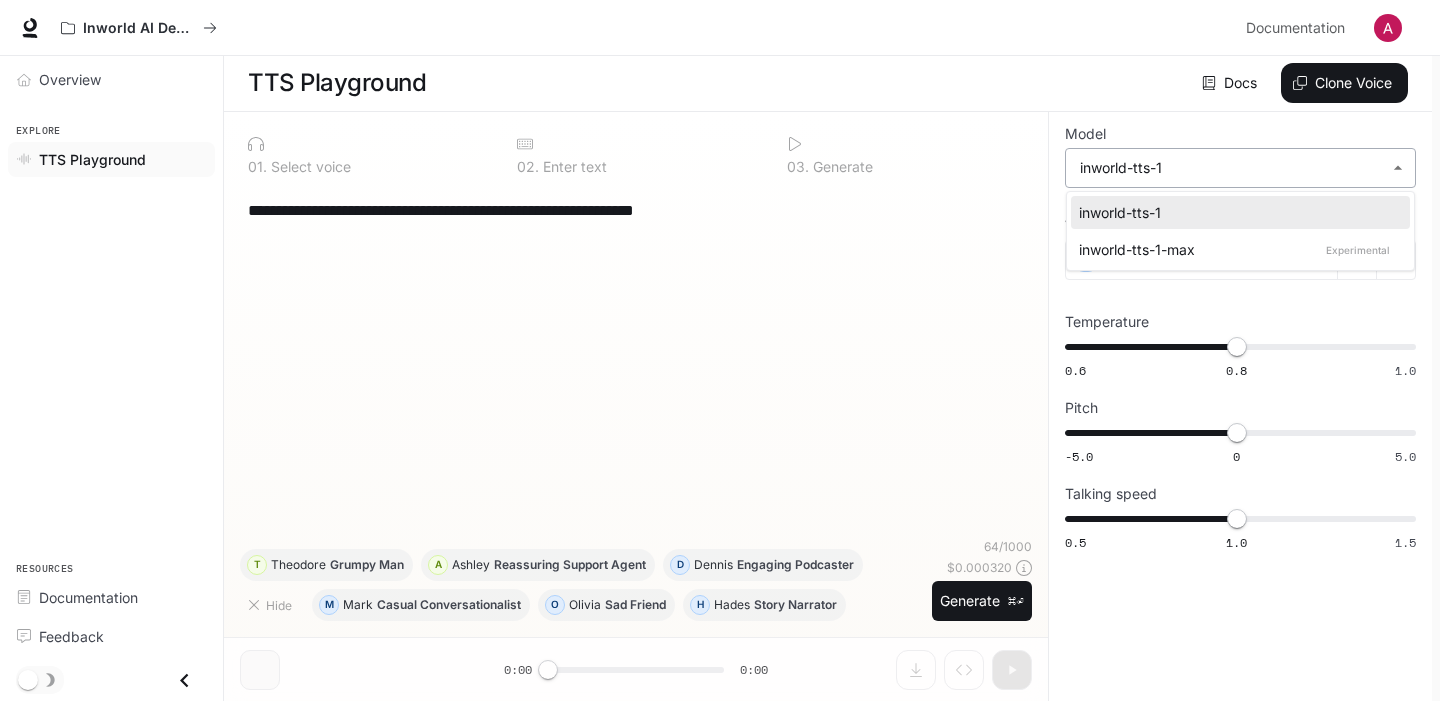 click at bounding box center (720, 350) 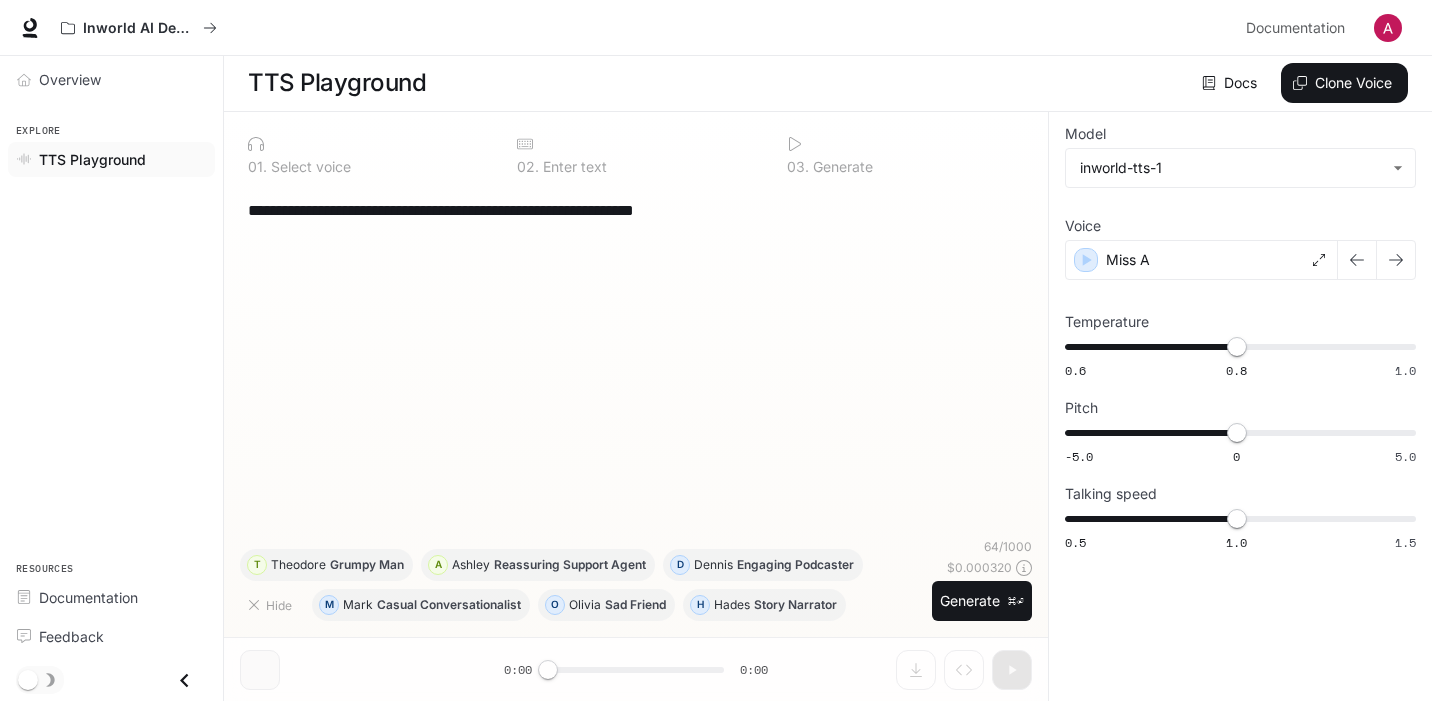 click on "**********" at bounding box center (636, 210) 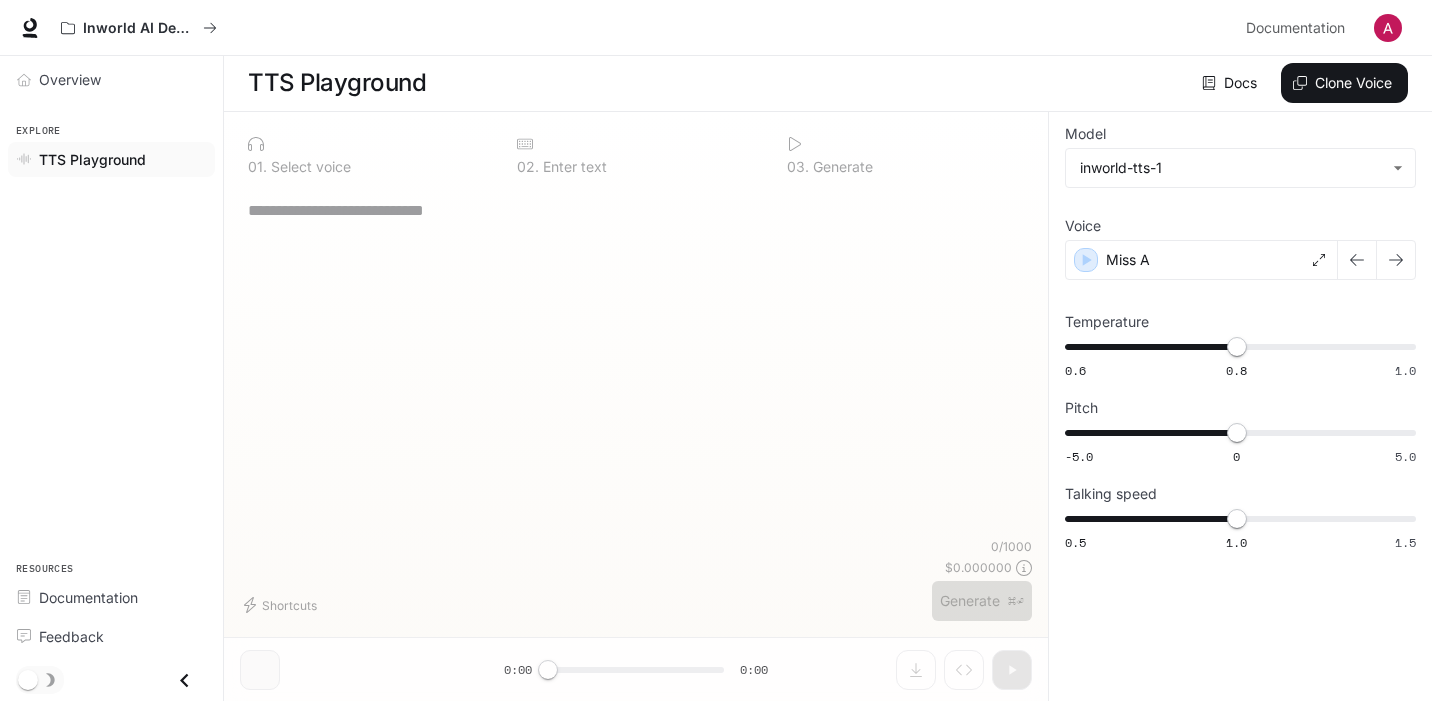 paste on "**********" 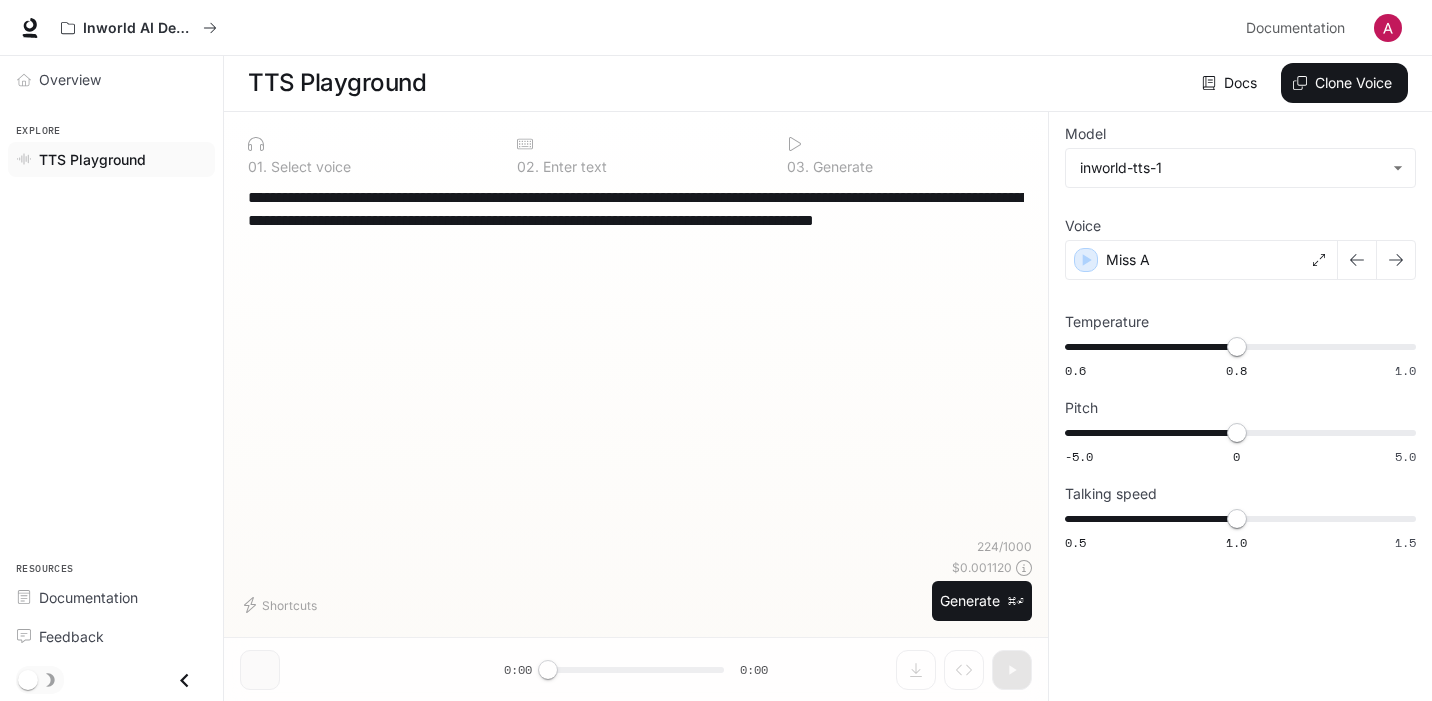 click on "Select voice" at bounding box center [309, 167] 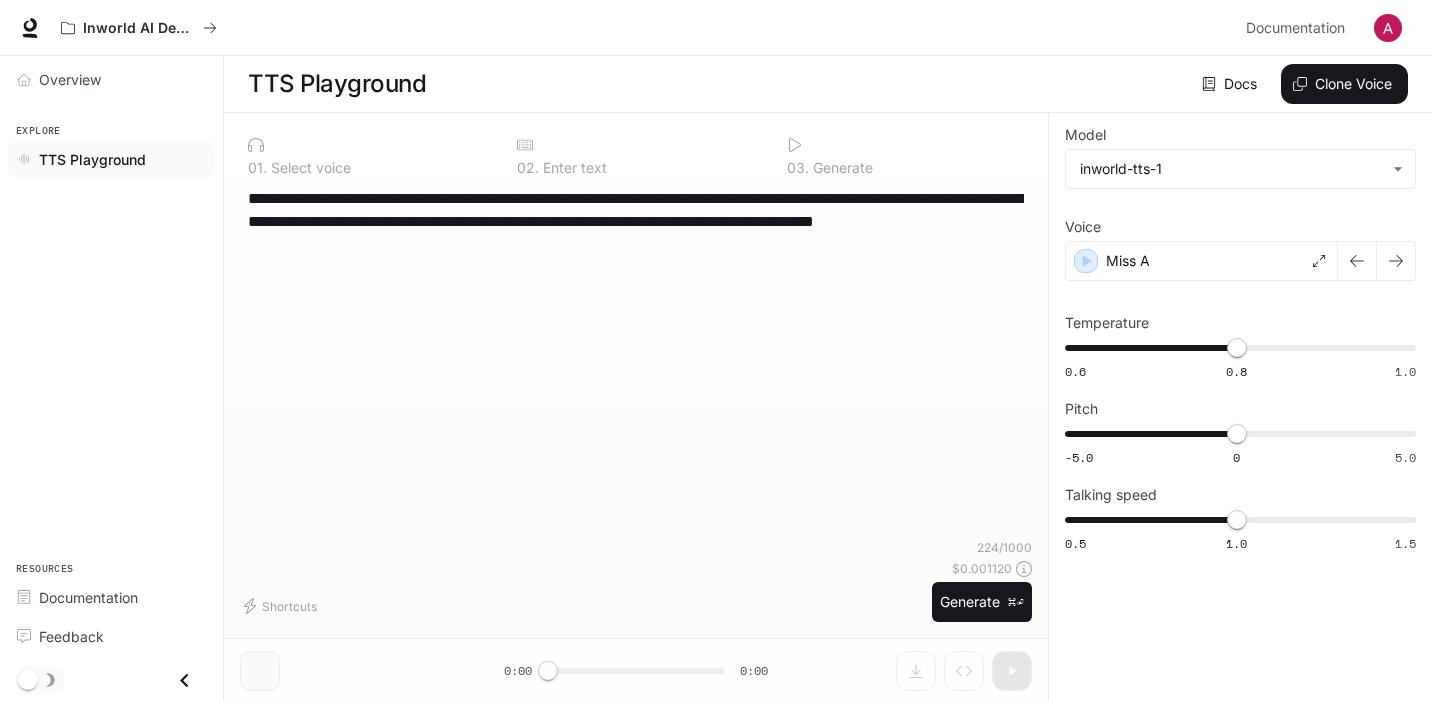 scroll, scrollTop: 1, scrollLeft: 0, axis: vertical 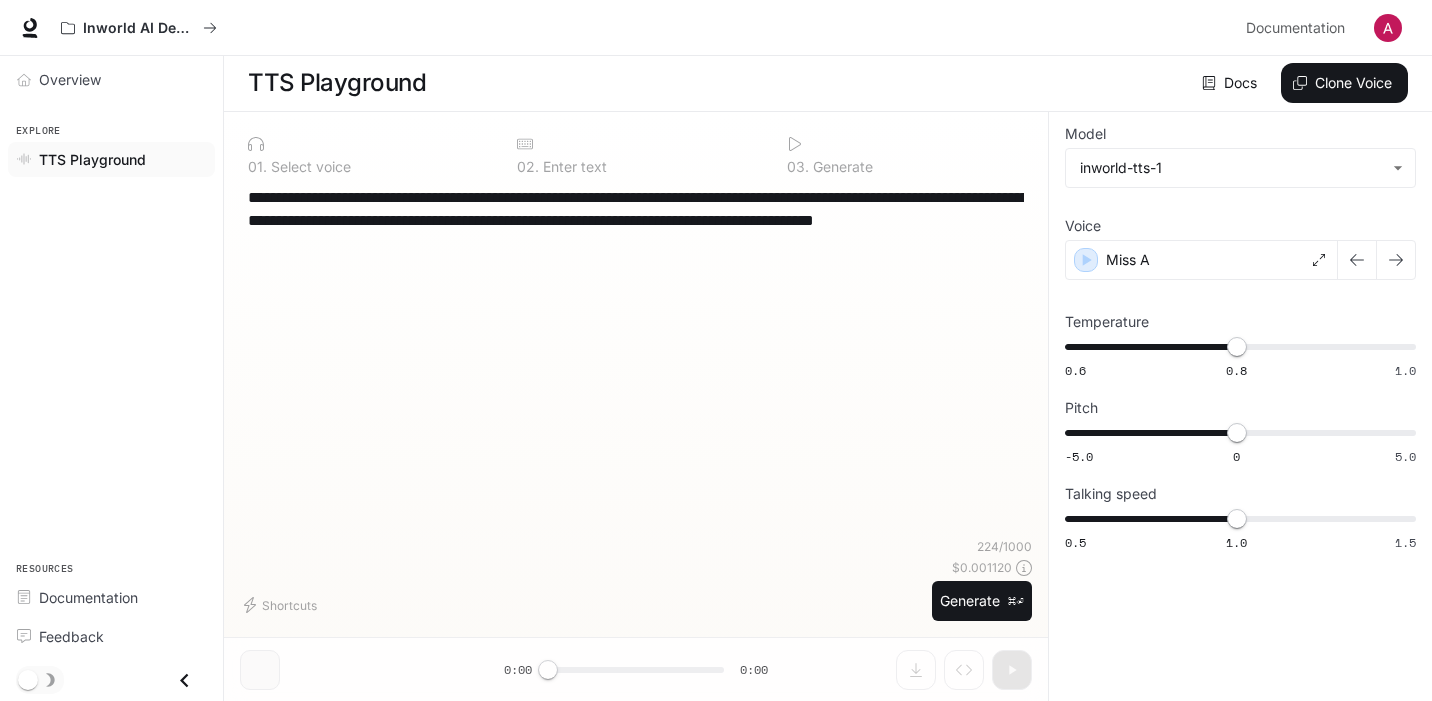 click on "**********" at bounding box center [636, 362] 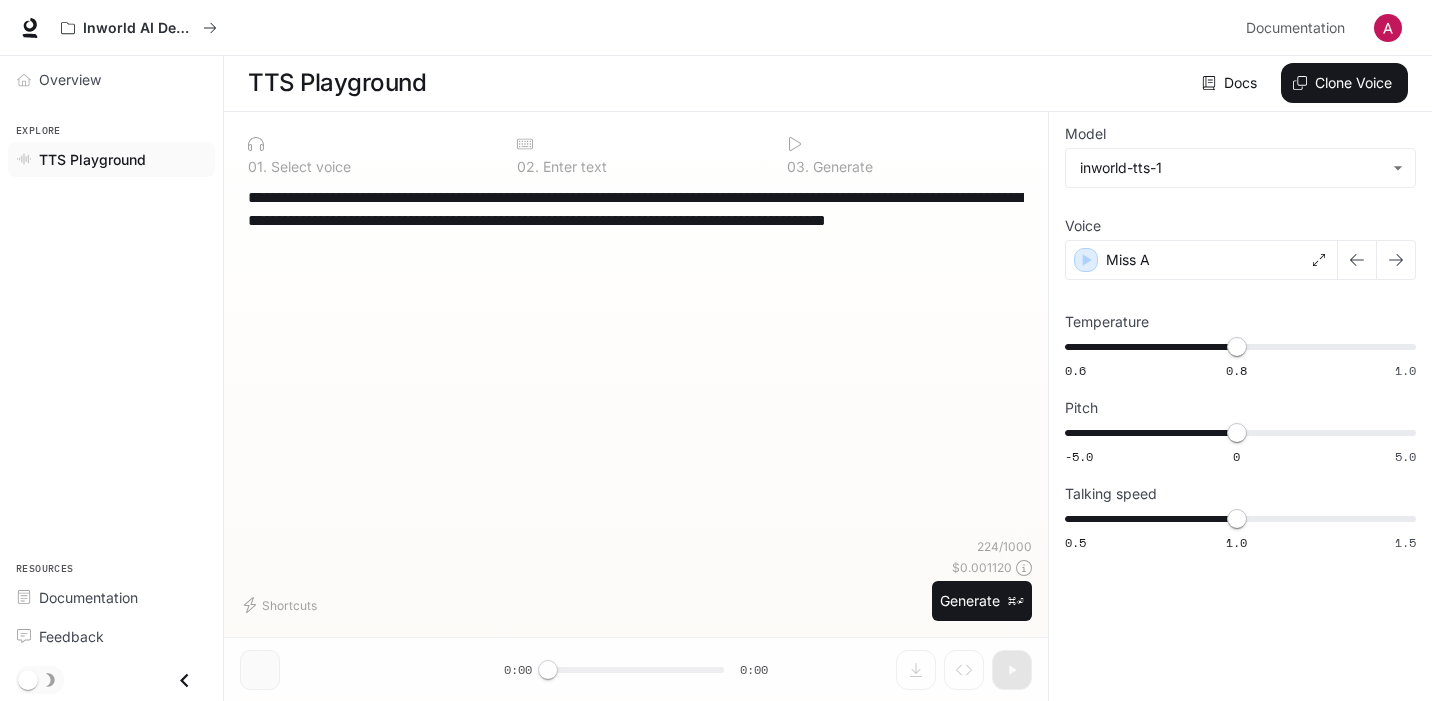 scroll, scrollTop: 21, scrollLeft: 0, axis: vertical 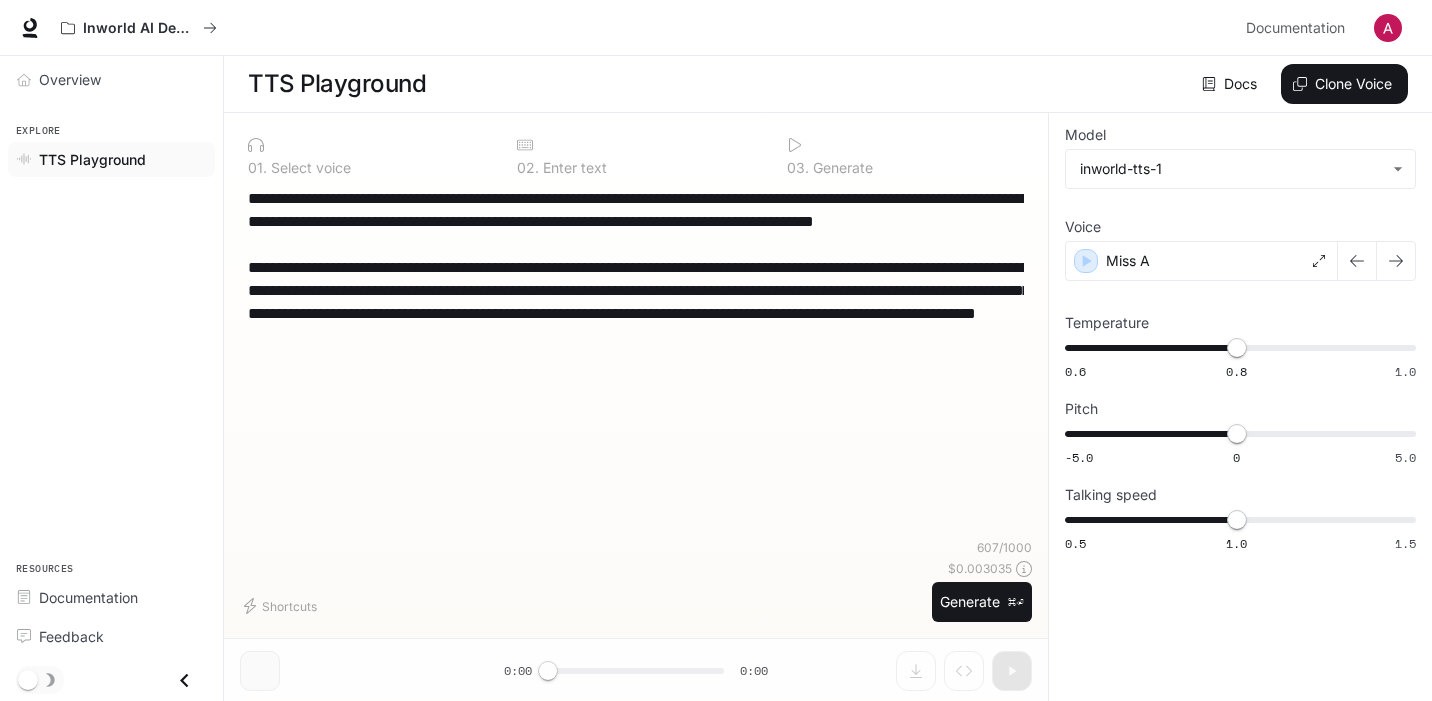 click on "**********" at bounding box center (636, 363) 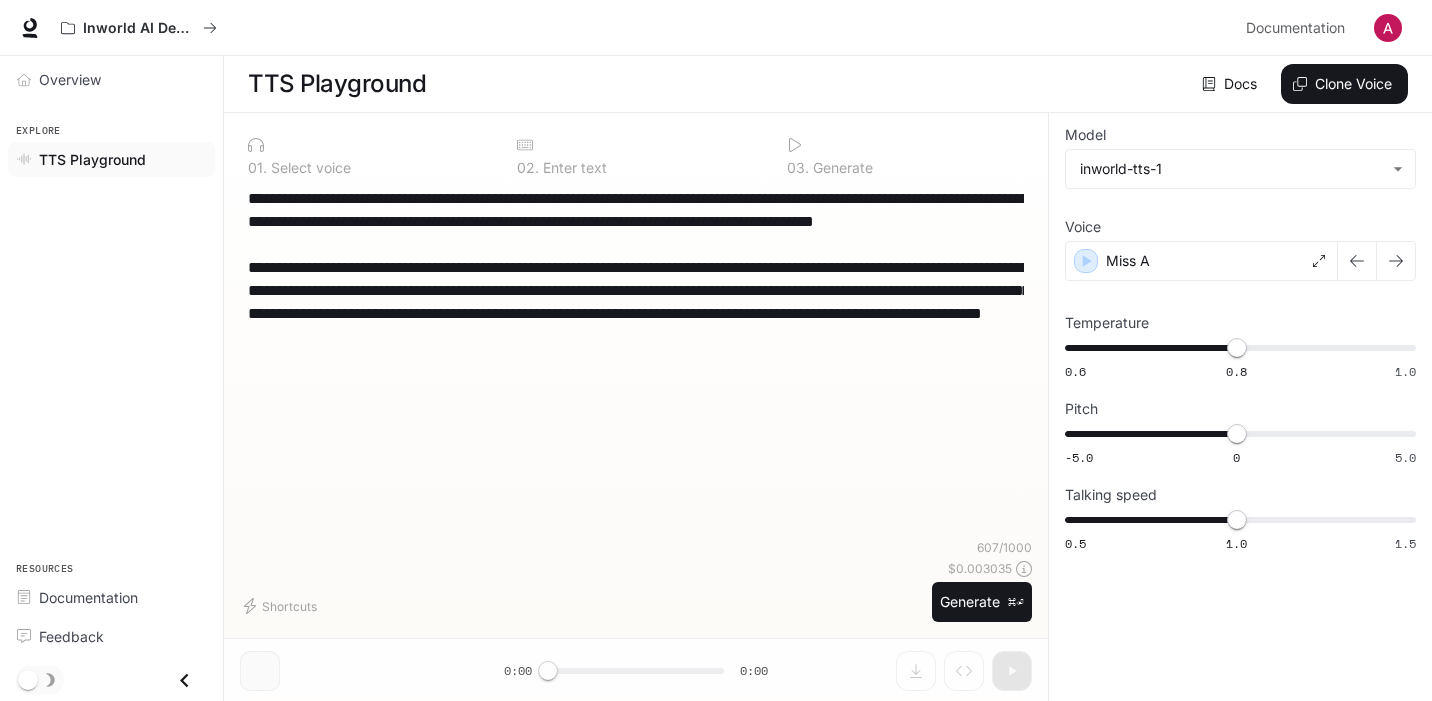 paste on "**********" 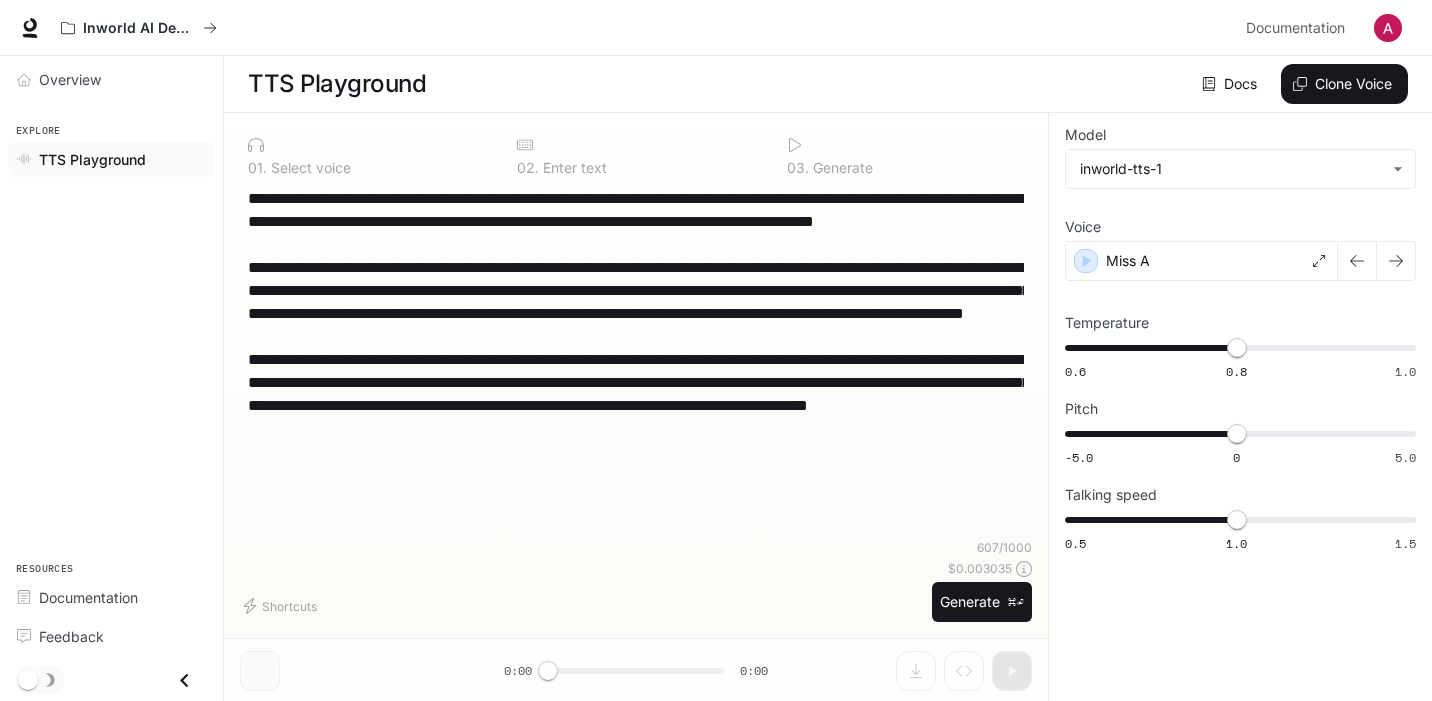 scroll, scrollTop: 44, scrollLeft: 0, axis: vertical 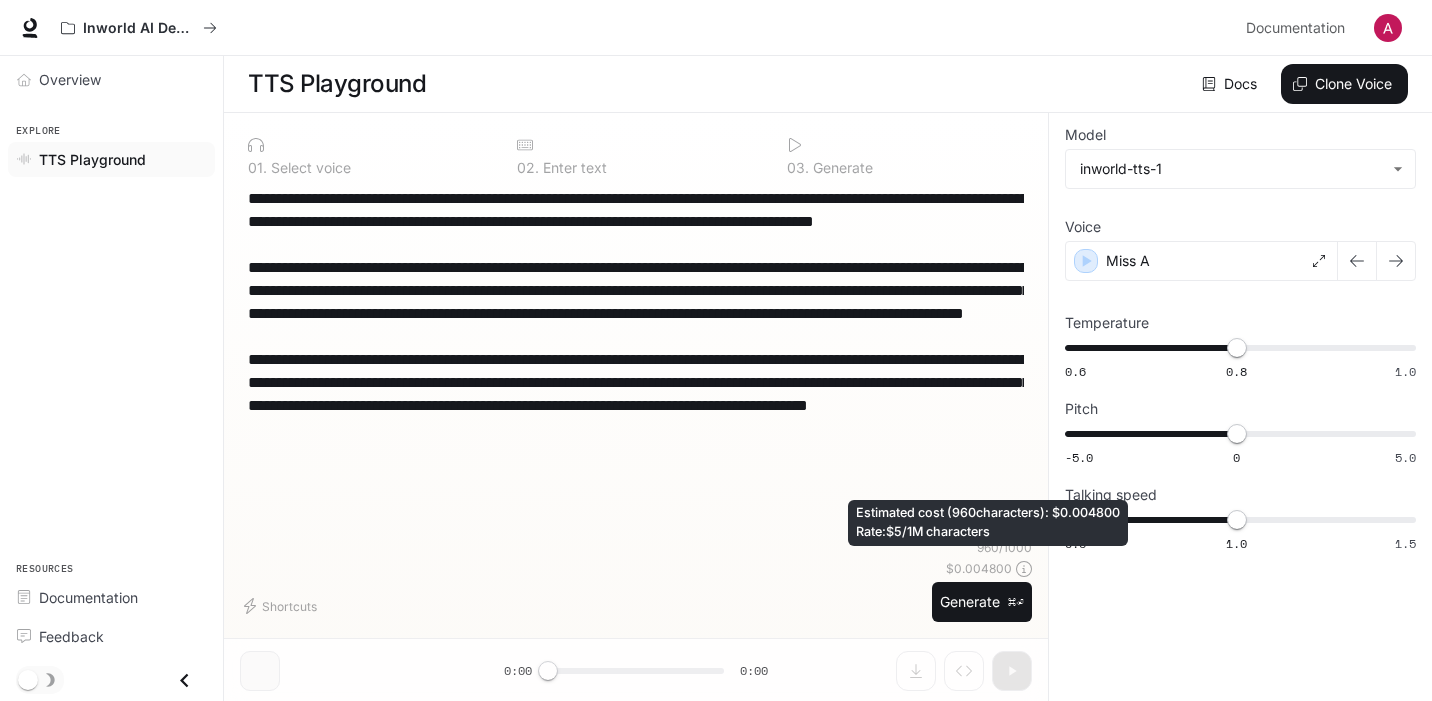 type on "**********" 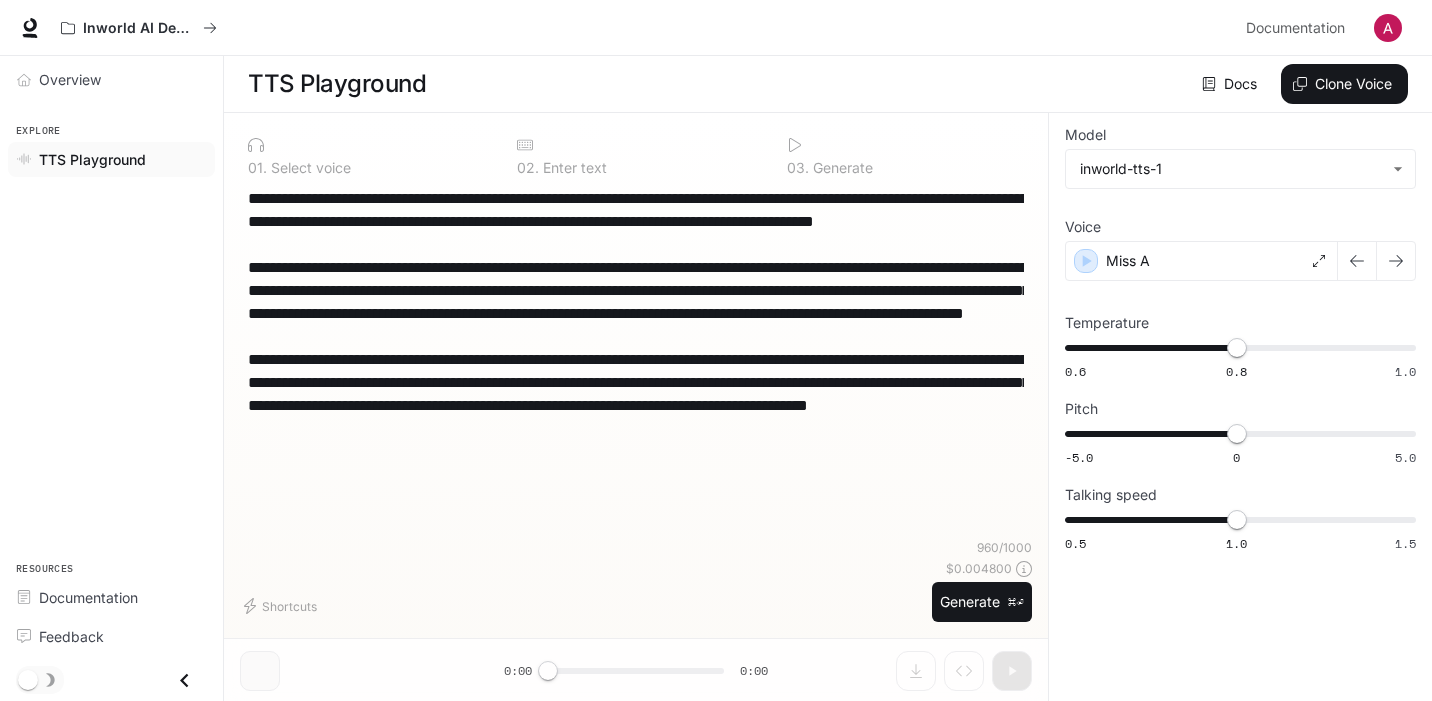 click on "**********" at bounding box center [636, 363] 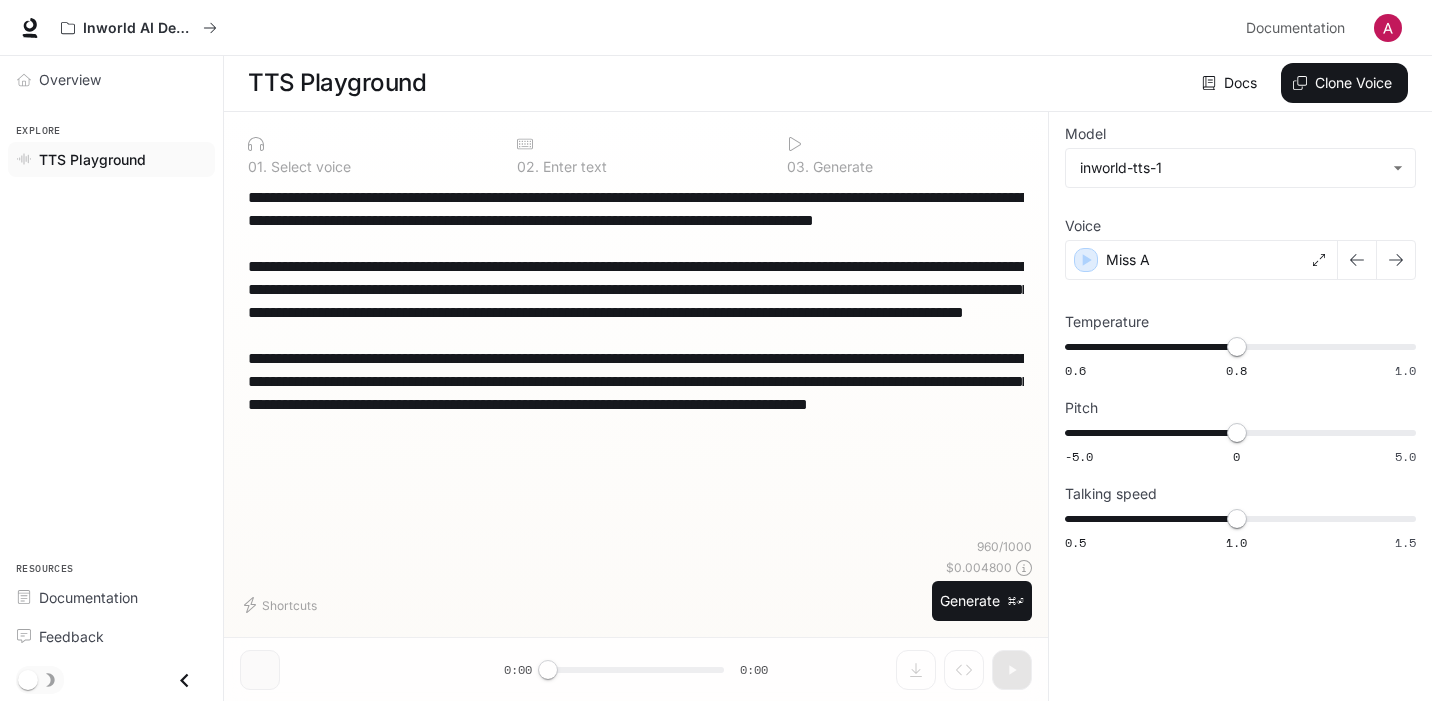 scroll, scrollTop: 0, scrollLeft: 0, axis: both 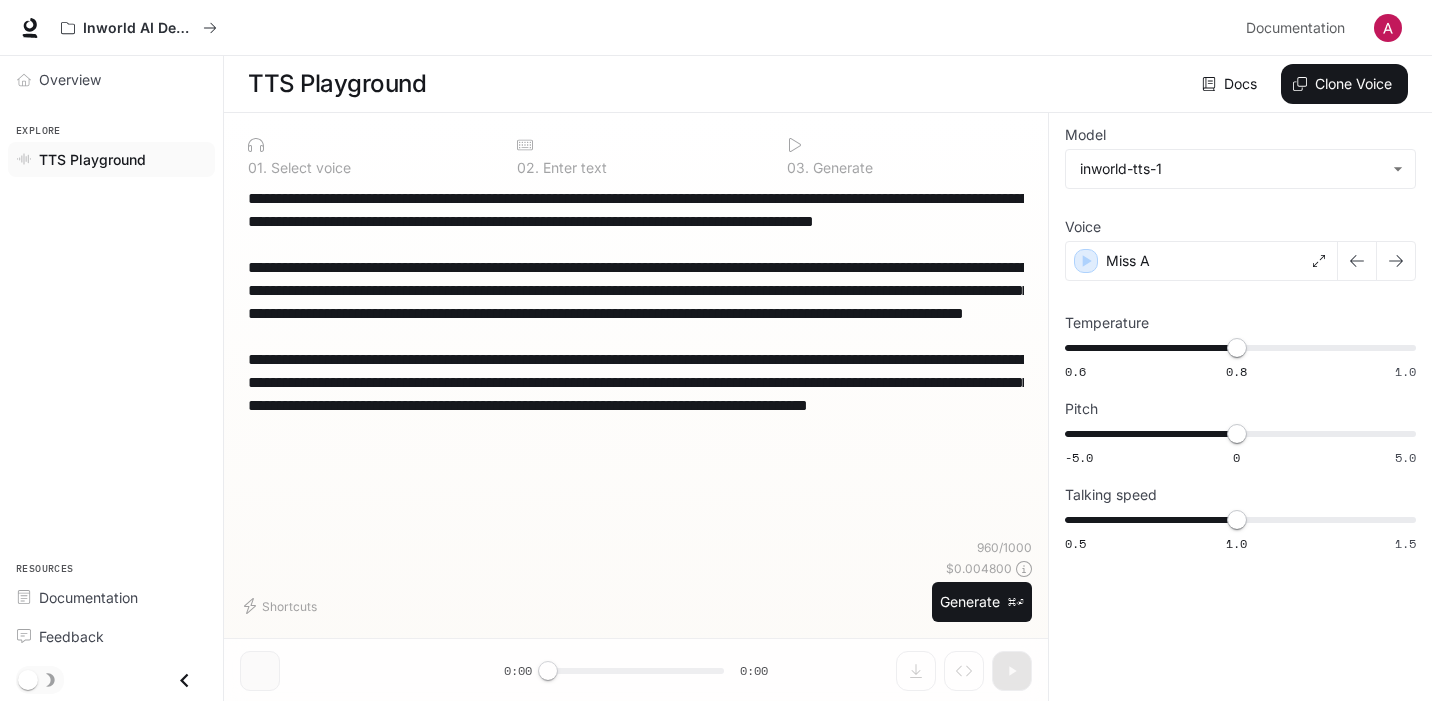 click on "**********" at bounding box center [636, 313] 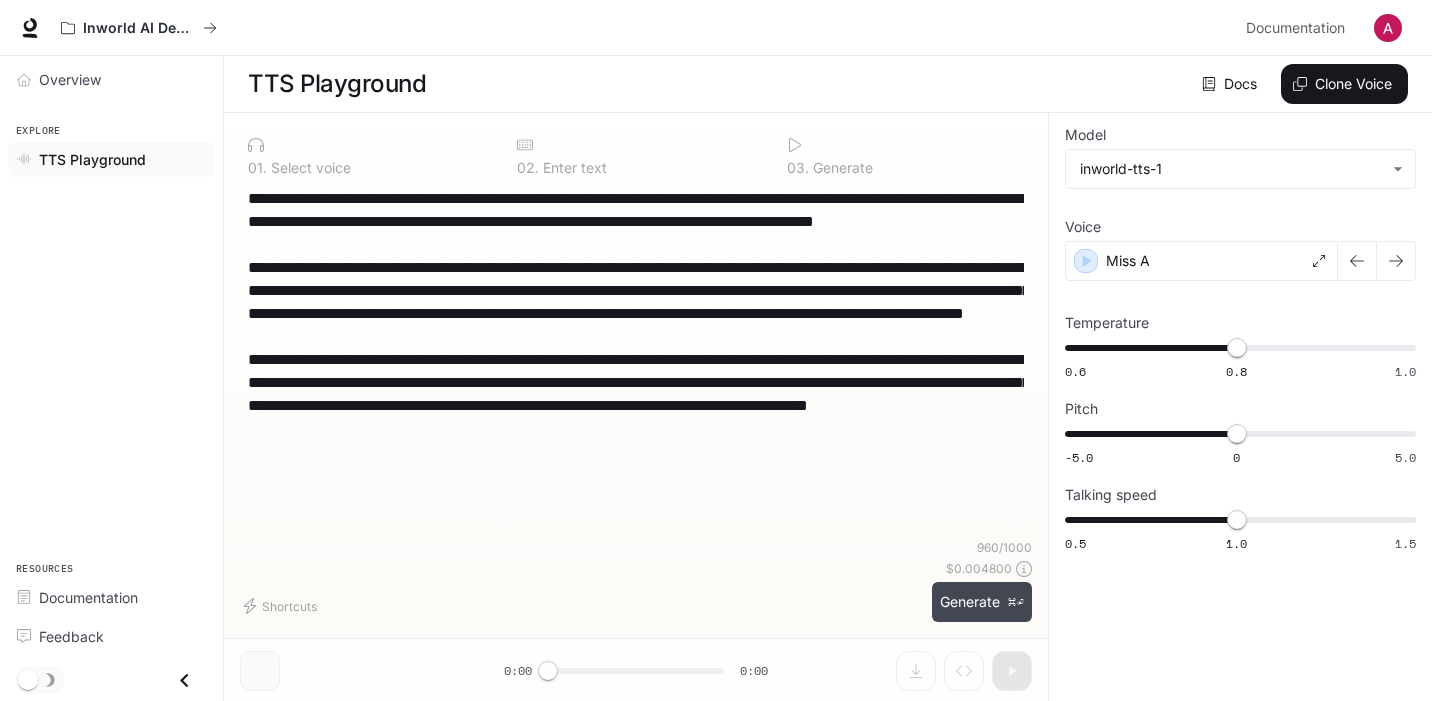 click on "Generate ⌘⏎" at bounding box center [982, 602] 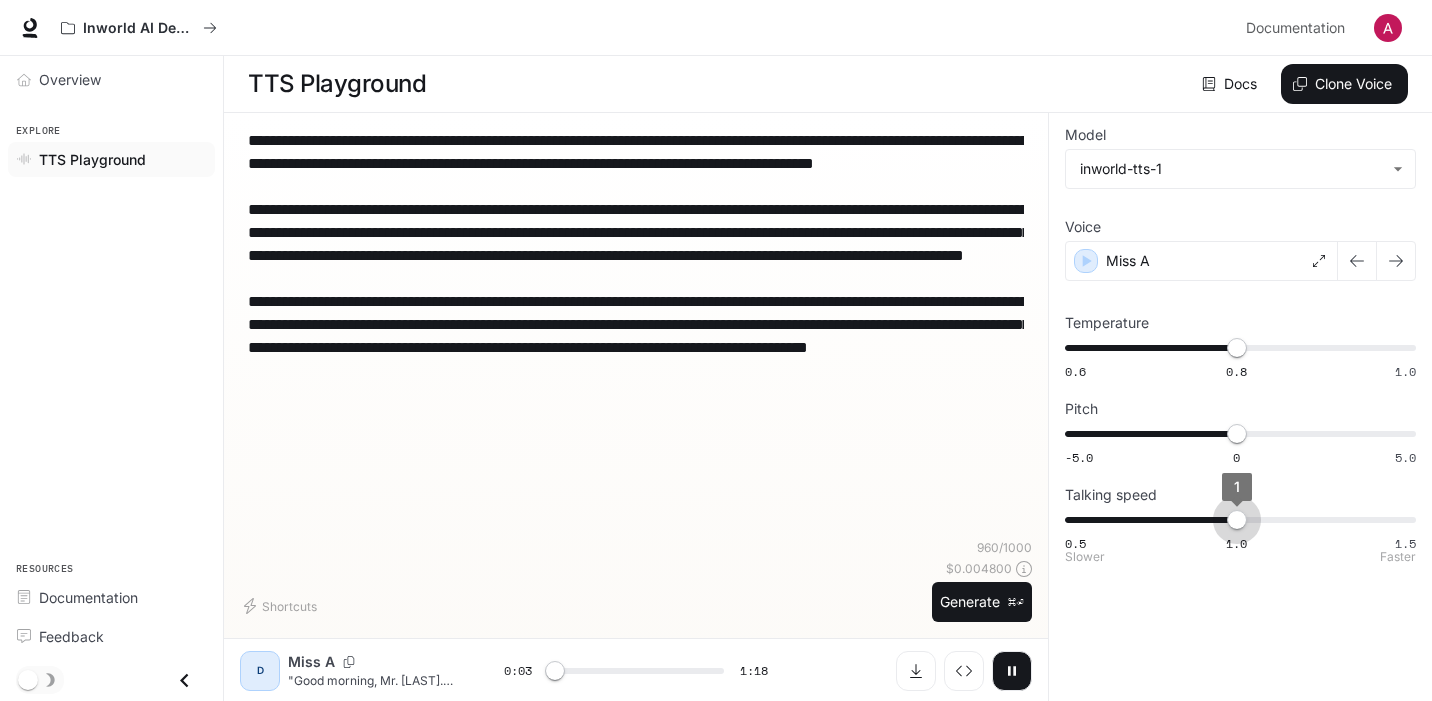 type on "***" 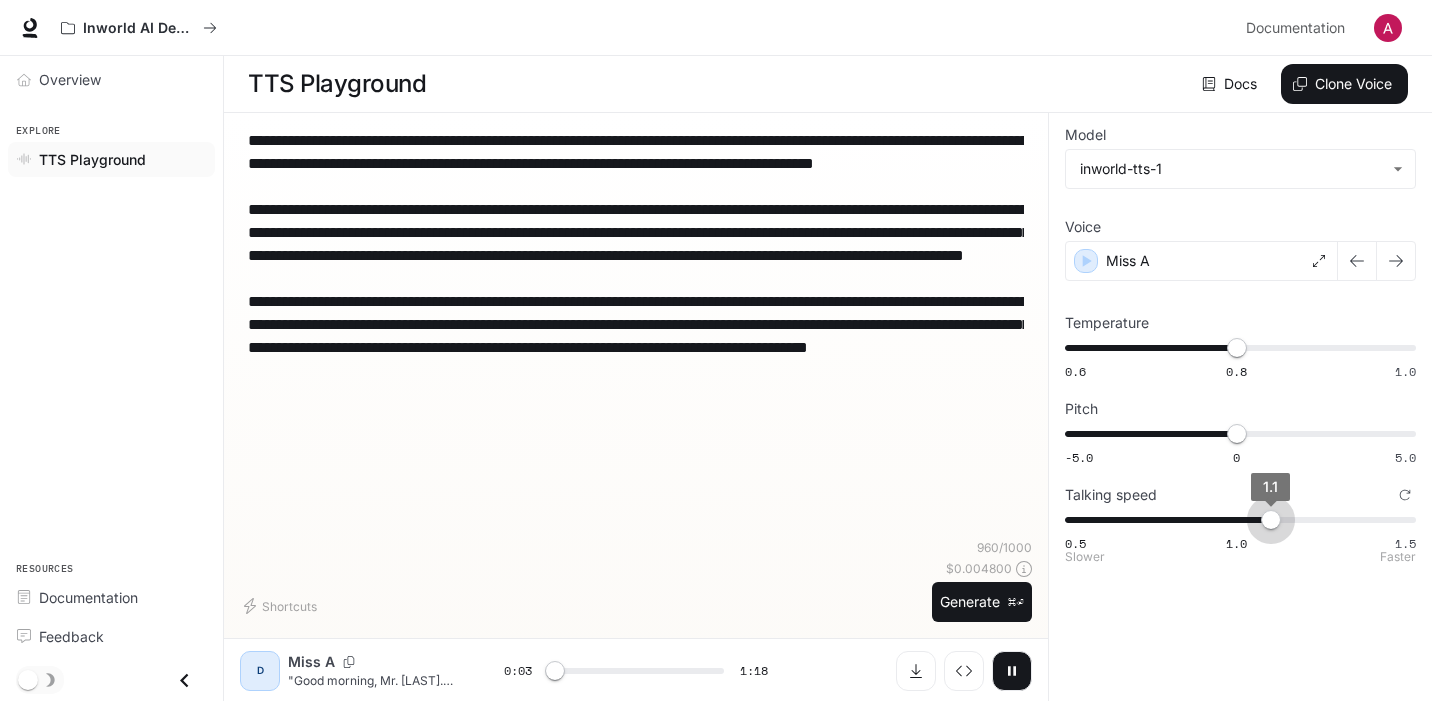 type on "***" 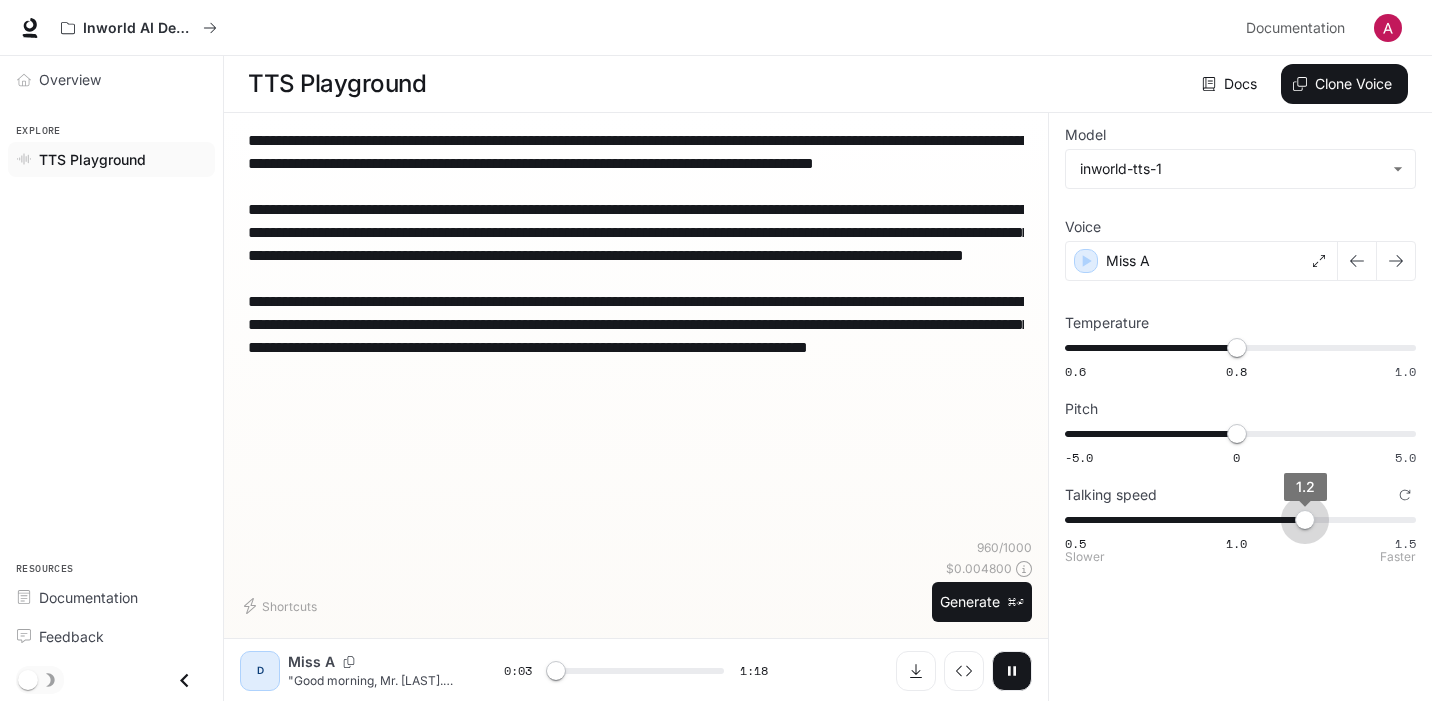 type on "*" 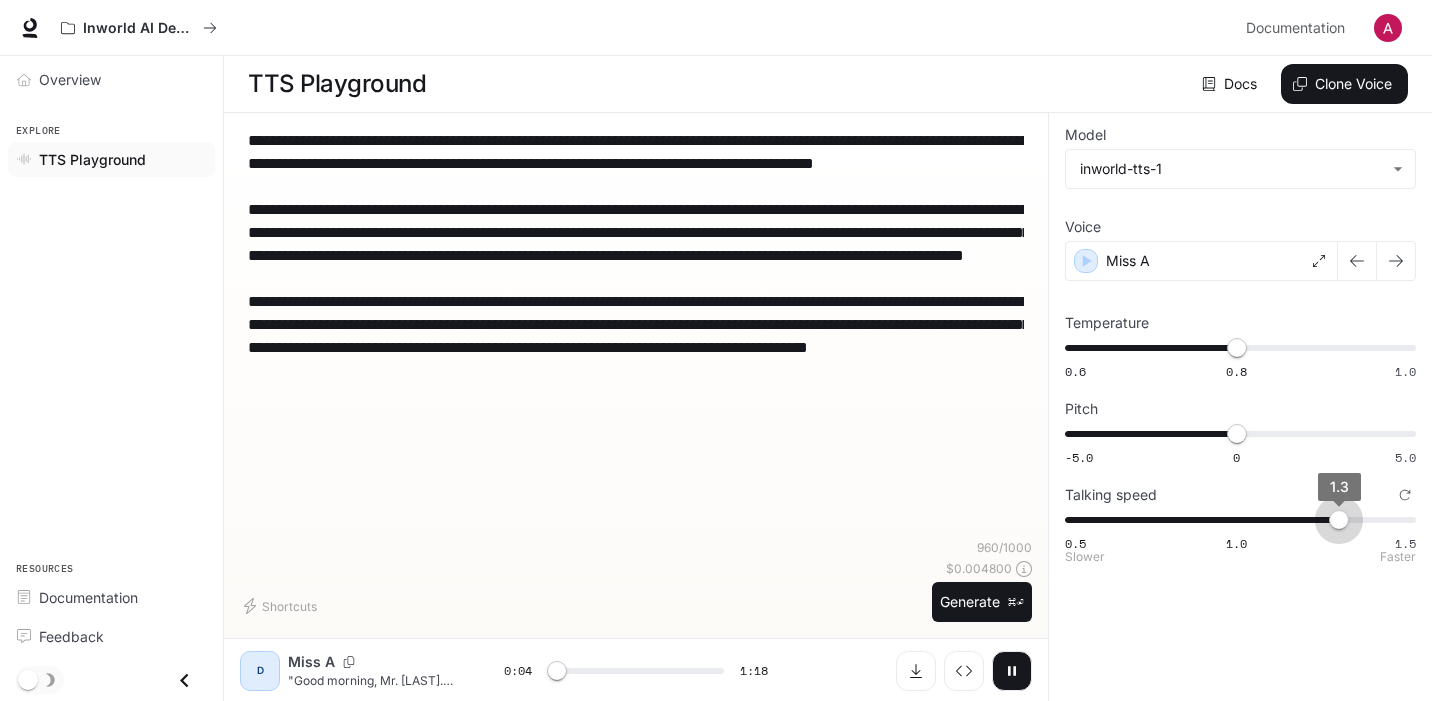 type on "***" 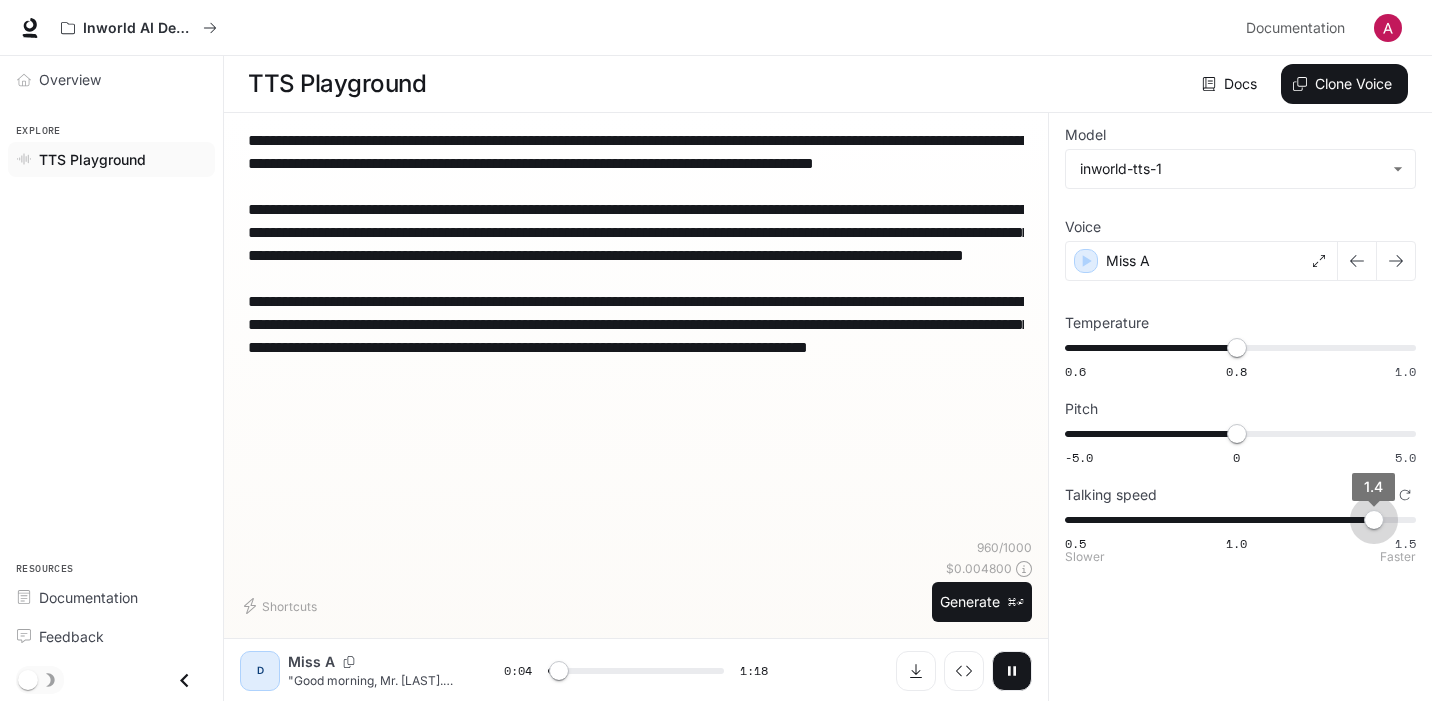 drag, startPoint x: 1241, startPoint y: 527, endPoint x: 1394, endPoint y: 528, distance: 153.00327 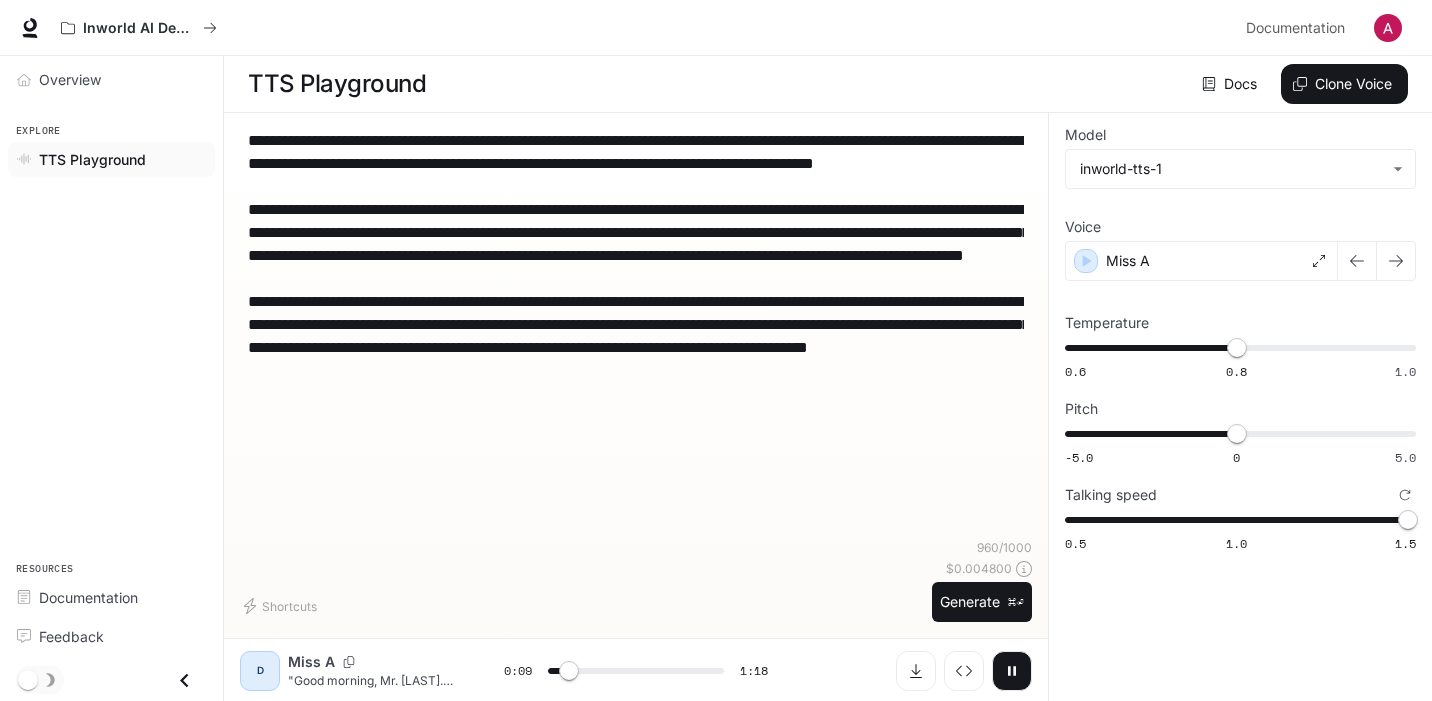 click on "Pitch" at bounding box center [1240, 409] 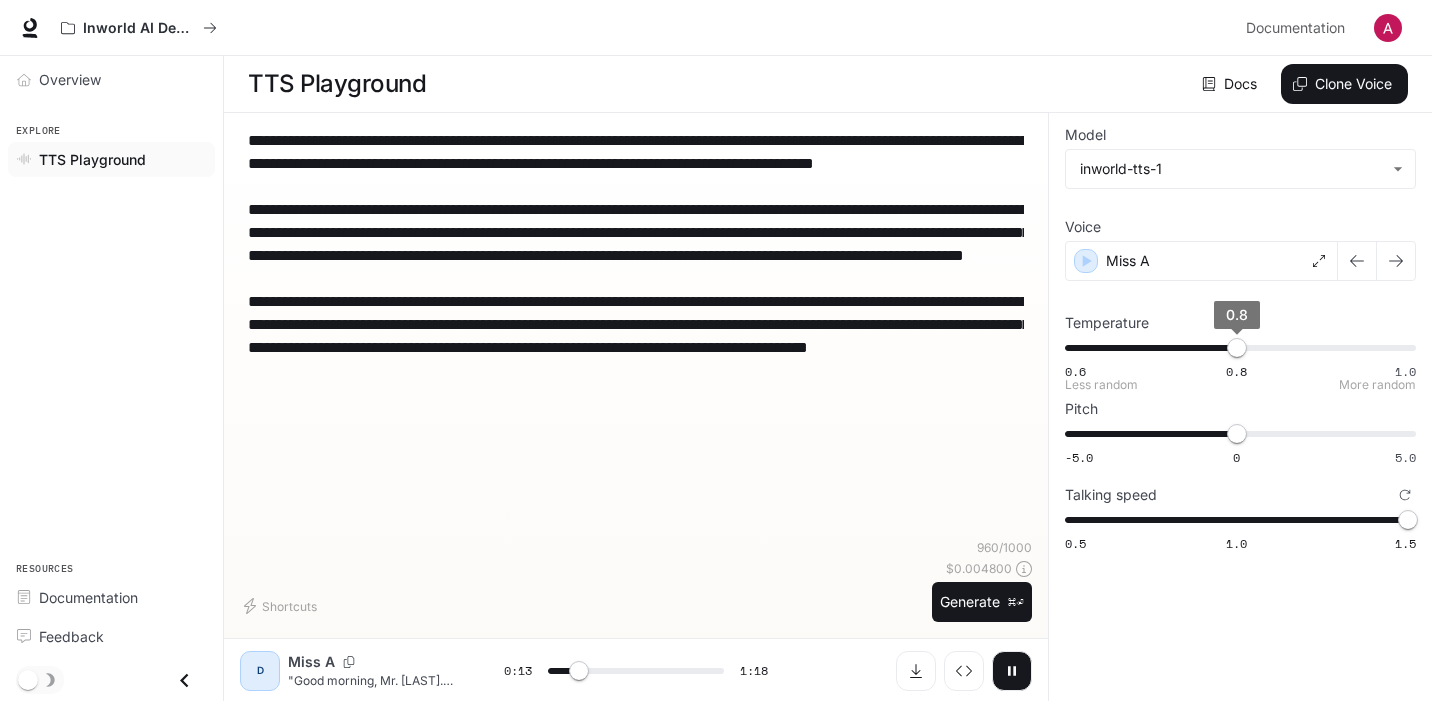 type on "****" 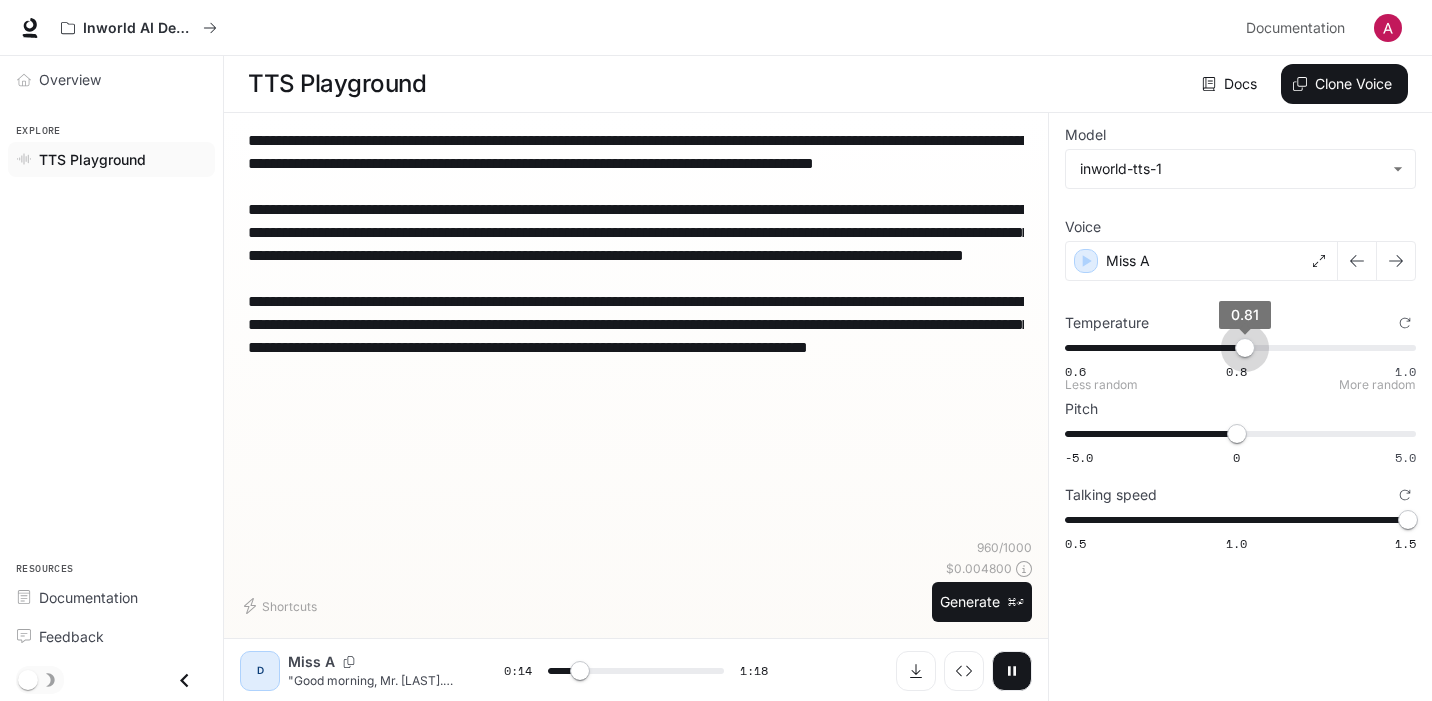 type on "****" 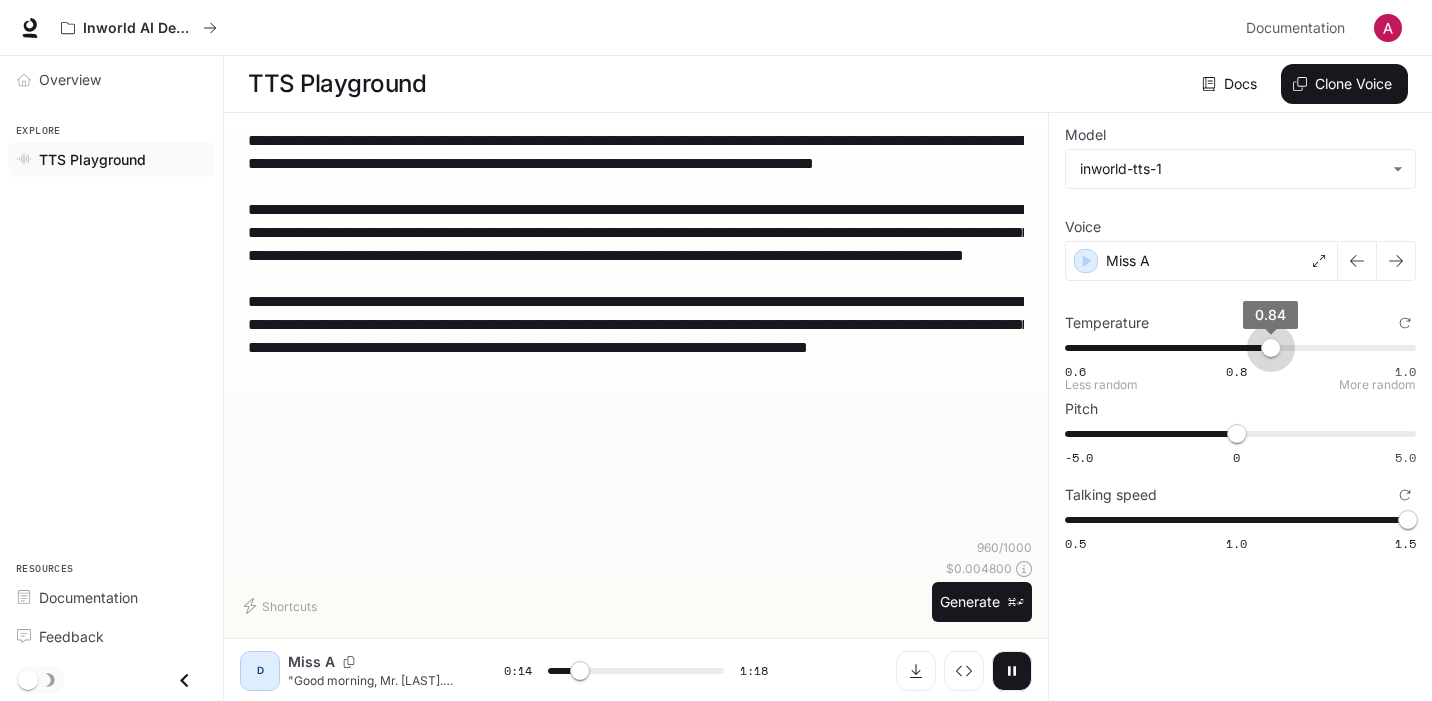 type on "****" 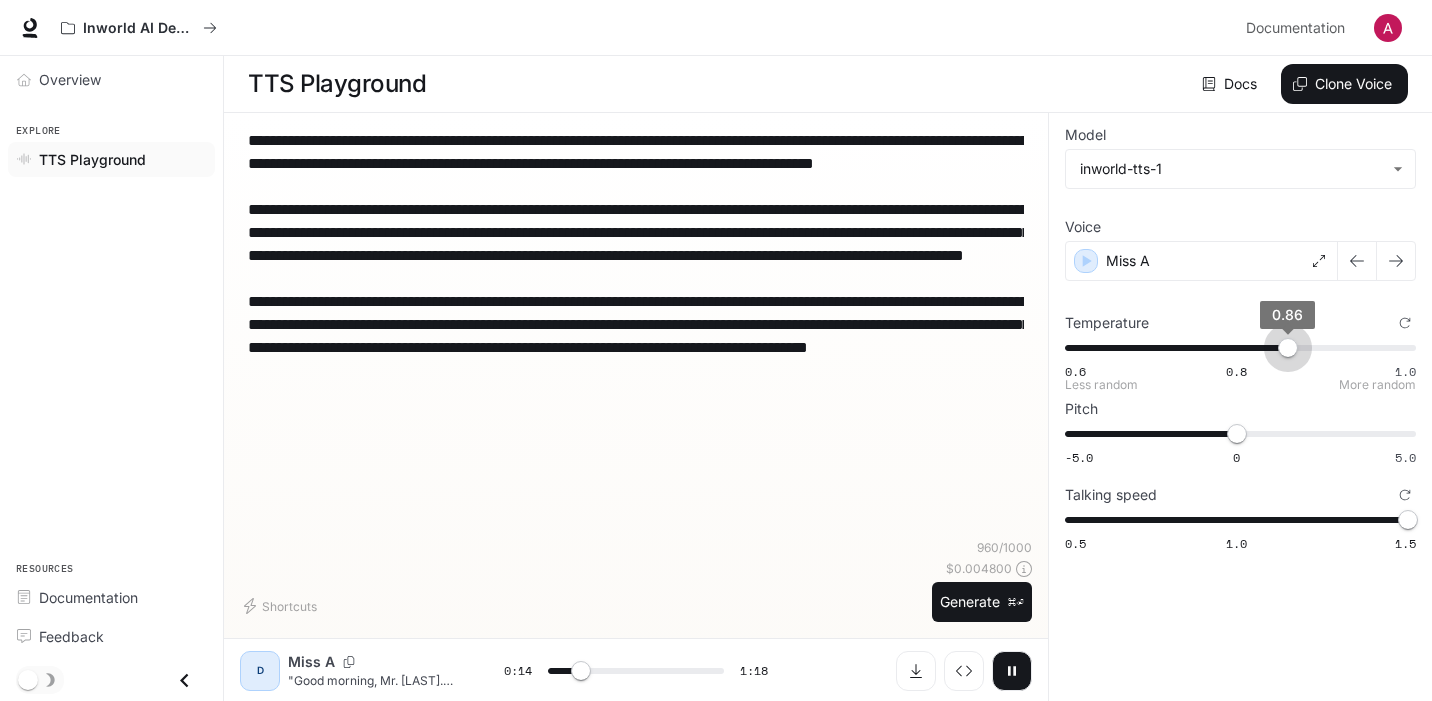 type on "****" 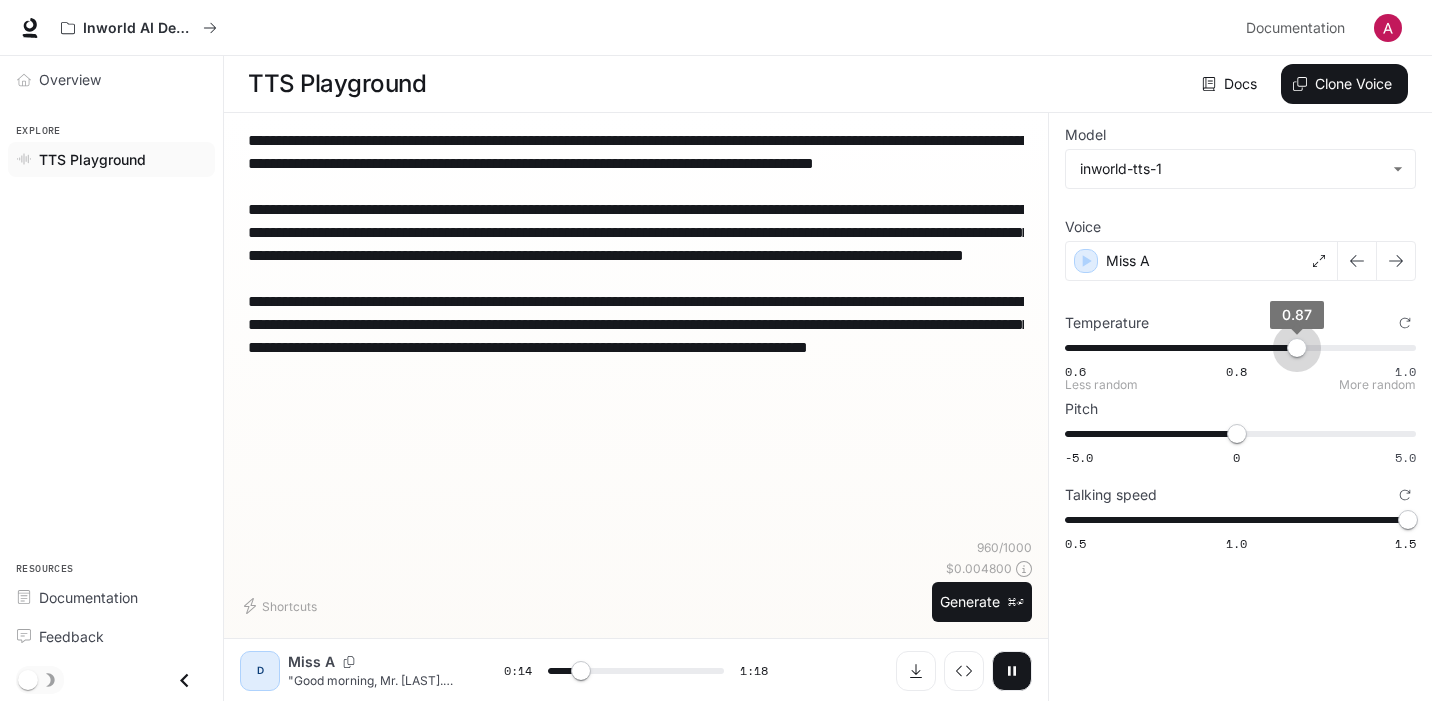 type on "**" 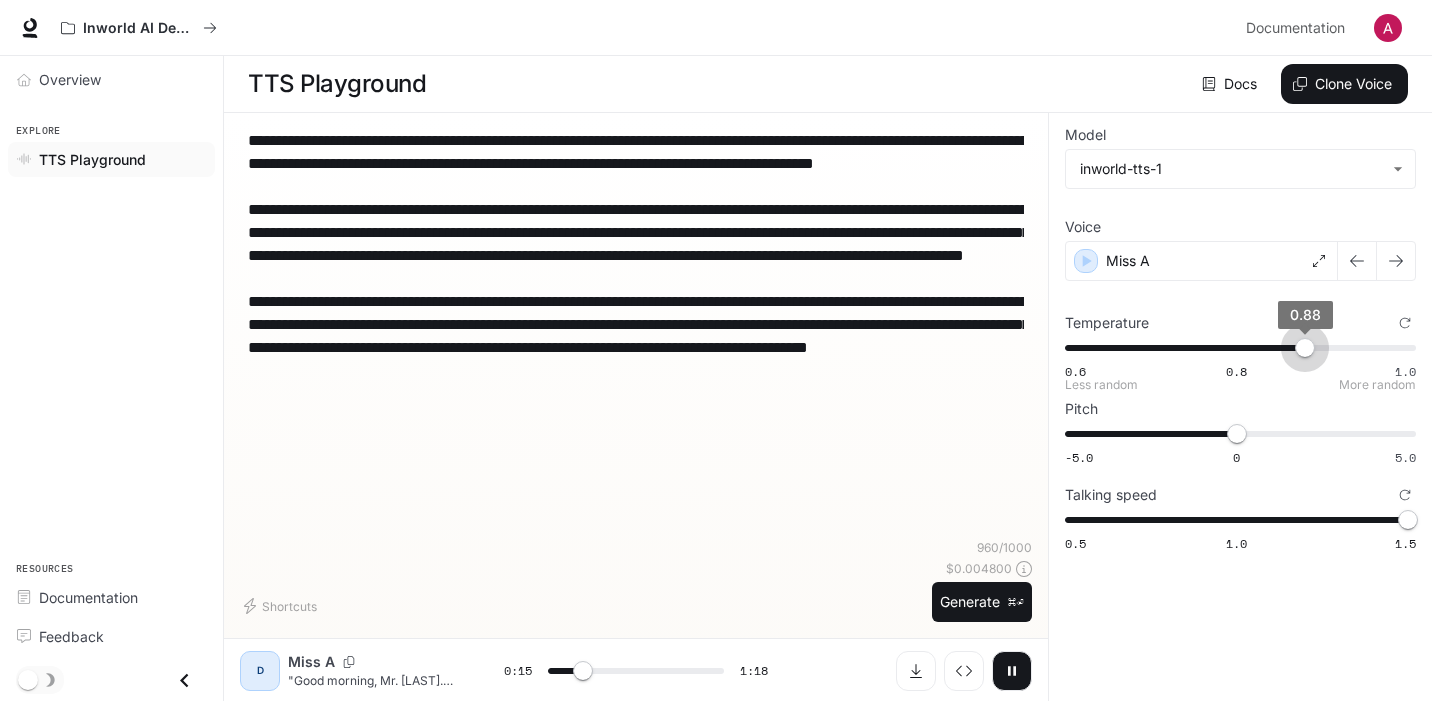 type on "****" 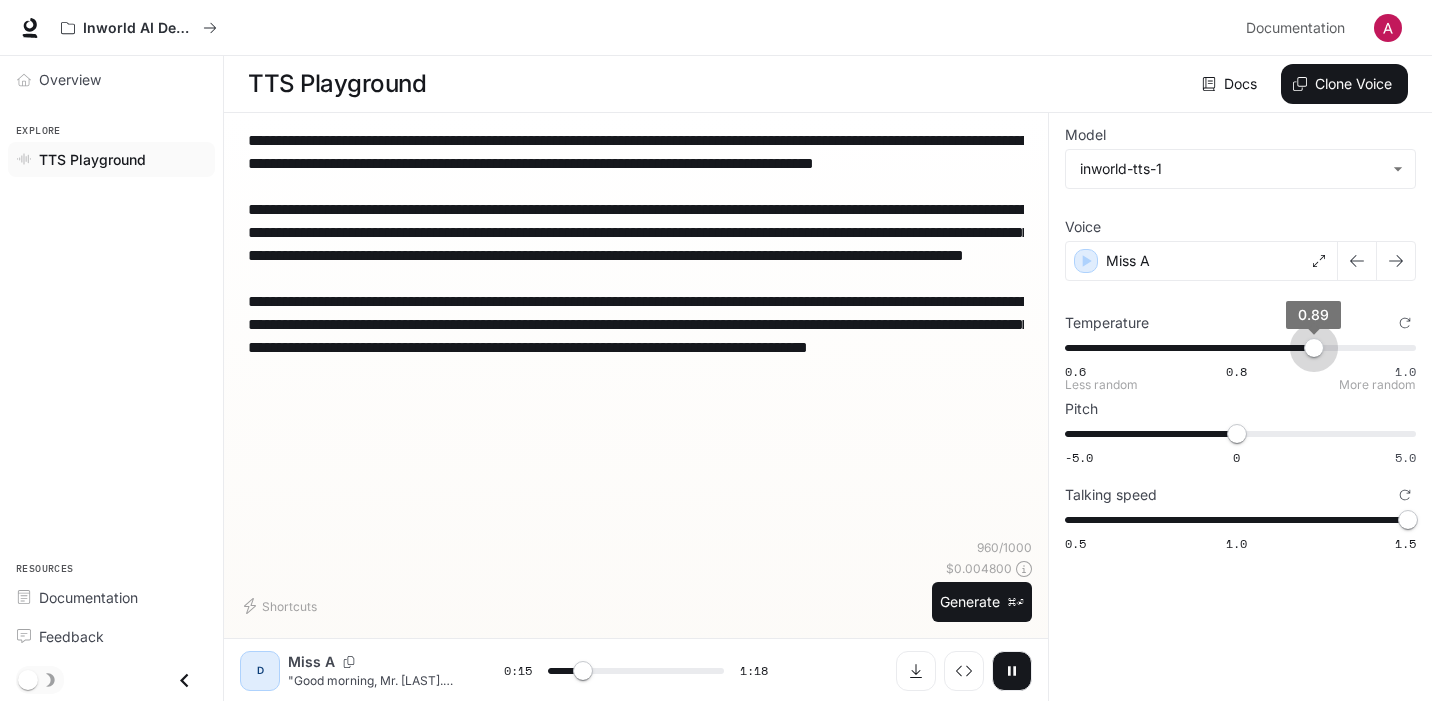 type on "****" 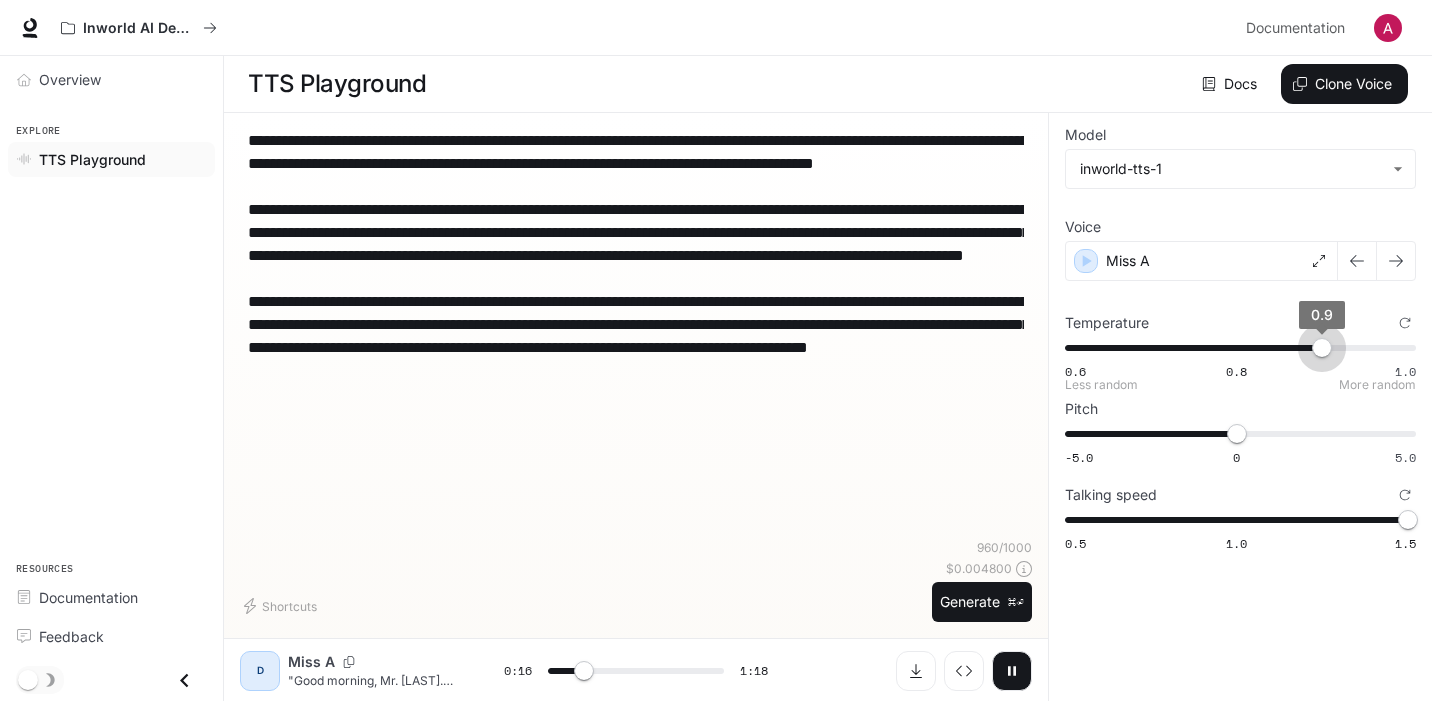 type on "****" 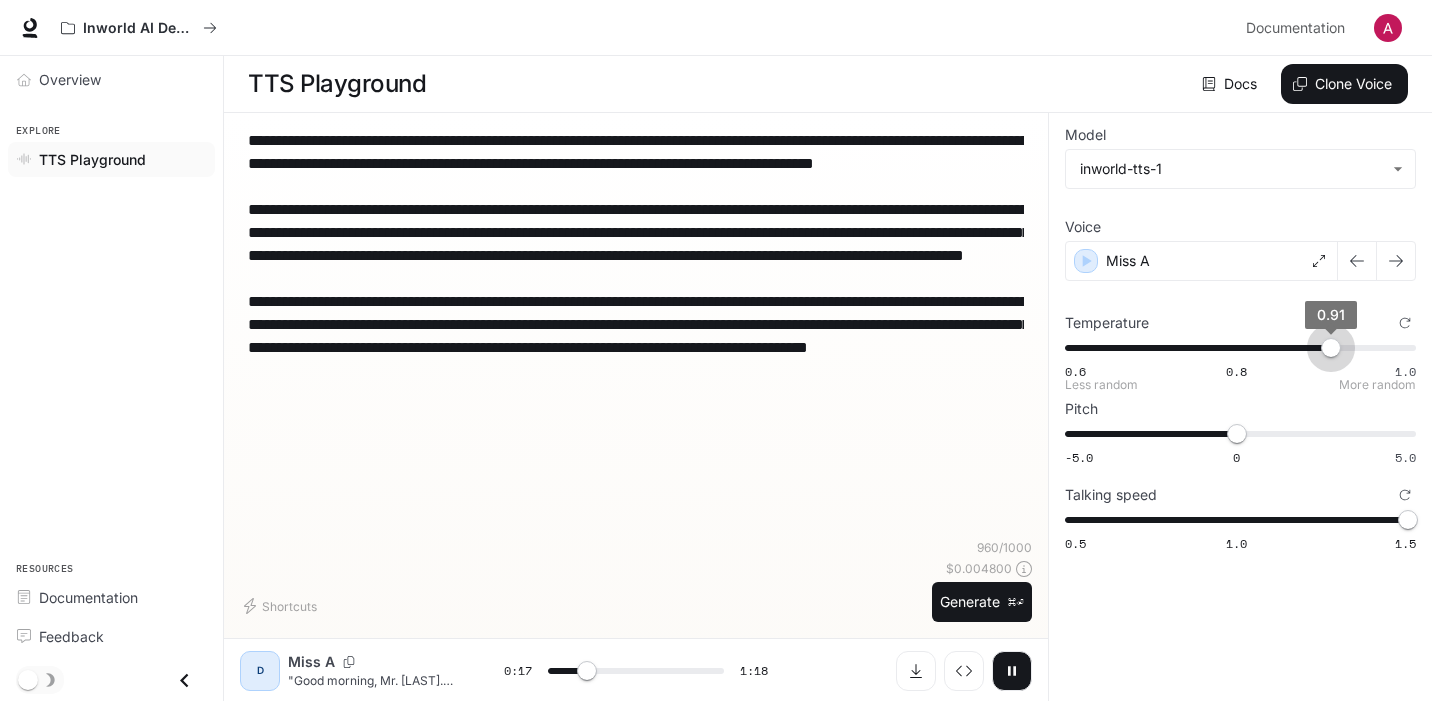 type on "****" 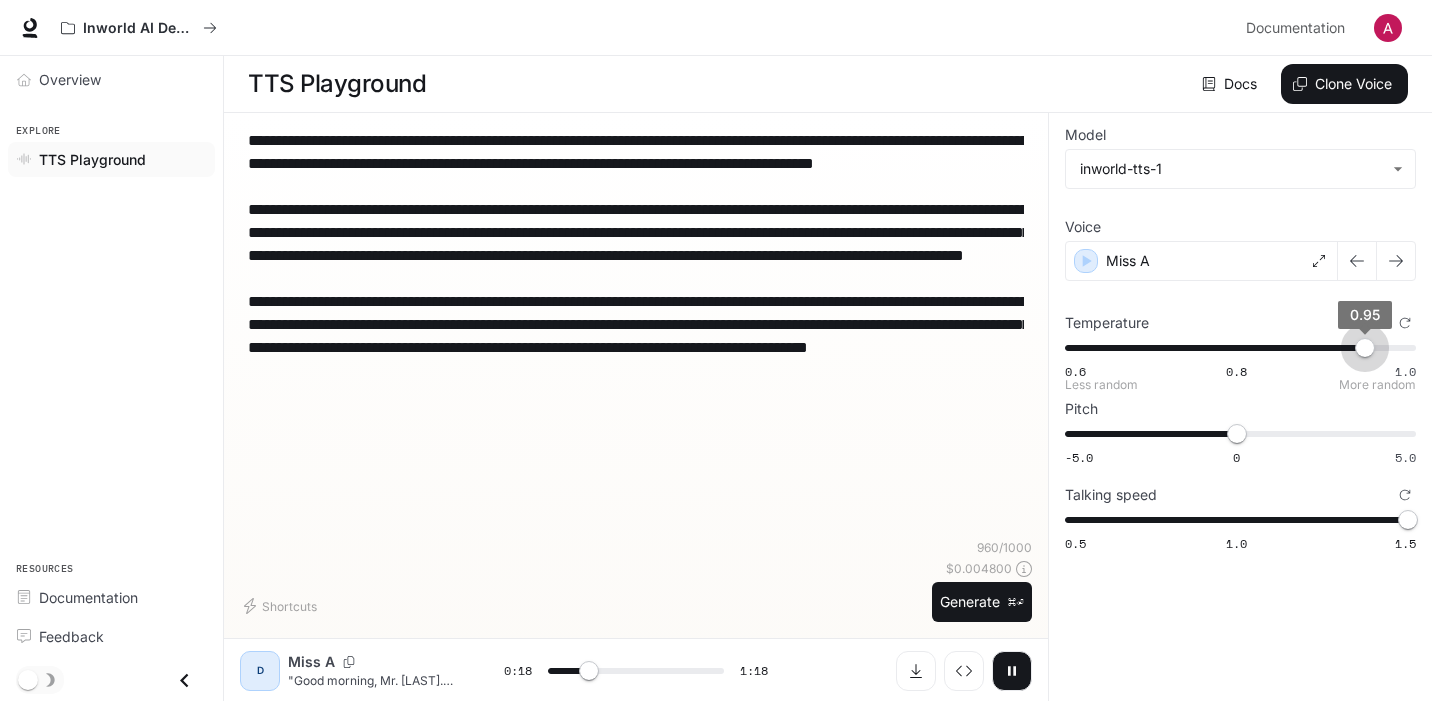 drag, startPoint x: 1242, startPoint y: 347, endPoint x: 1362, endPoint y: 340, distance: 120.203995 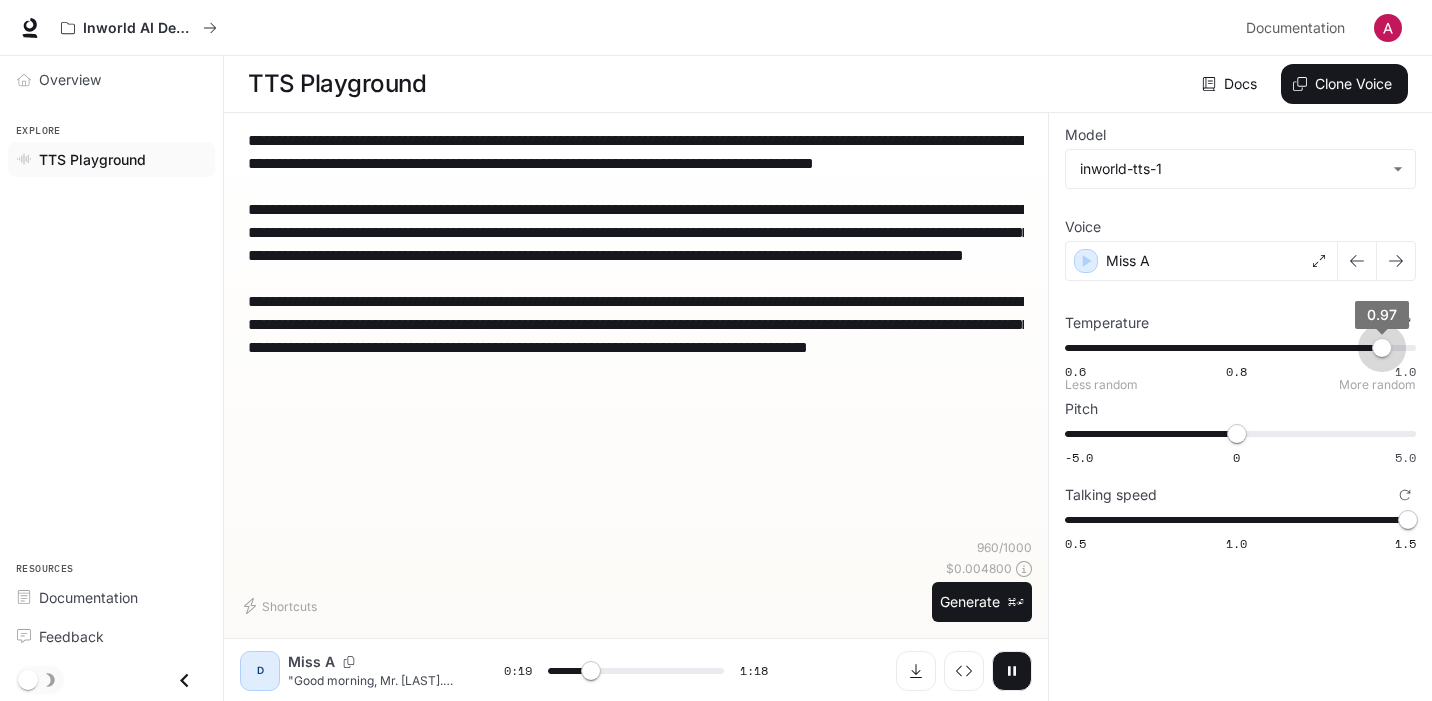 type on "****" 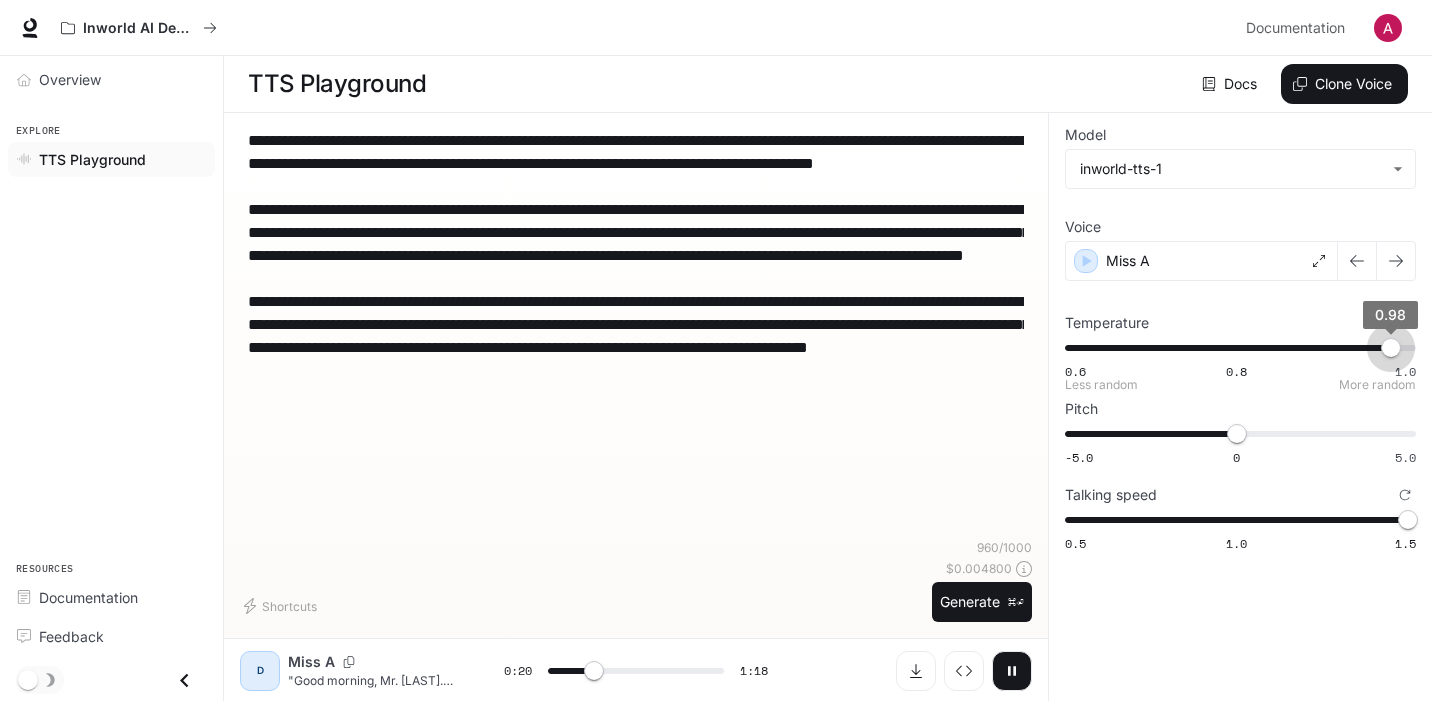 type on "****" 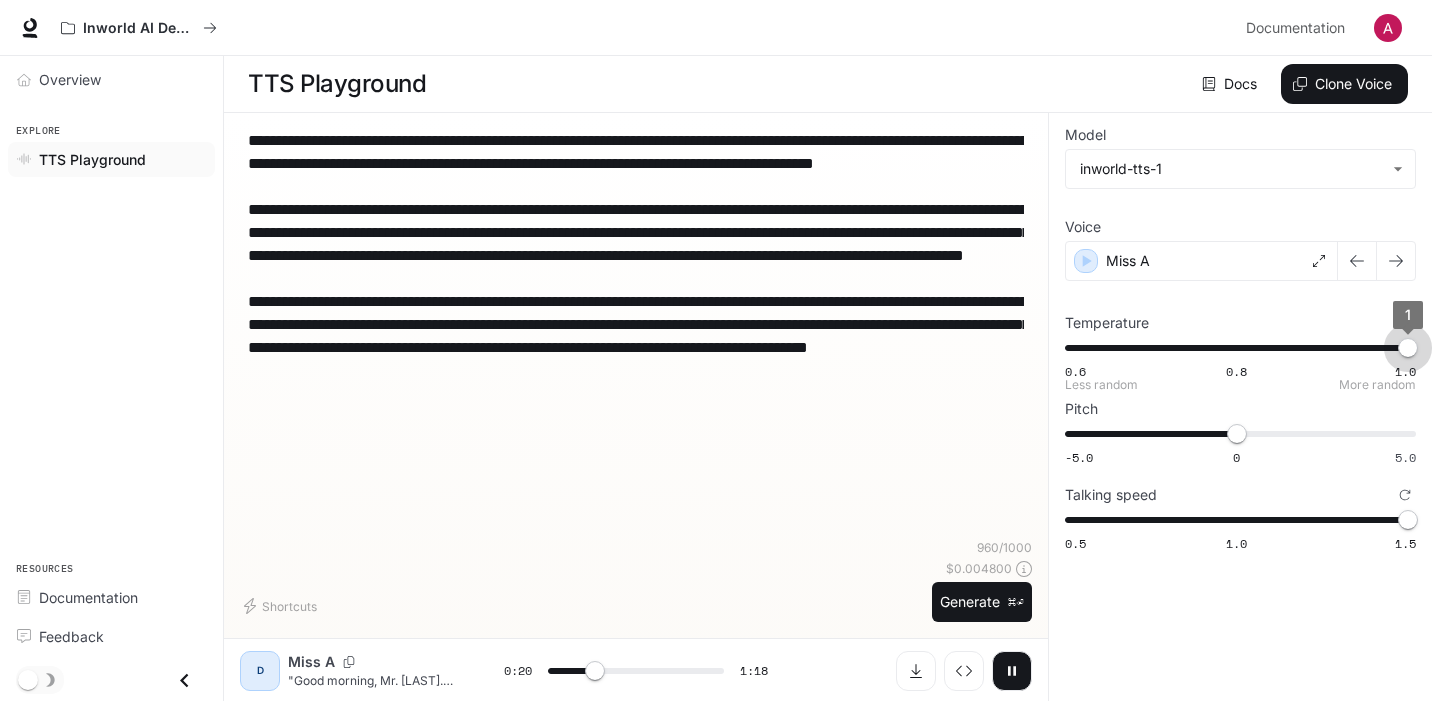 drag, startPoint x: 1391, startPoint y: 340, endPoint x: 1411, endPoint y: 340, distance: 20 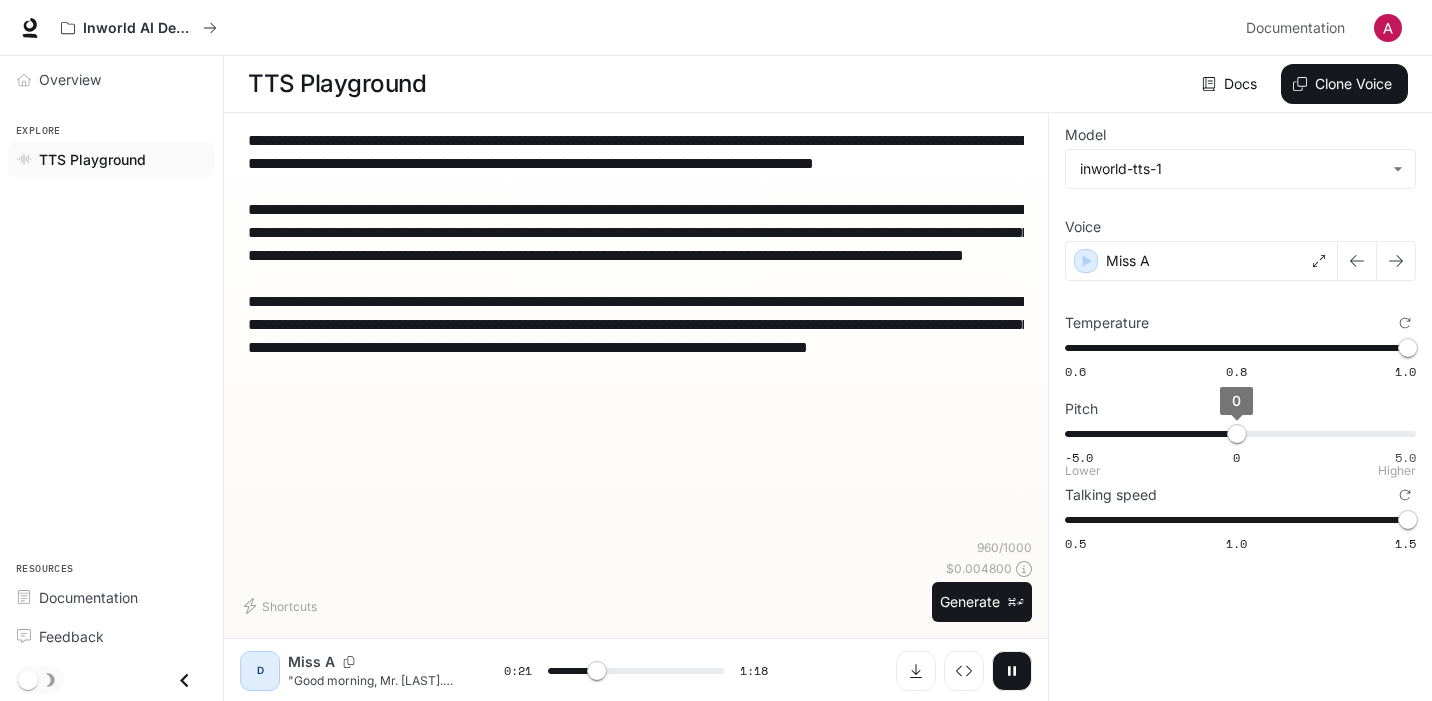 type on "****" 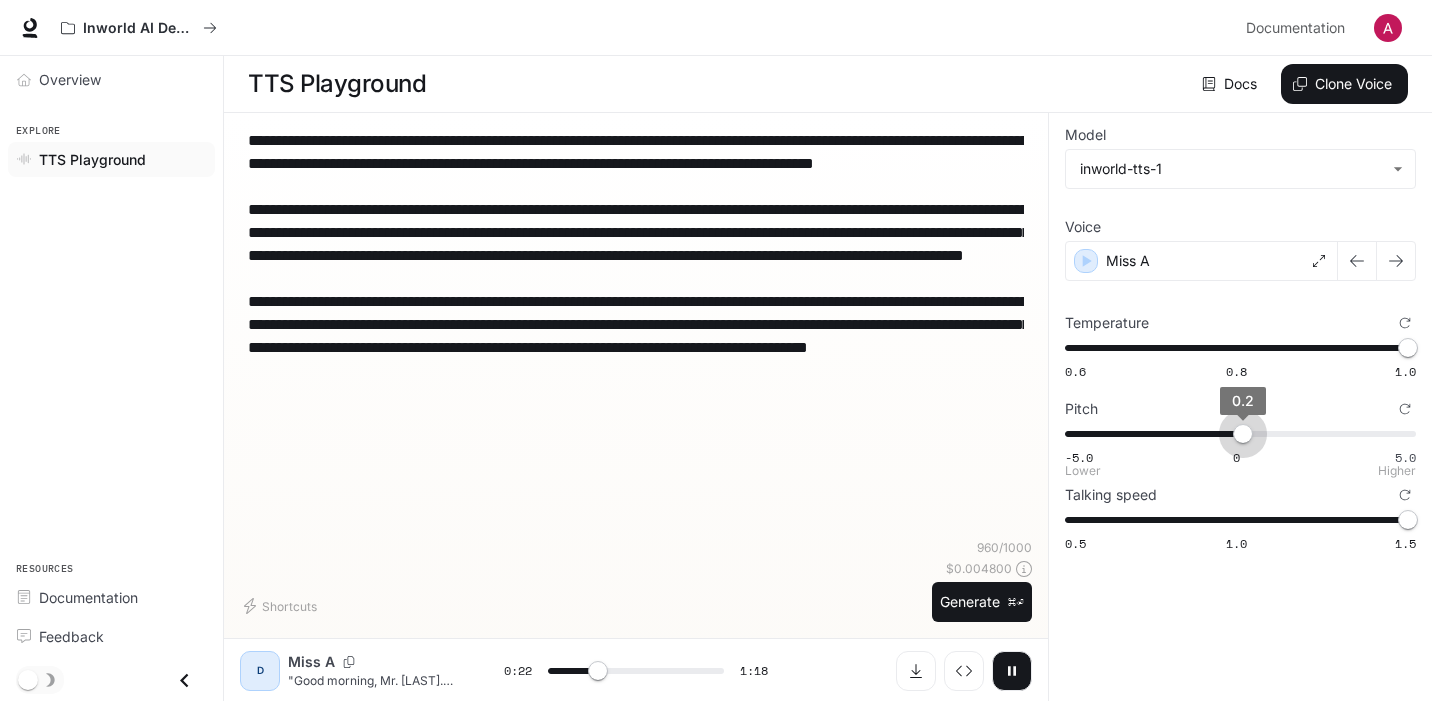 type on "****" 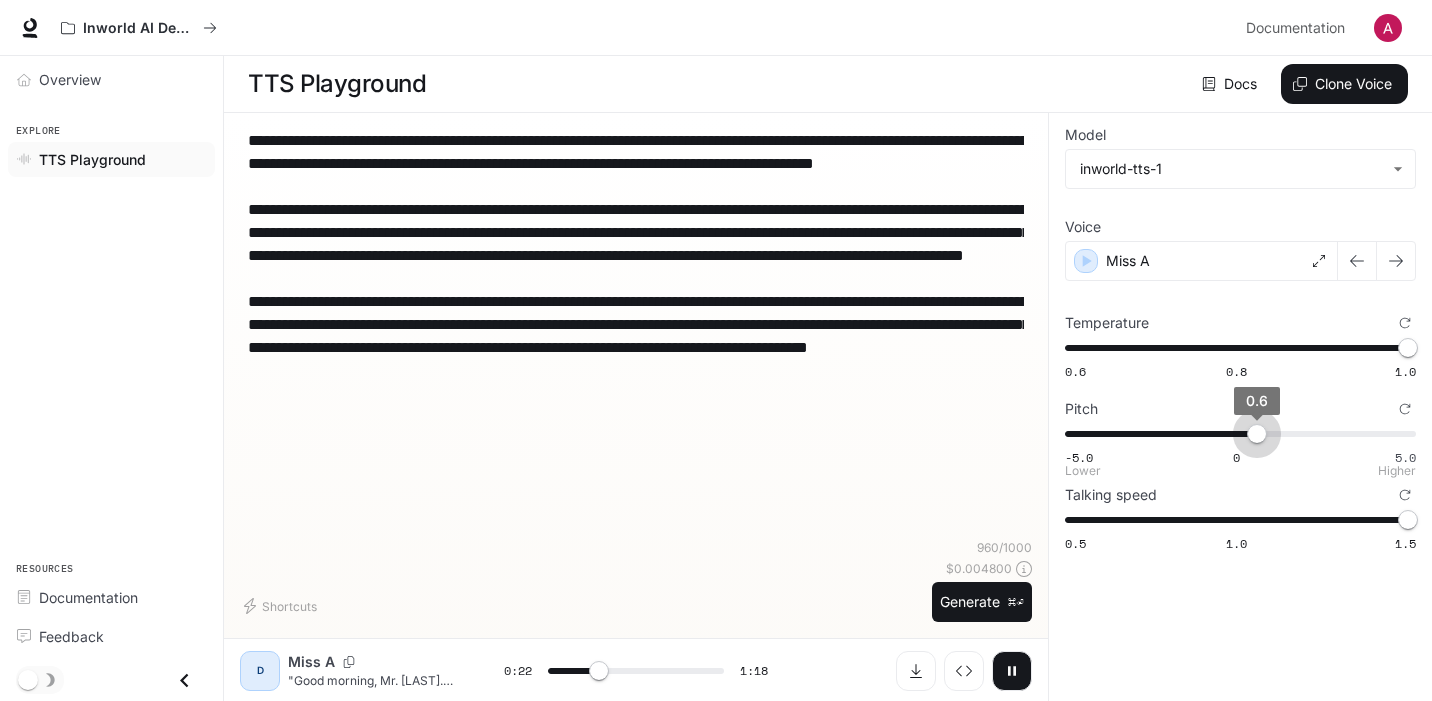type on "****" 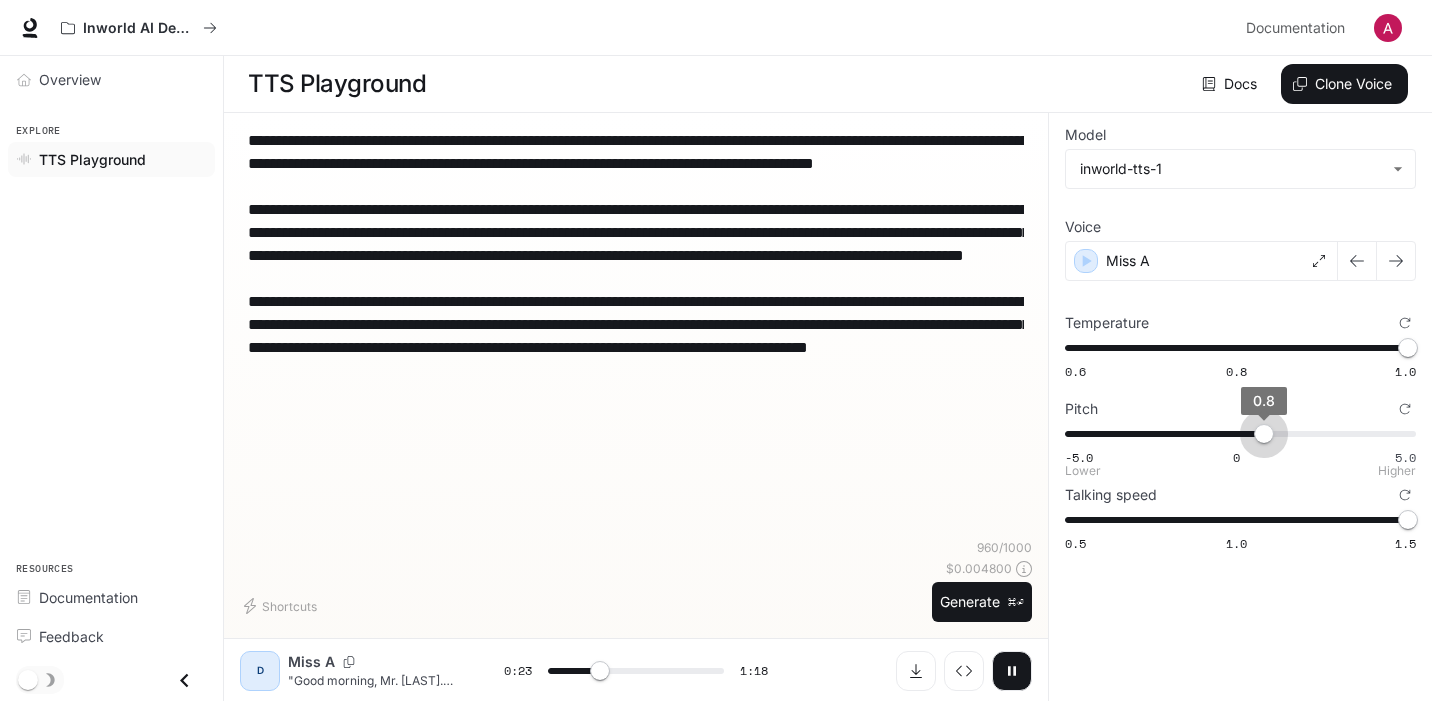 type on "****" 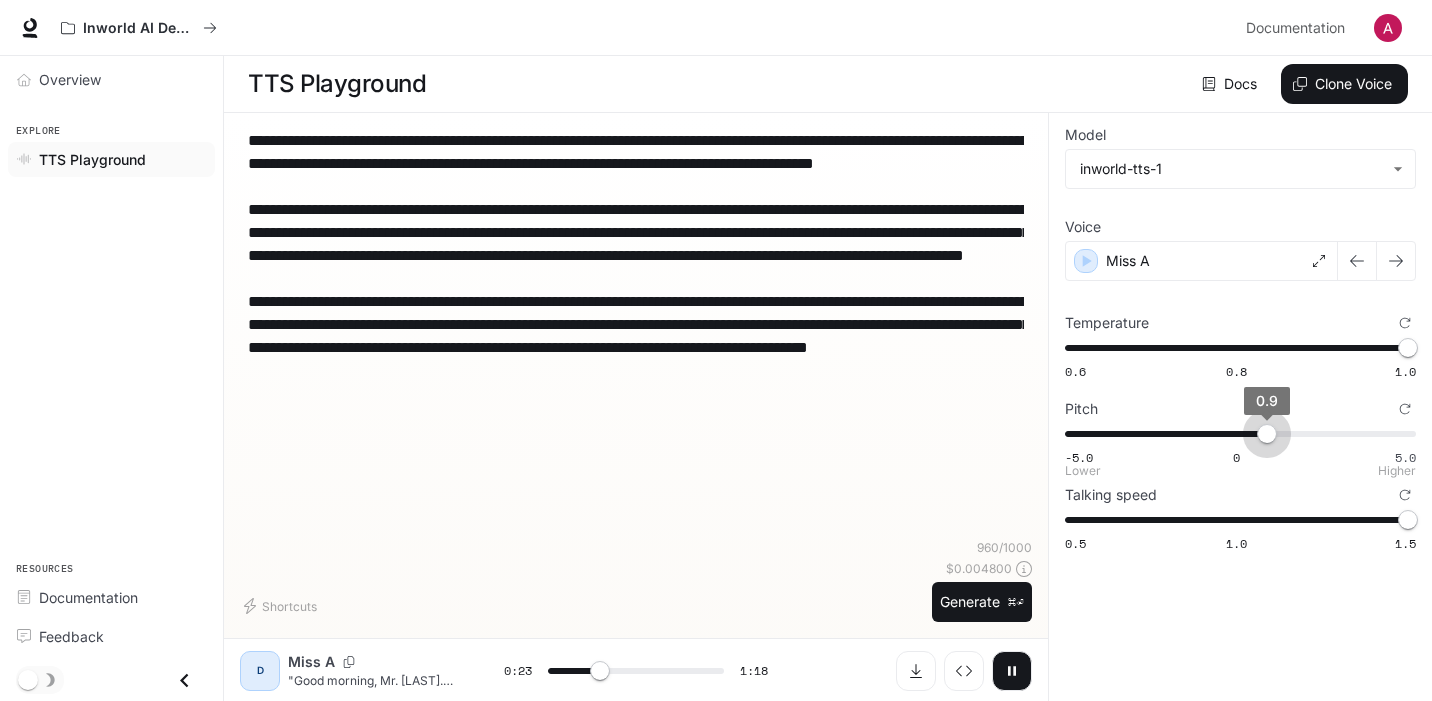 type on "****" 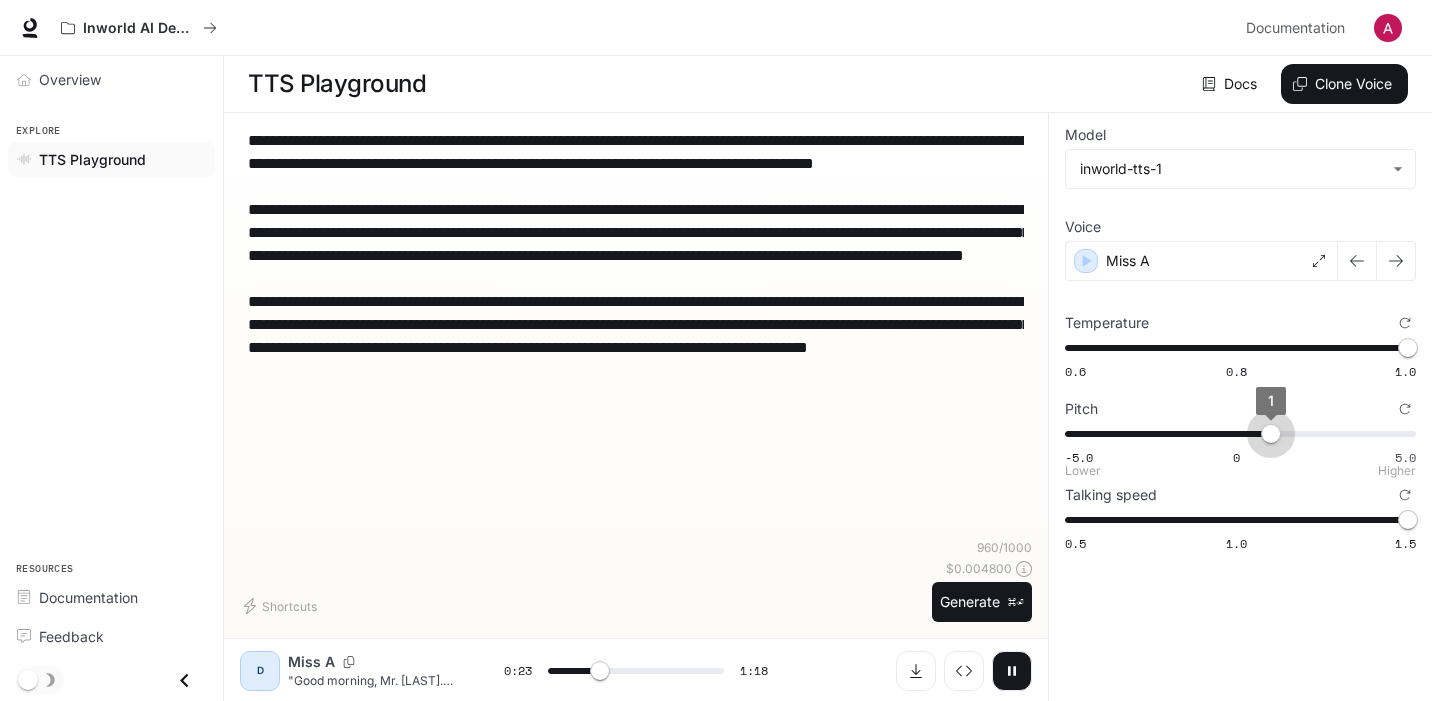 type on "****" 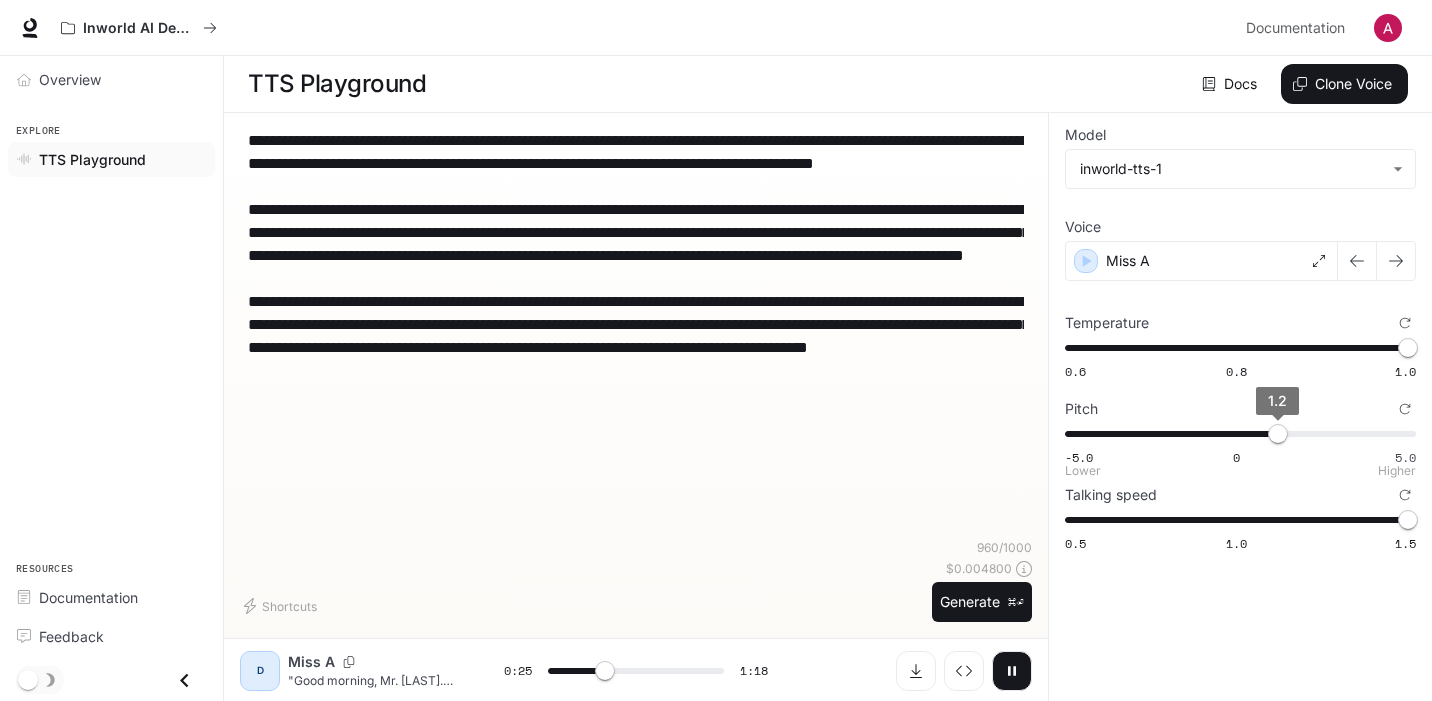 type on "****" 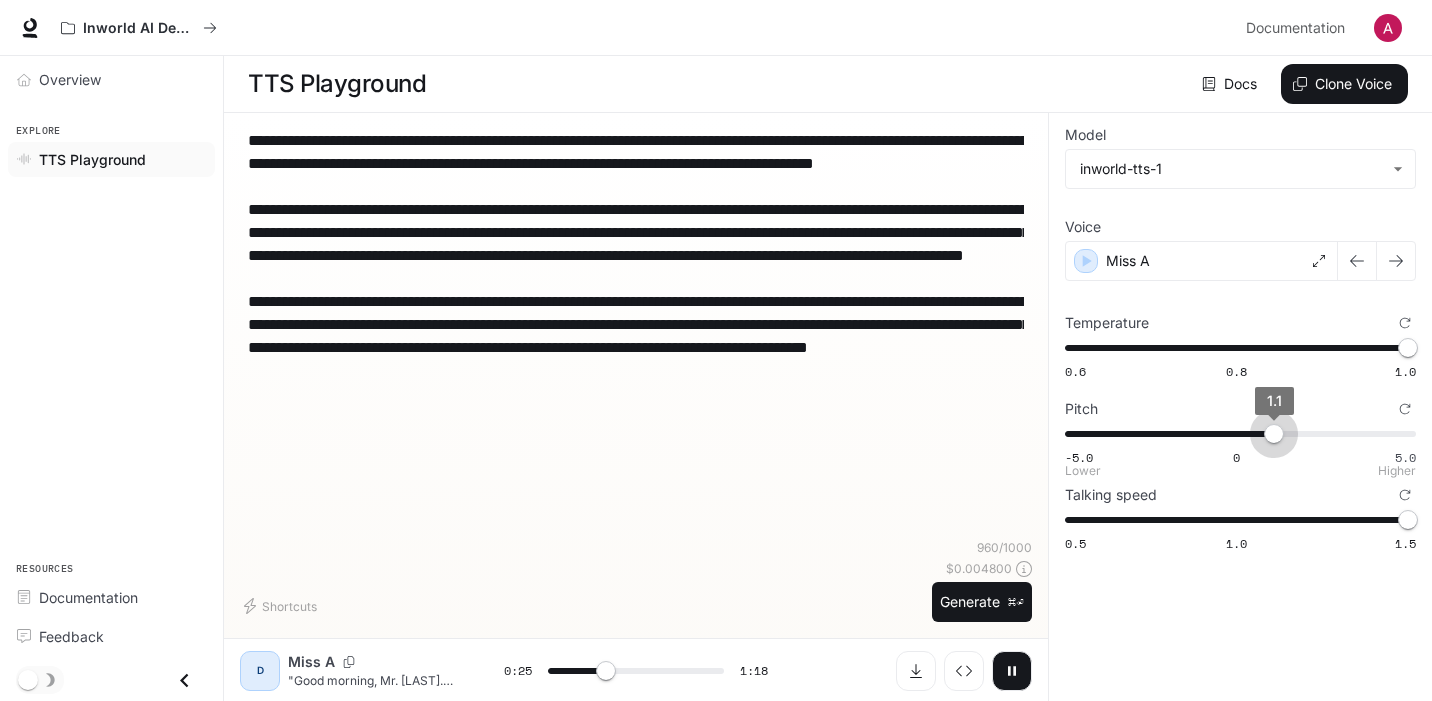 type on "****" 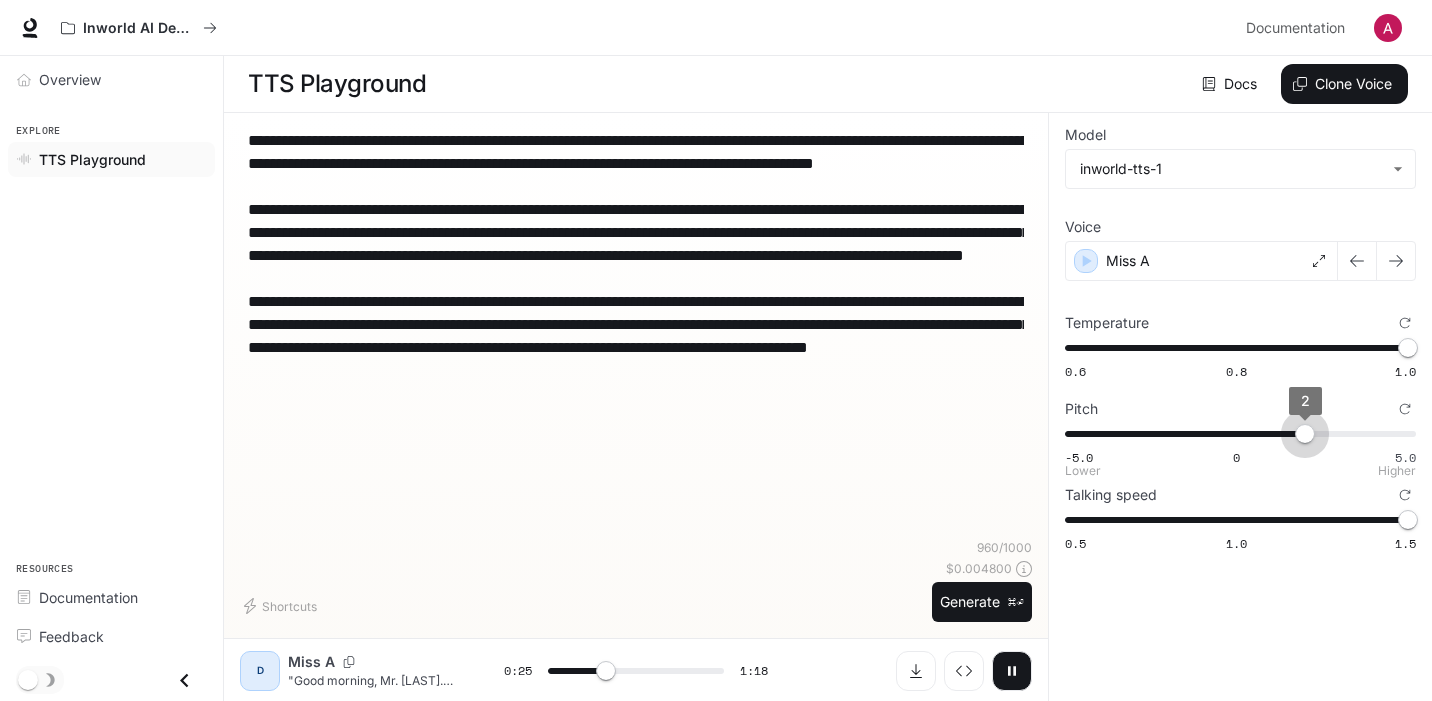 type on "****" 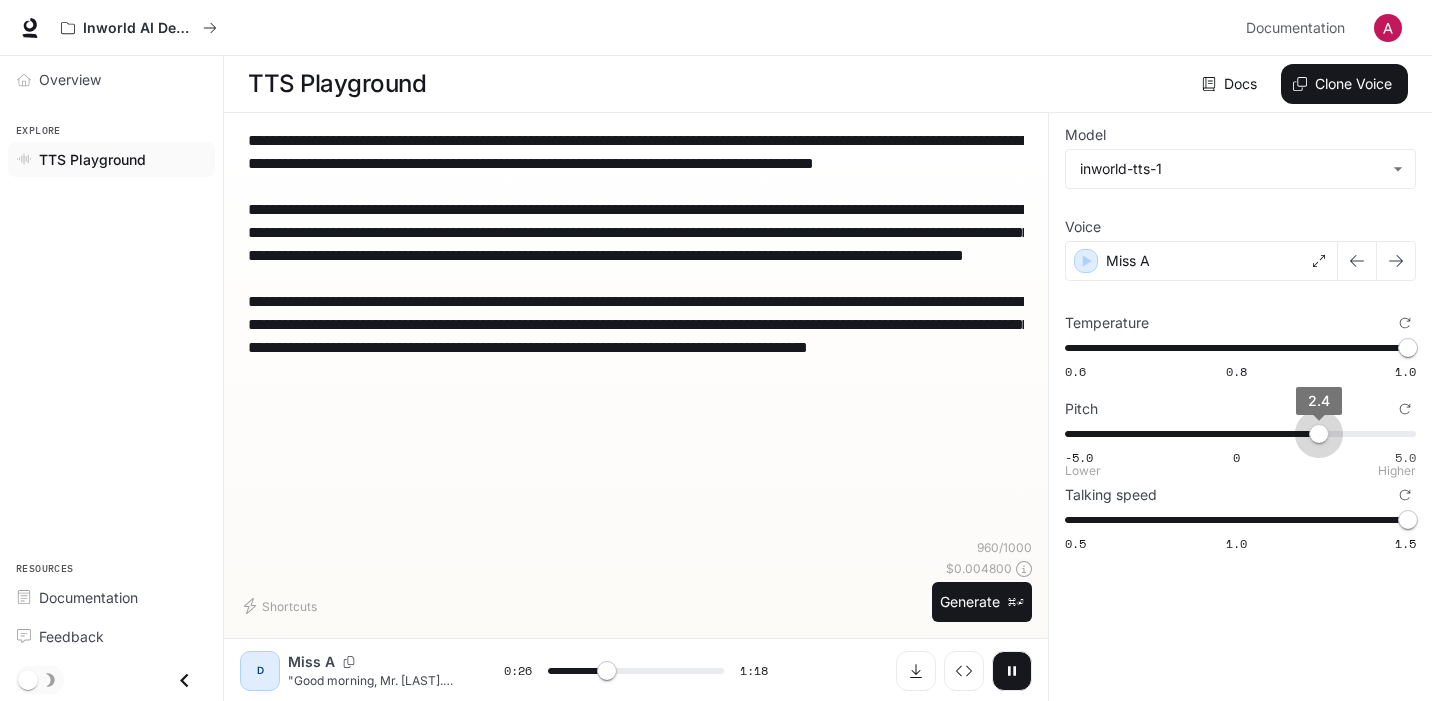 type on "****" 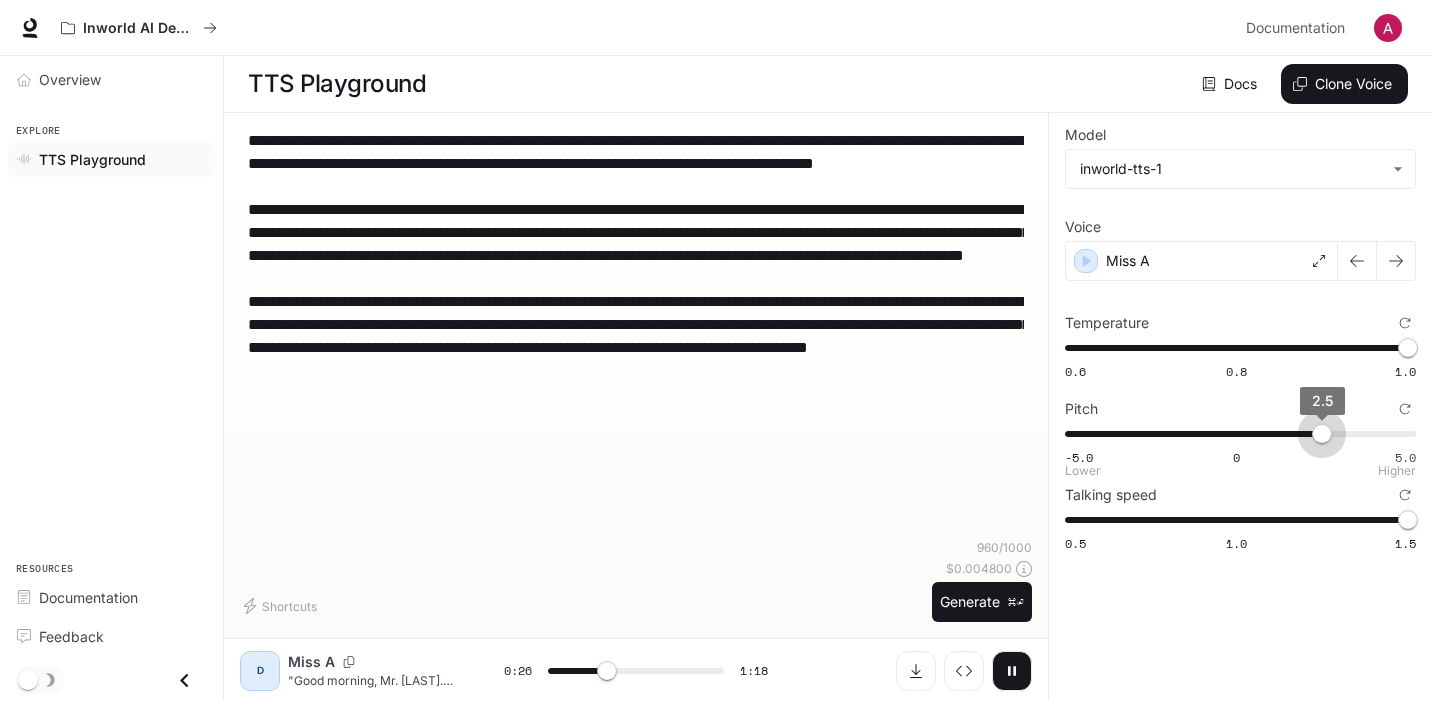 type on "****" 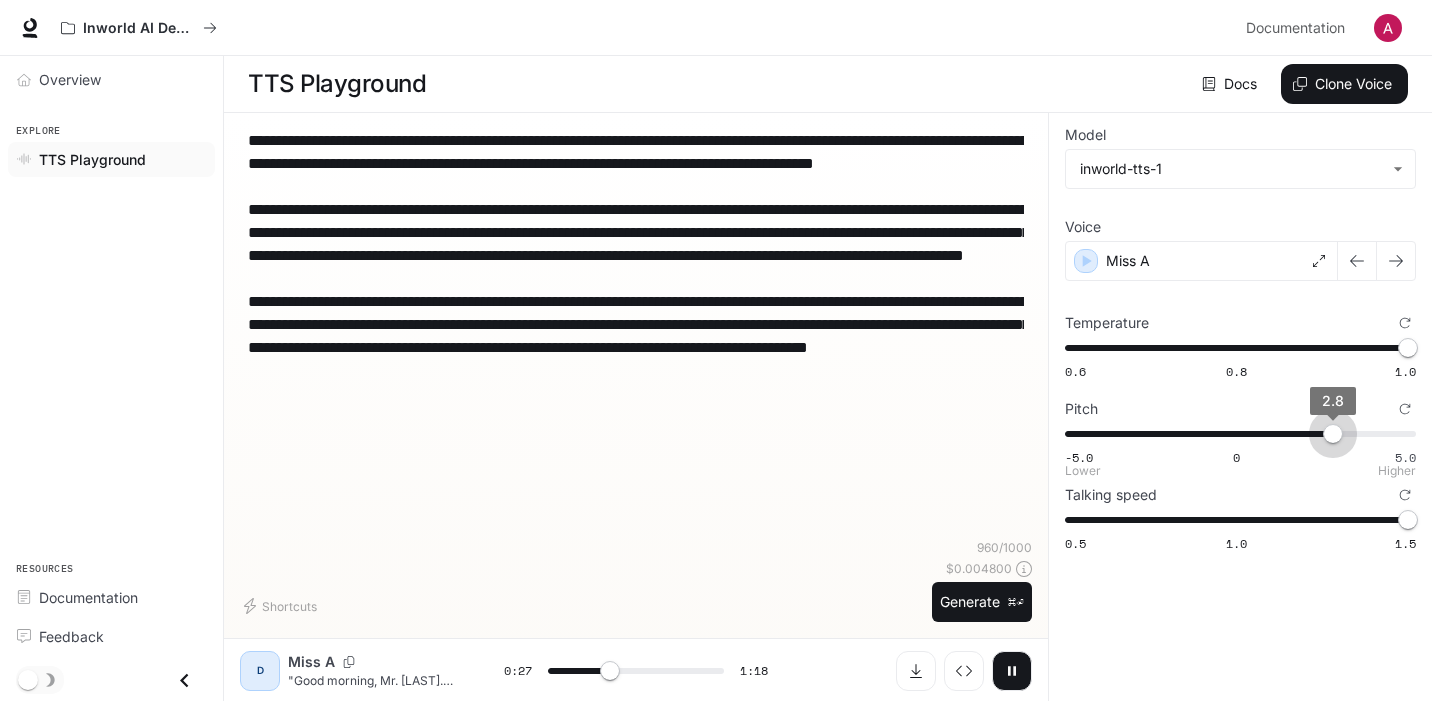 type on "****" 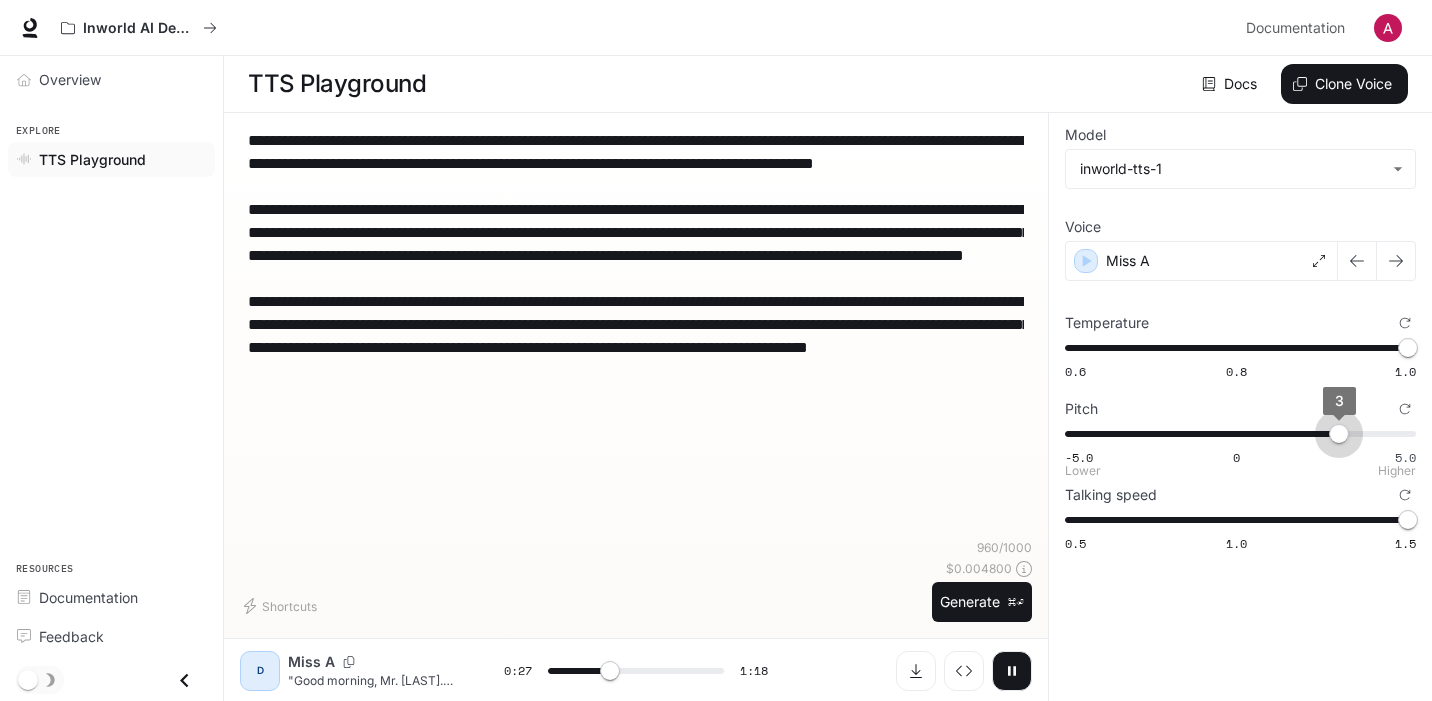 type on "****" 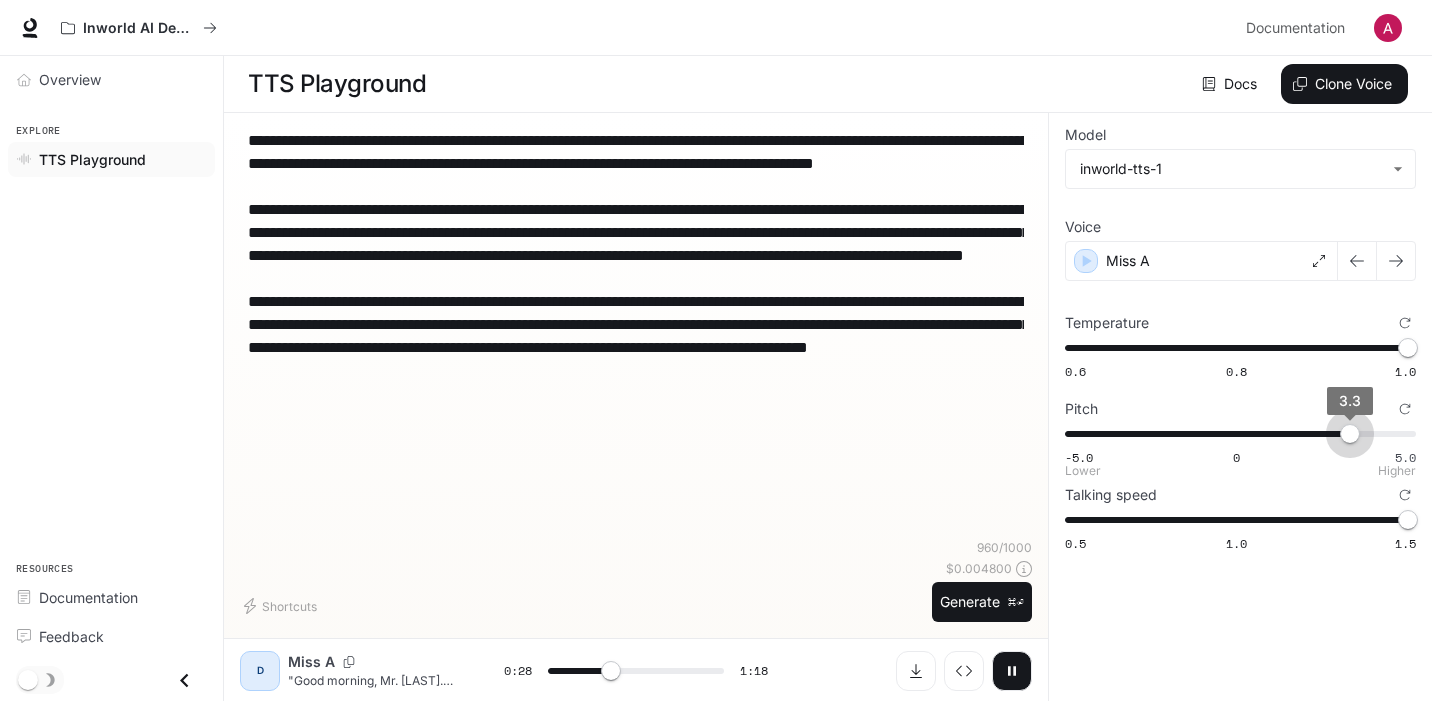 type on "****" 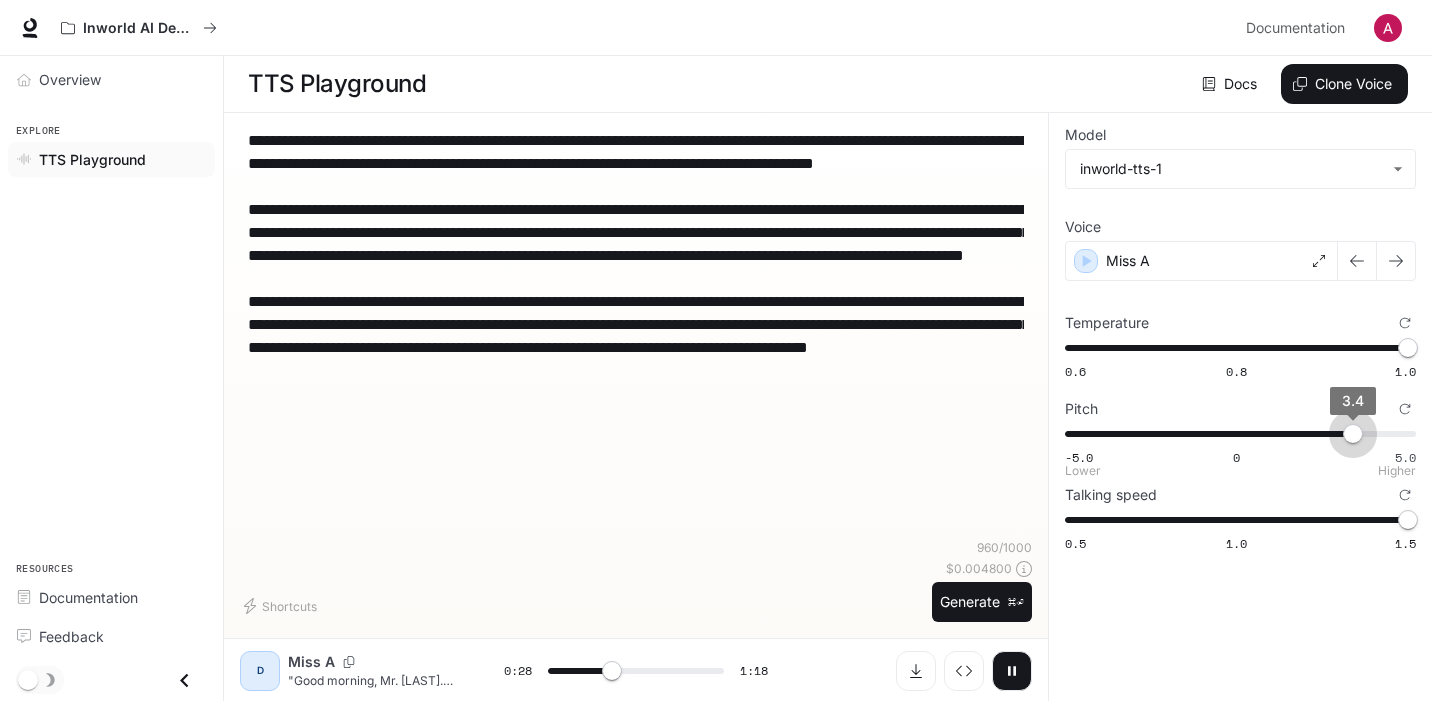 drag, startPoint x: 1275, startPoint y: 439, endPoint x: 1356, endPoint y: 430, distance: 81.49847 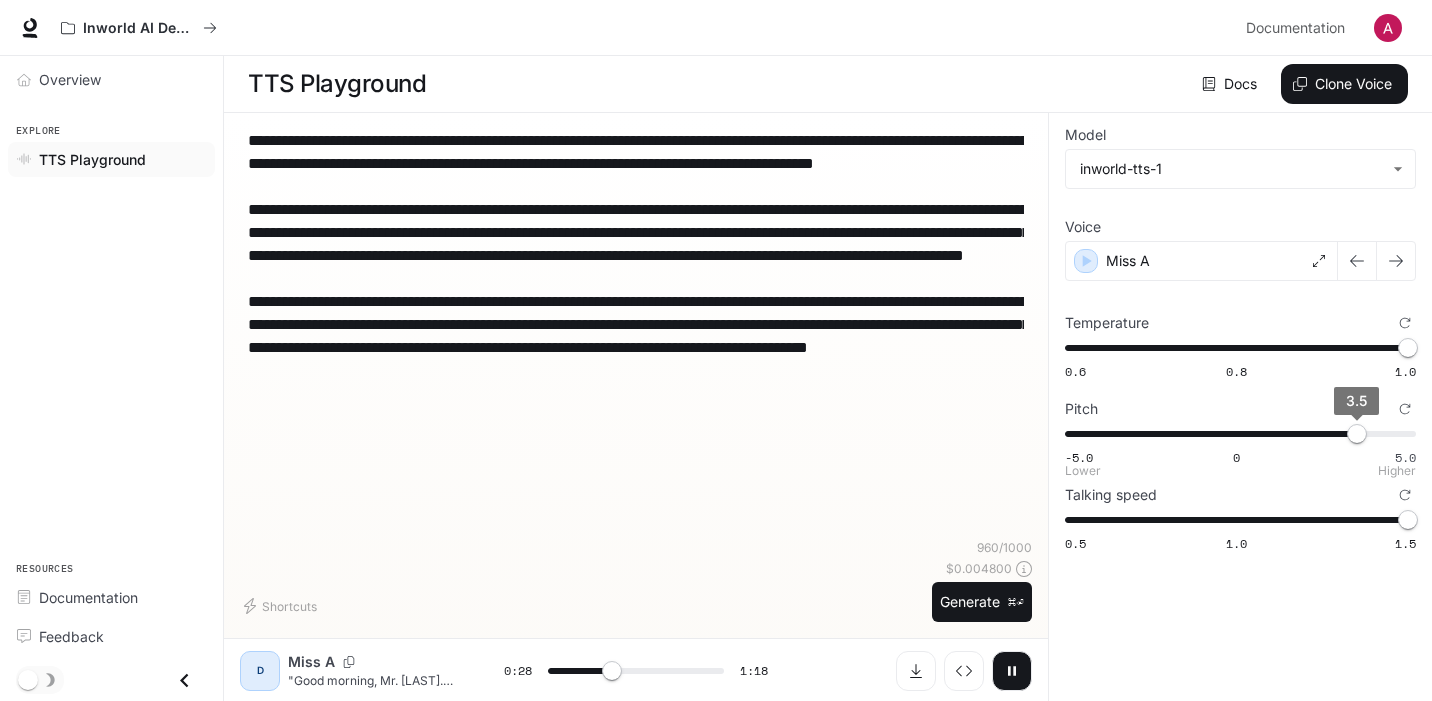 type on "****" 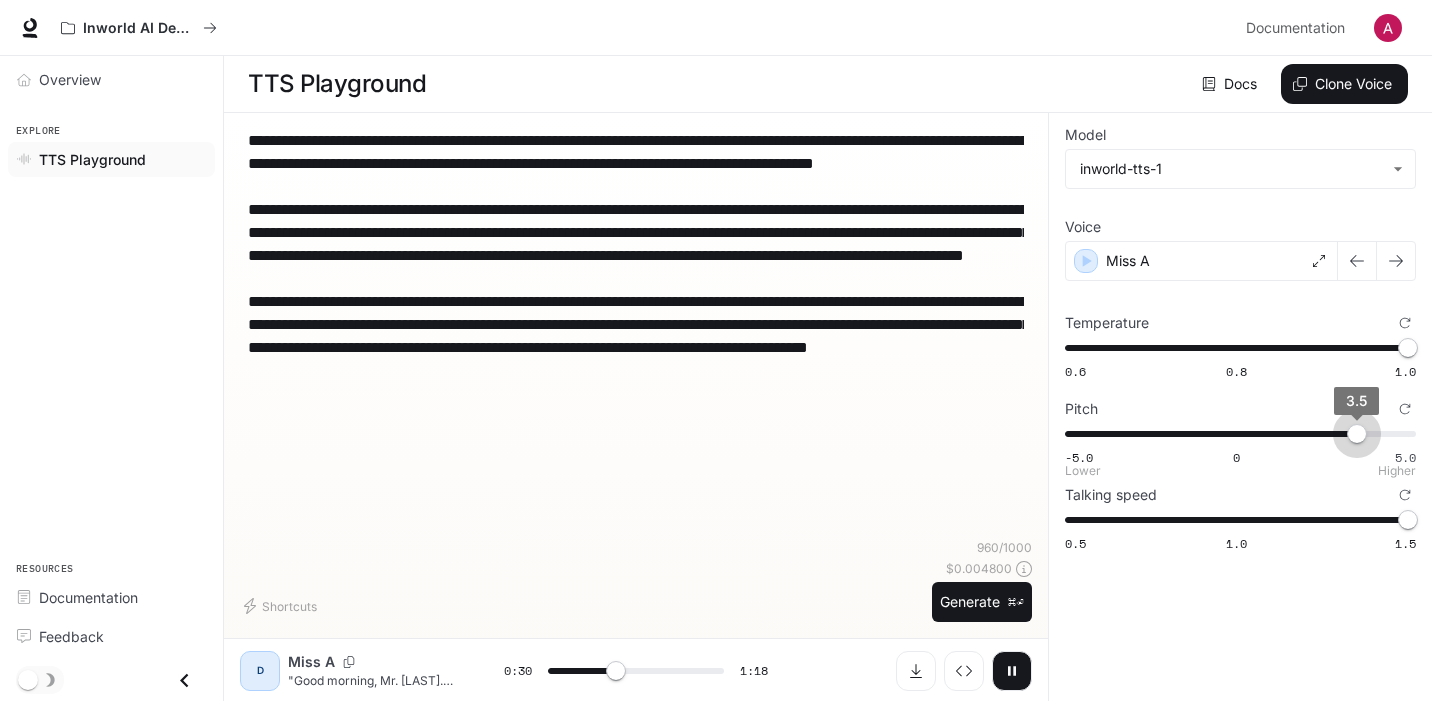 type on "****" 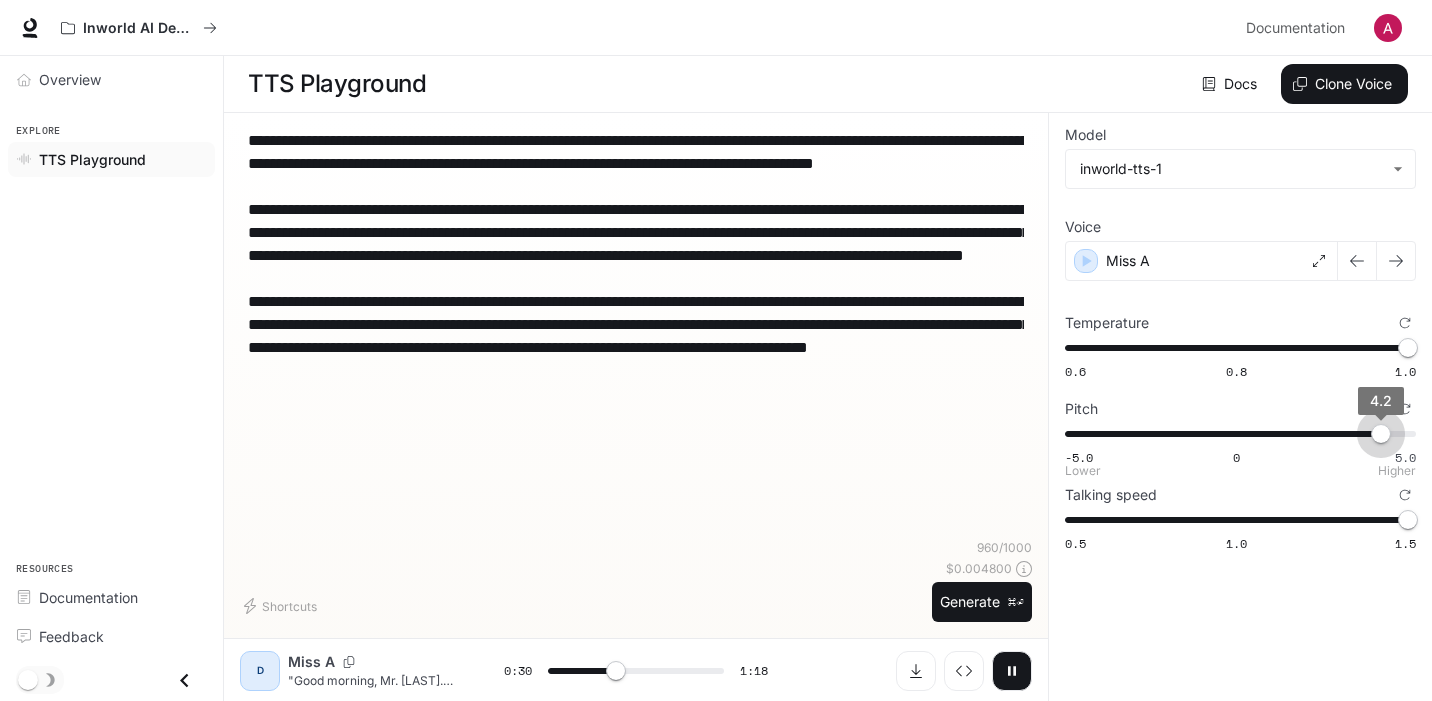 type on "****" 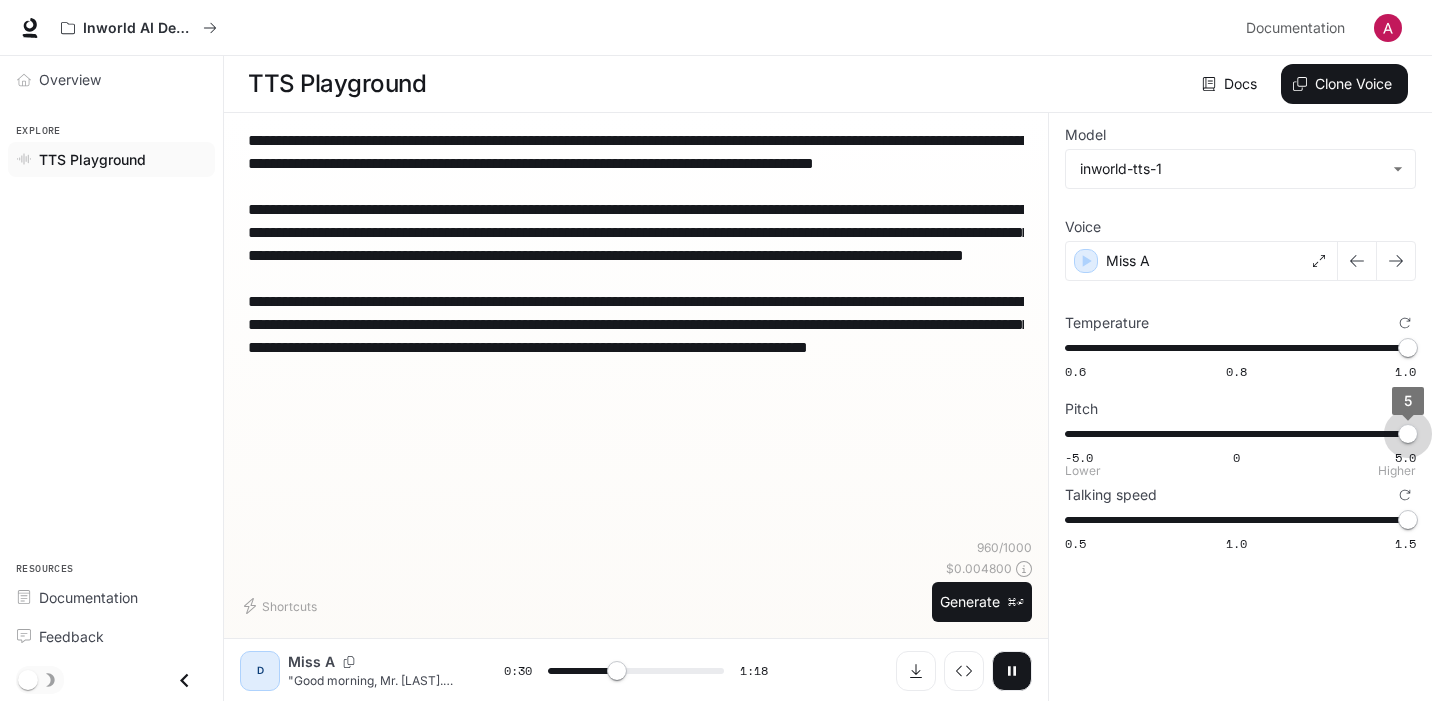 drag, startPoint x: 1356, startPoint y: 429, endPoint x: 1411, endPoint y: 429, distance: 55 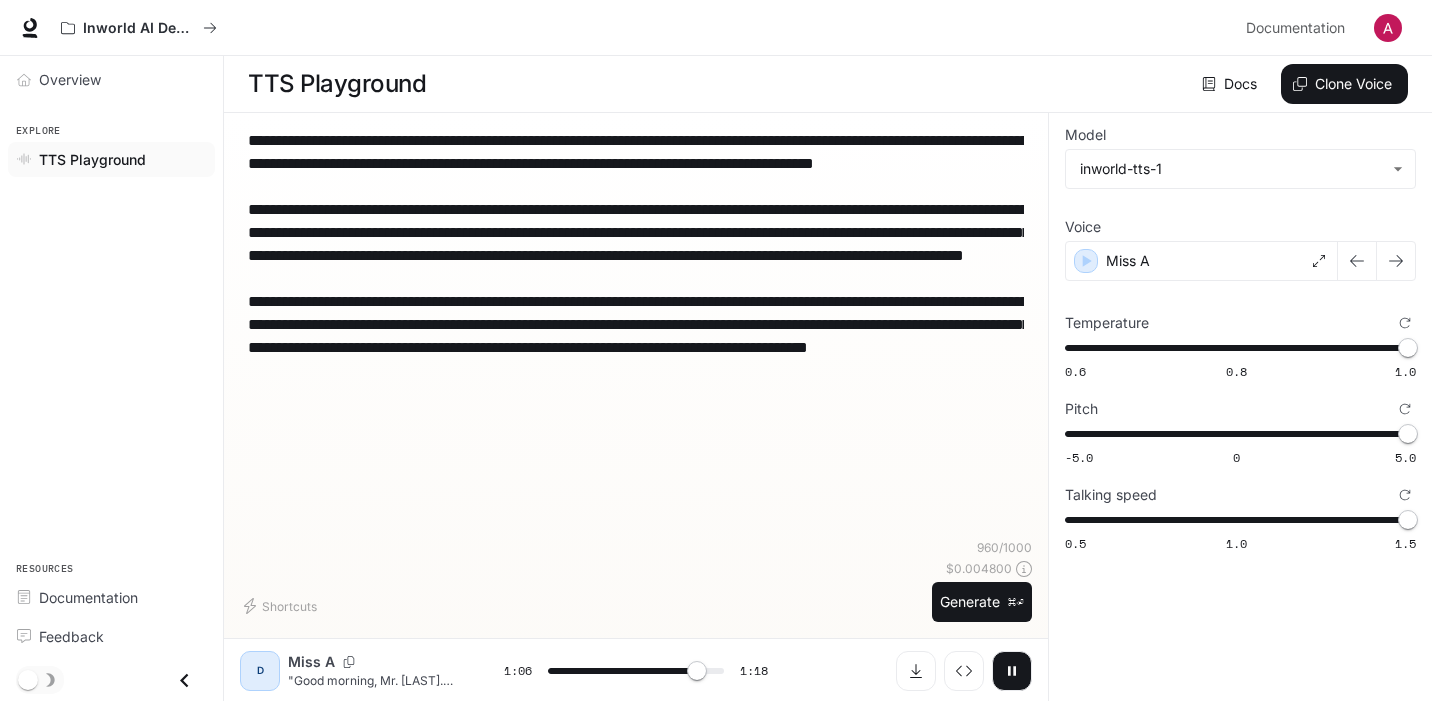 click on "**********" at bounding box center [636, 255] 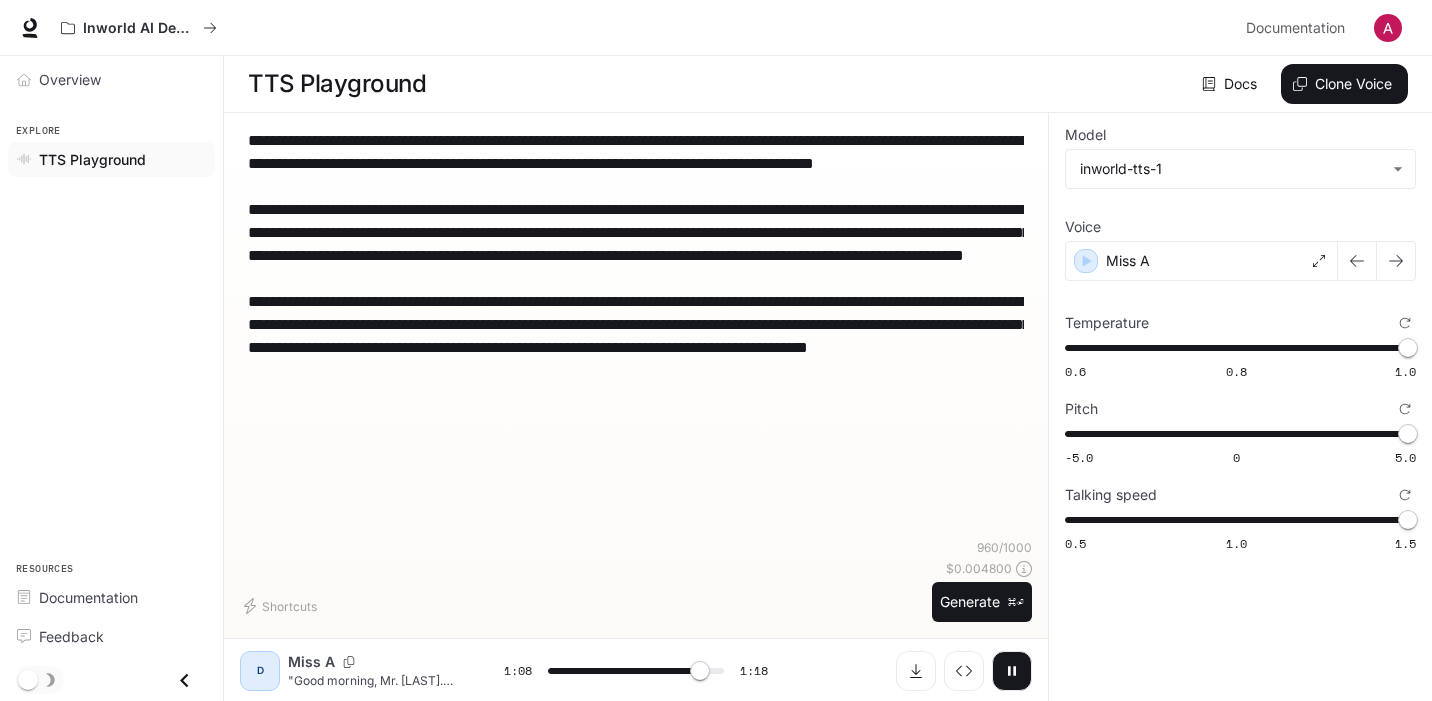 scroll, scrollTop: 69, scrollLeft: 0, axis: vertical 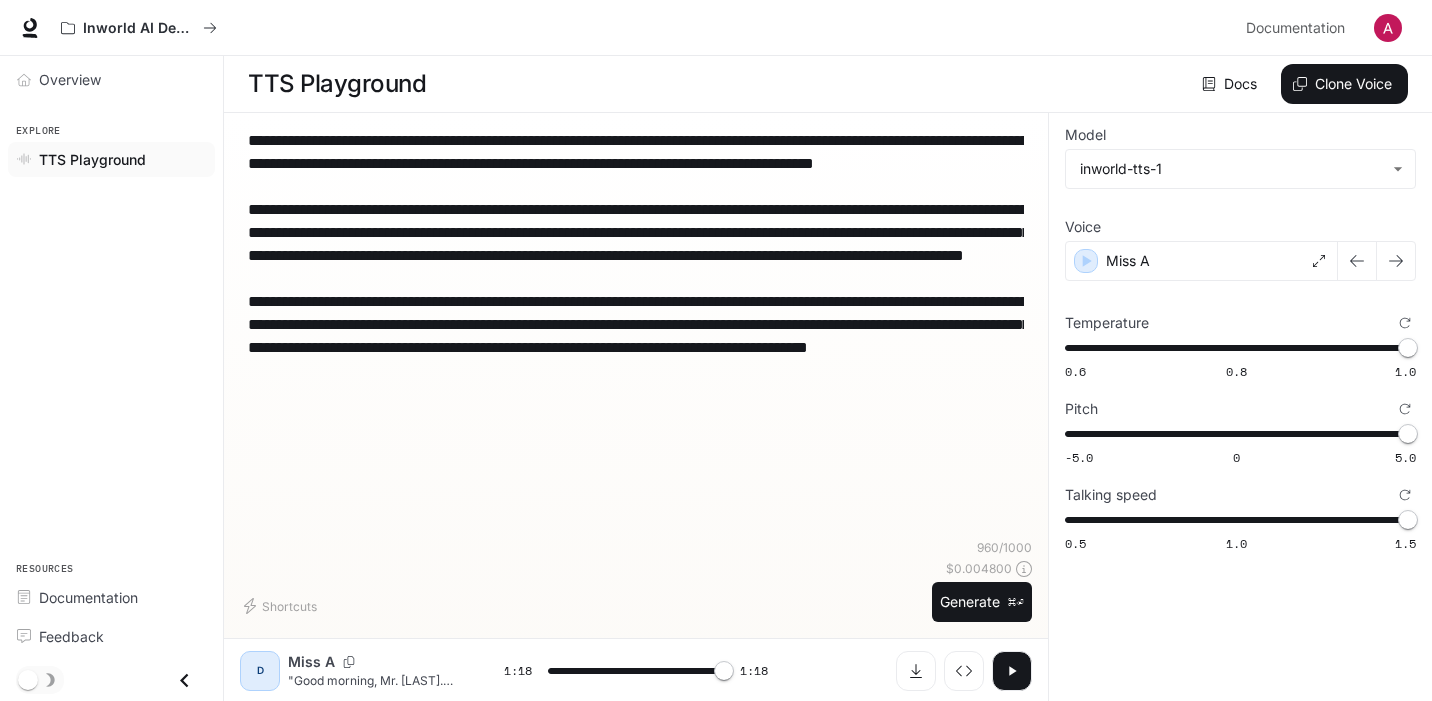 type on "*" 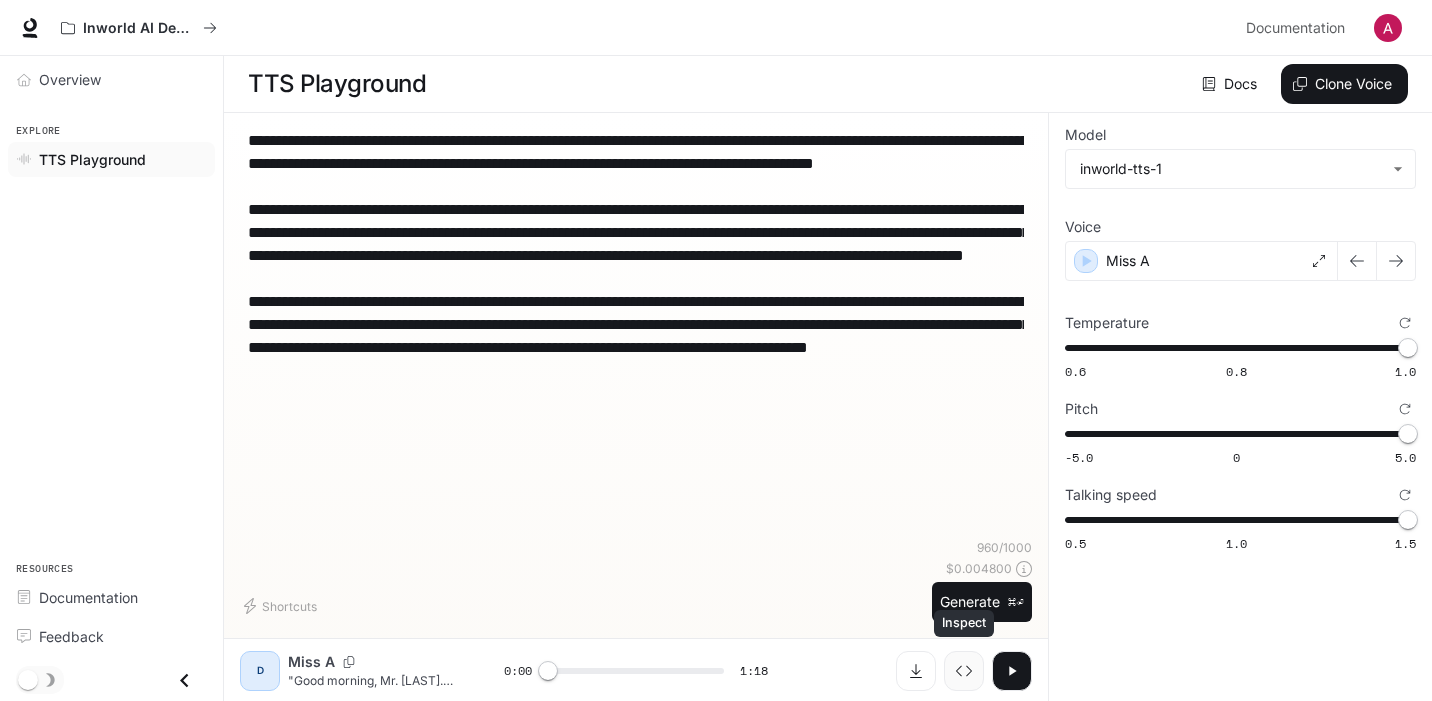 click 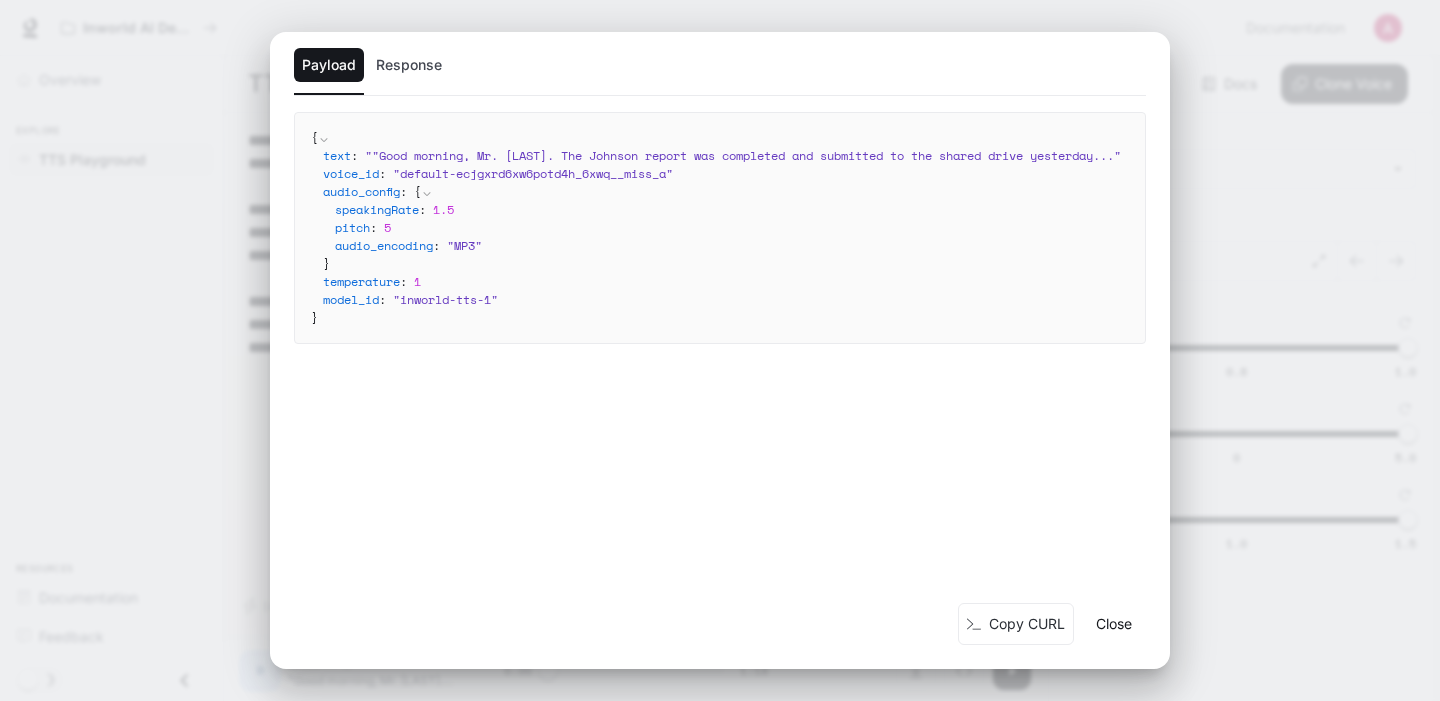 click on "Response" at bounding box center [409, 65] 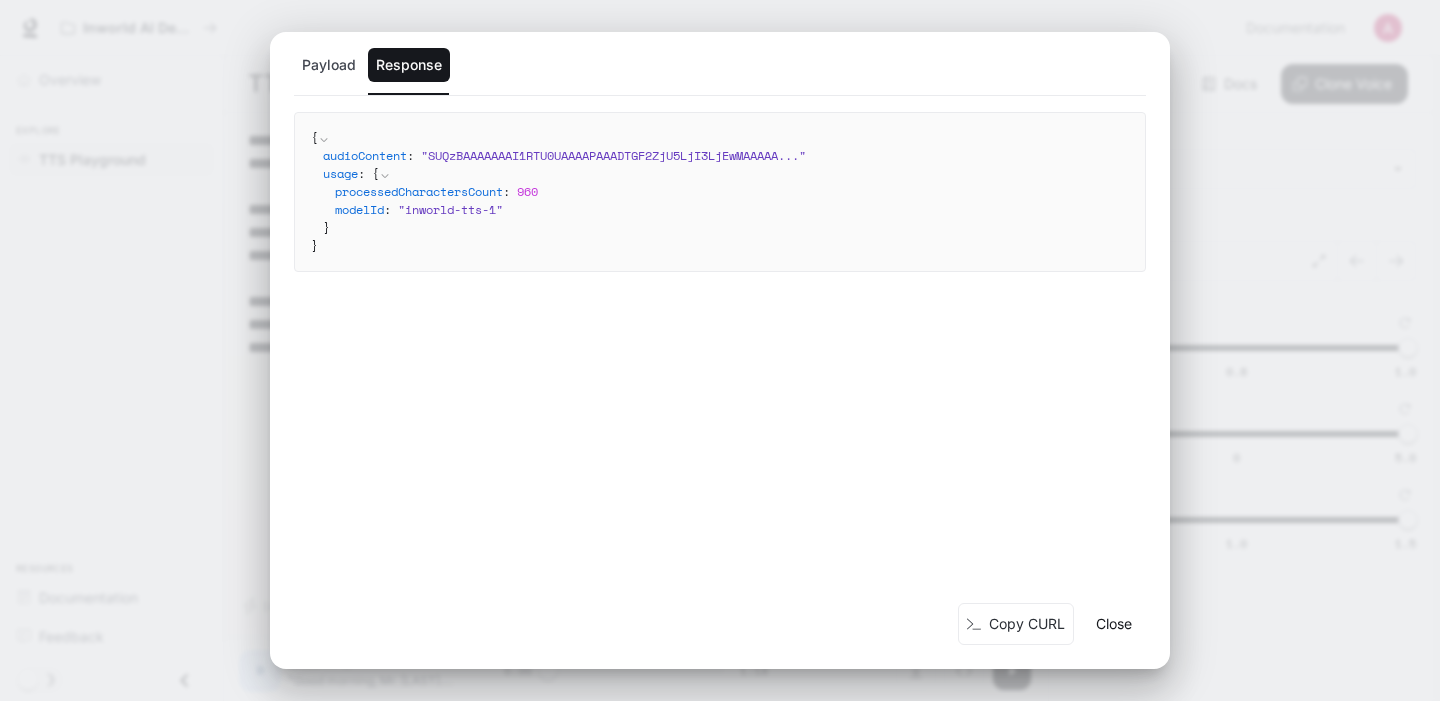 click on "Payload" at bounding box center (329, 65) 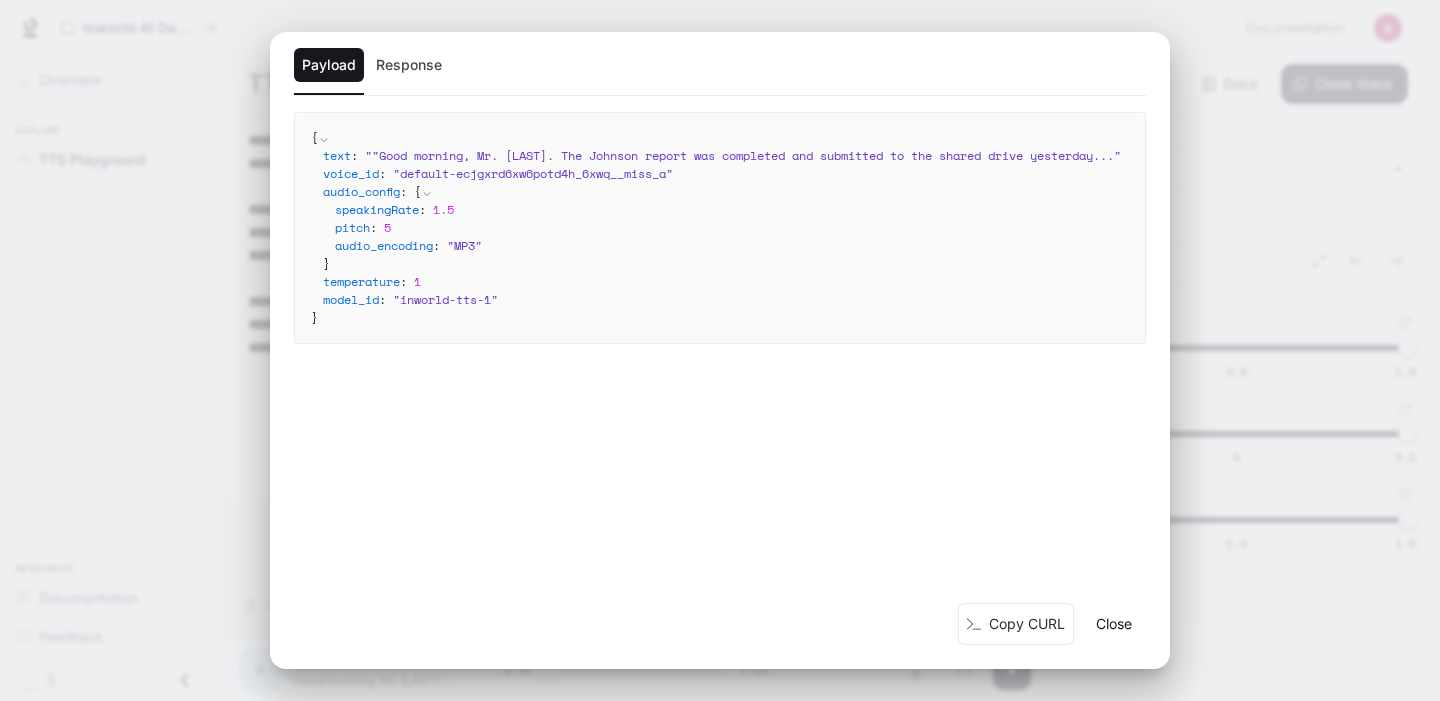 click on "Payload Response { text :   " "Good morning, Mr. B. The Johnson report was completed and submitted to the shared drive yesterday  ... " voice_id :   " default-ecjgxrd6xw6potd4h_6xwq__miss_a " audio_config :   { speakingRate :   1.5 pitch :   5 audio_encoding :   " MP3 " } temperature :   1 model_id :   " inworld-tts-1 " } Copy CURL Close" at bounding box center (720, 350) 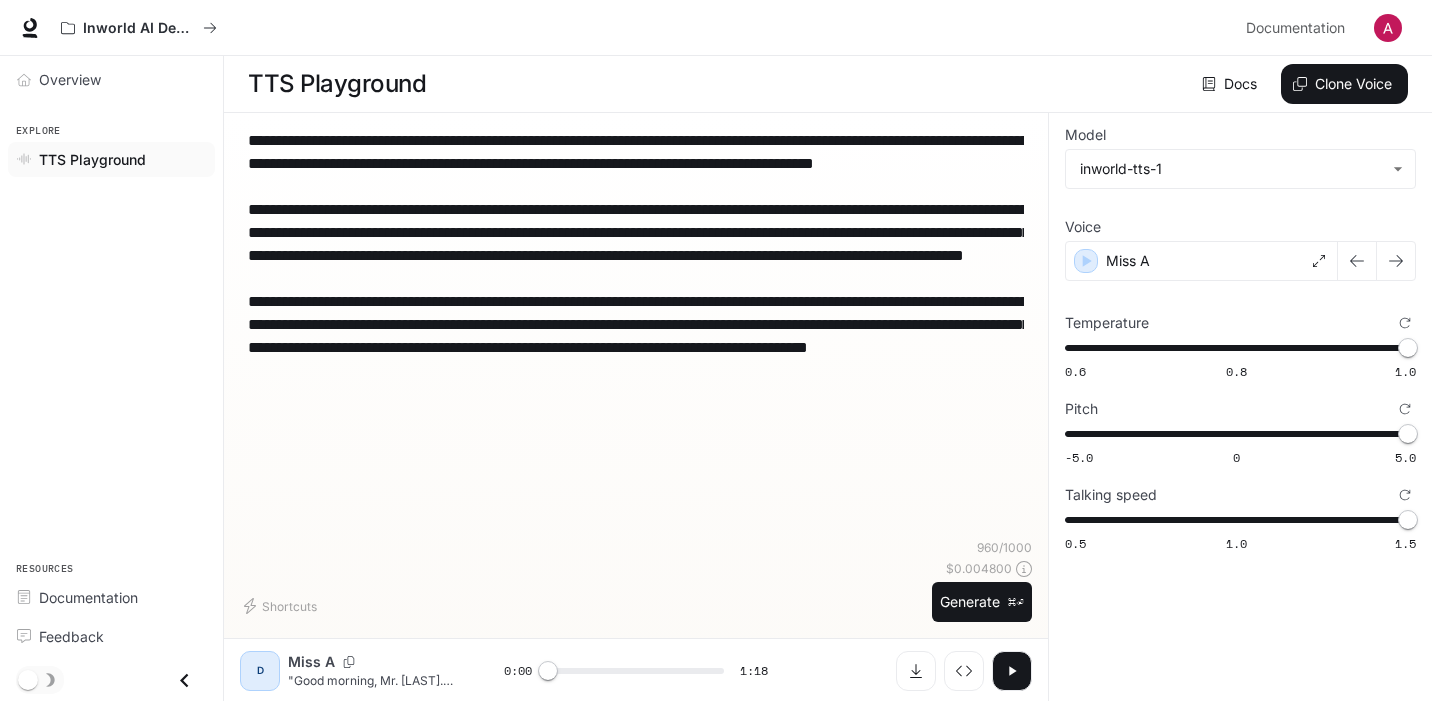 scroll, scrollTop: 1, scrollLeft: 0, axis: vertical 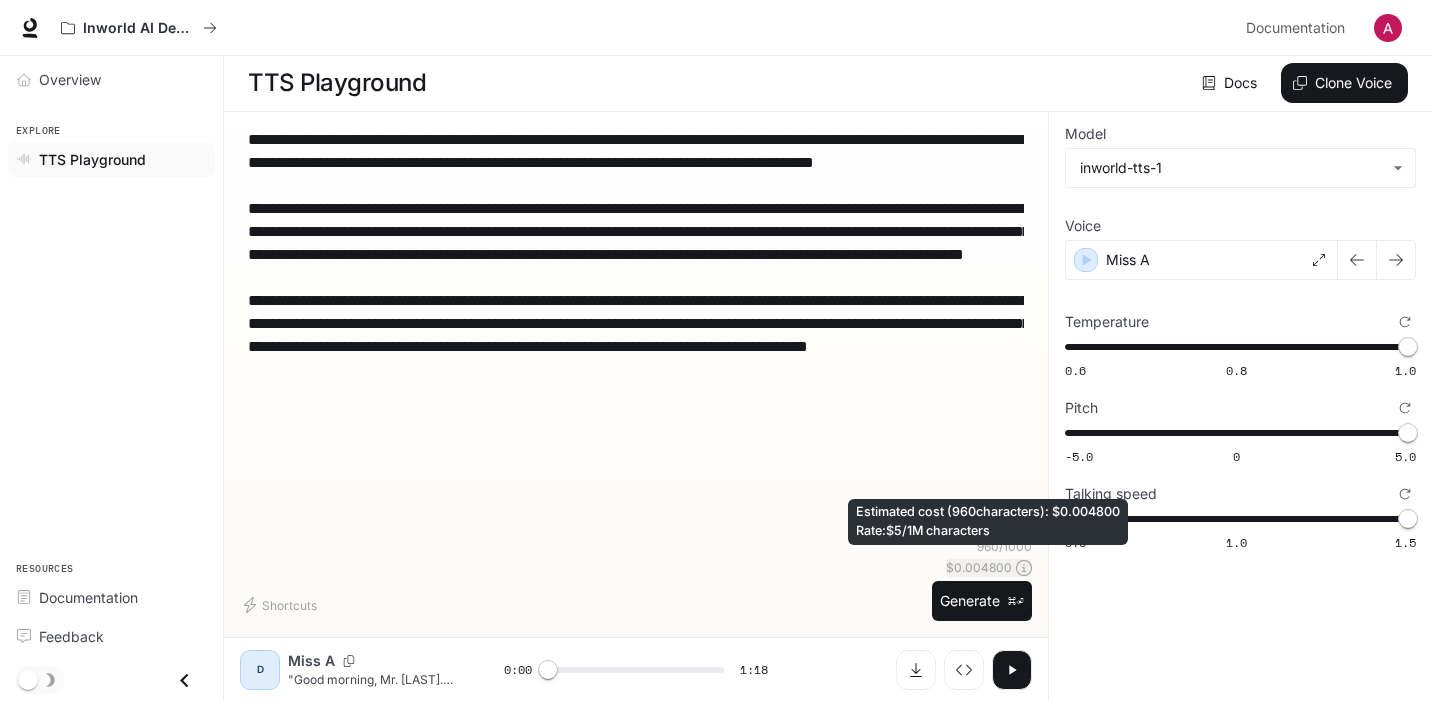click on "$ 0.004800" at bounding box center (979, 567) 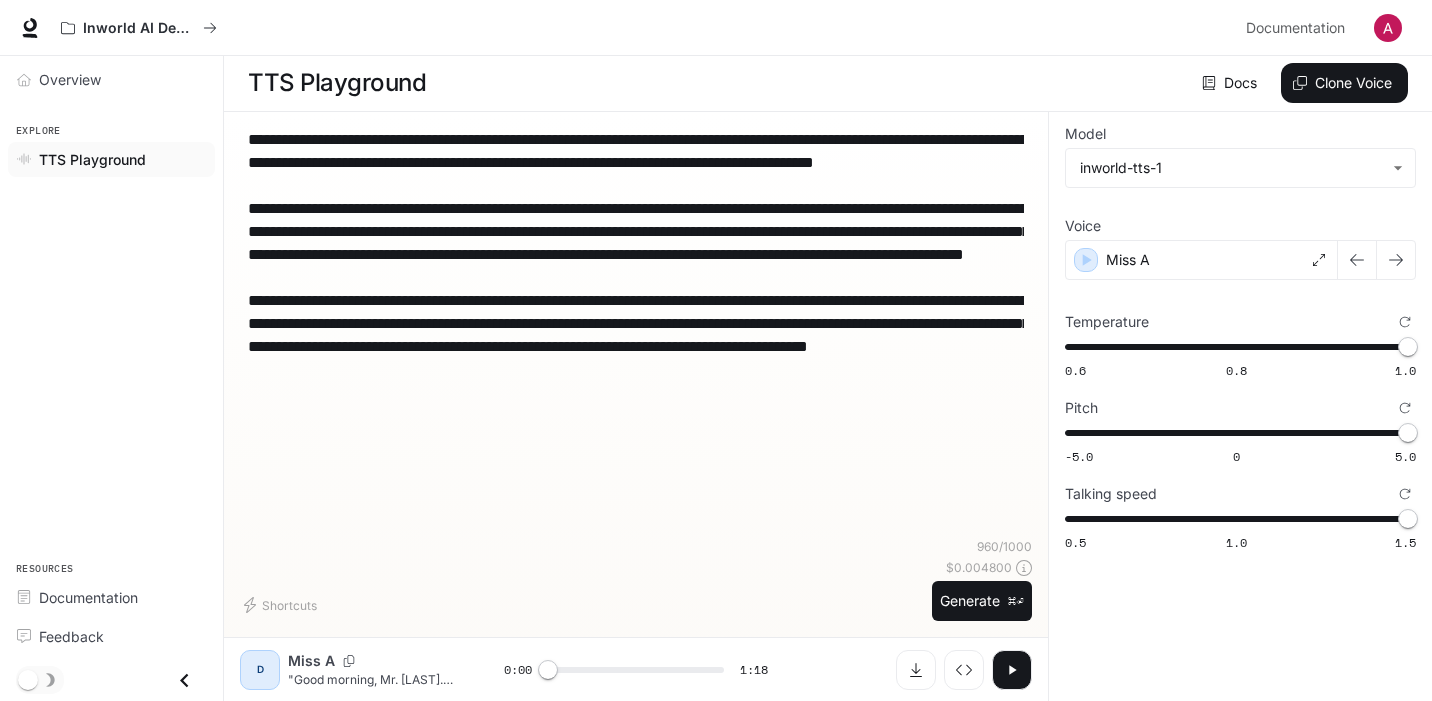 scroll, scrollTop: 0, scrollLeft: 0, axis: both 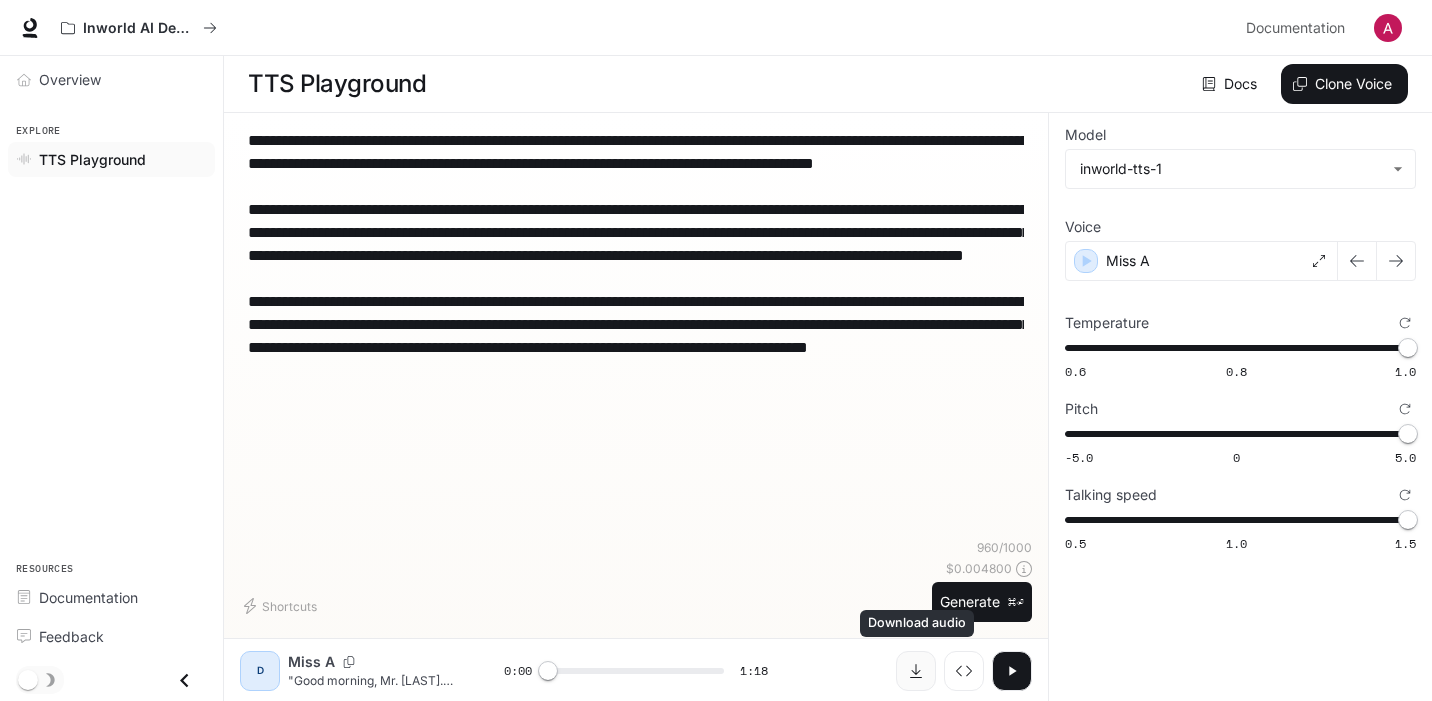 click at bounding box center [916, 671] 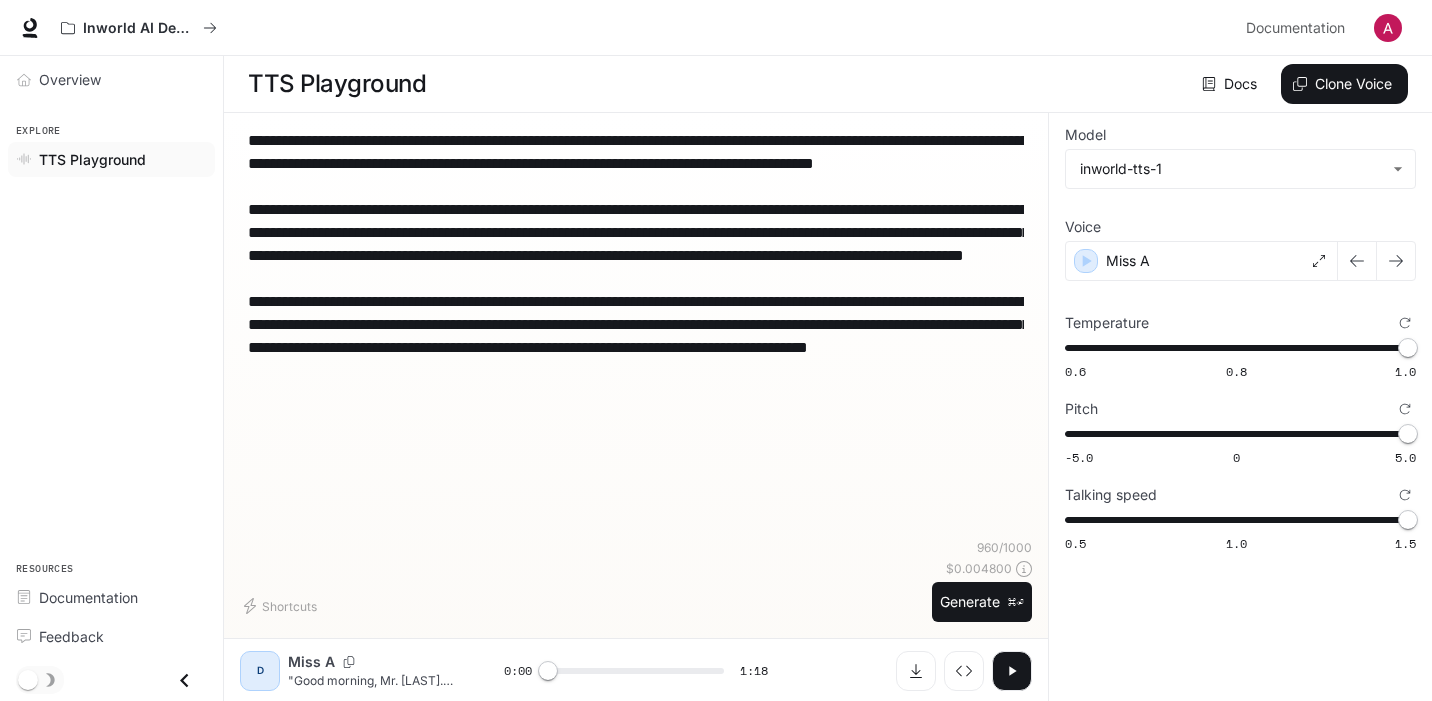 click on "Shortcuts 960  /  1000 $ 0.004800 Generate ⌘⏎" at bounding box center [636, 580] 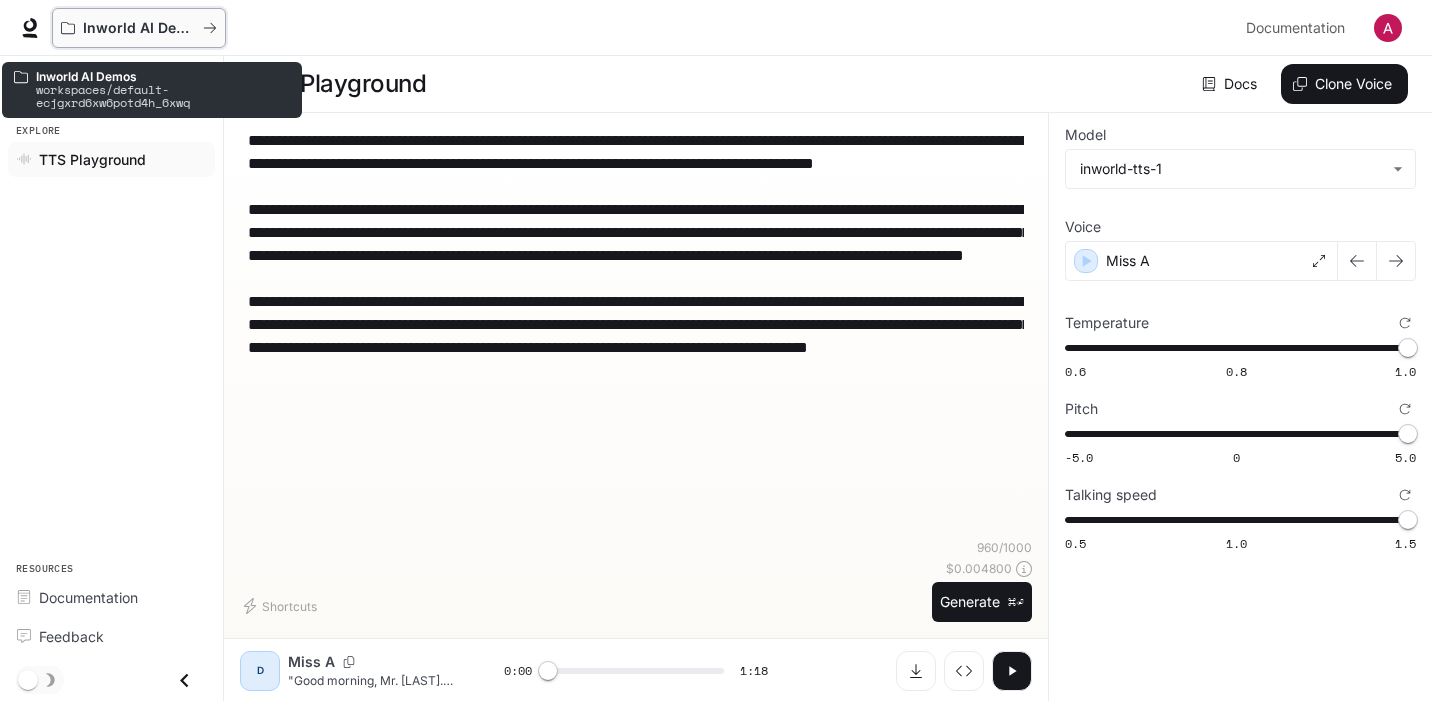 click on "Inworld AI Demos" at bounding box center (139, 28) 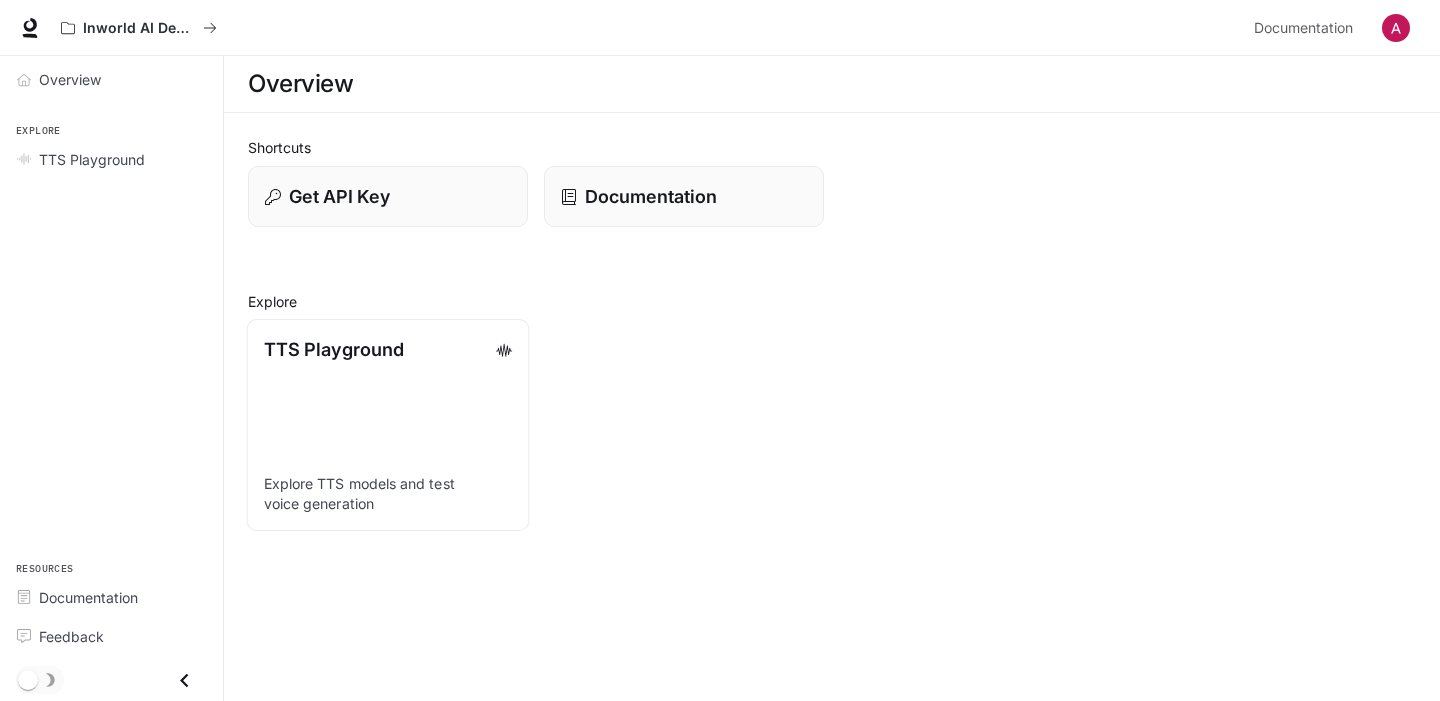 click on "TTS Playground Explore TTS models and test voice generation" at bounding box center [388, 425] 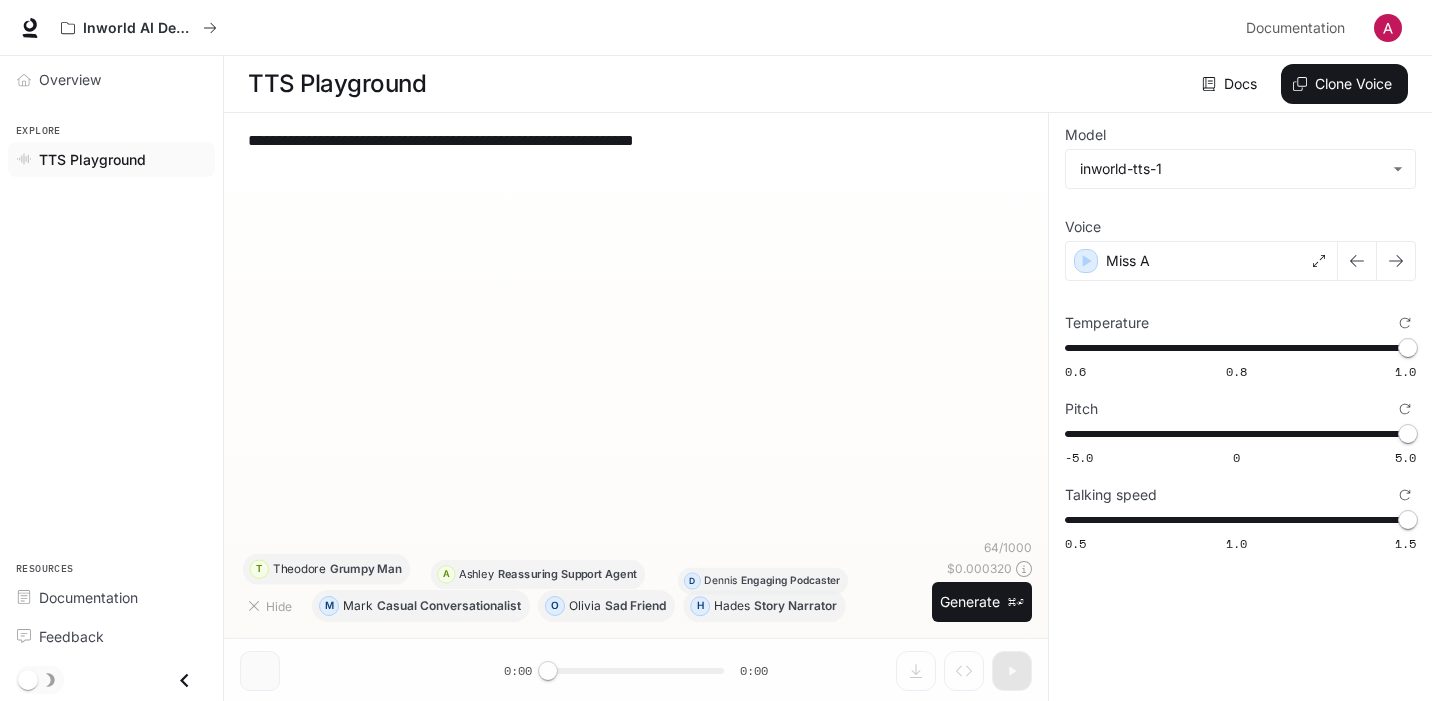 type on "**********" 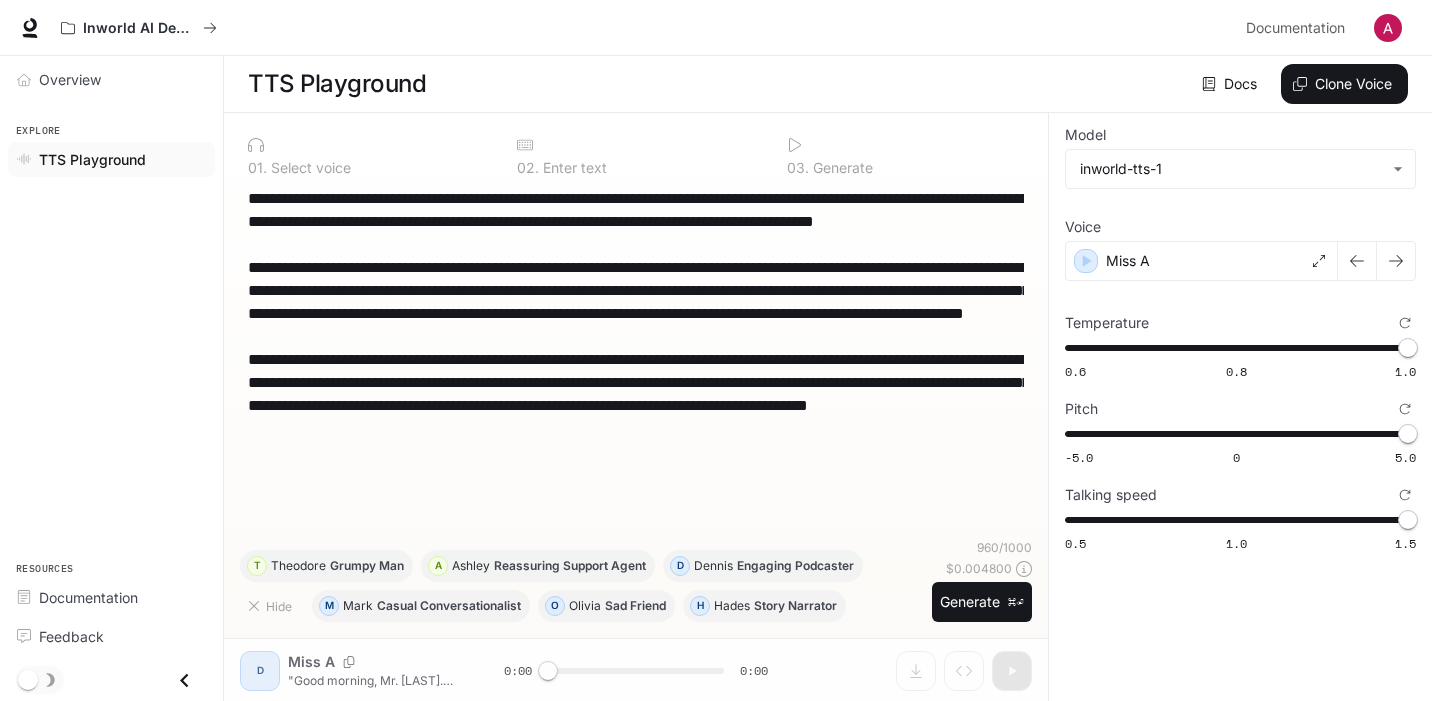 scroll, scrollTop: 1, scrollLeft: 0, axis: vertical 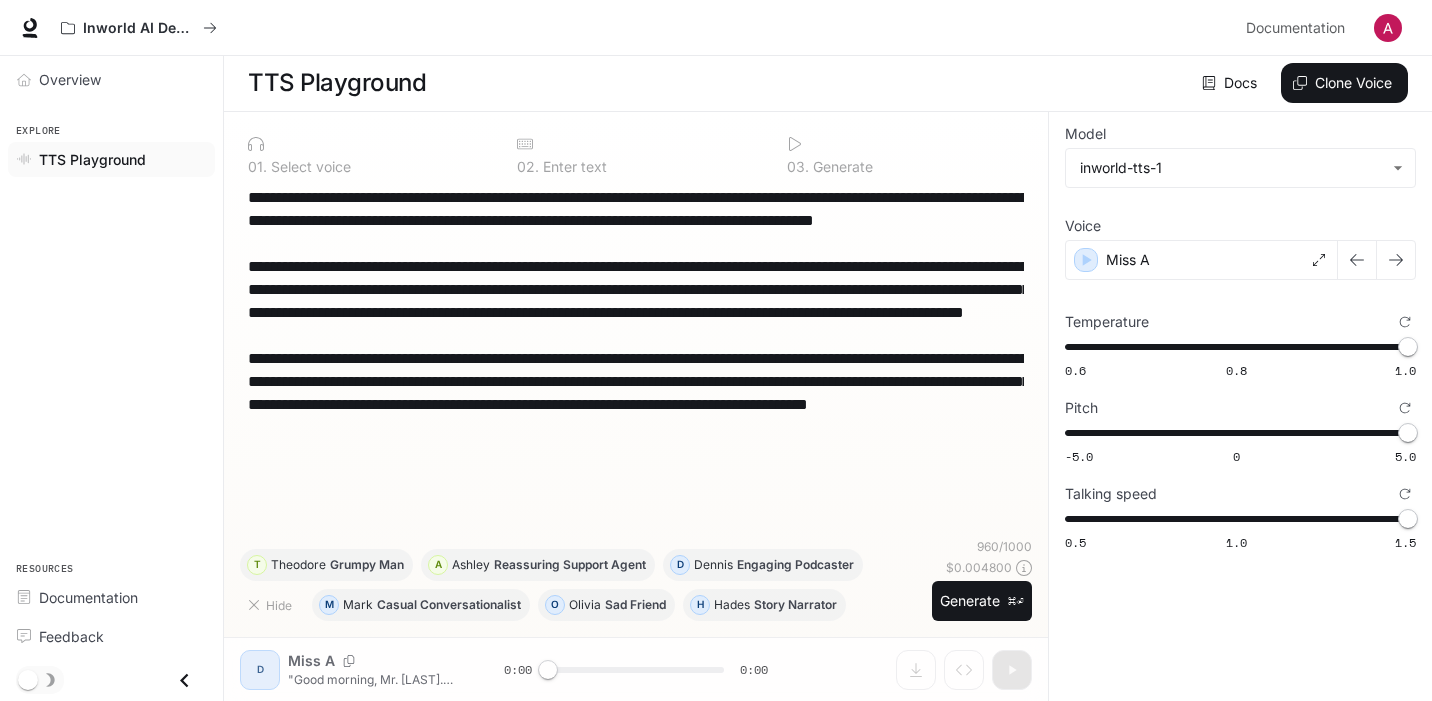 click on "960  /  1000" at bounding box center (1004, 546) 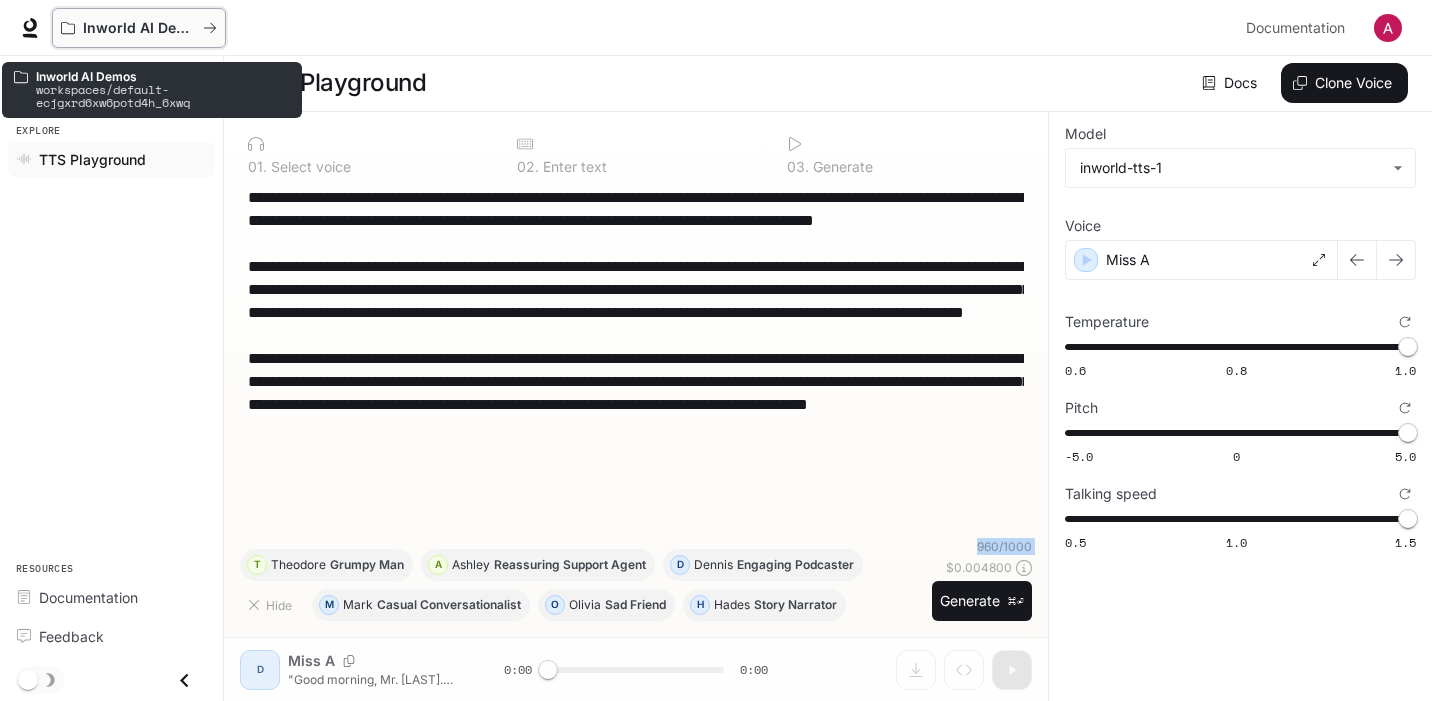 click on "Inworld AI Demos" at bounding box center [139, 28] 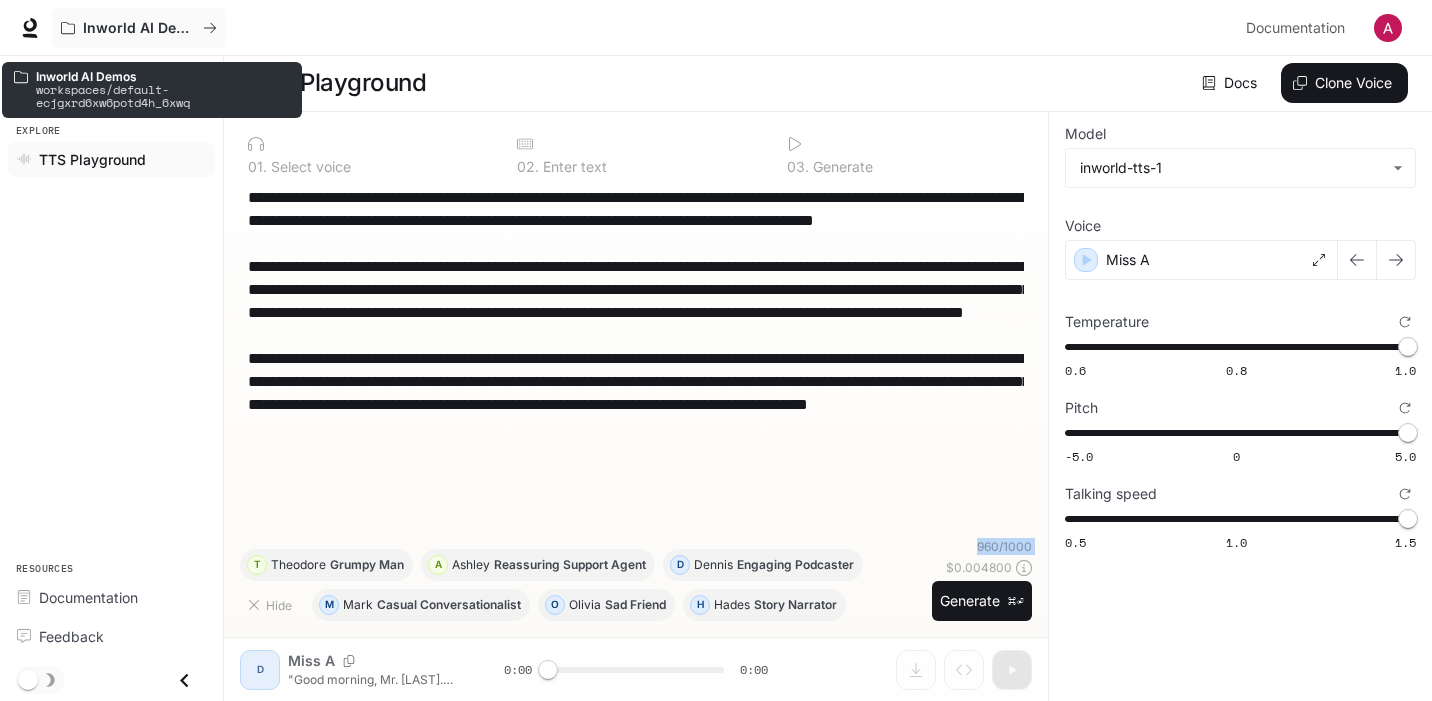 scroll, scrollTop: 0, scrollLeft: 0, axis: both 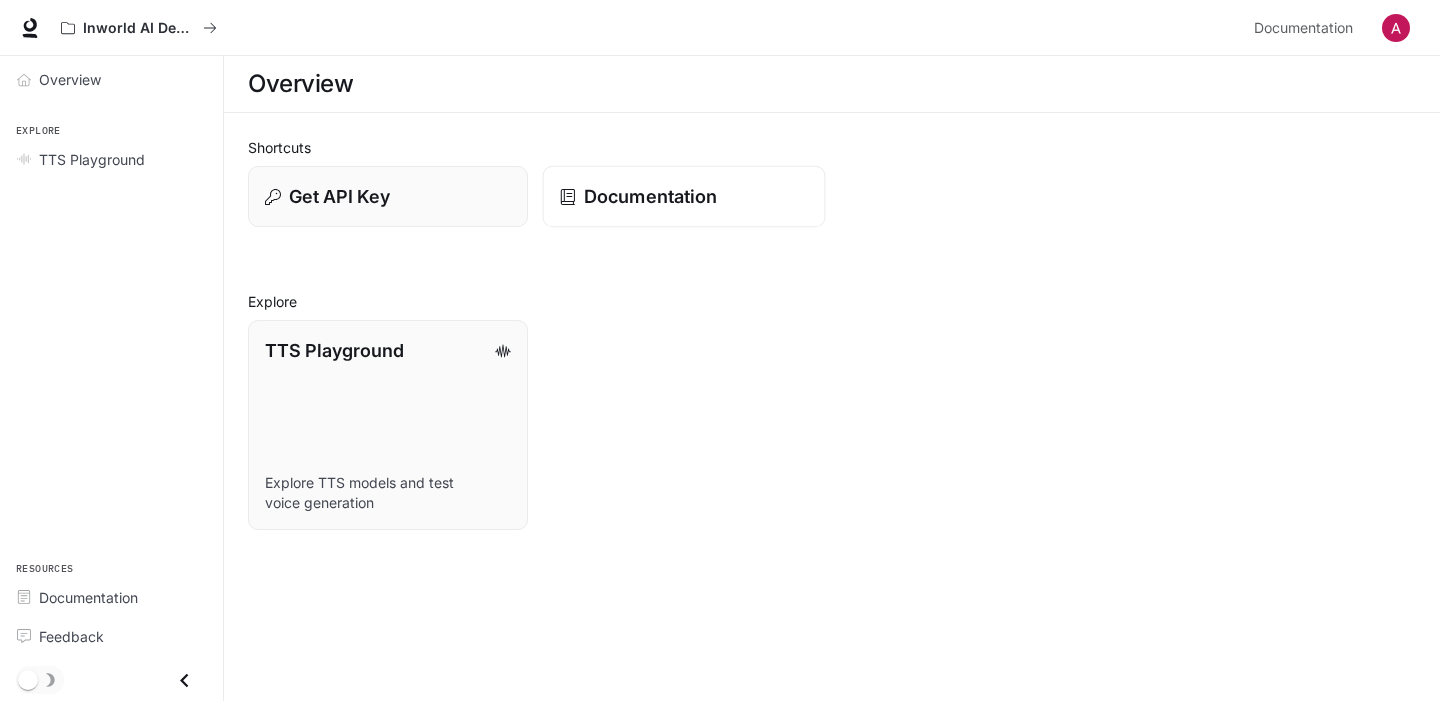 click on "Documentation" at bounding box center (684, 197) 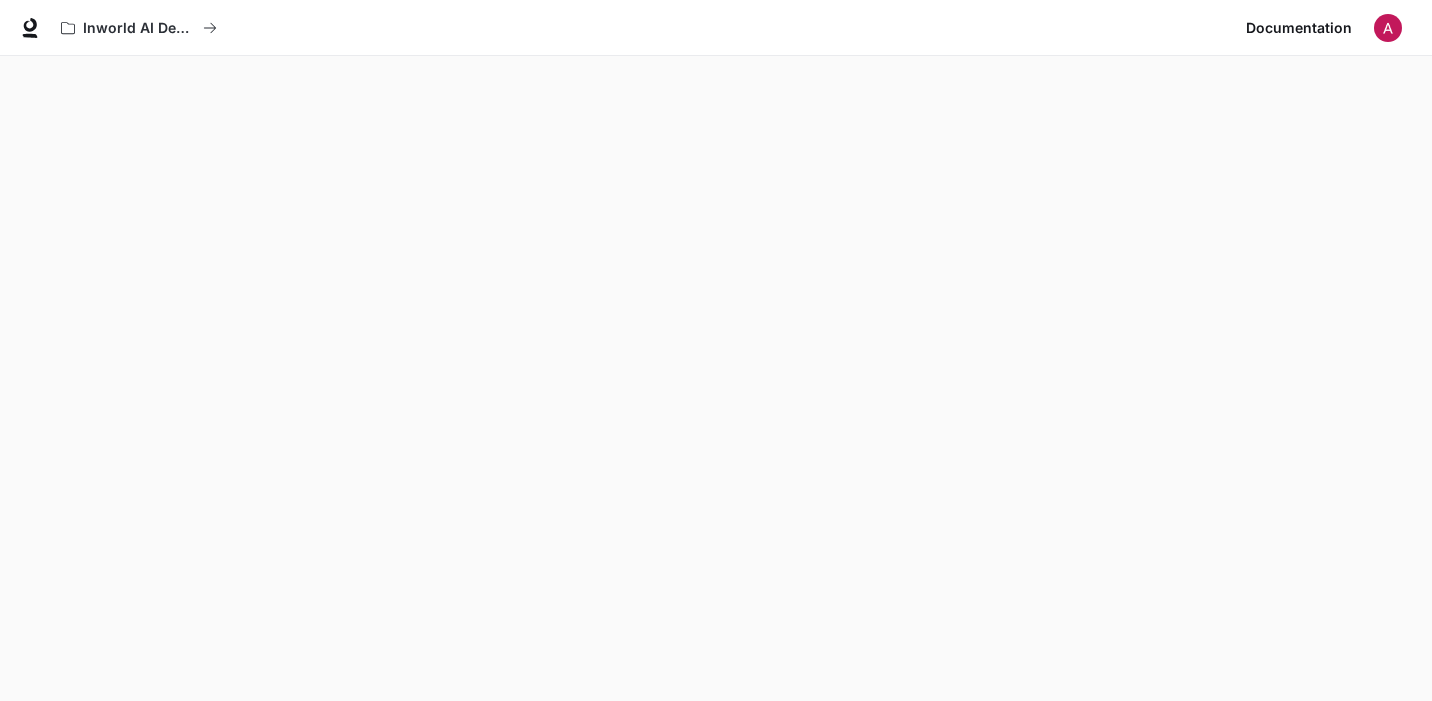click at bounding box center (1388, 28) 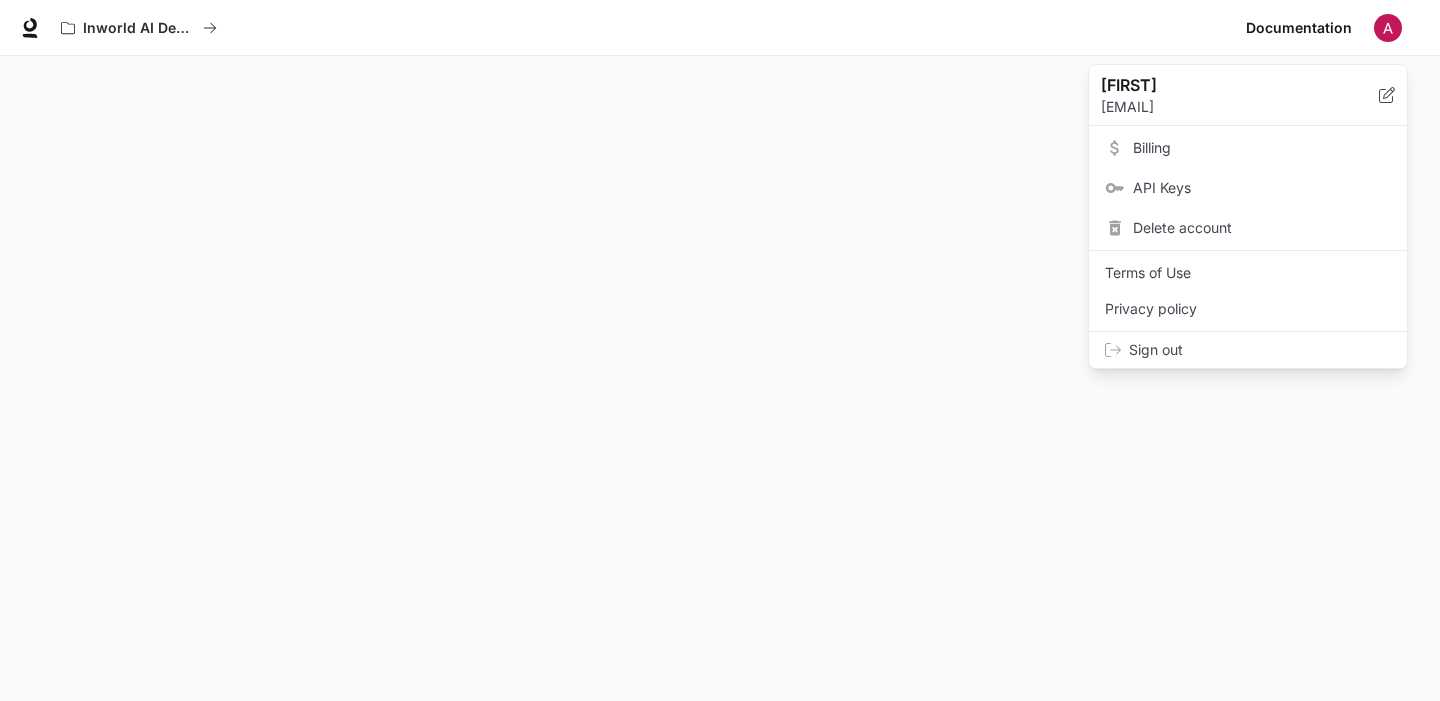 click on "Billing" at bounding box center [1248, 148] 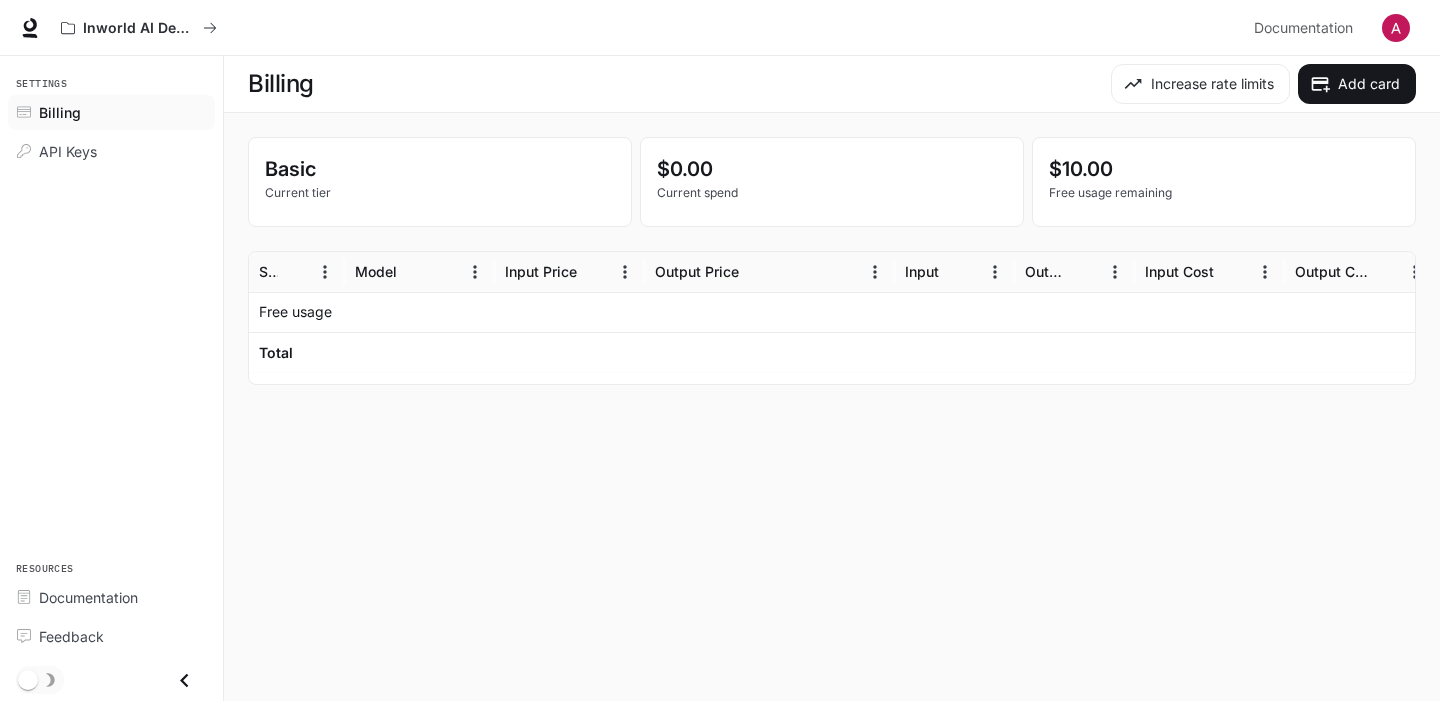 click on "Settings Billing API Keys Resources Documentation Feedback" at bounding box center (111, 378) 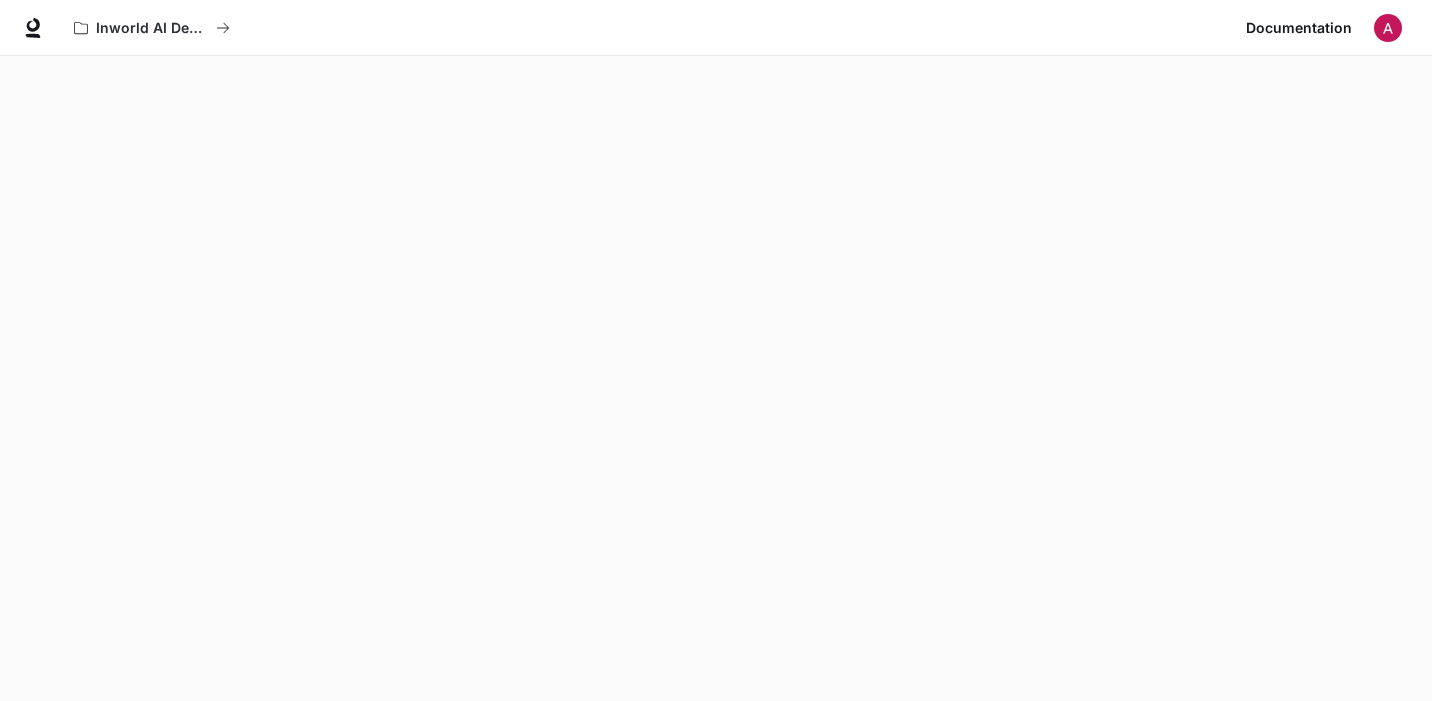 scroll, scrollTop: 56, scrollLeft: 0, axis: vertical 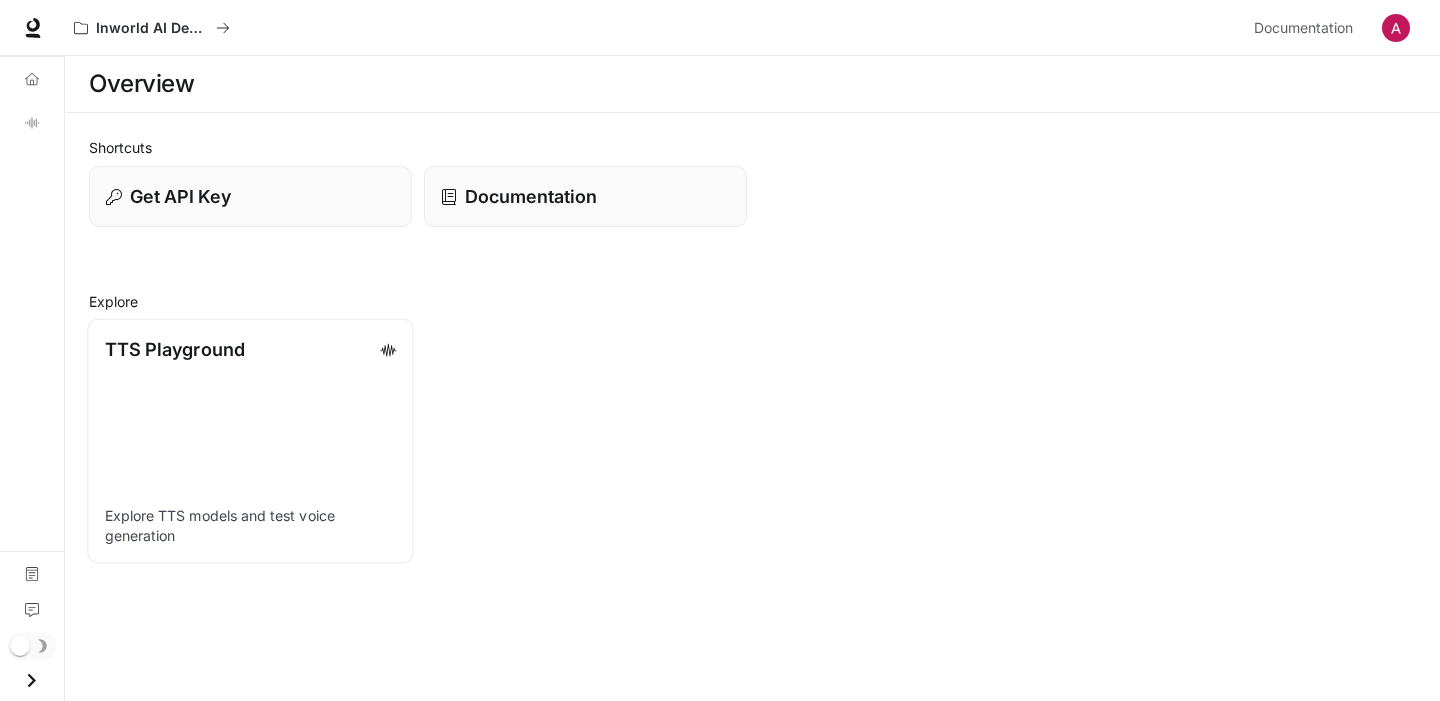 click on "TTS Playground Explore TTS models and test voice generation" at bounding box center (250, 441) 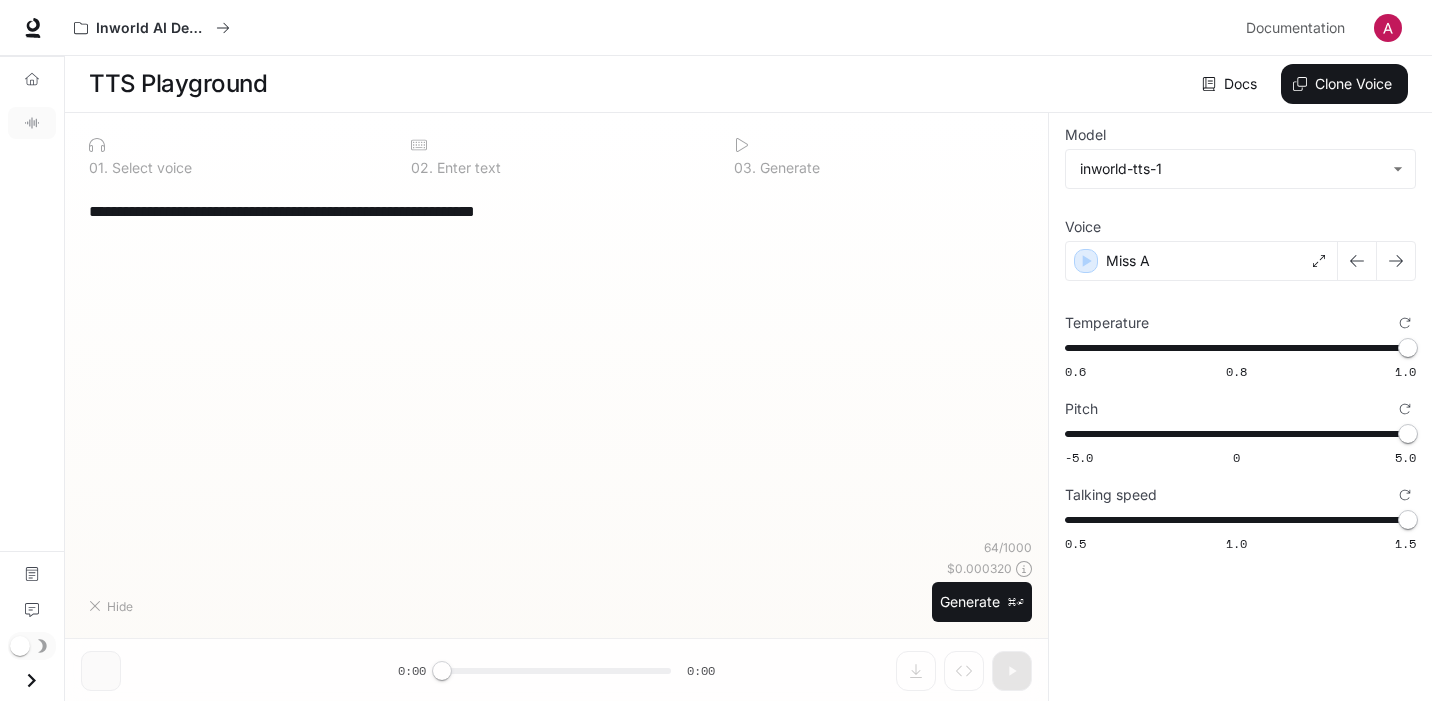 type on "**********" 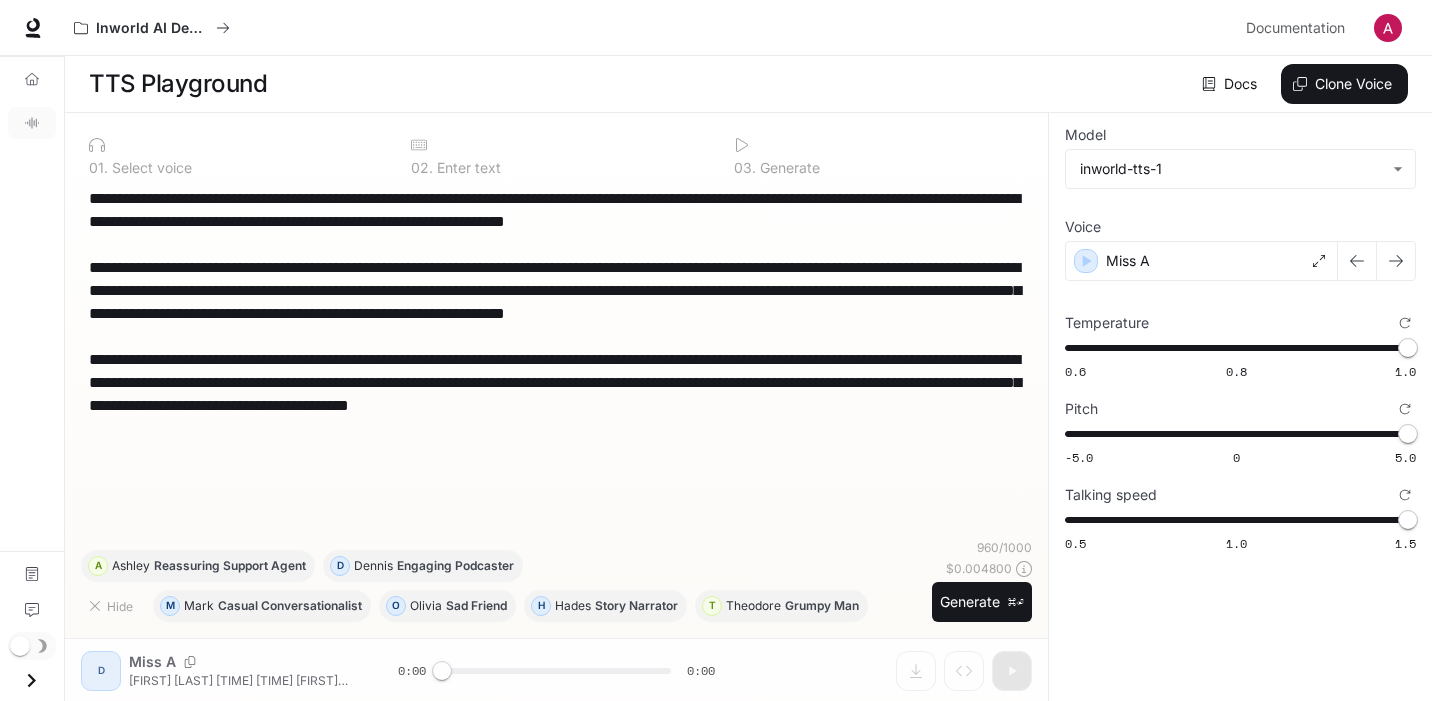 drag, startPoint x: 920, startPoint y: 433, endPoint x: 154, endPoint y: 175, distance: 808.2821 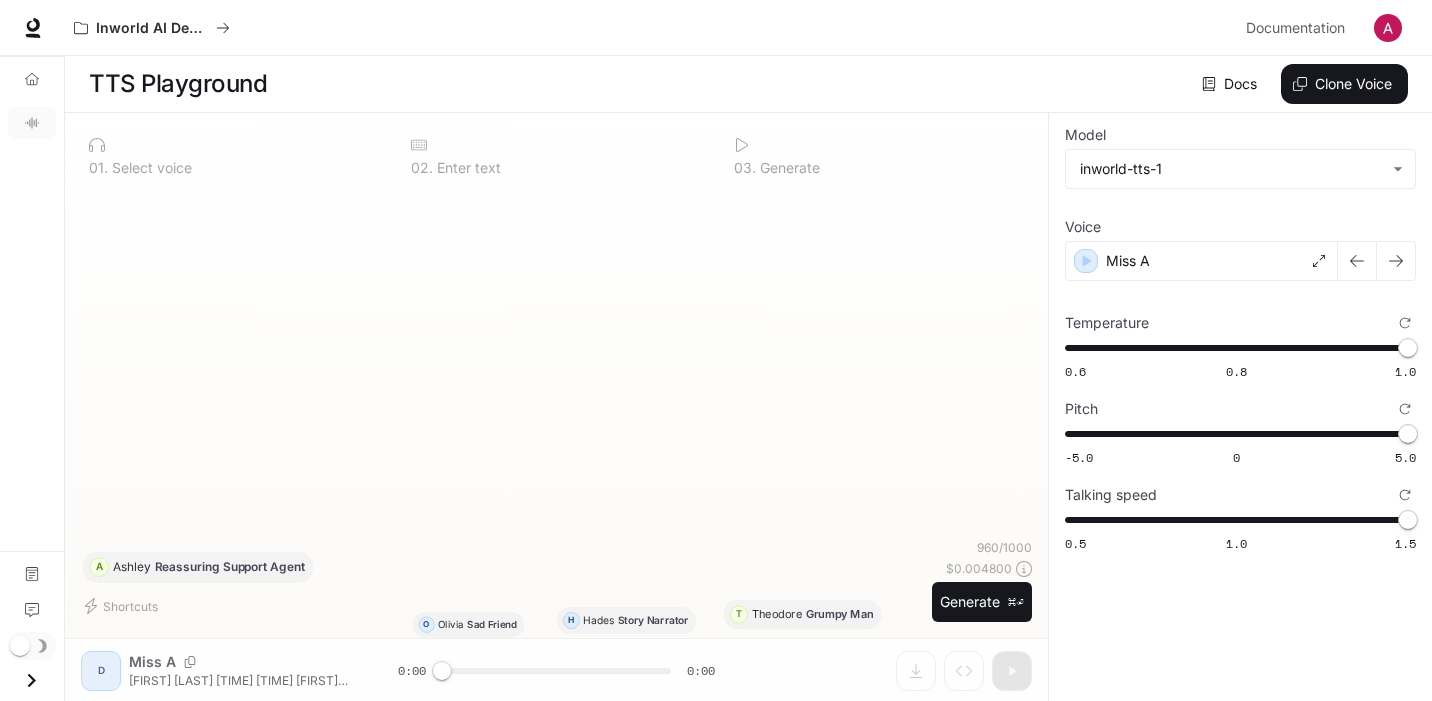 paste on "**********" 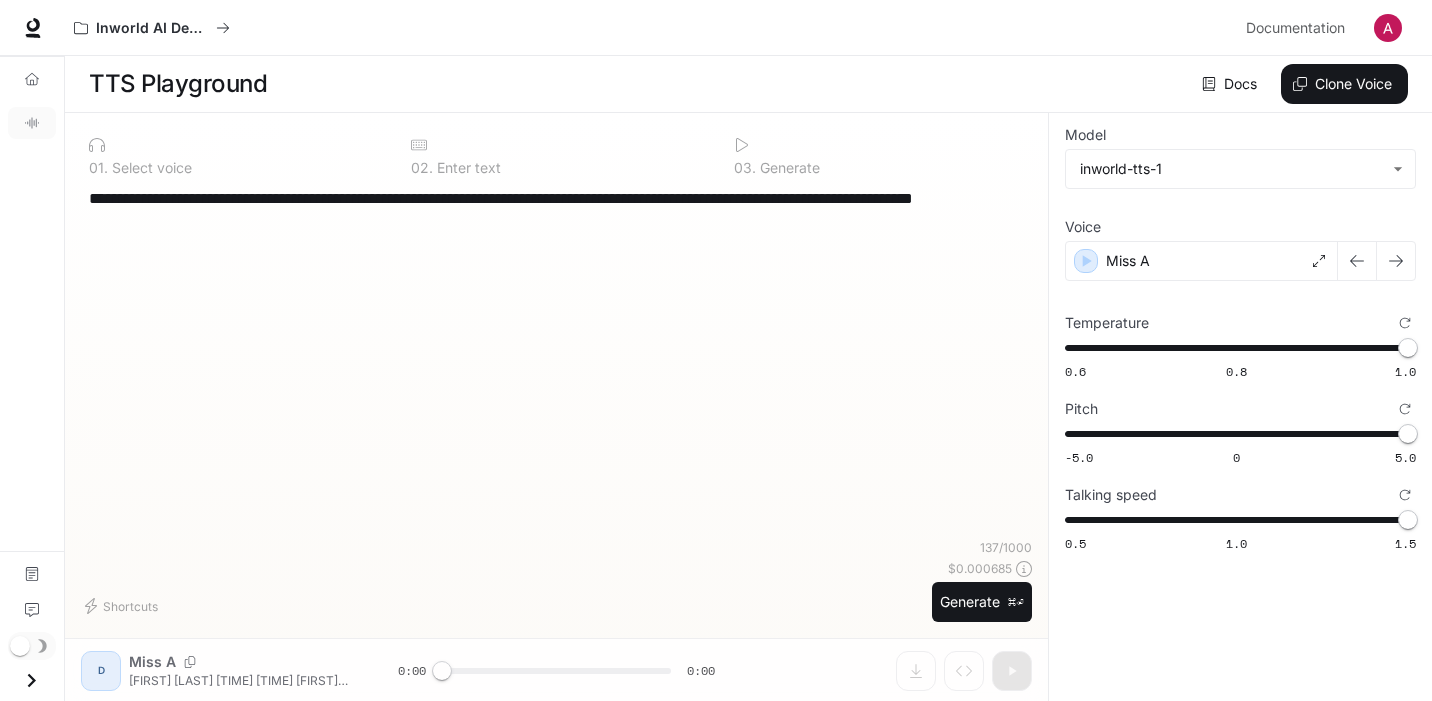 paste on "**********" 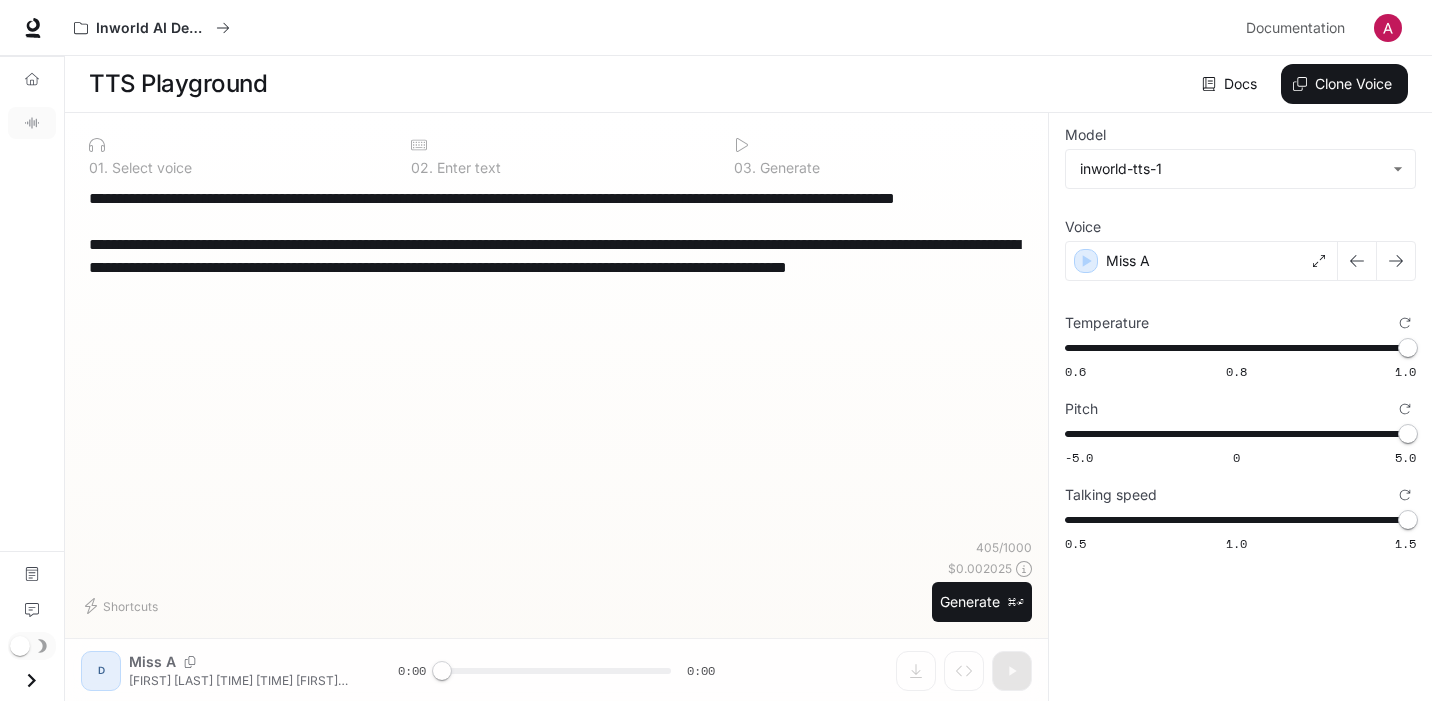 paste on "**********" 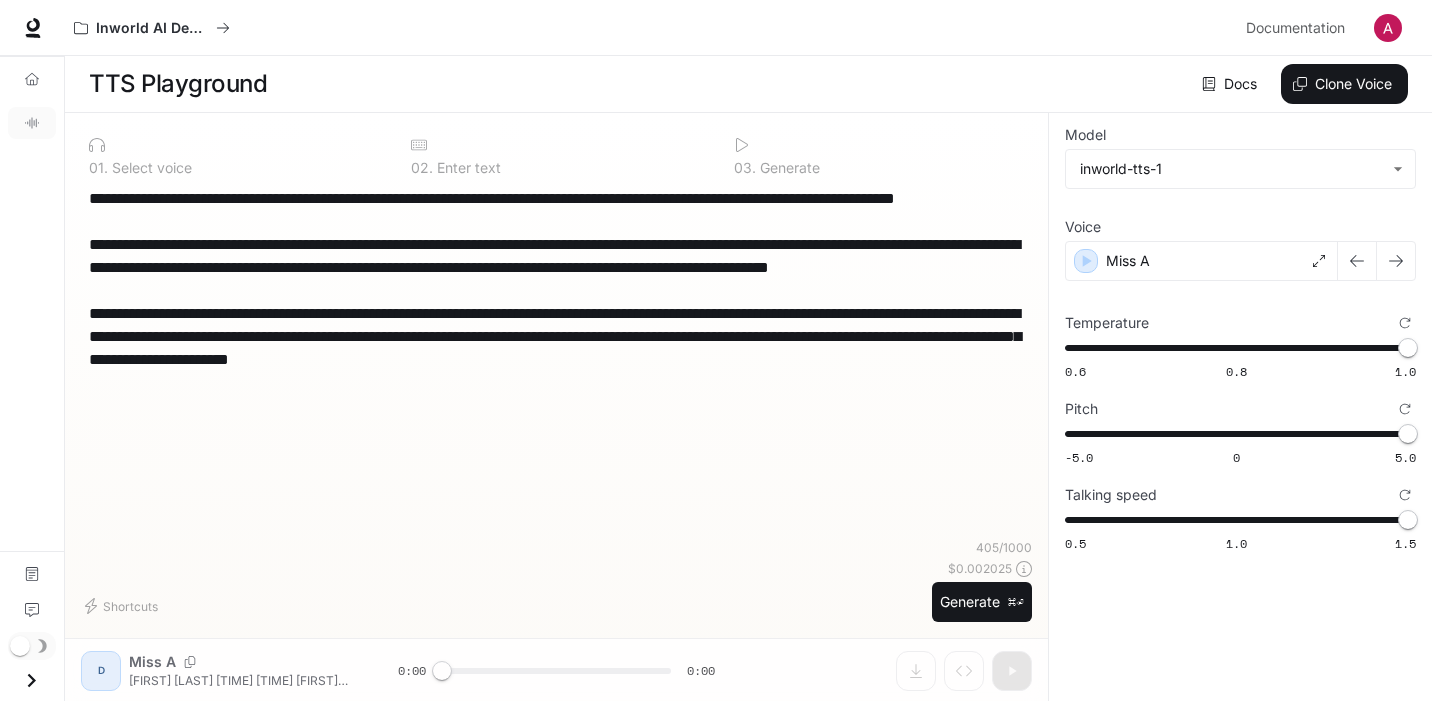 scroll, scrollTop: 21, scrollLeft: 0, axis: vertical 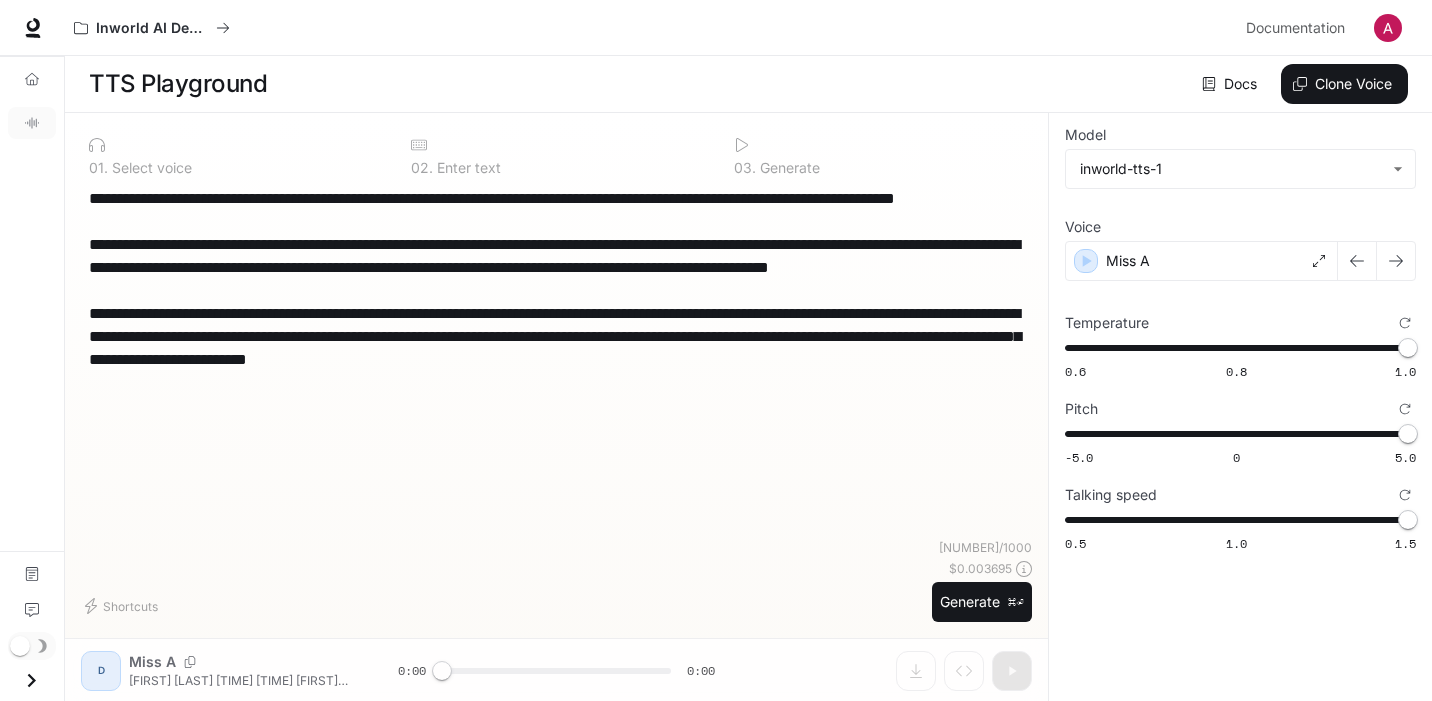 paste on "**********" 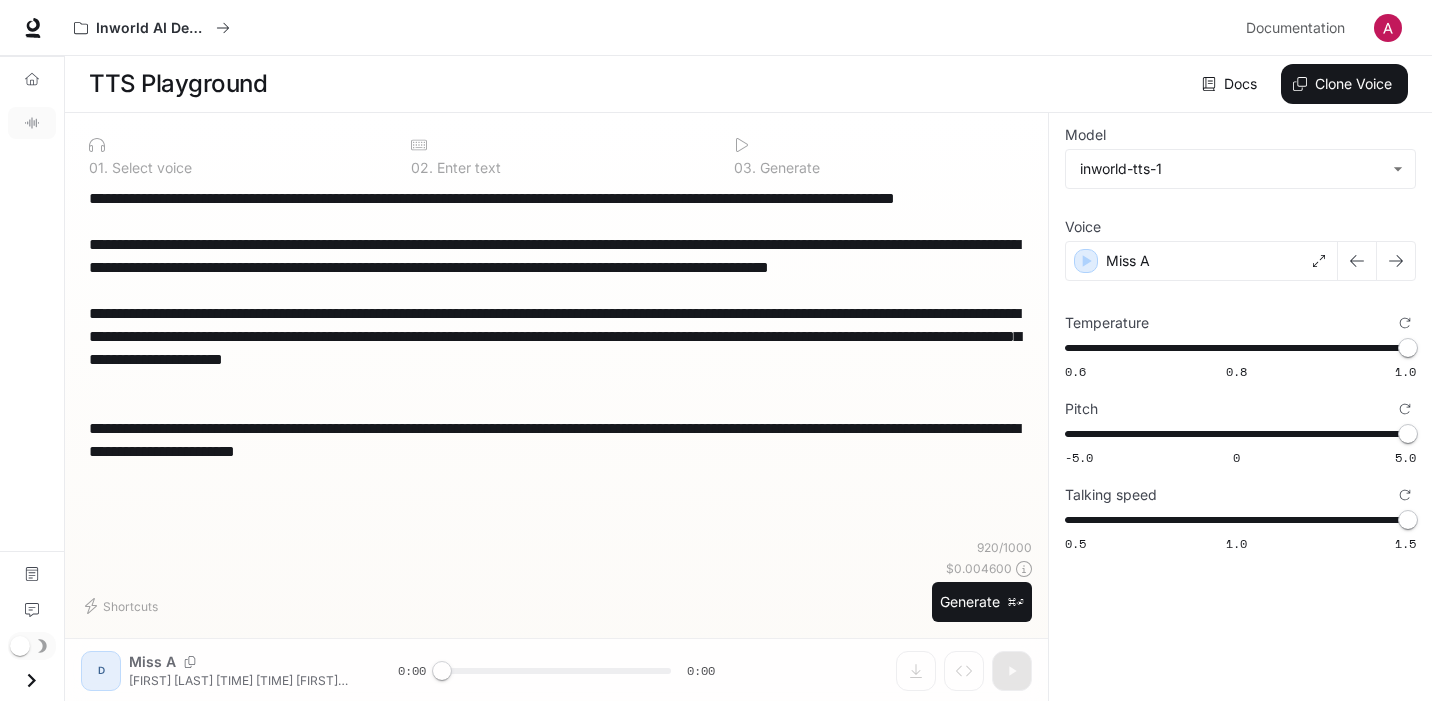 click on "**********" at bounding box center [556, 363] 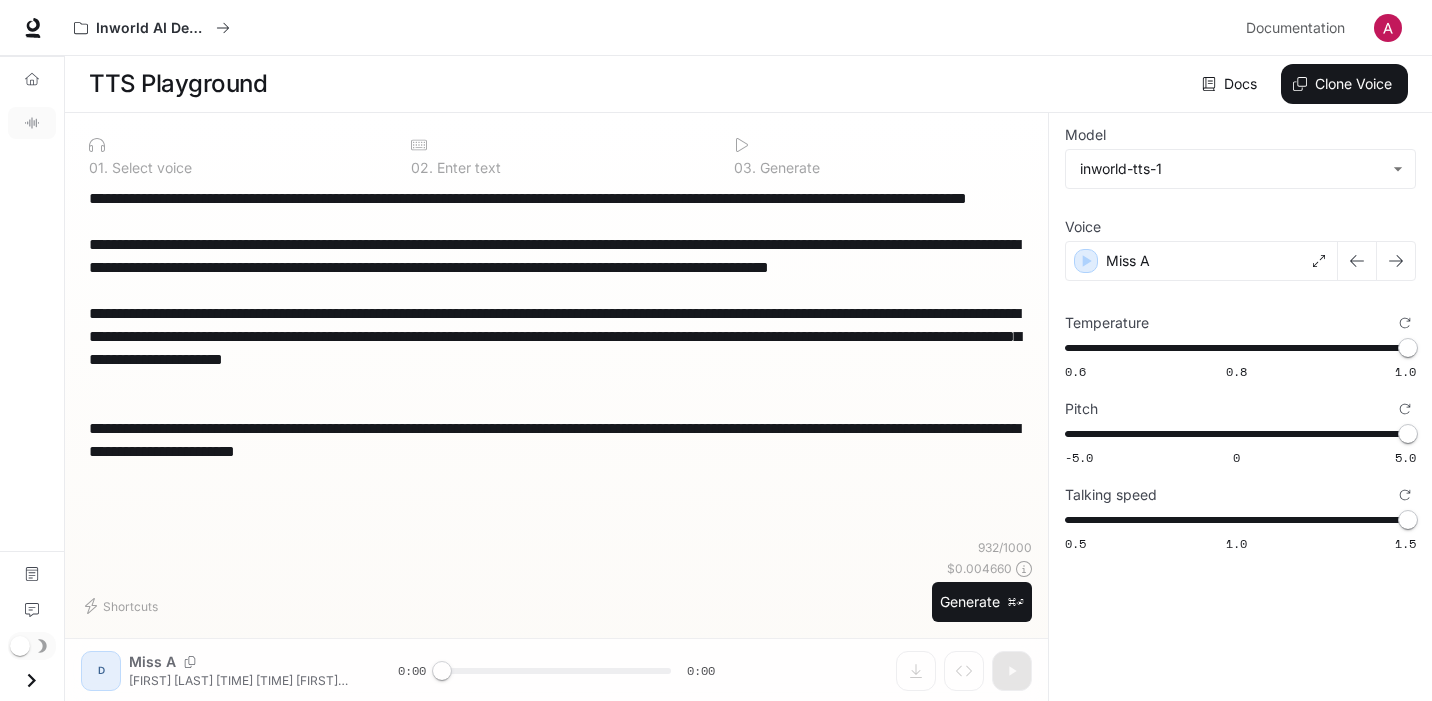 drag, startPoint x: 160, startPoint y: 197, endPoint x: 82, endPoint y: 189, distance: 78.40918 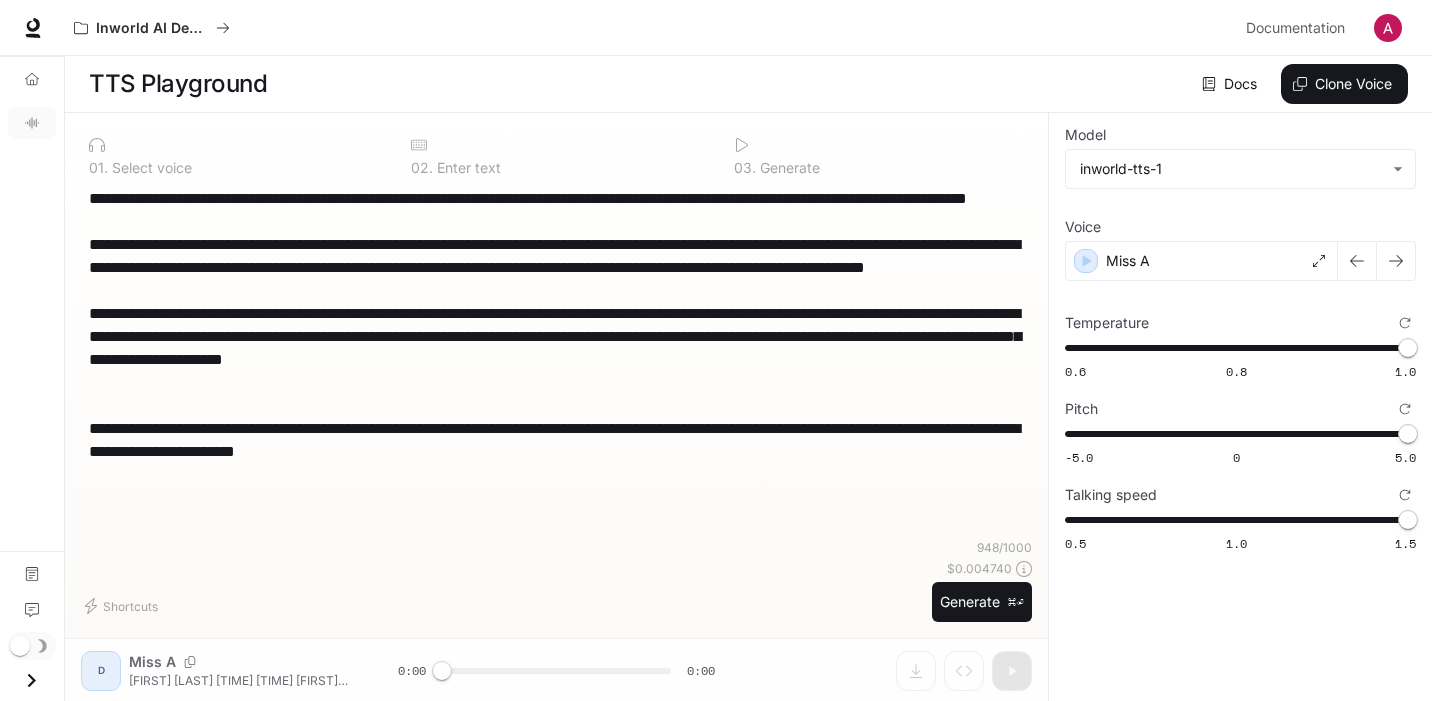 drag, startPoint x: 218, startPoint y: 264, endPoint x: 86, endPoint y: 270, distance: 132.13629 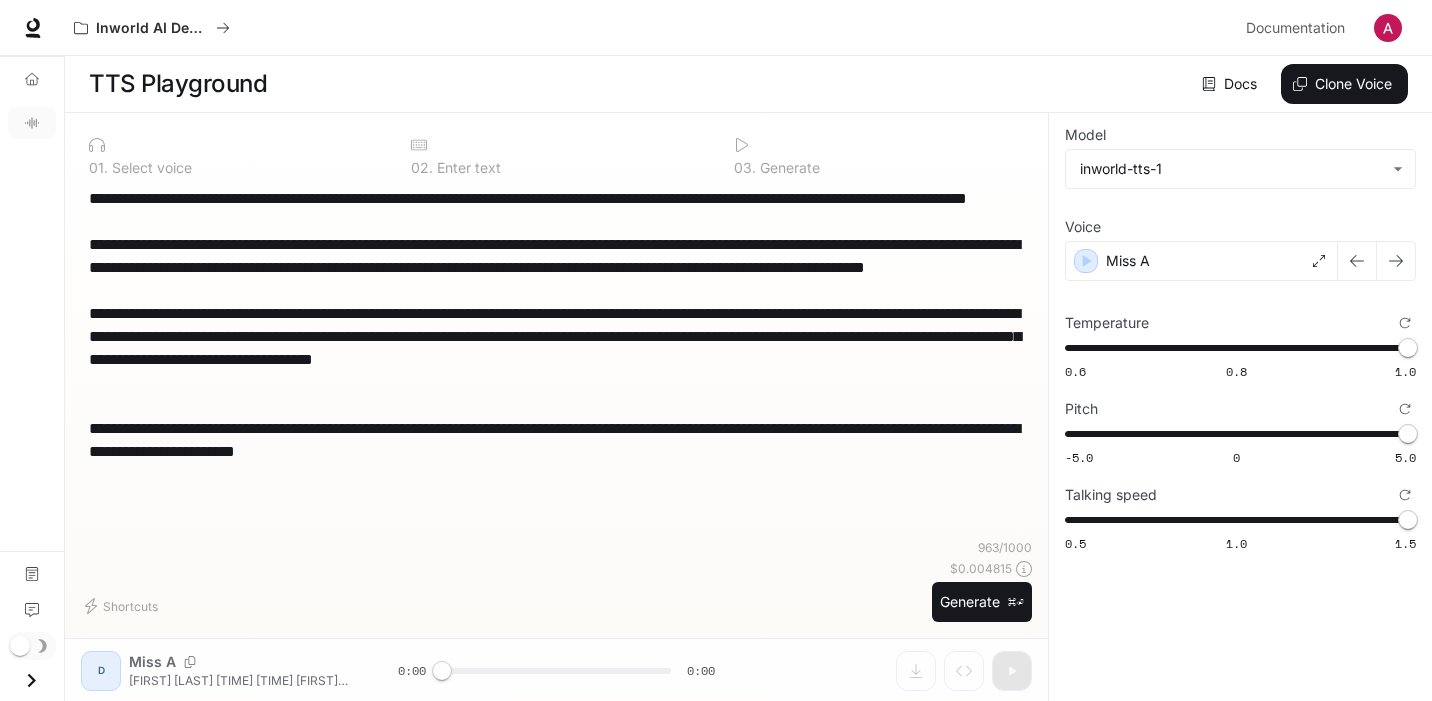 drag, startPoint x: 211, startPoint y: 359, endPoint x: 95, endPoint y: 360, distance: 116.00431 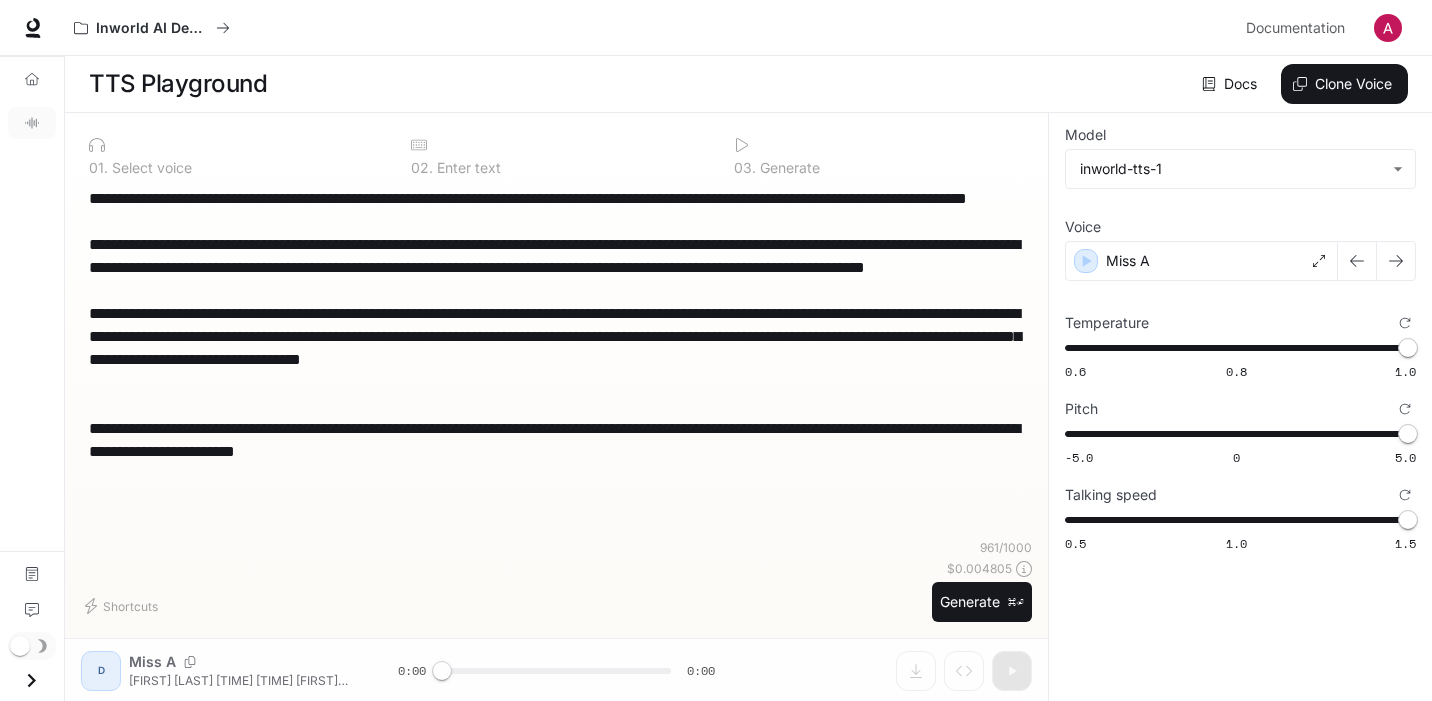 click on "**********" at bounding box center (556, 359) 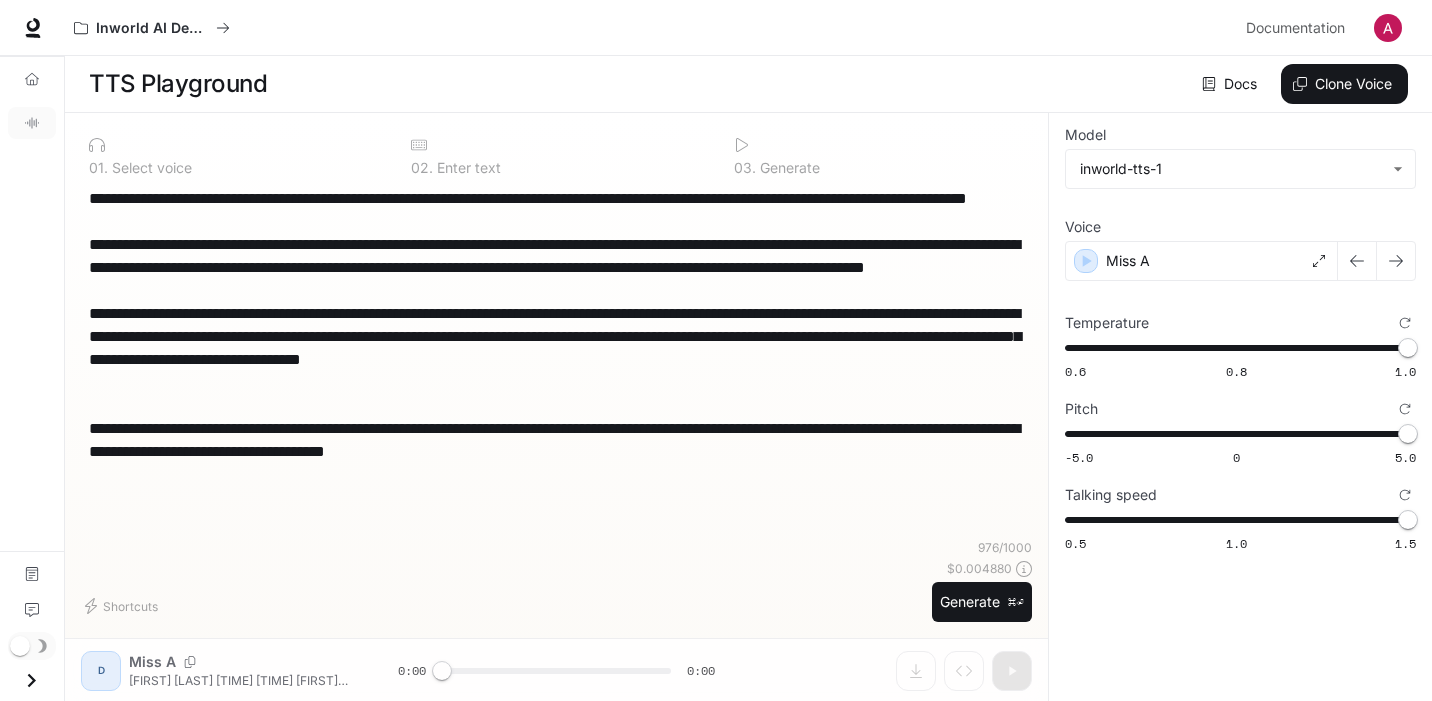 click on "**********" at bounding box center (556, 359) 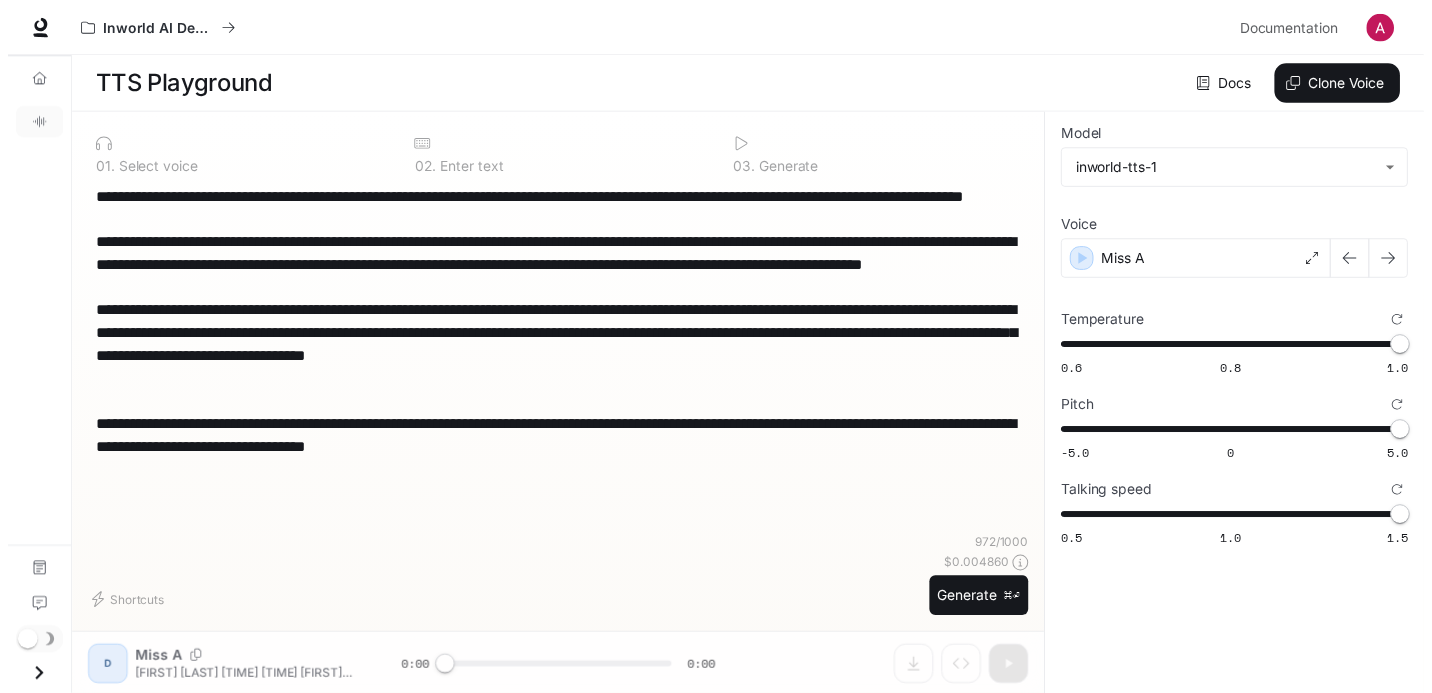 scroll, scrollTop: 1, scrollLeft: 0, axis: vertical 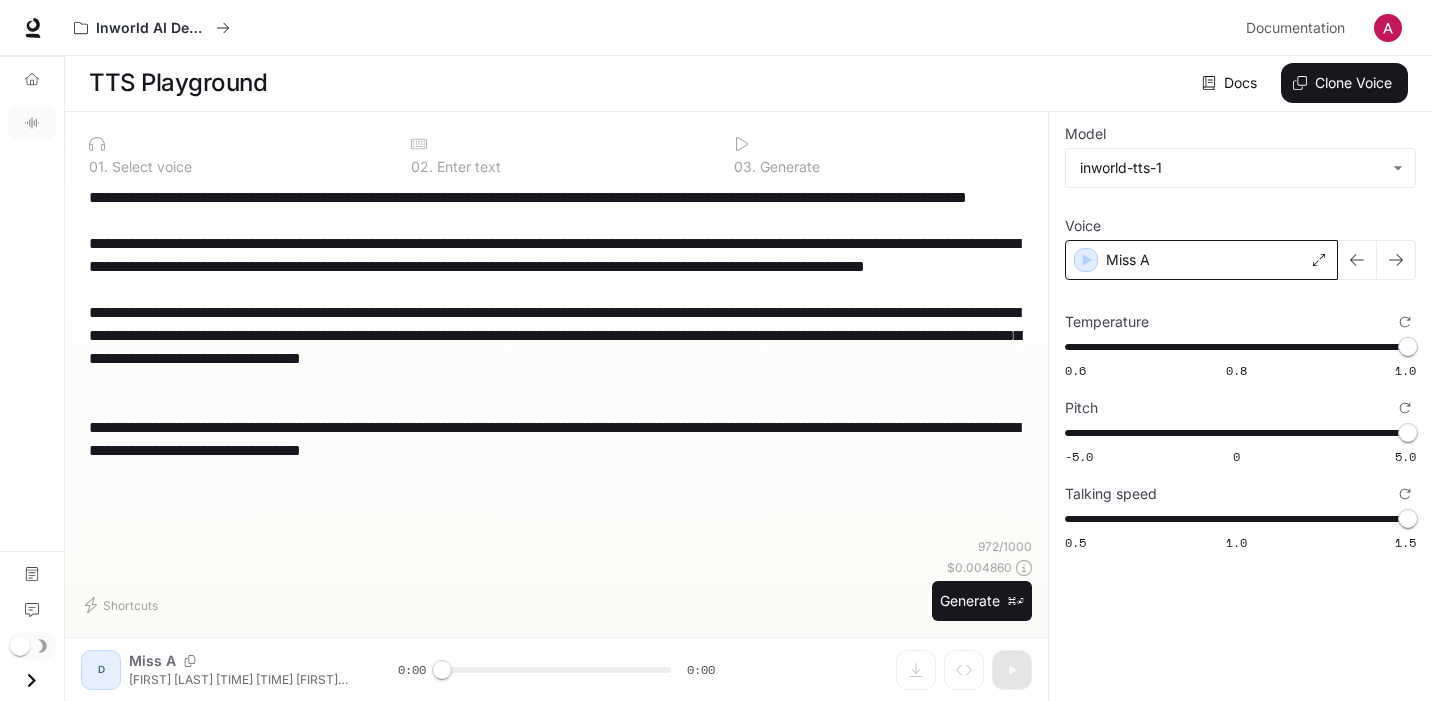 type on "**********" 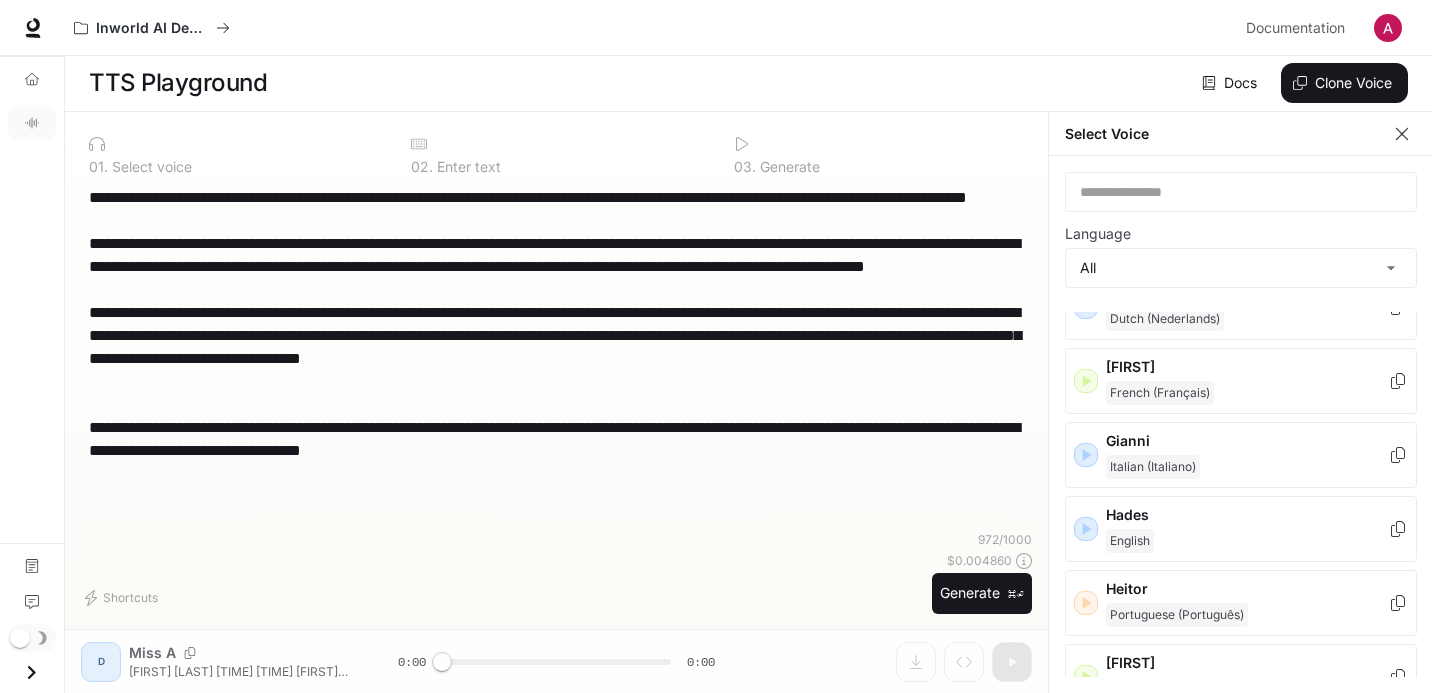 scroll, scrollTop: 993, scrollLeft: 0, axis: vertical 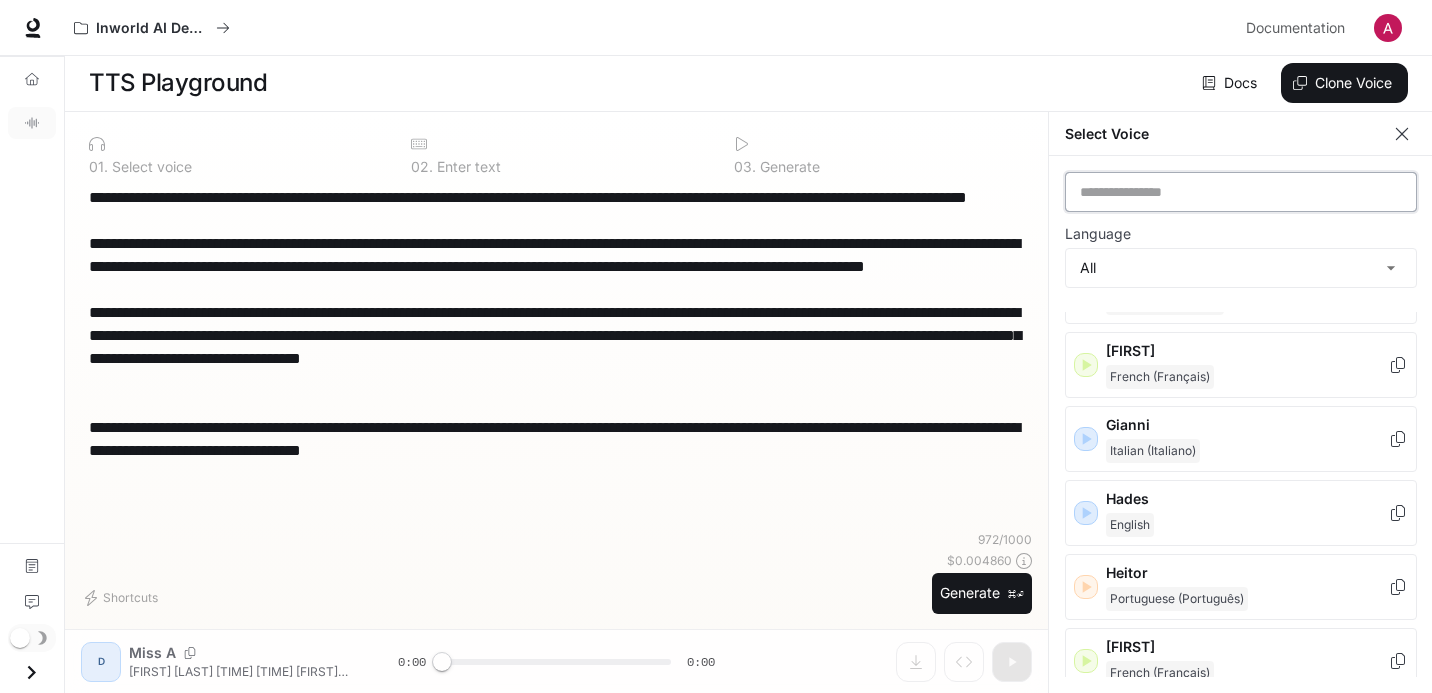 click at bounding box center [1241, 192] 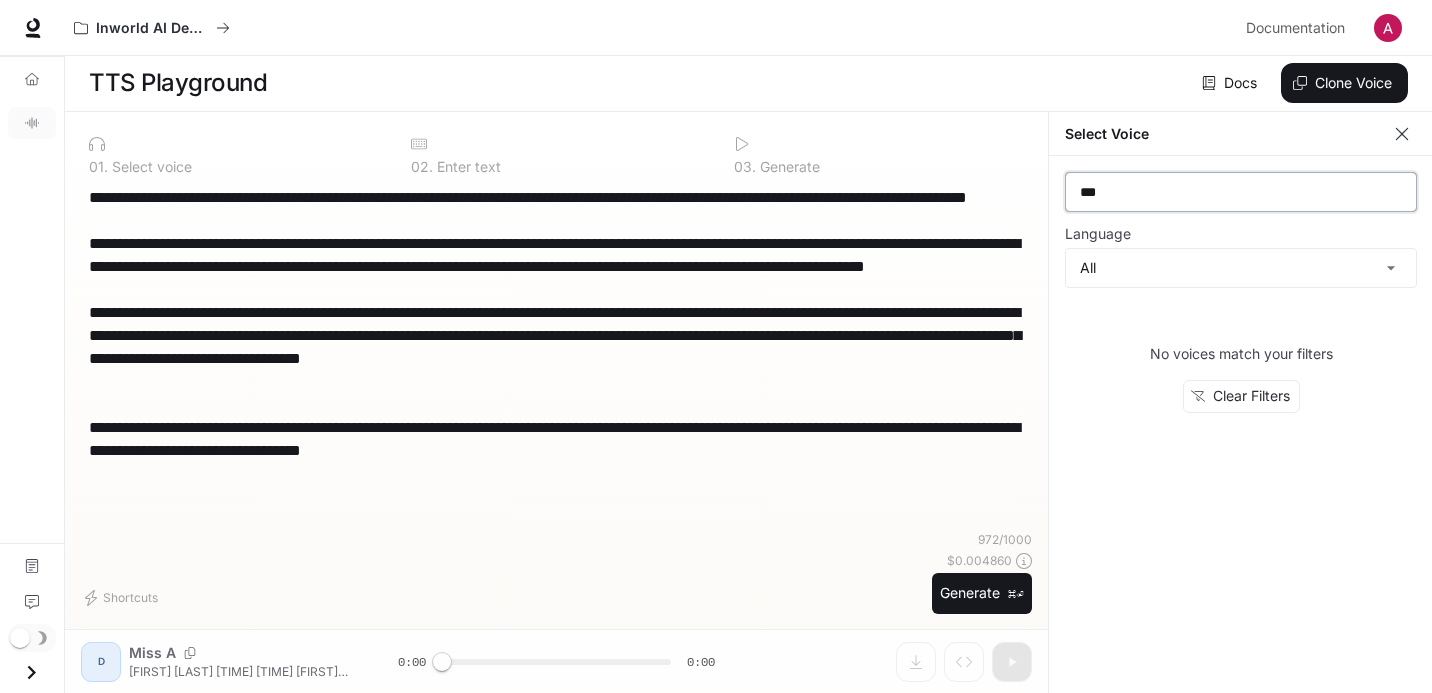 scroll, scrollTop: 0, scrollLeft: 0, axis: both 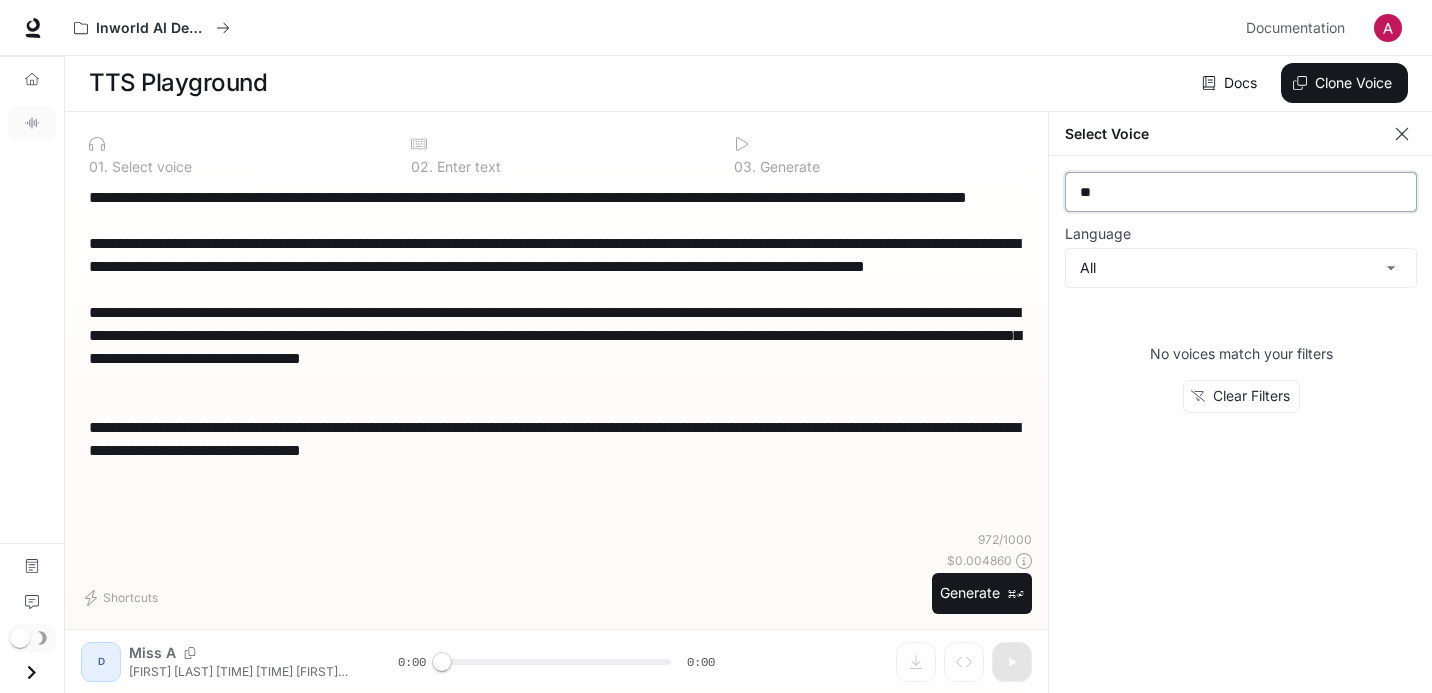 type on "*" 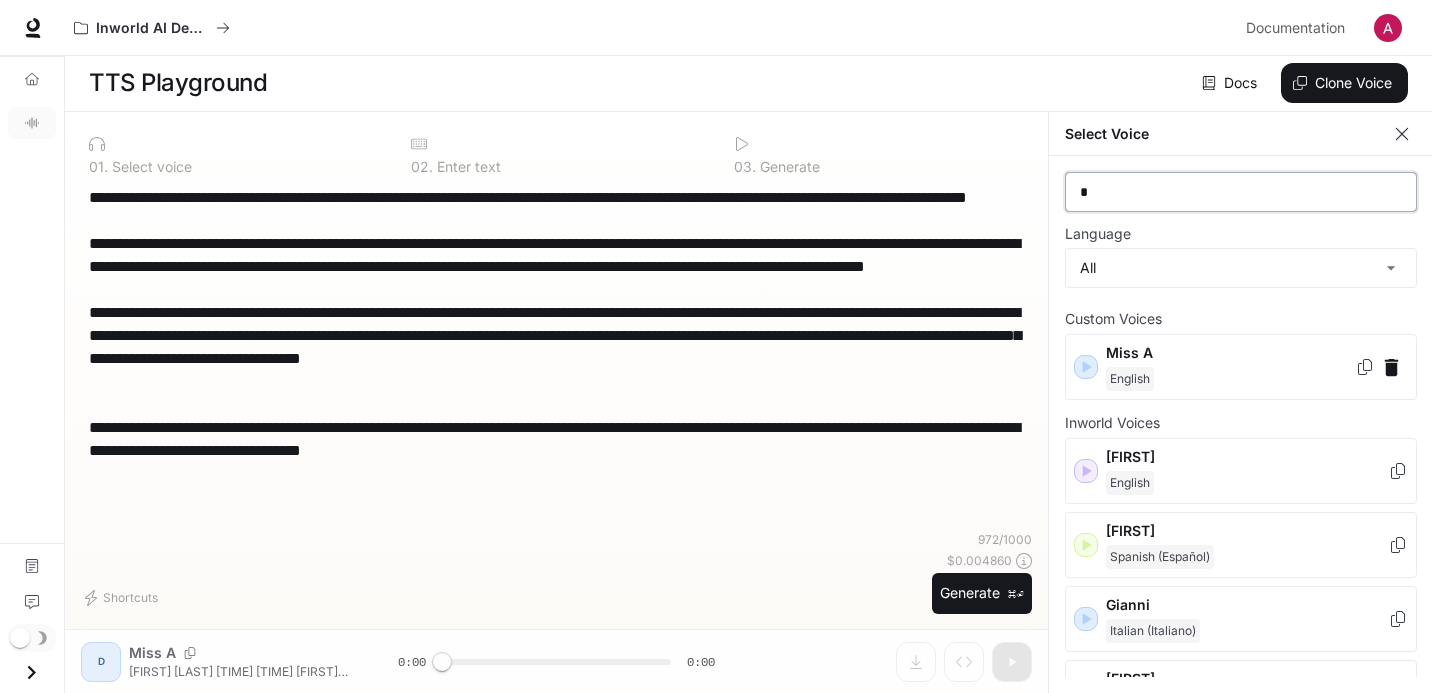 type 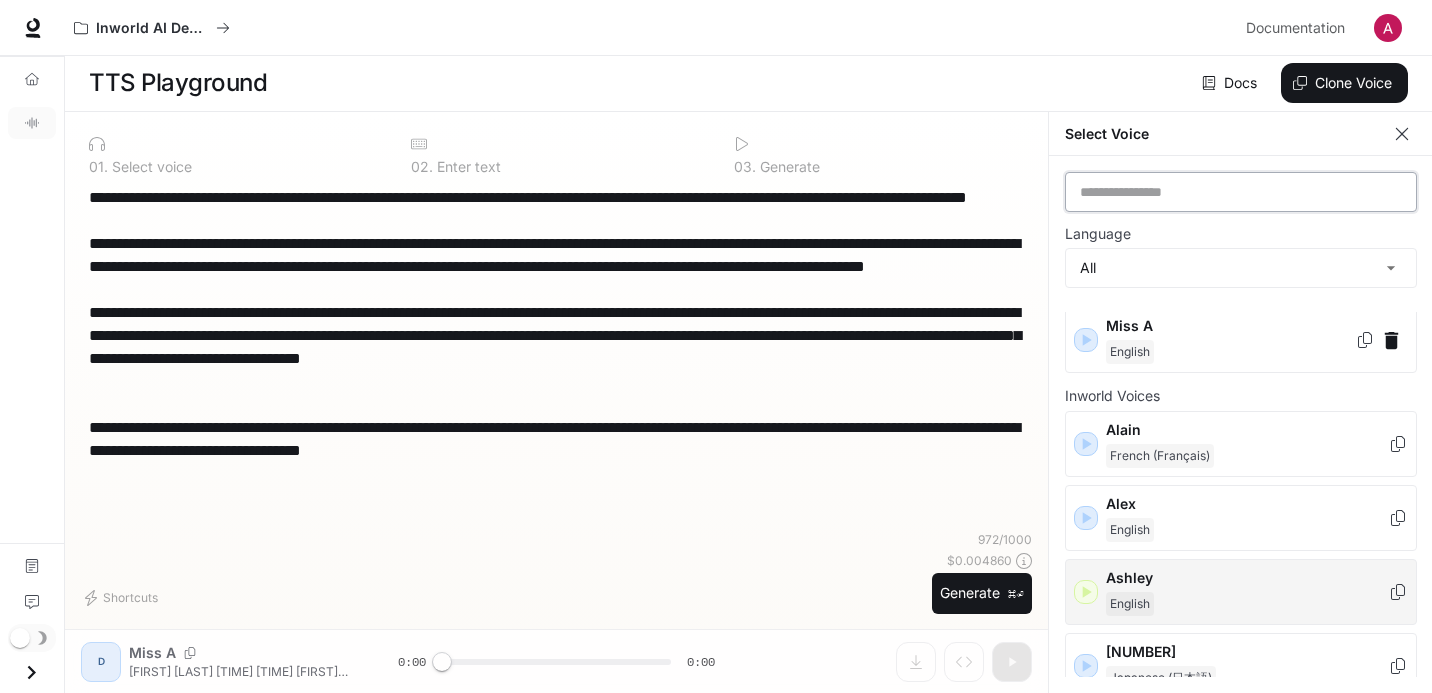 scroll, scrollTop: 28, scrollLeft: 0, axis: vertical 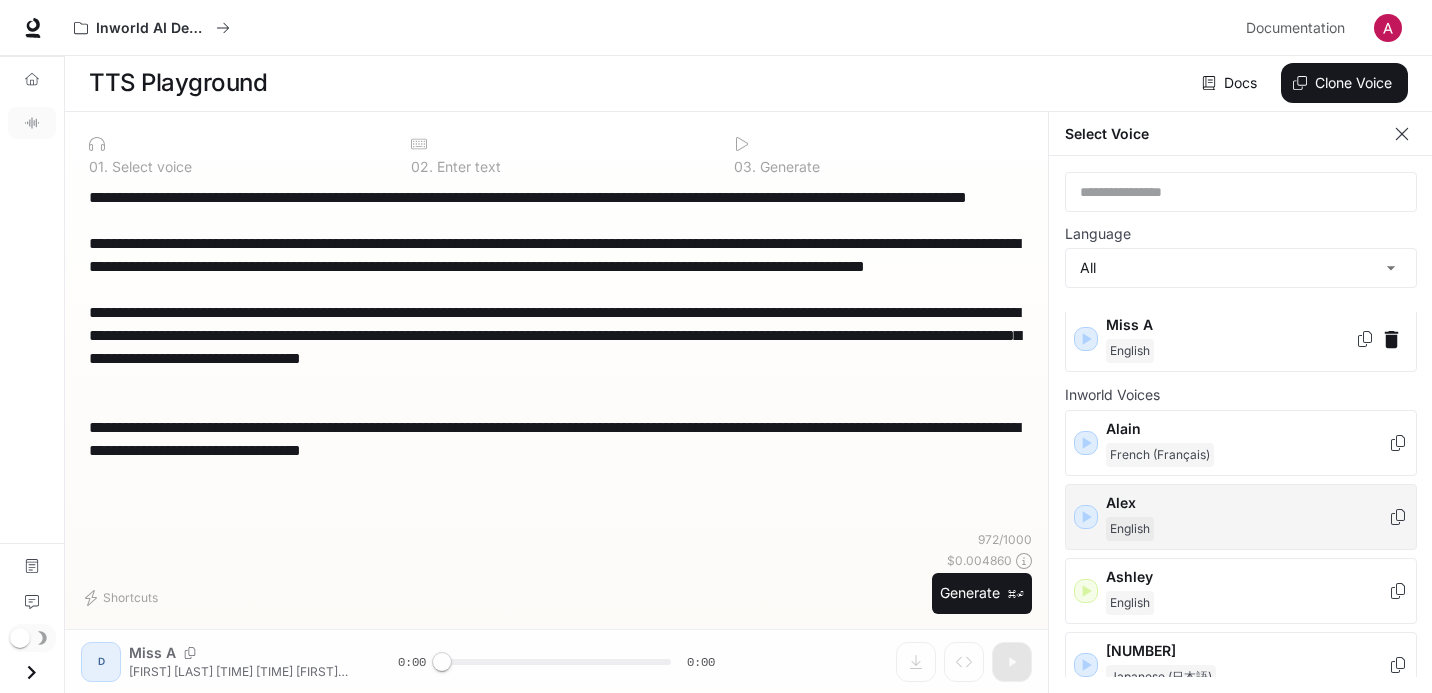 click 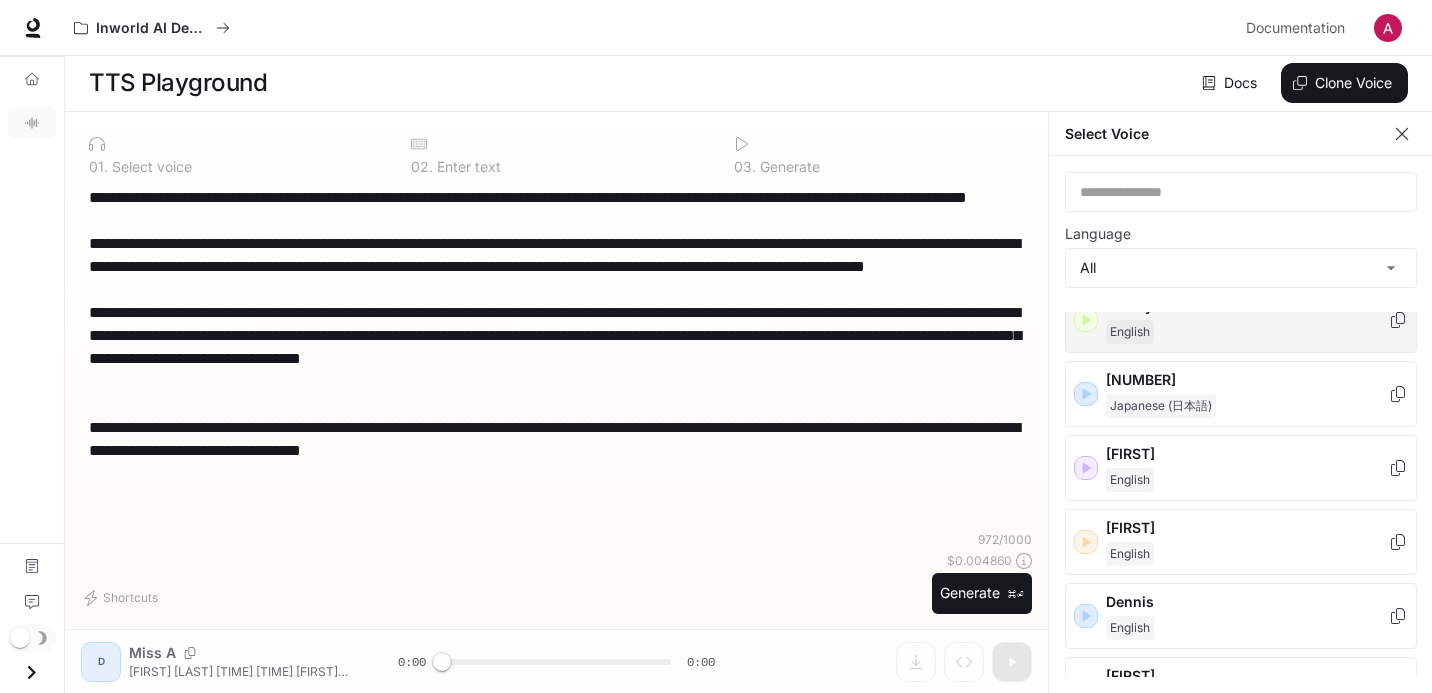 scroll, scrollTop: 300, scrollLeft: 0, axis: vertical 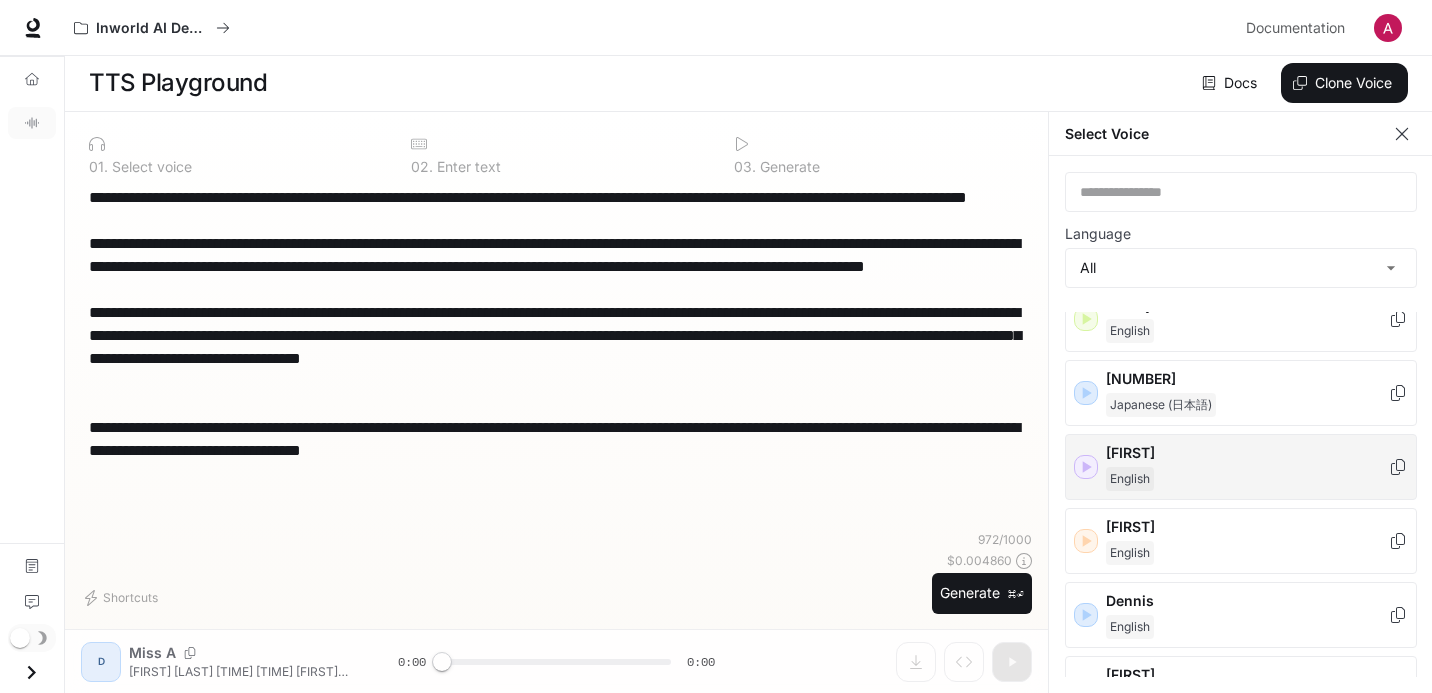 click 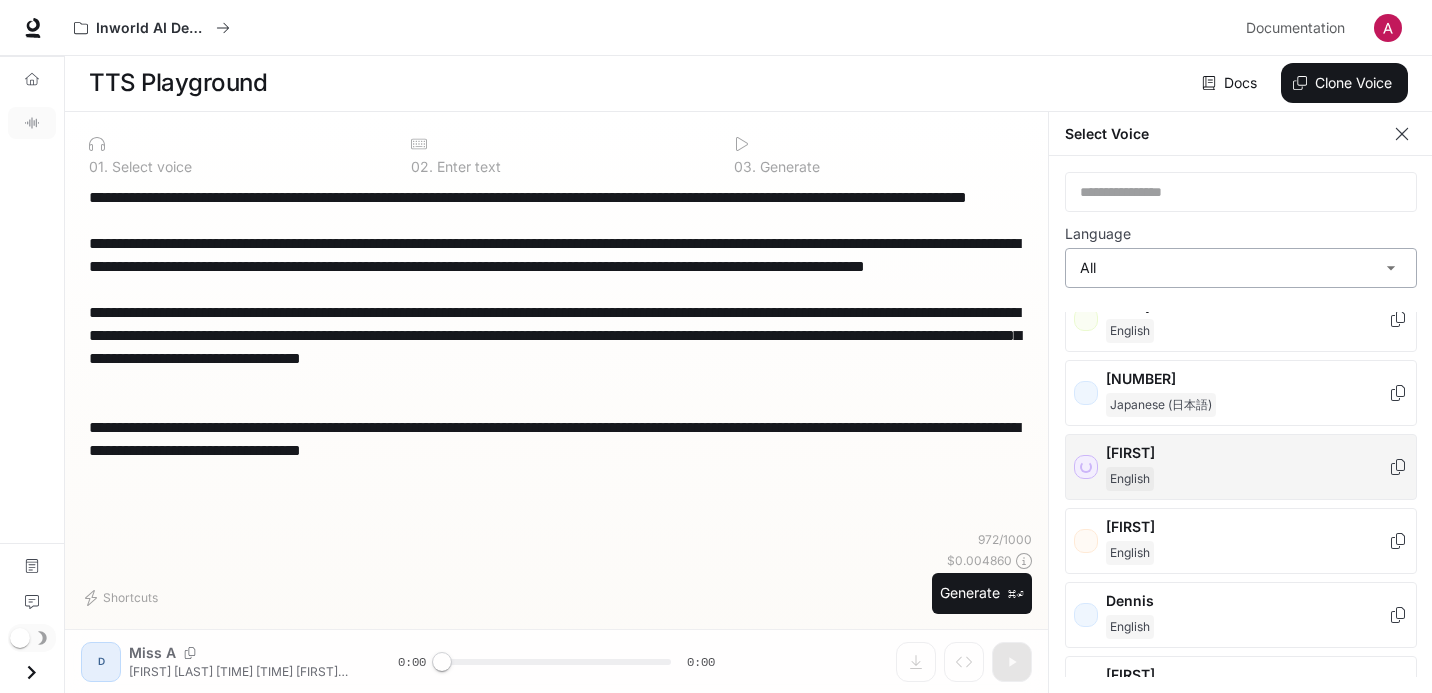 click on "**********" at bounding box center [716, 346] 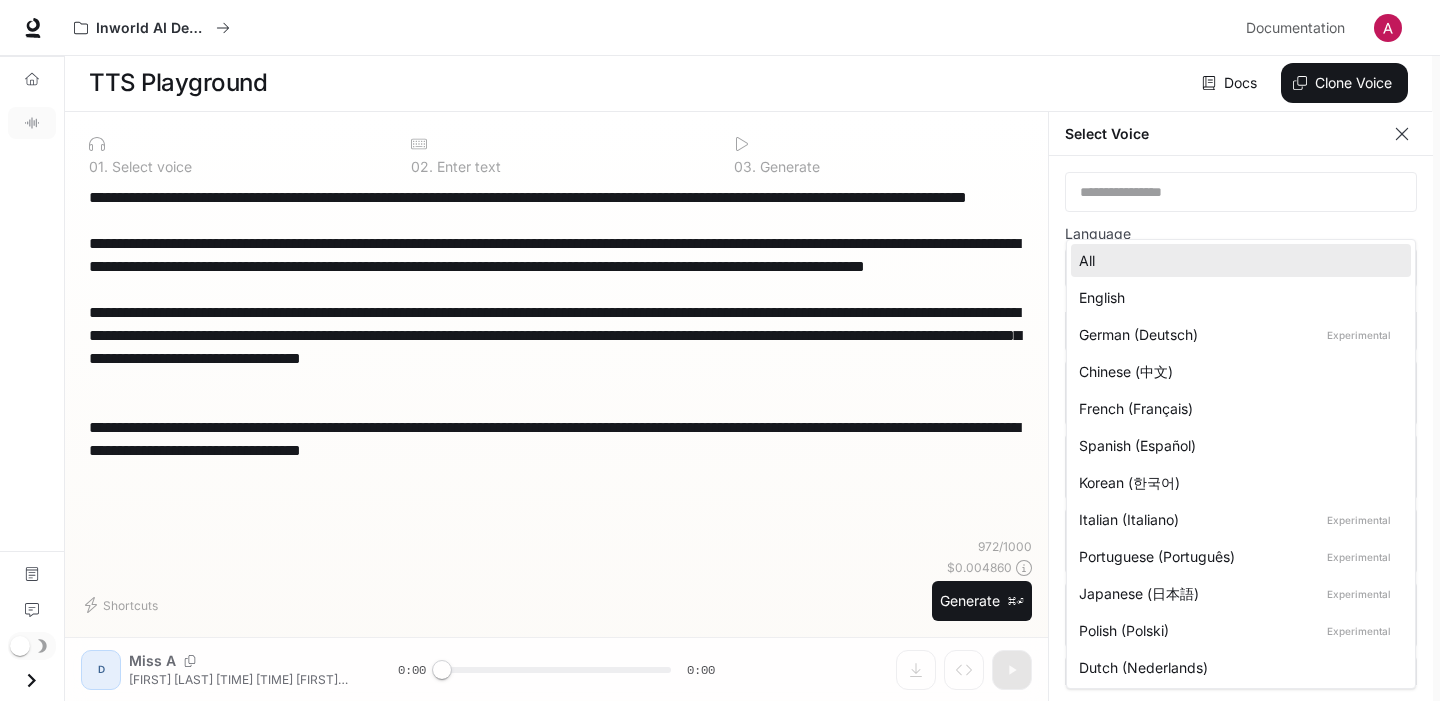 click on "English" at bounding box center (1237, 297) 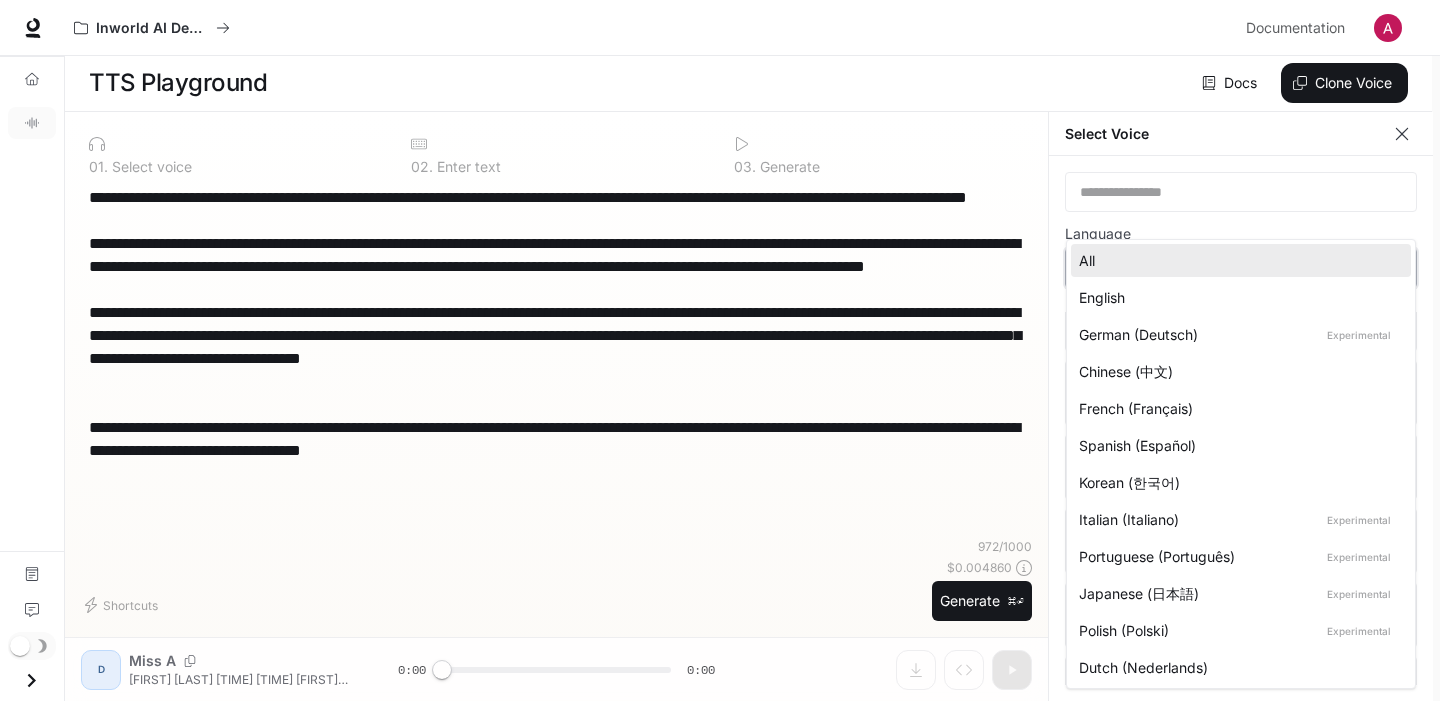 type on "*****" 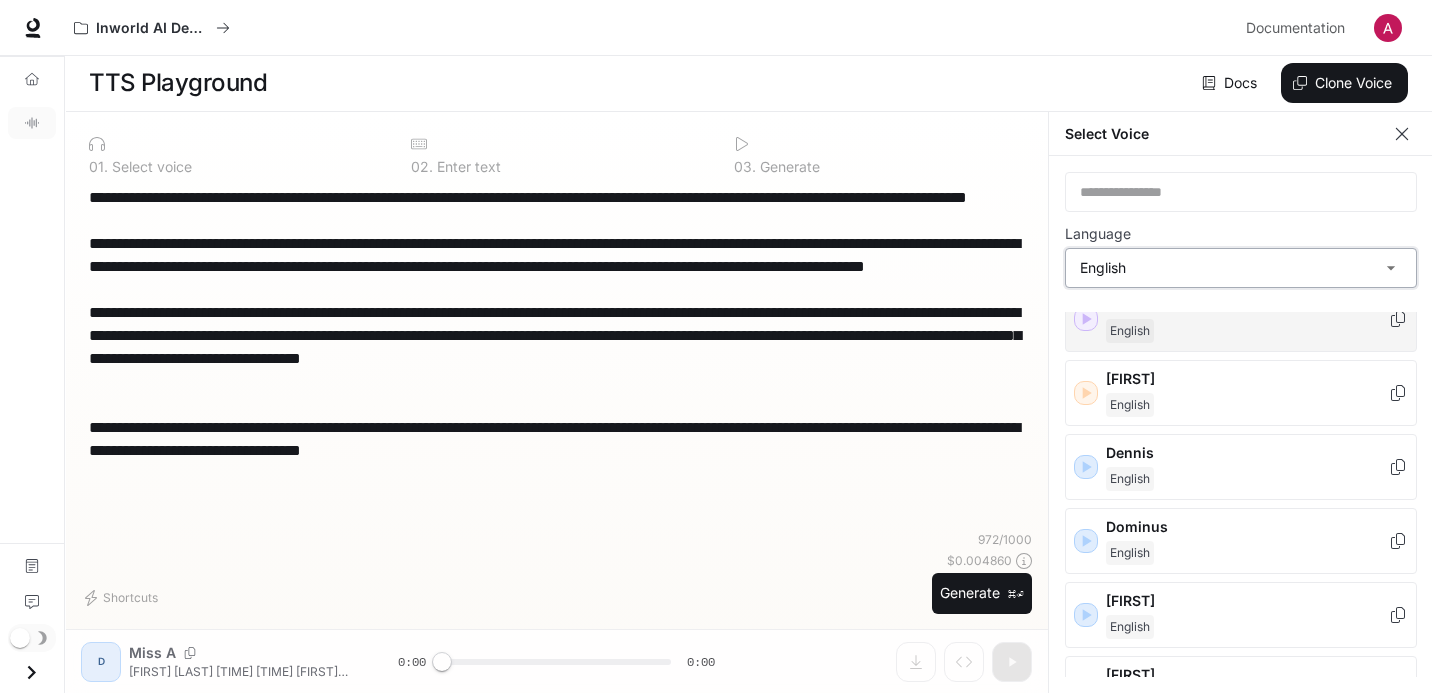 scroll, scrollTop: 226, scrollLeft: 0, axis: vertical 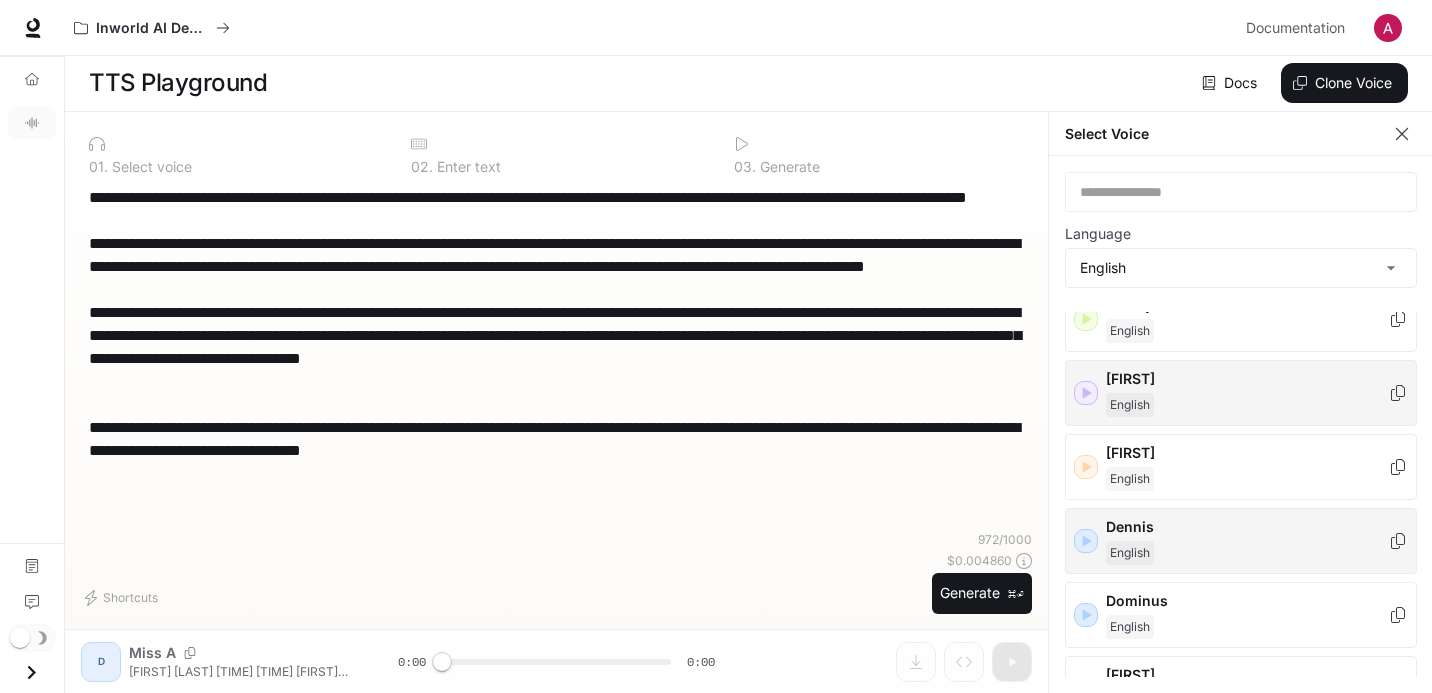 click 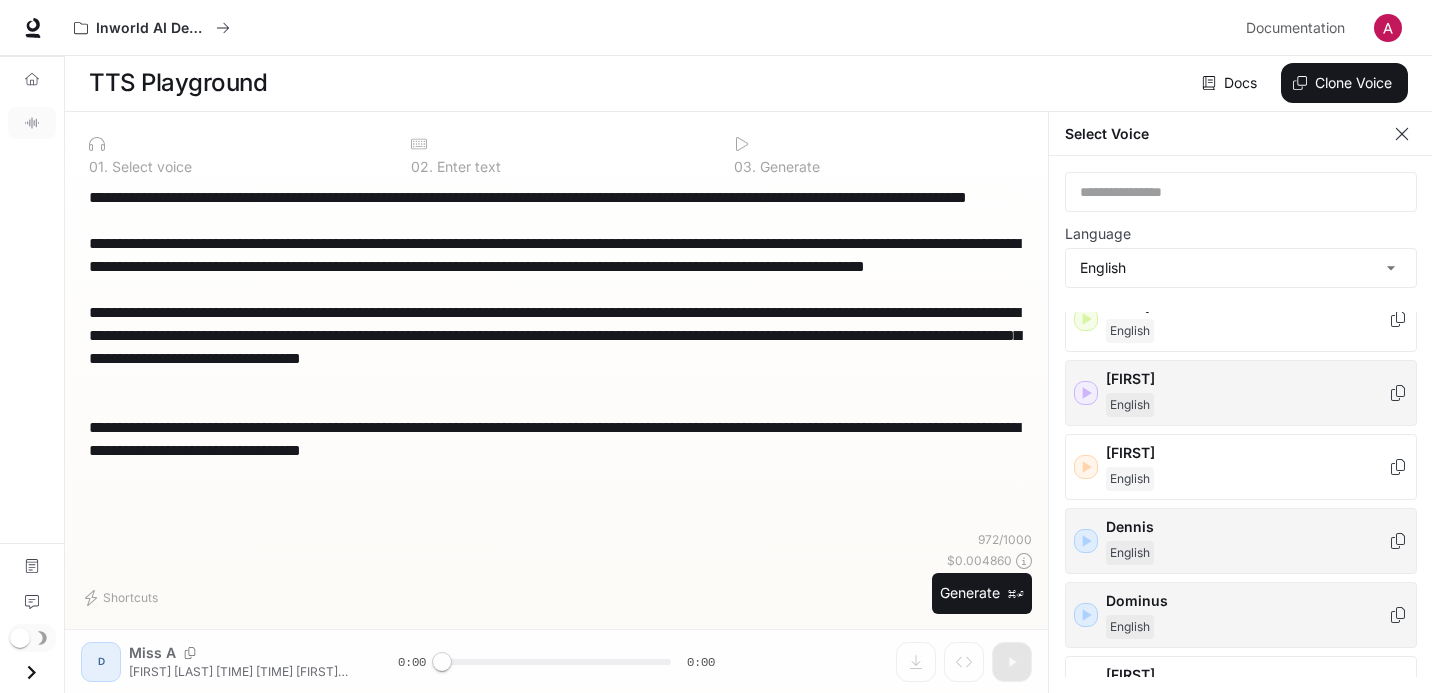 click at bounding box center [1086, 615] 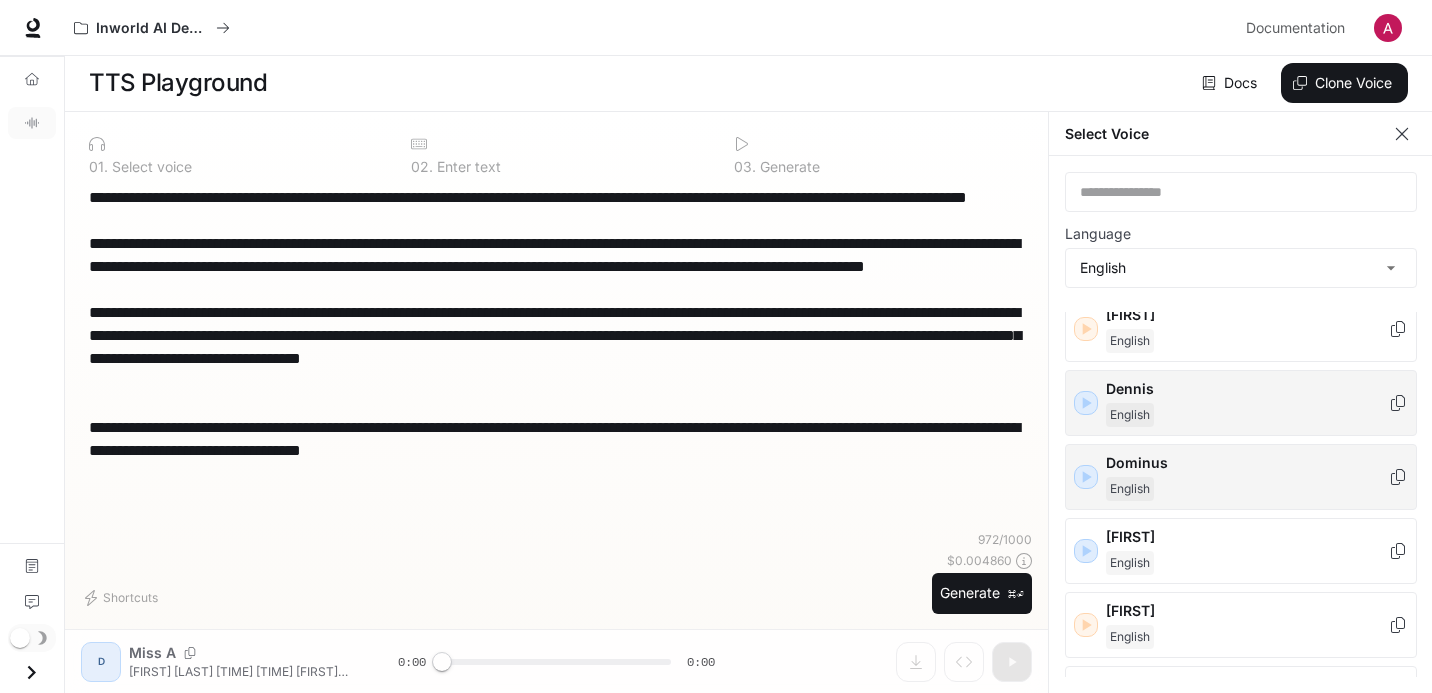 scroll, scrollTop: 372, scrollLeft: 0, axis: vertical 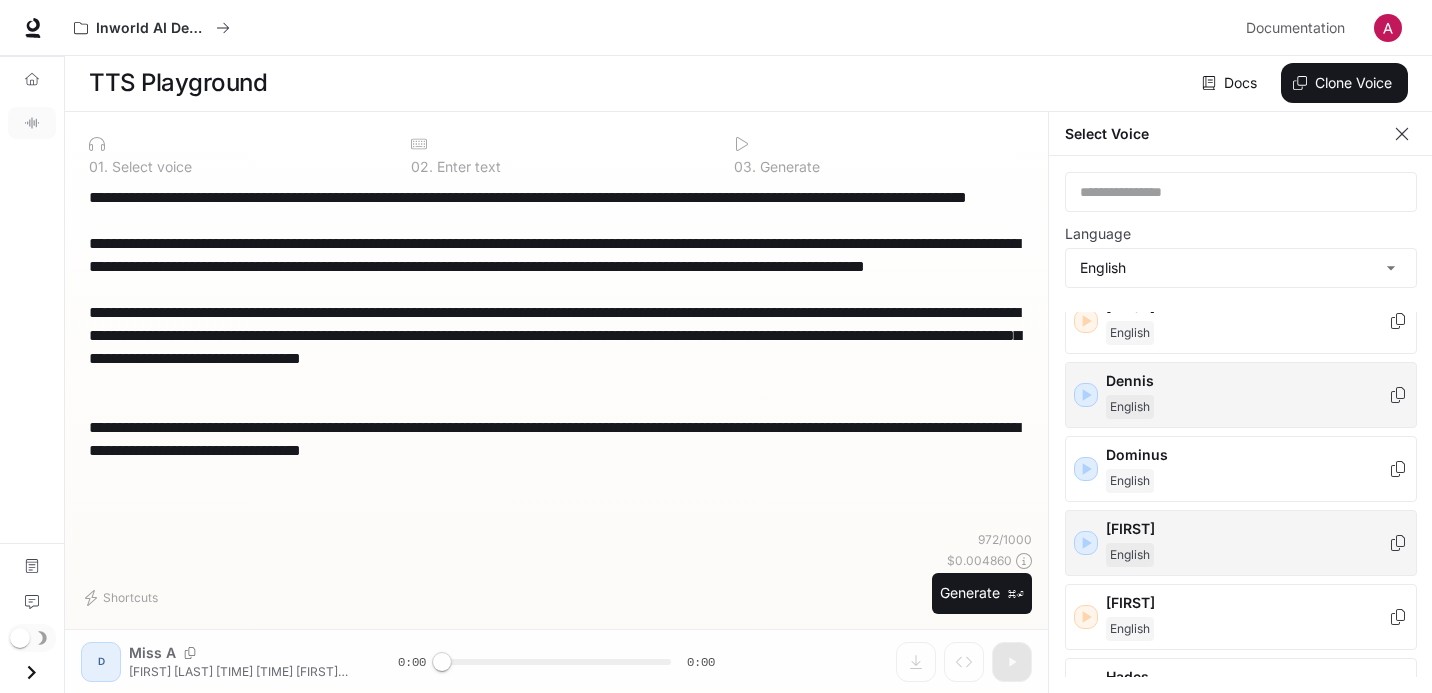 click 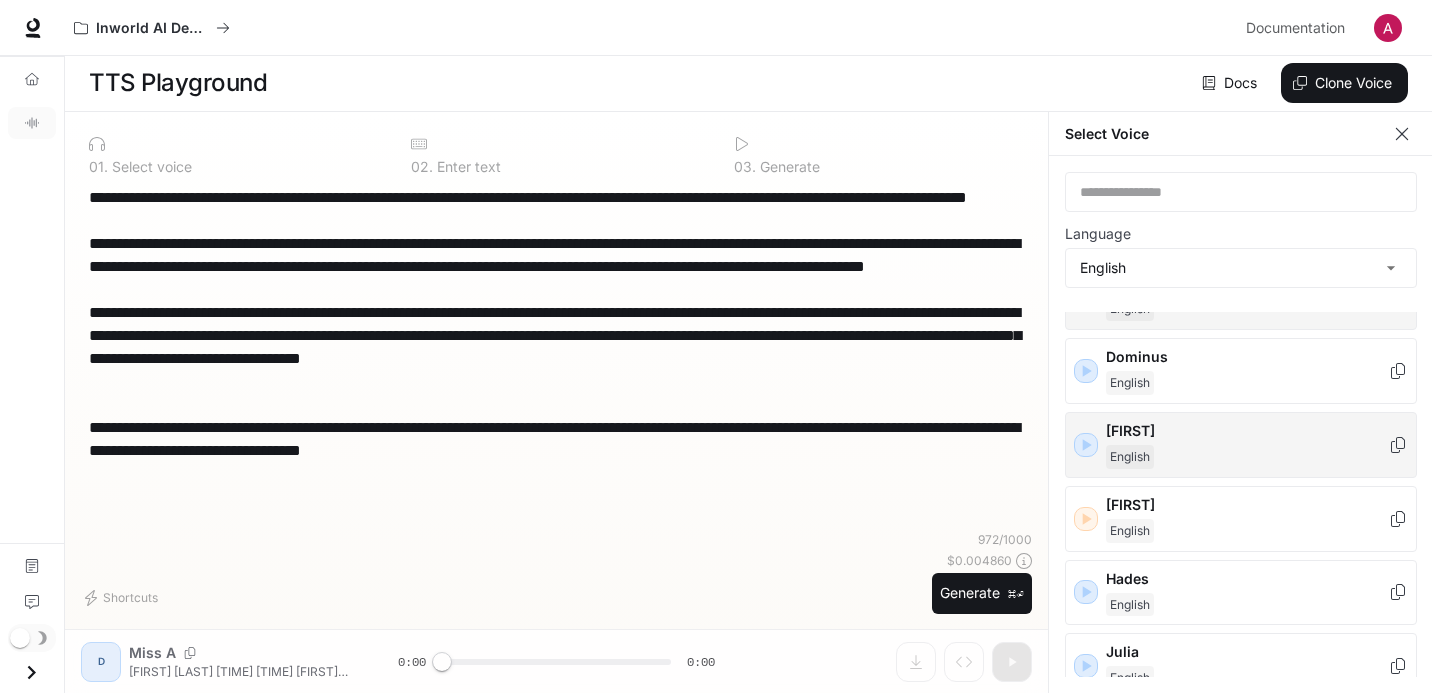 scroll, scrollTop: 491, scrollLeft: 0, axis: vertical 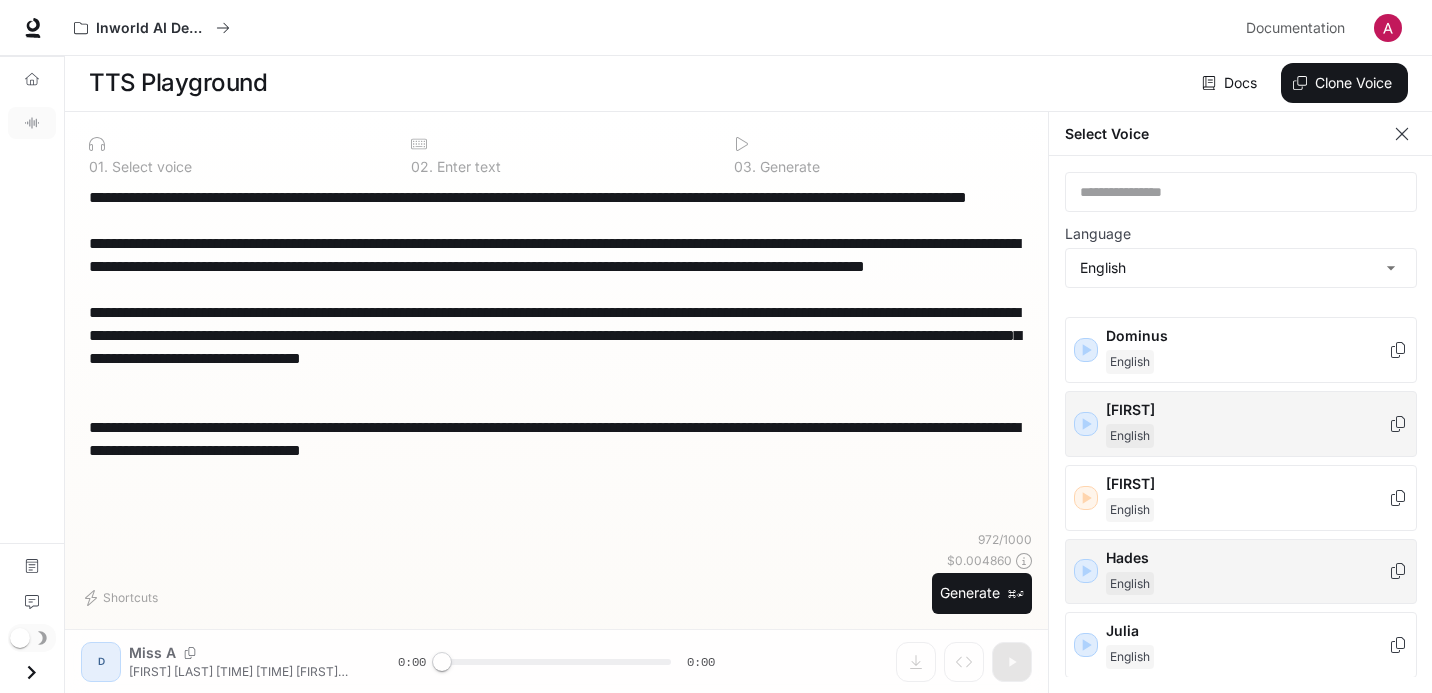 click 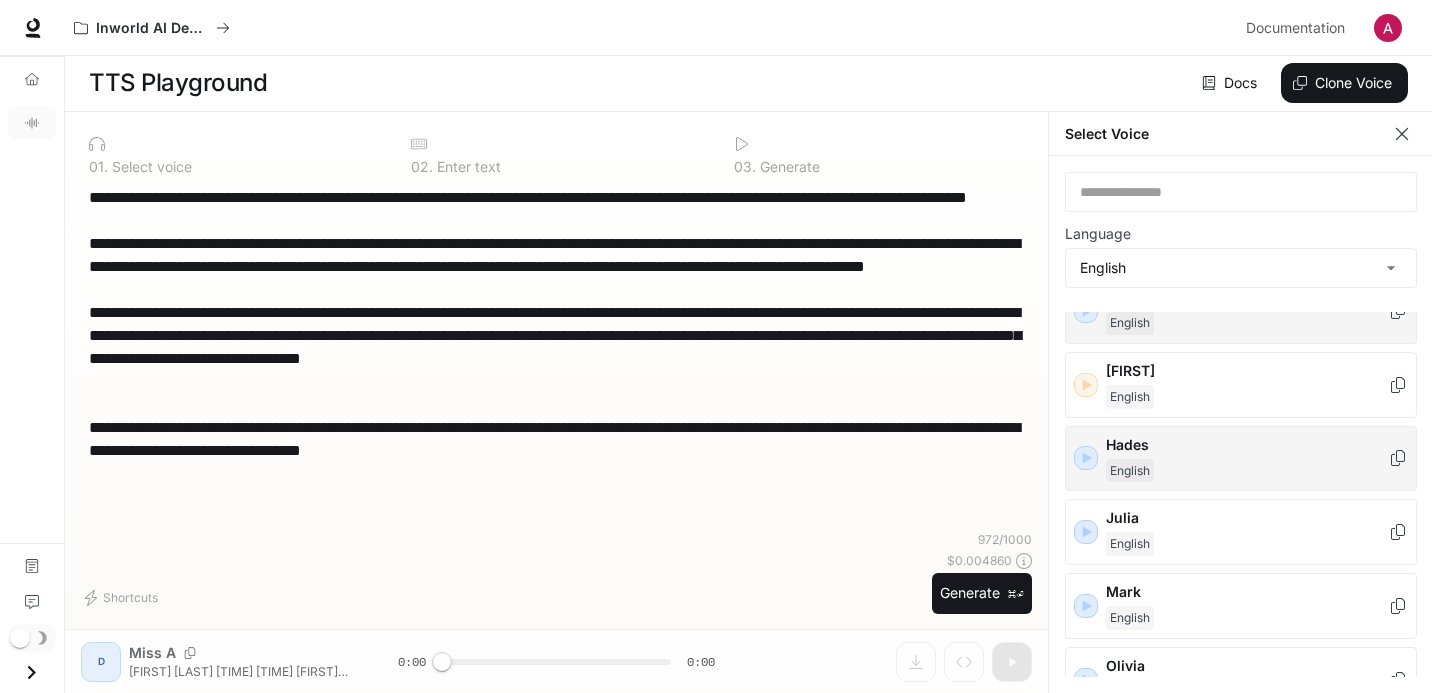 scroll, scrollTop: 606, scrollLeft: 0, axis: vertical 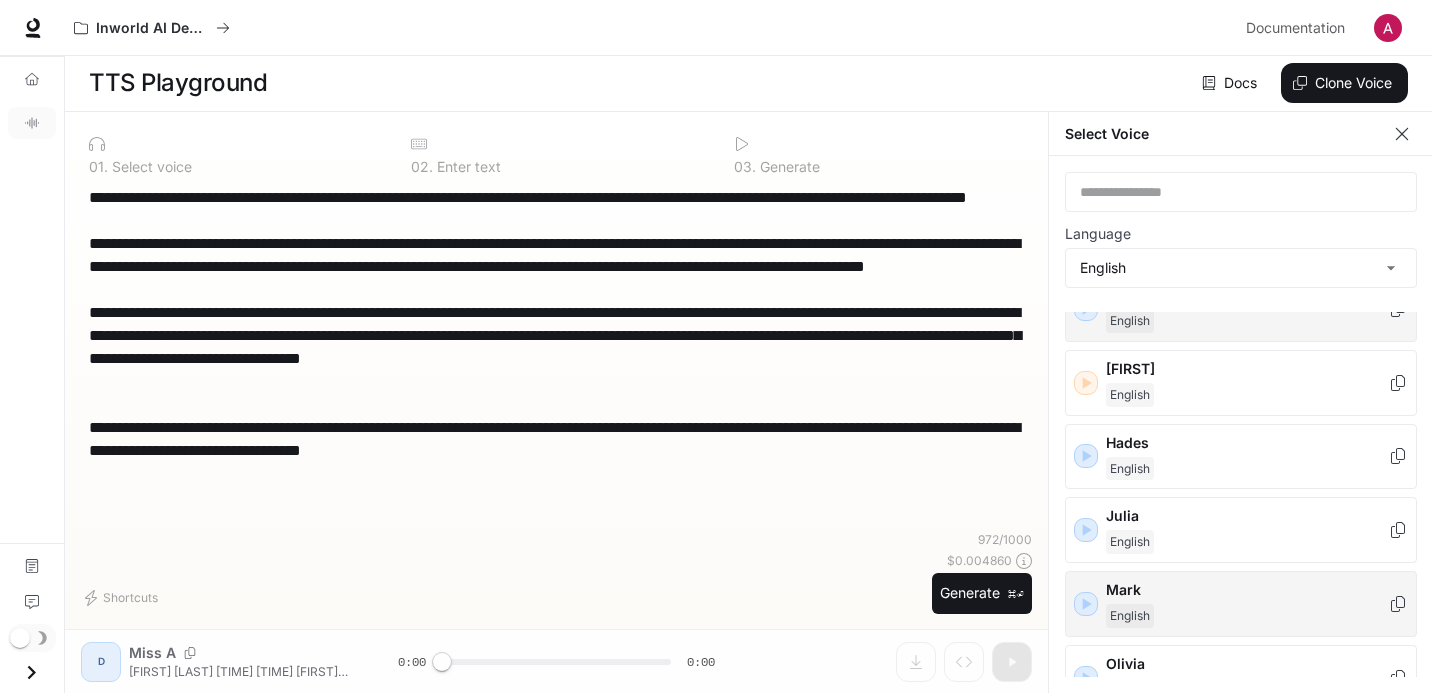 click 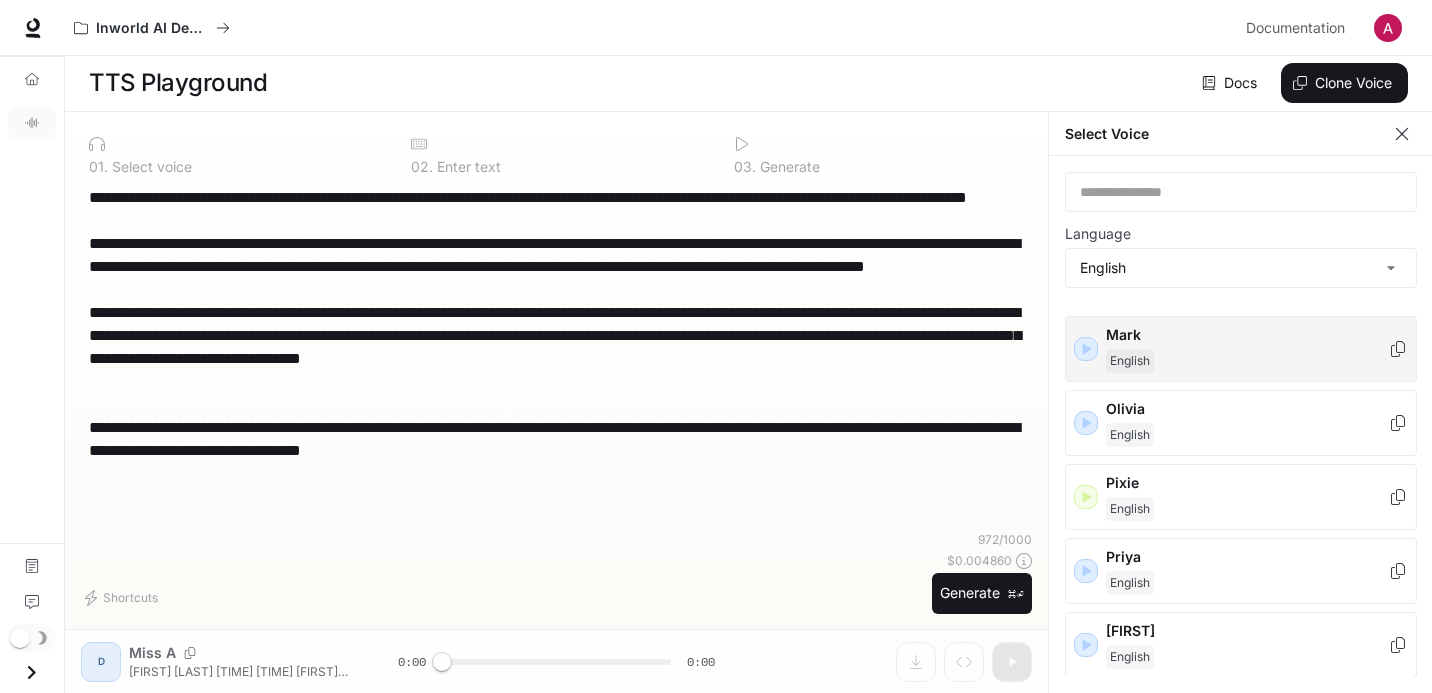 scroll, scrollTop: 955, scrollLeft: 0, axis: vertical 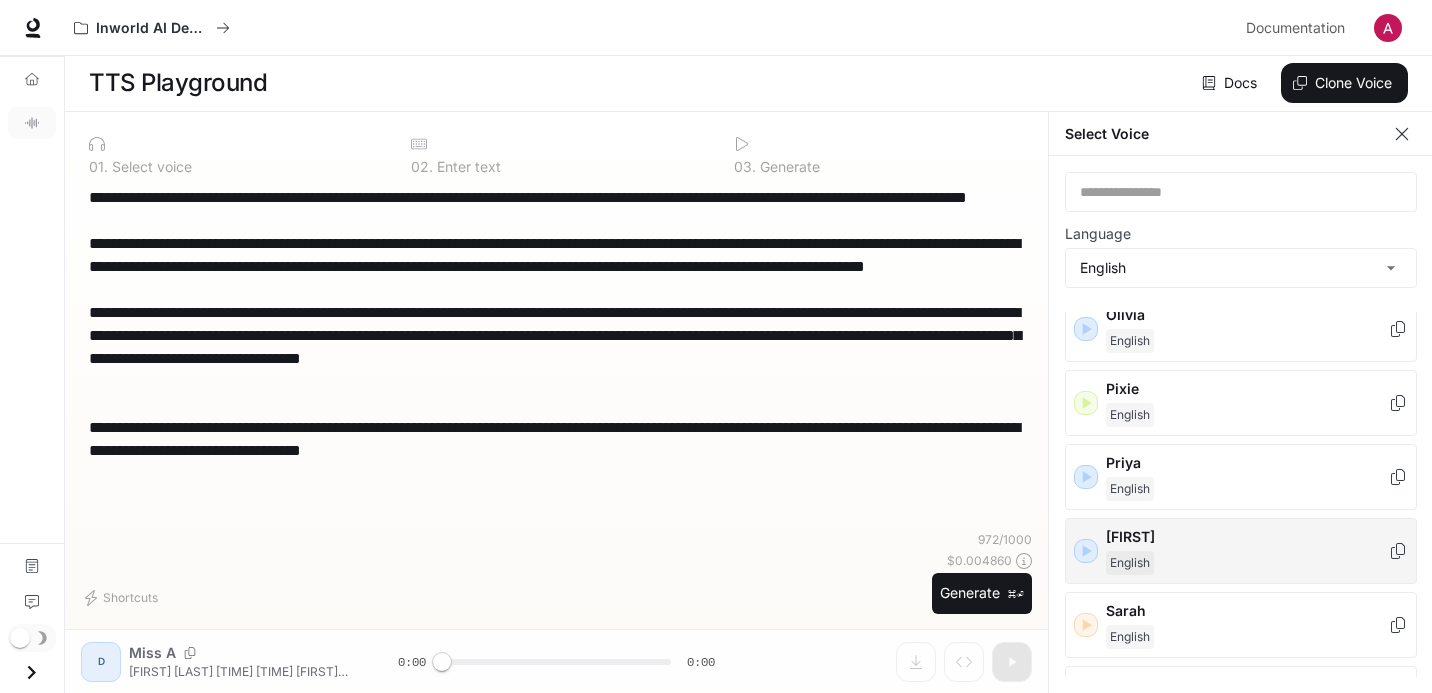 click 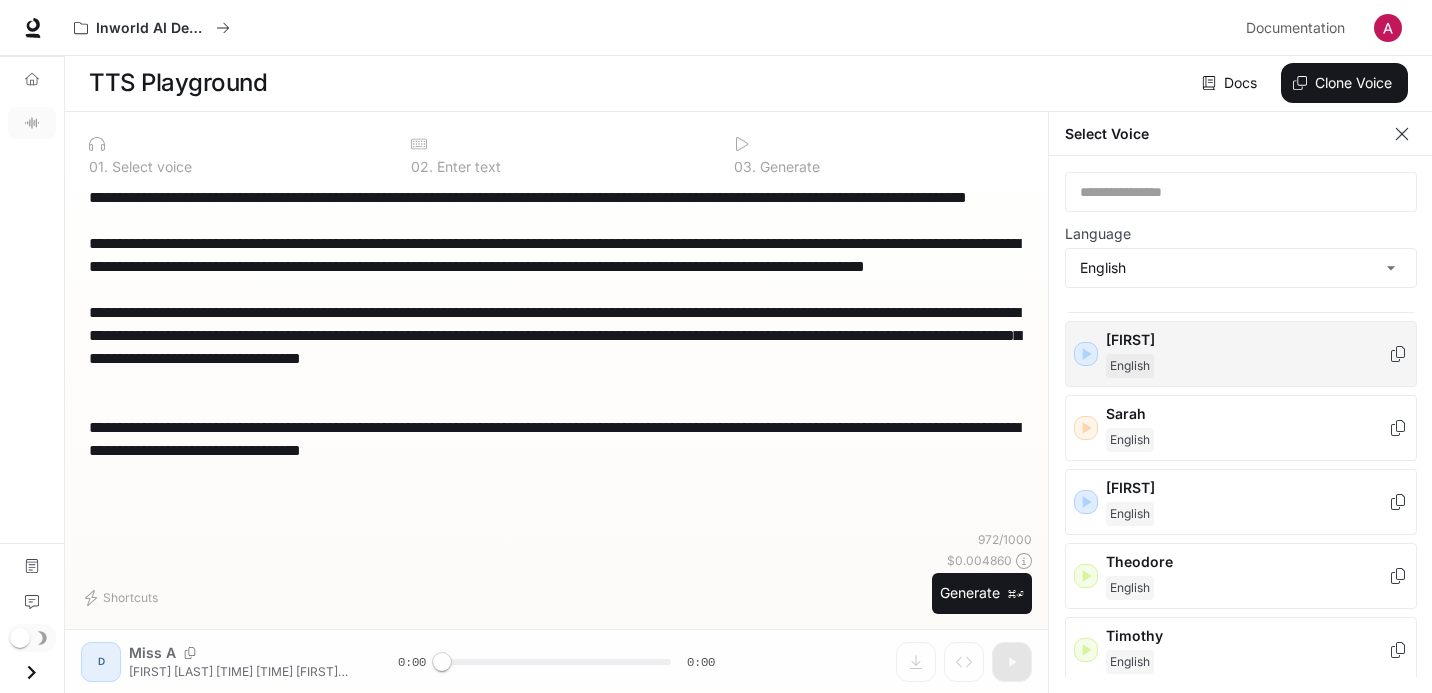 scroll, scrollTop: 1150, scrollLeft: 0, axis: vertical 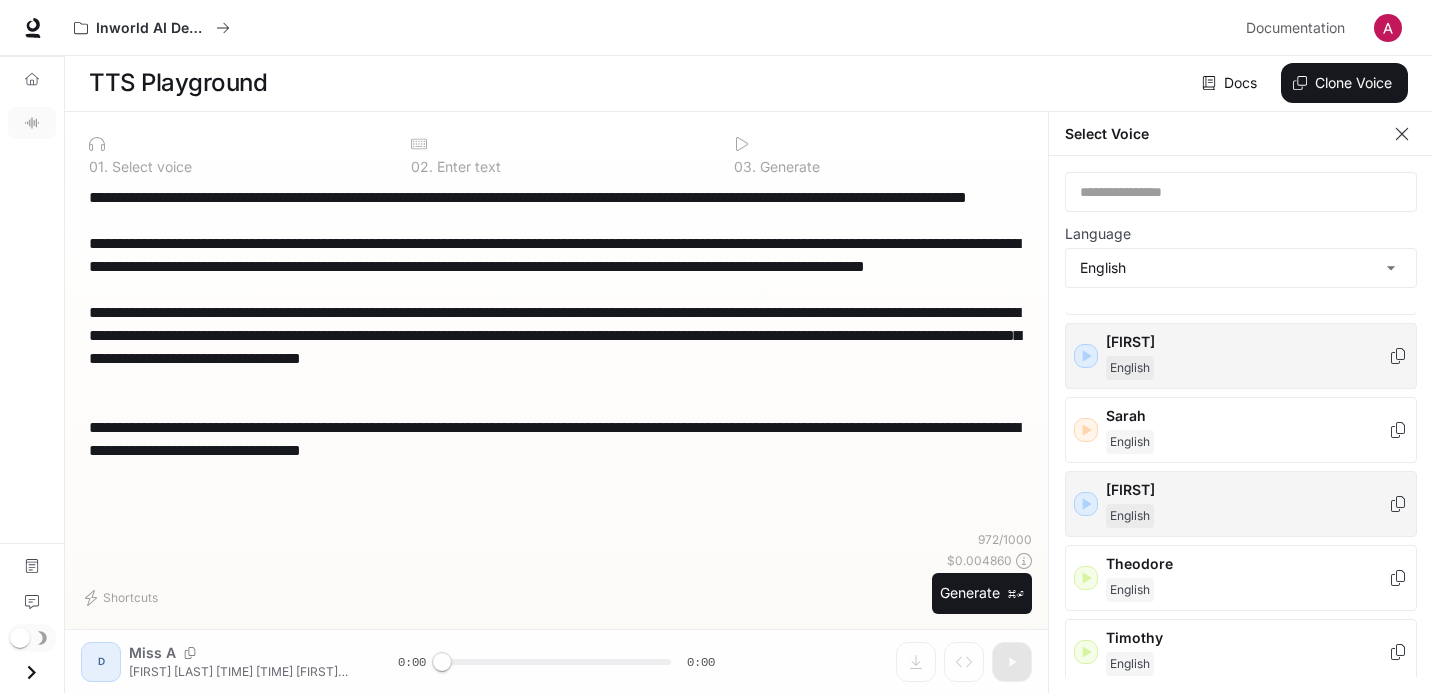 click at bounding box center (1086, 504) 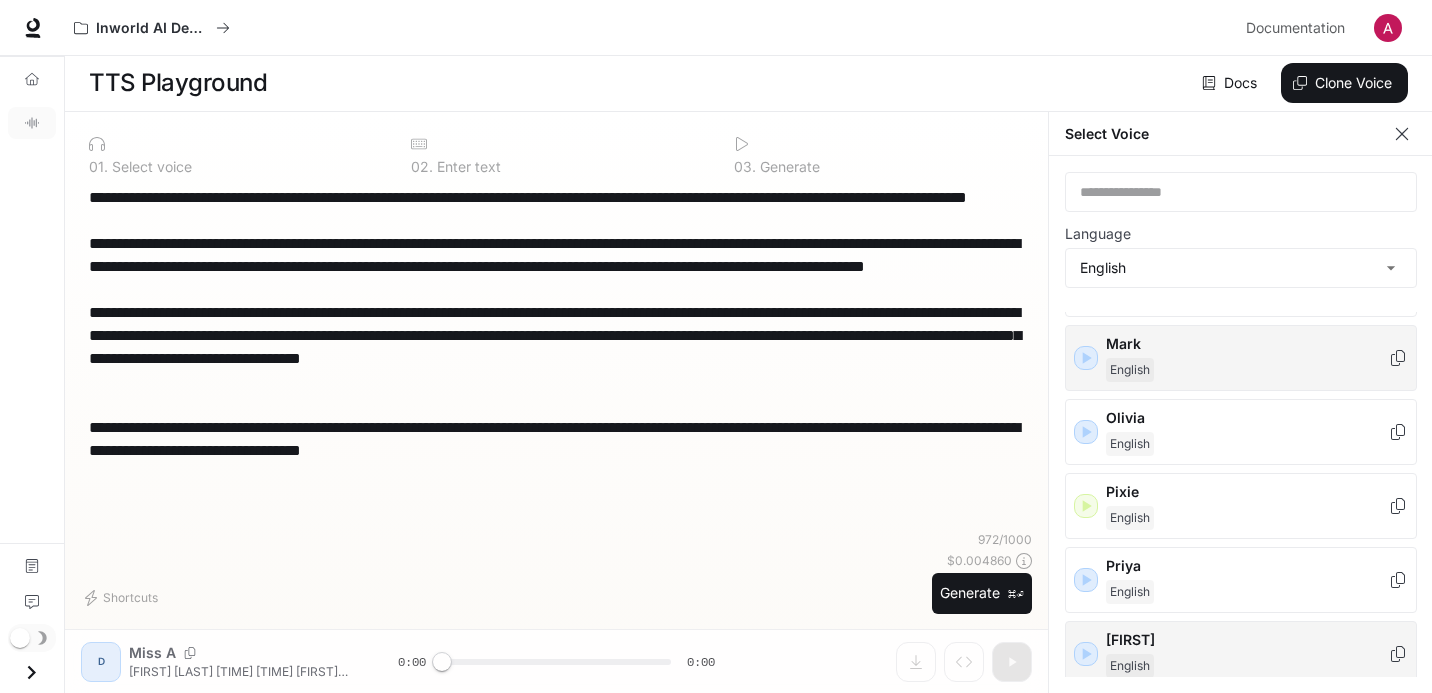 scroll, scrollTop: 762, scrollLeft: 0, axis: vertical 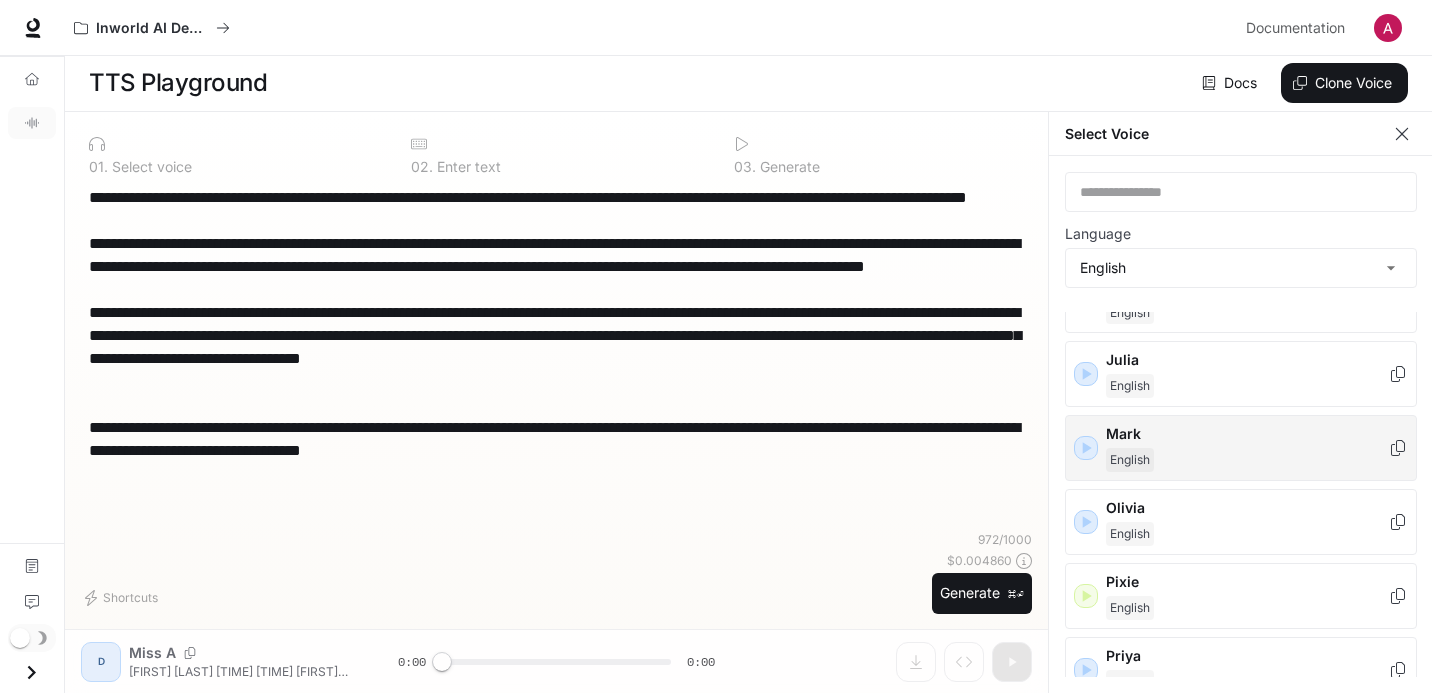 click on "[FIRST] [LAST]" at bounding box center (1241, 448) 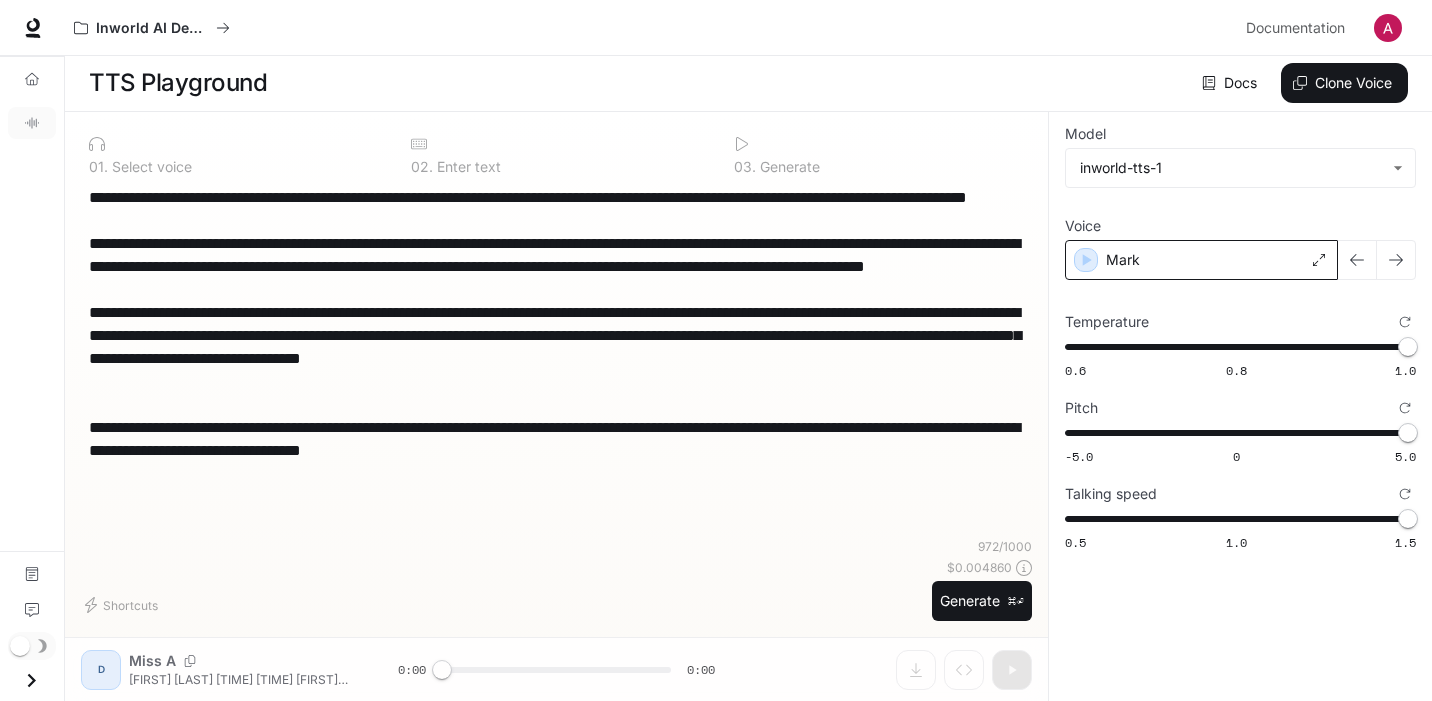 click on "Mark" at bounding box center (1201, 260) 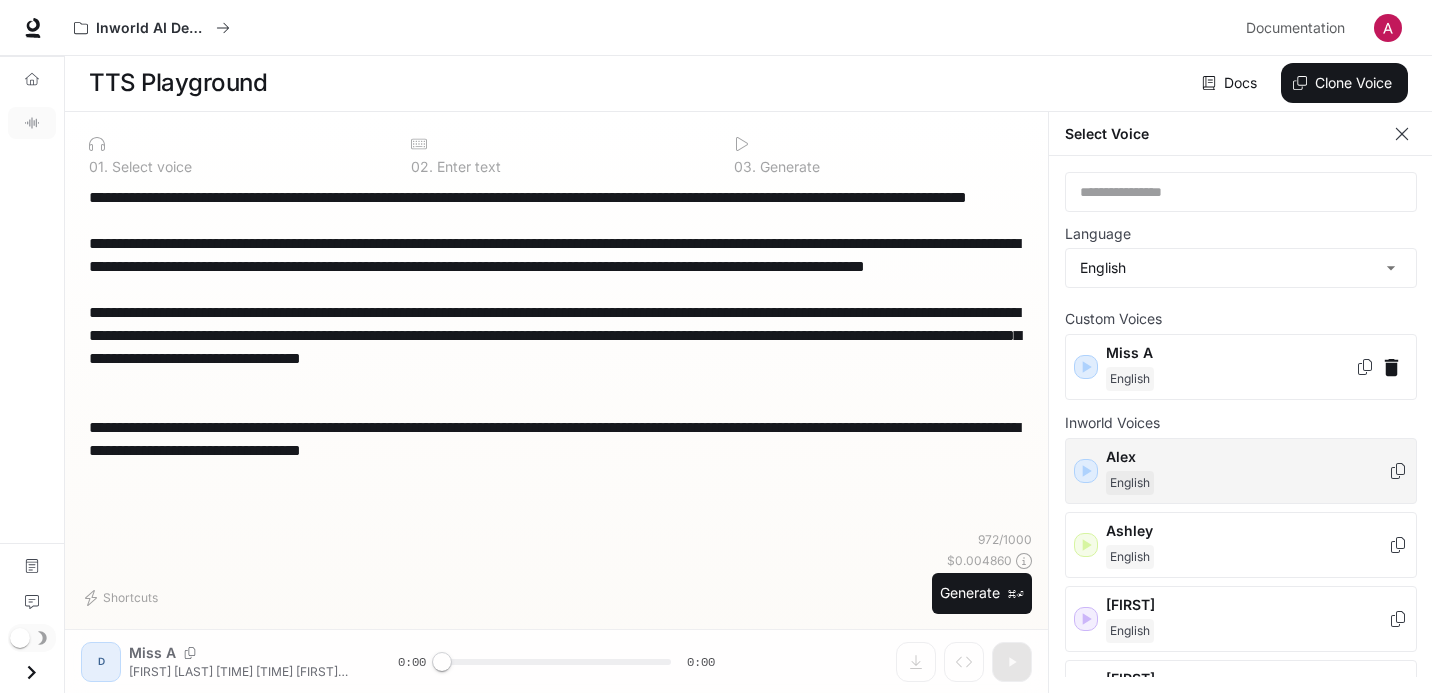 click 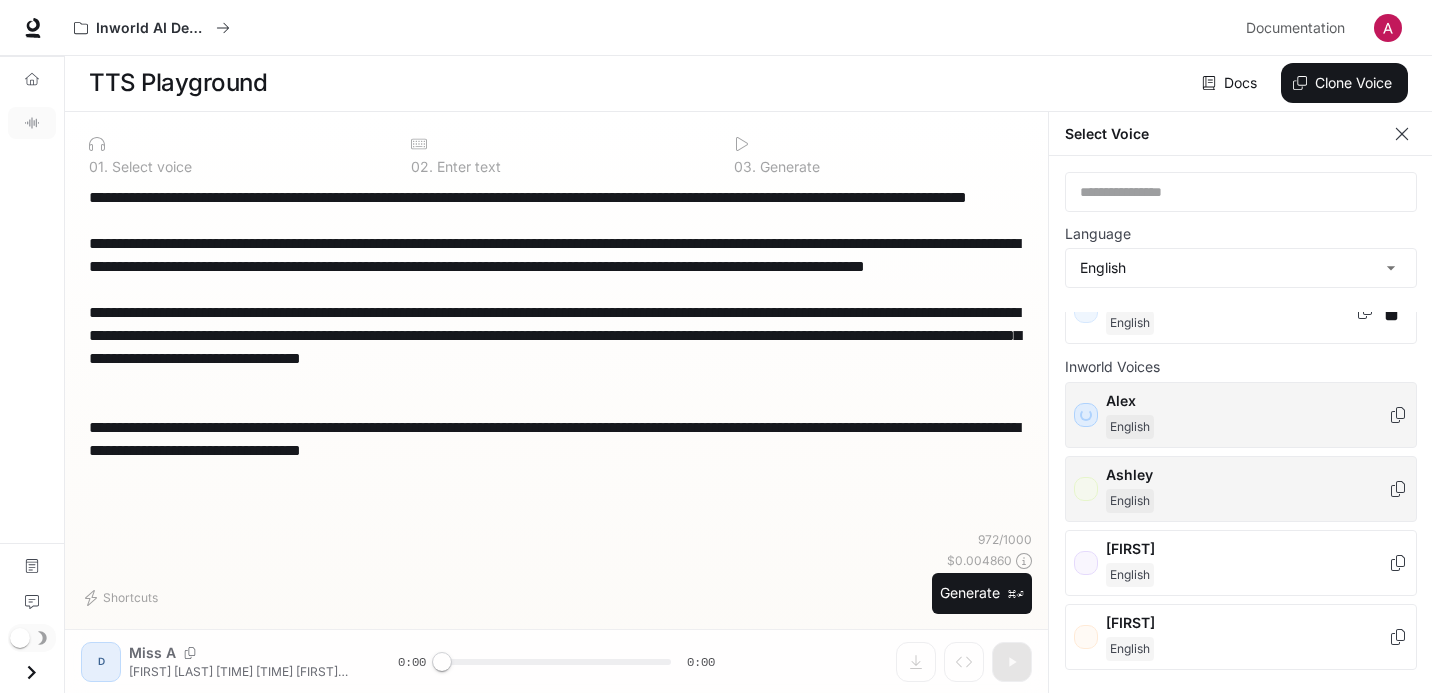 scroll, scrollTop: 92, scrollLeft: 0, axis: vertical 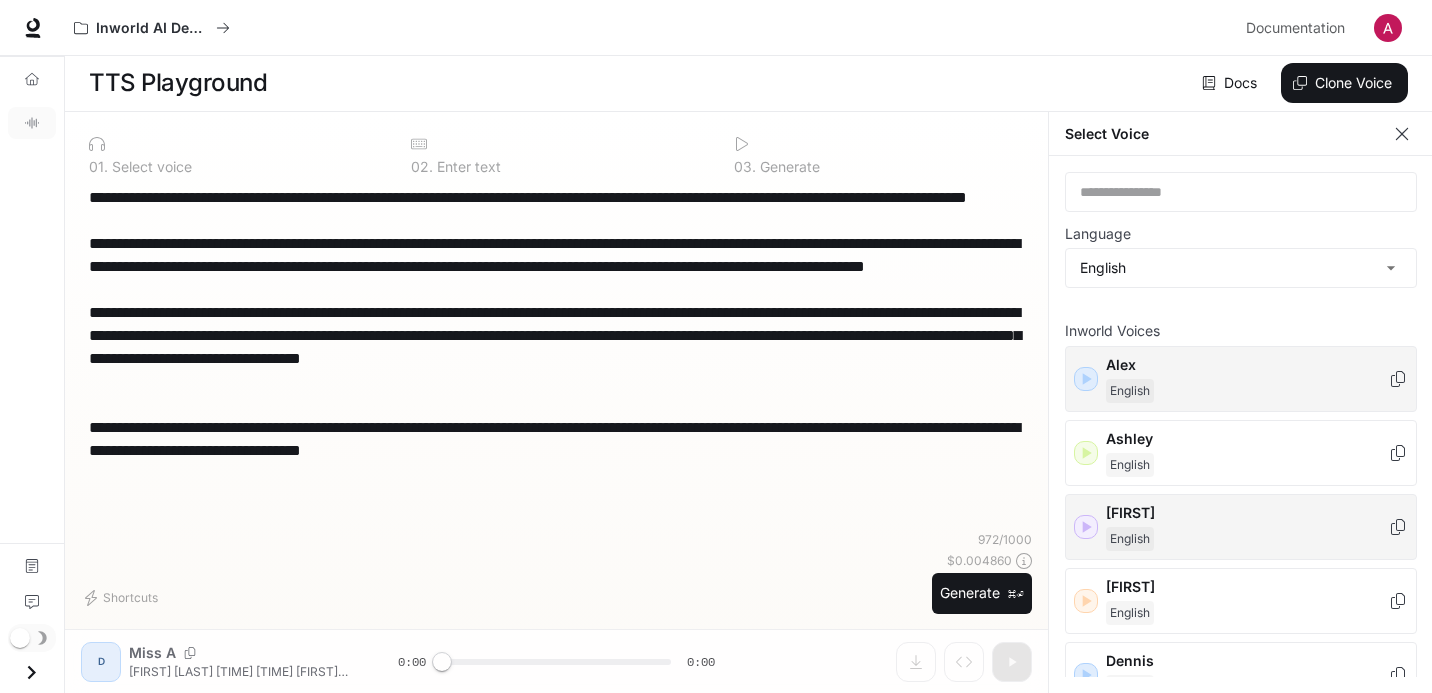 click 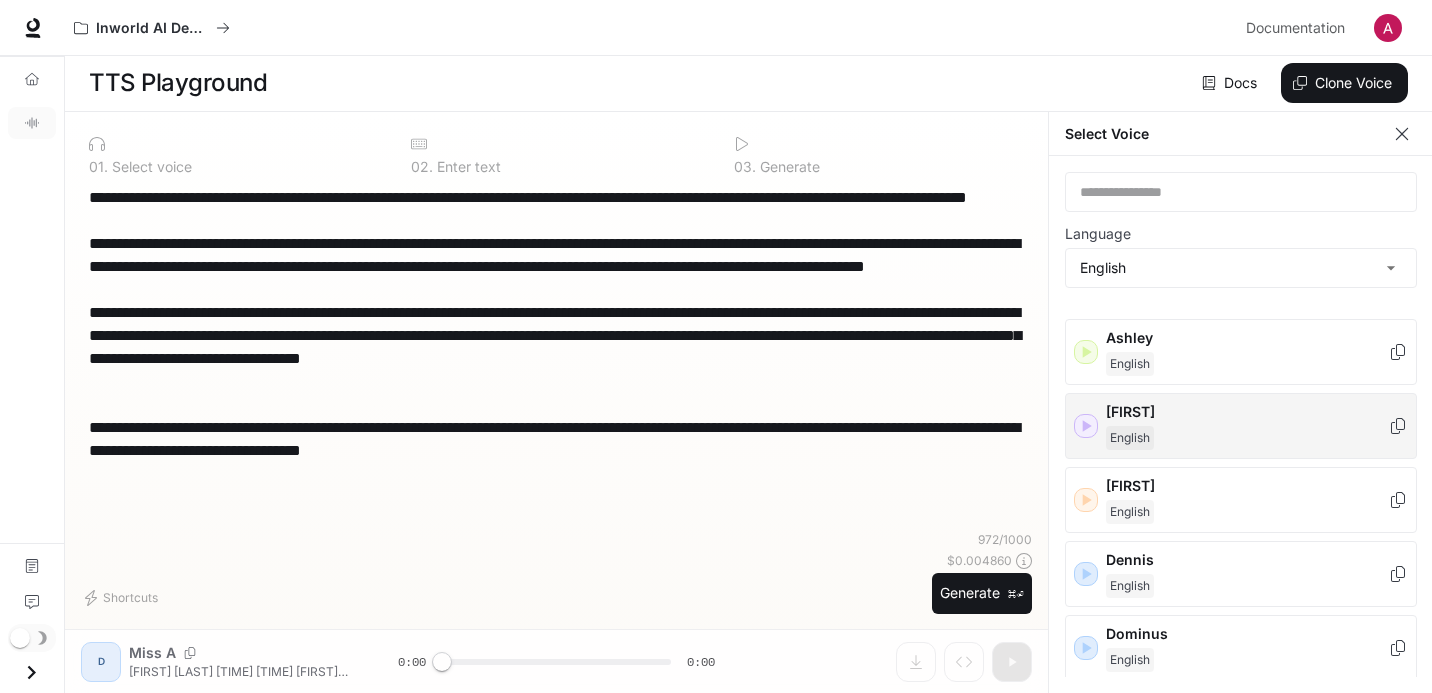 scroll, scrollTop: 209, scrollLeft: 0, axis: vertical 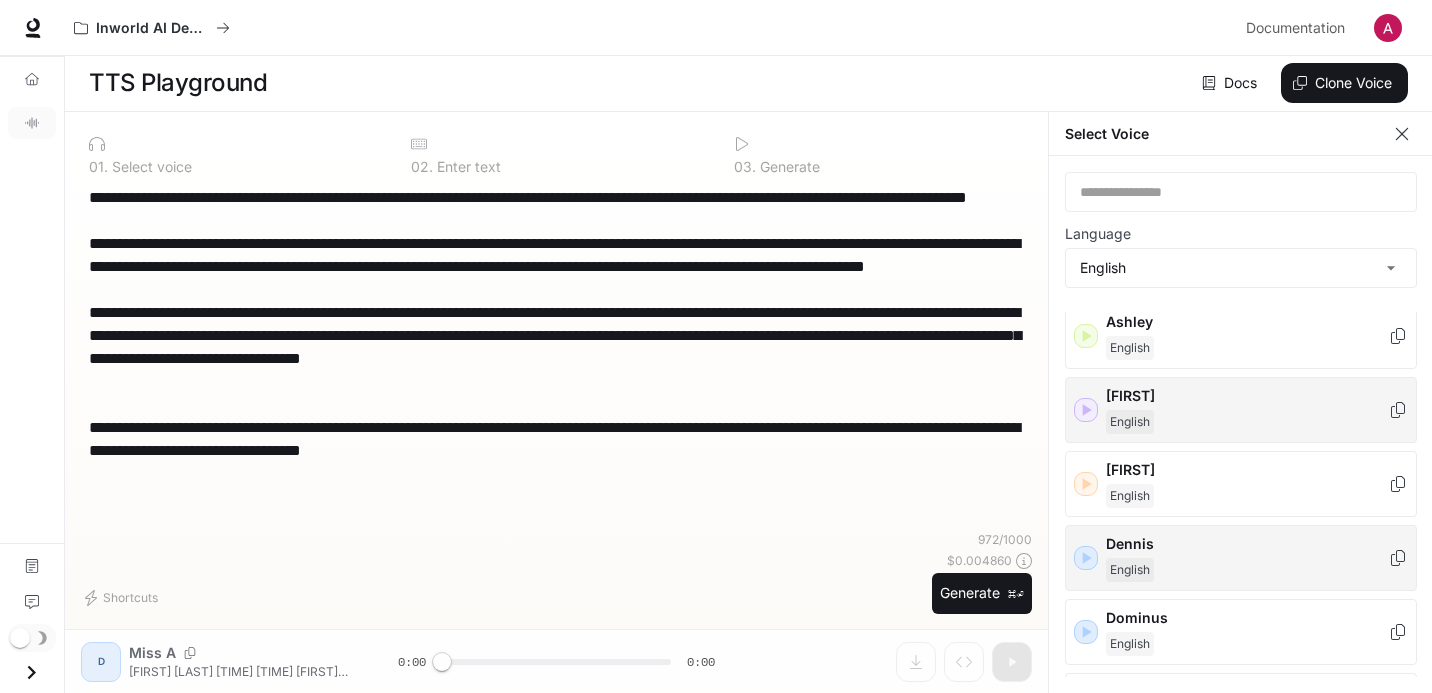 click 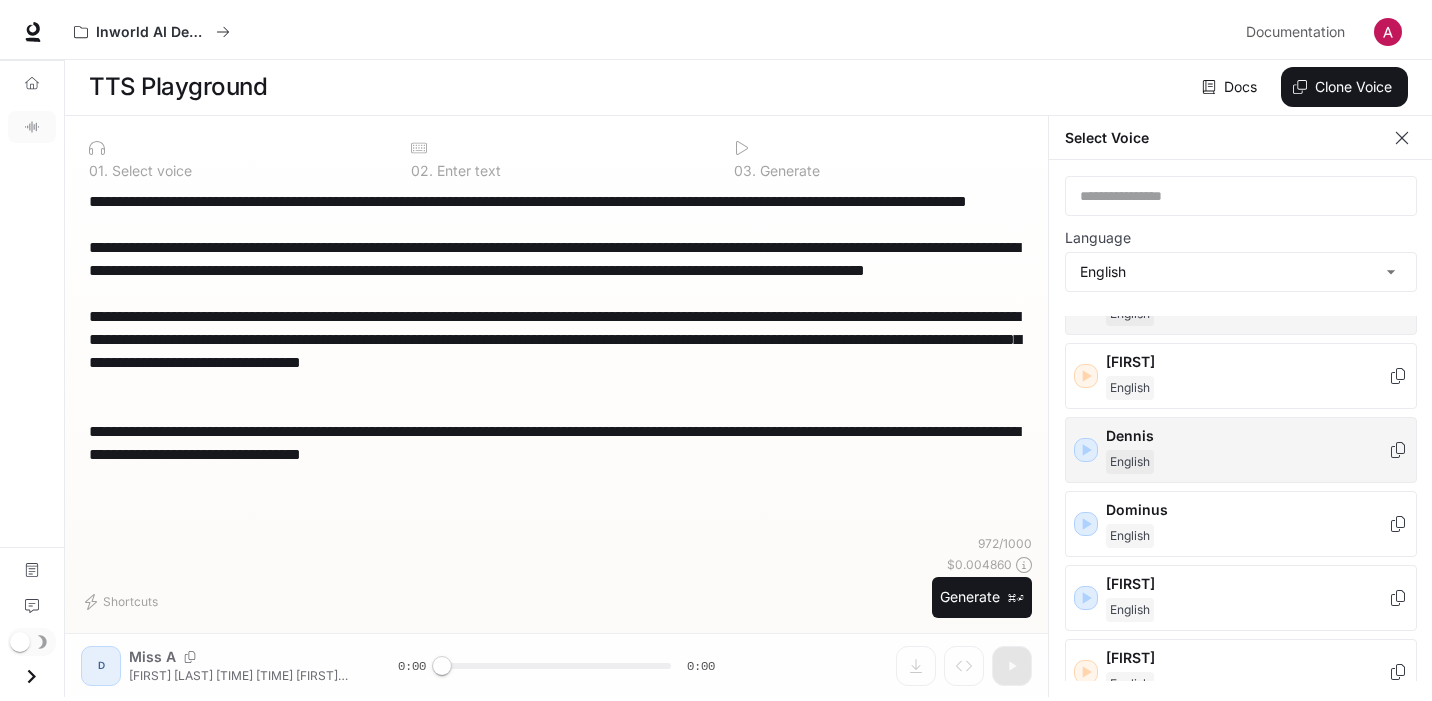 scroll, scrollTop: 334, scrollLeft: 0, axis: vertical 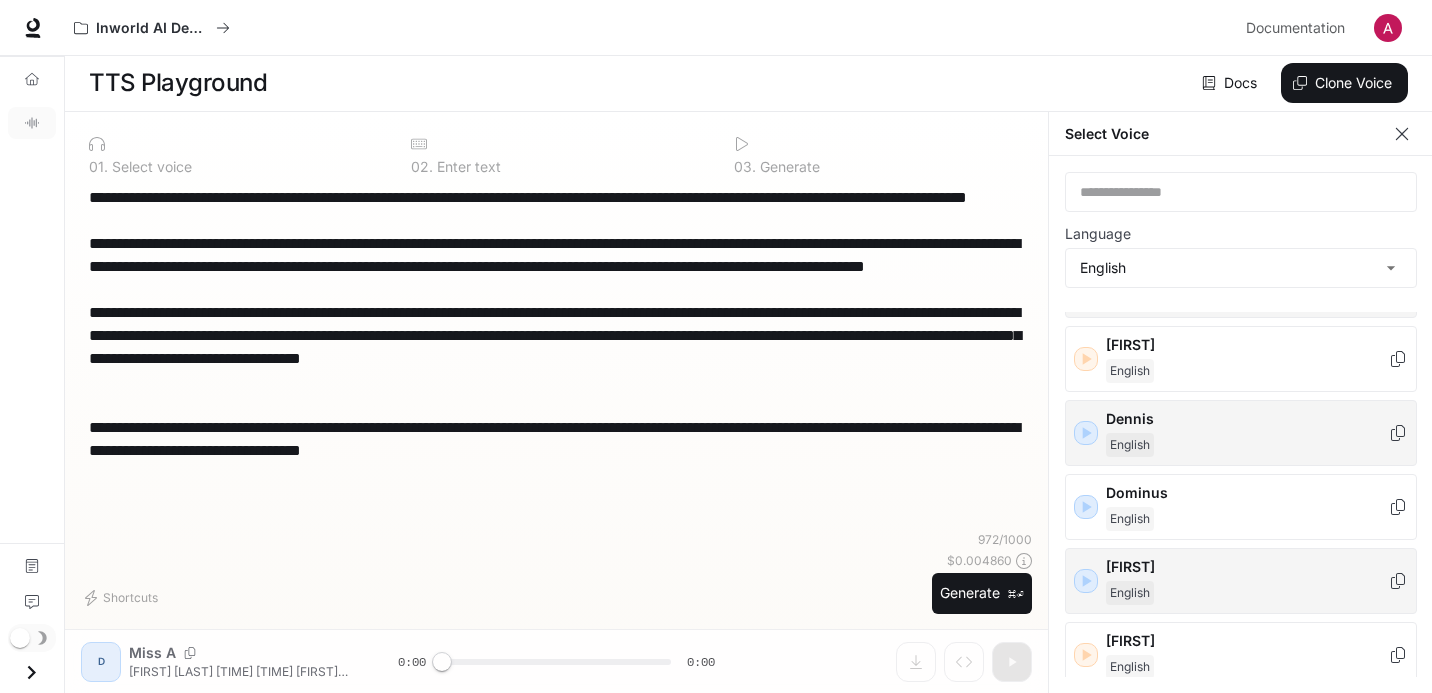 click 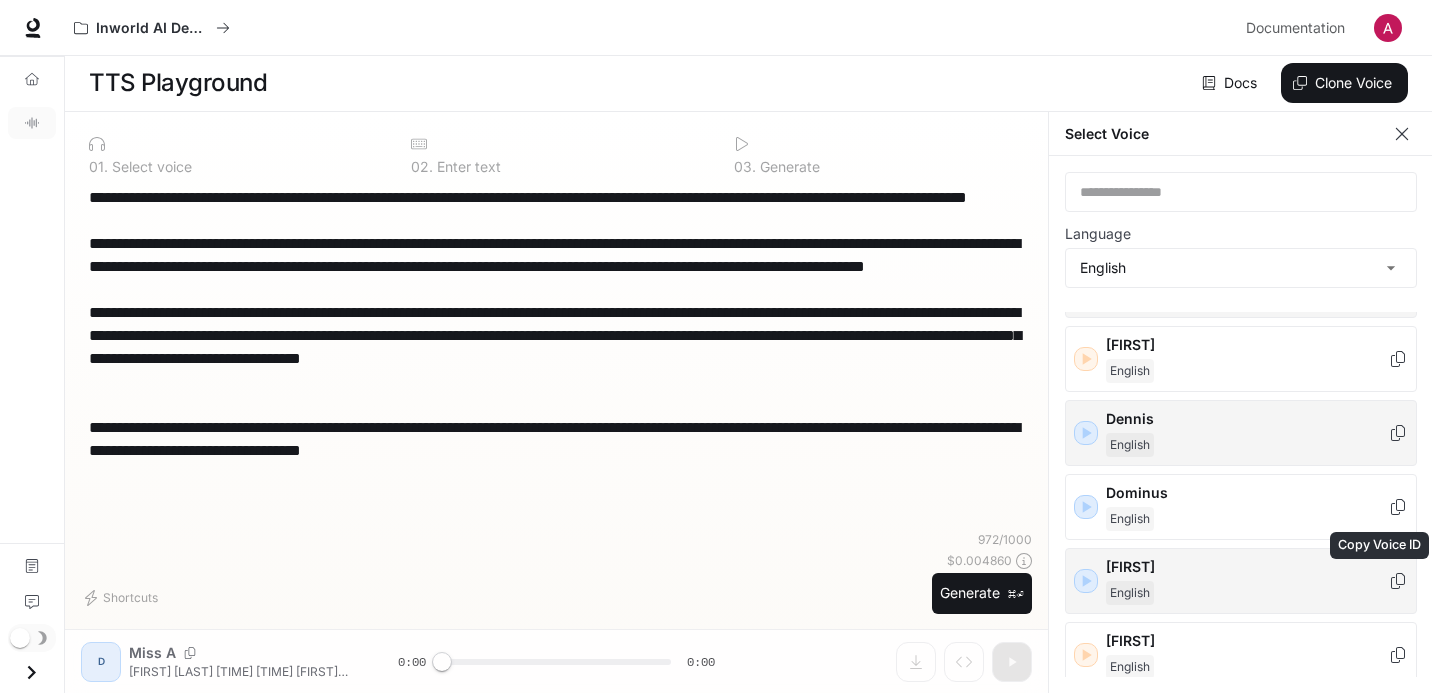 click 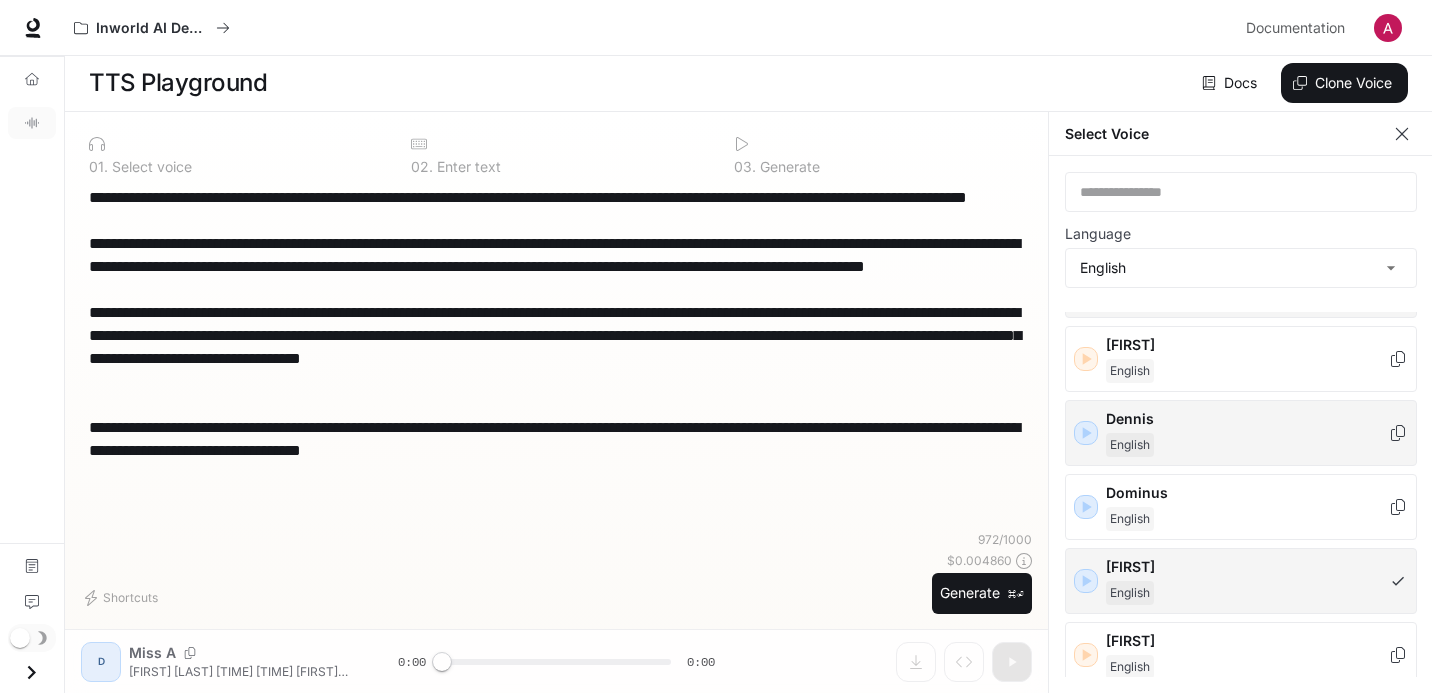 click on "English" at bounding box center [1247, 593] 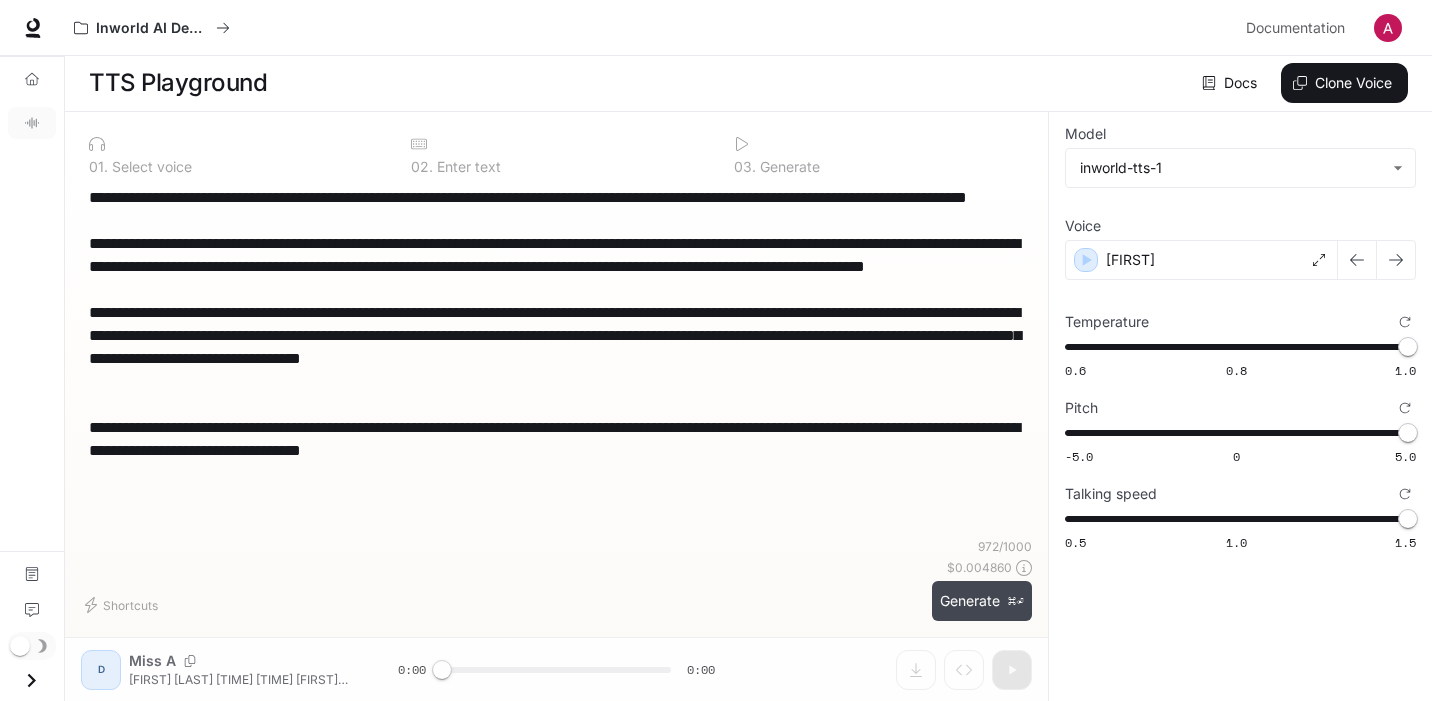 click on "Generate ⌘⏎" at bounding box center (982, 601) 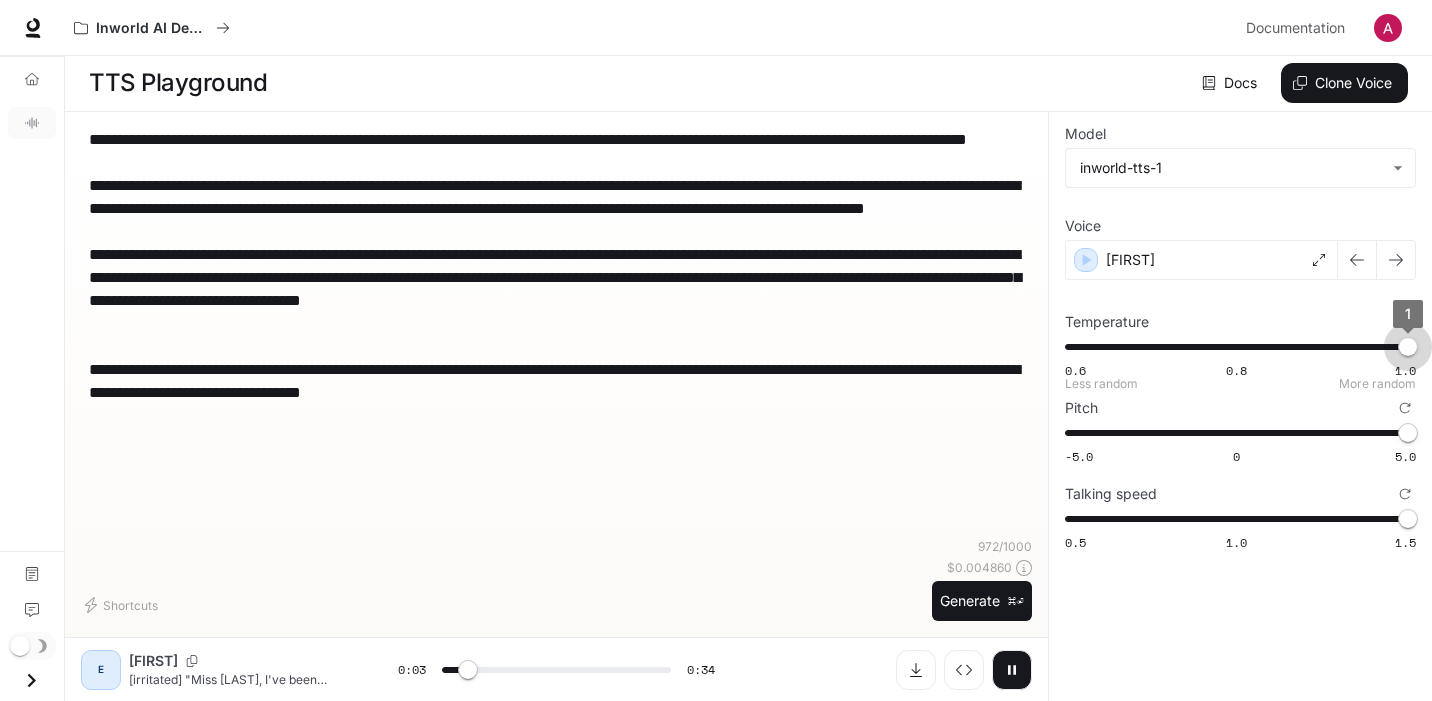 type on "***" 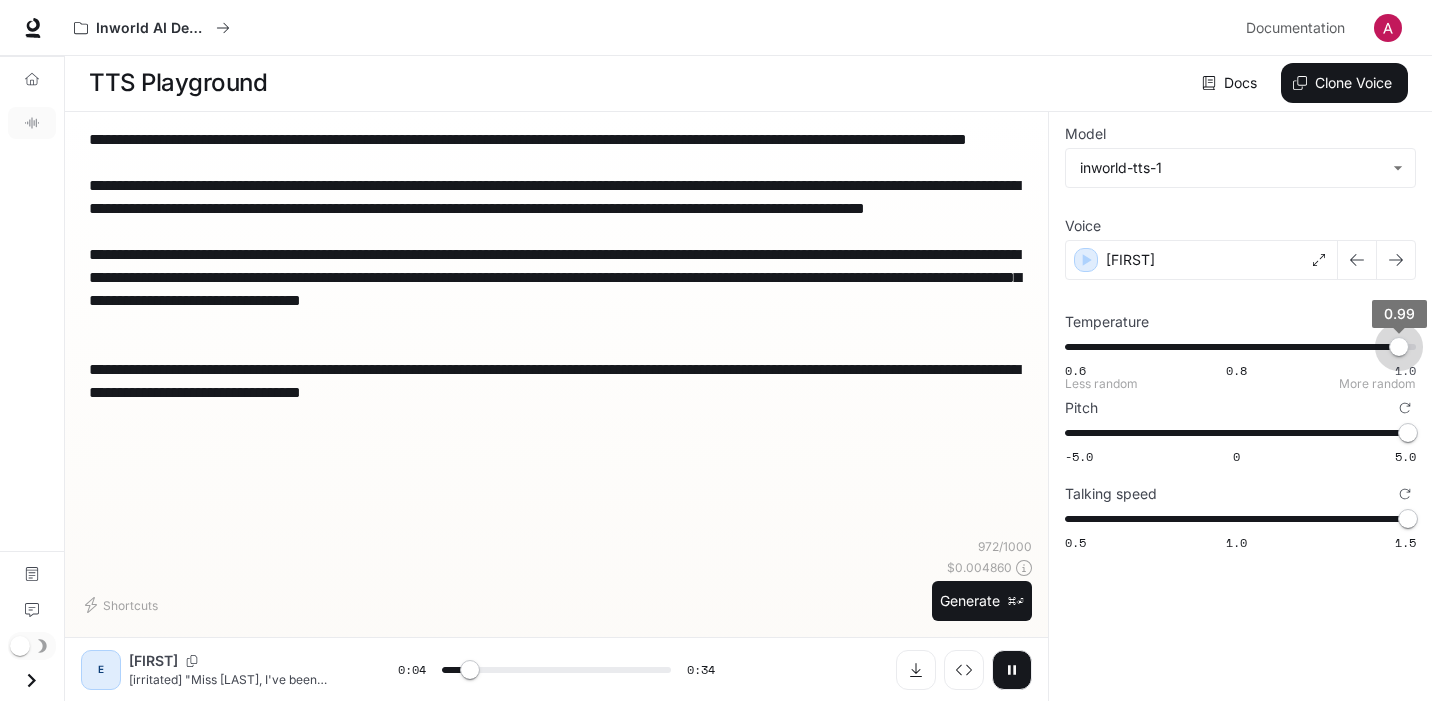 type on "***" 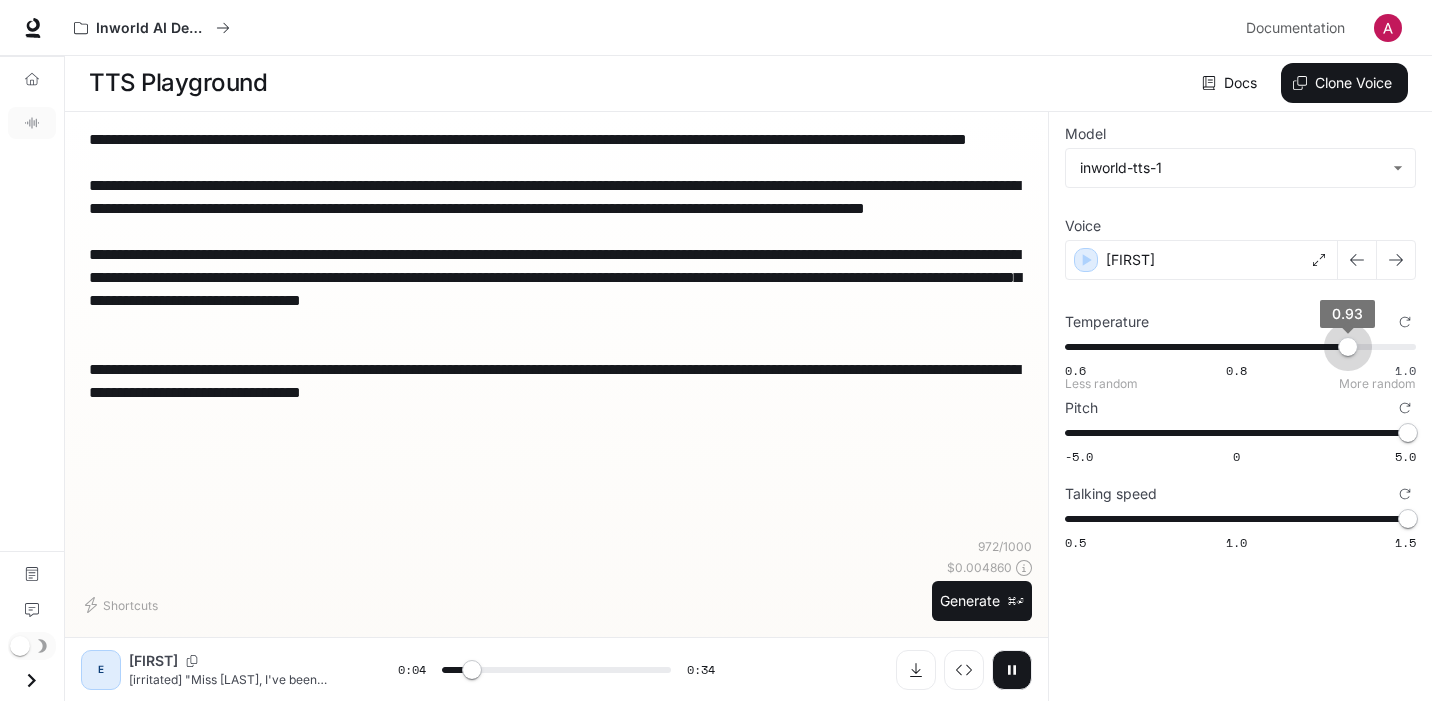 type on "***" 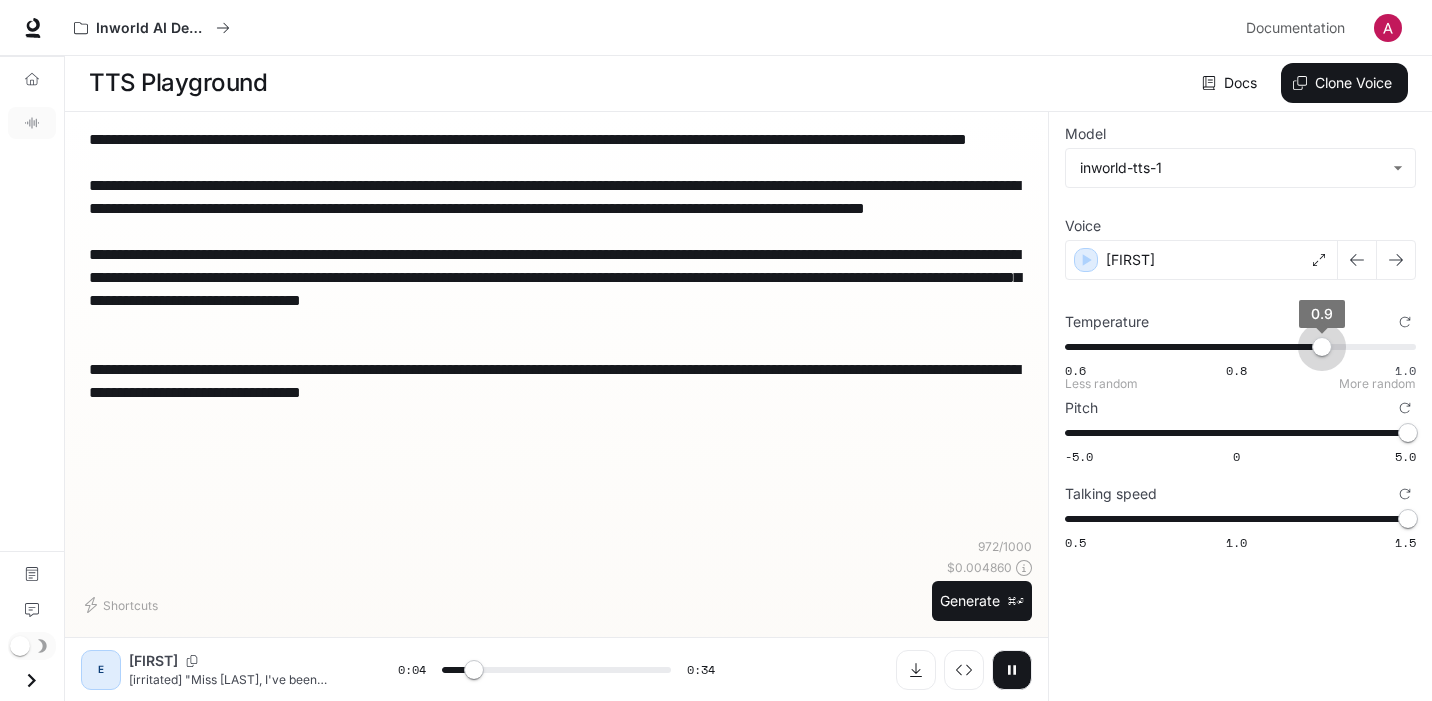 type on "***" 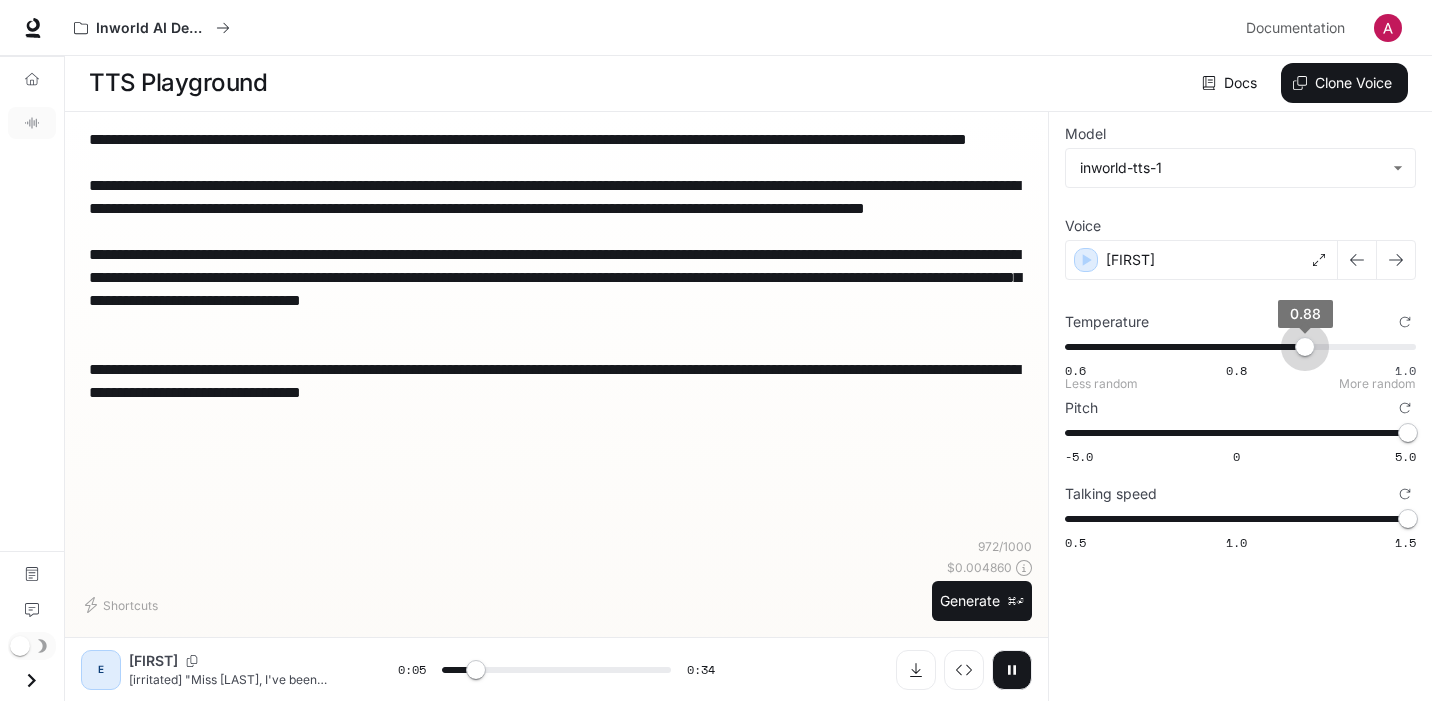 type on "***" 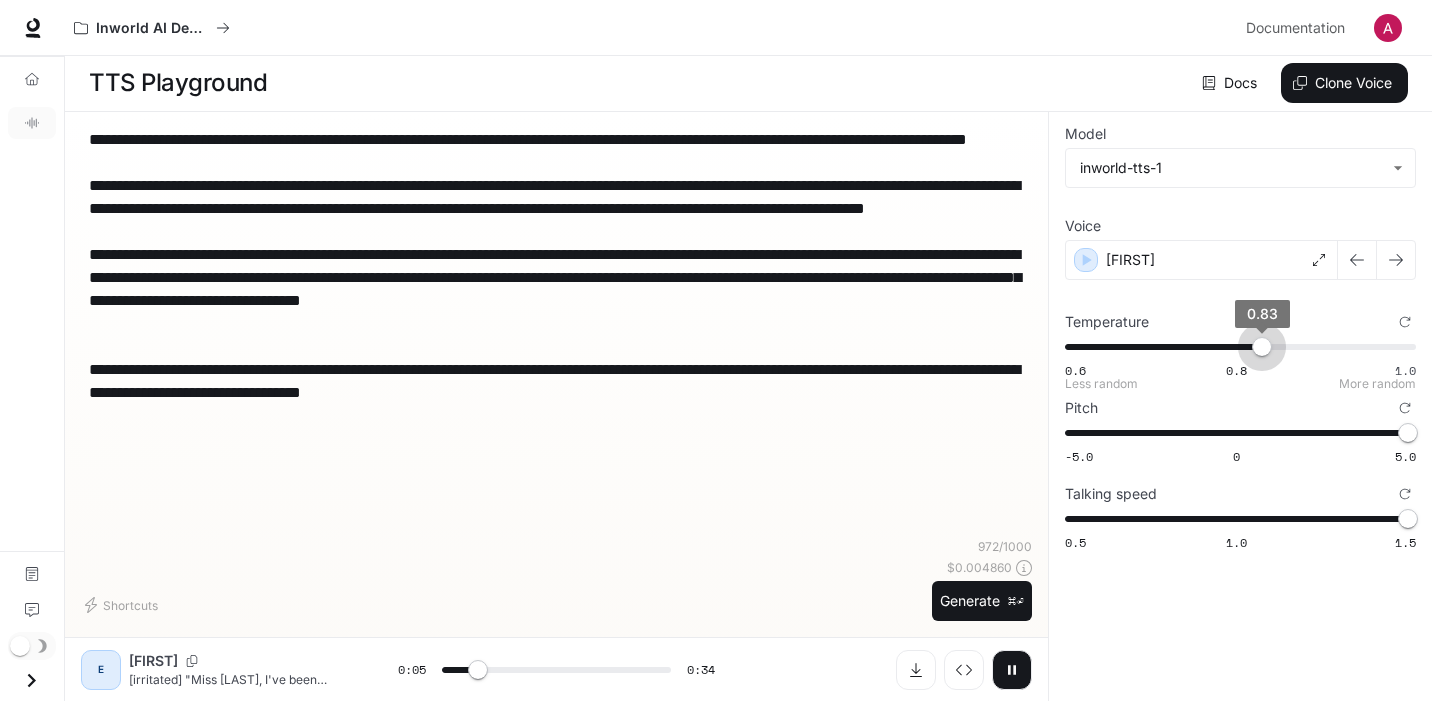 type on "***" 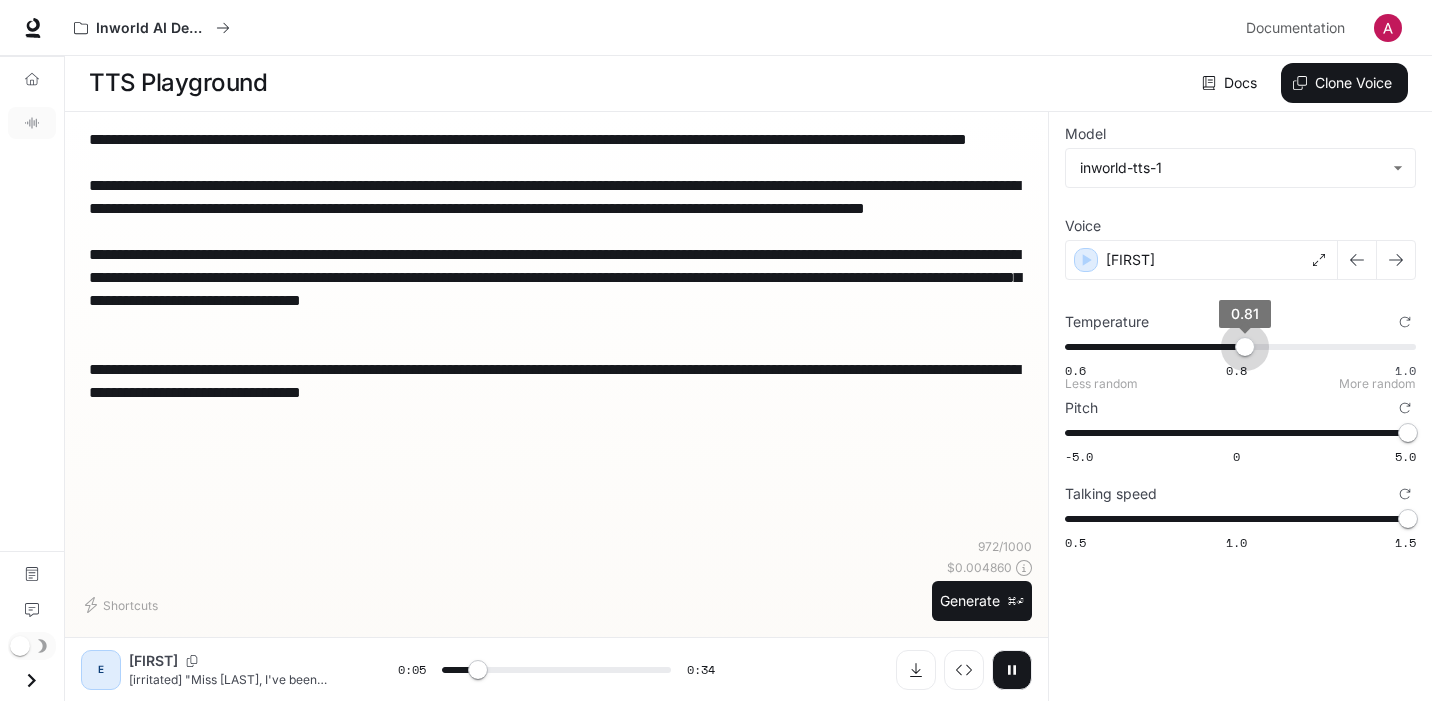 type on "***" 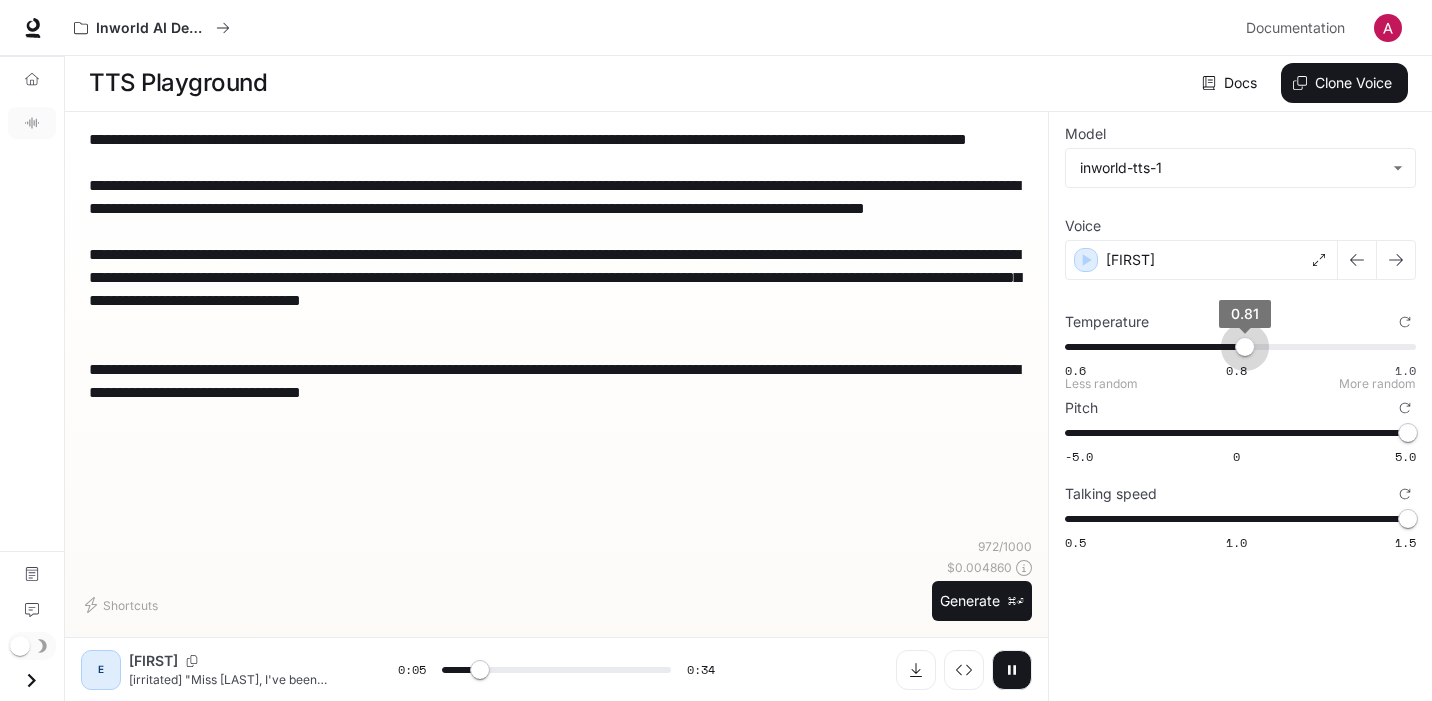 drag, startPoint x: 1405, startPoint y: 353, endPoint x: 1245, endPoint y: 339, distance: 160.61133 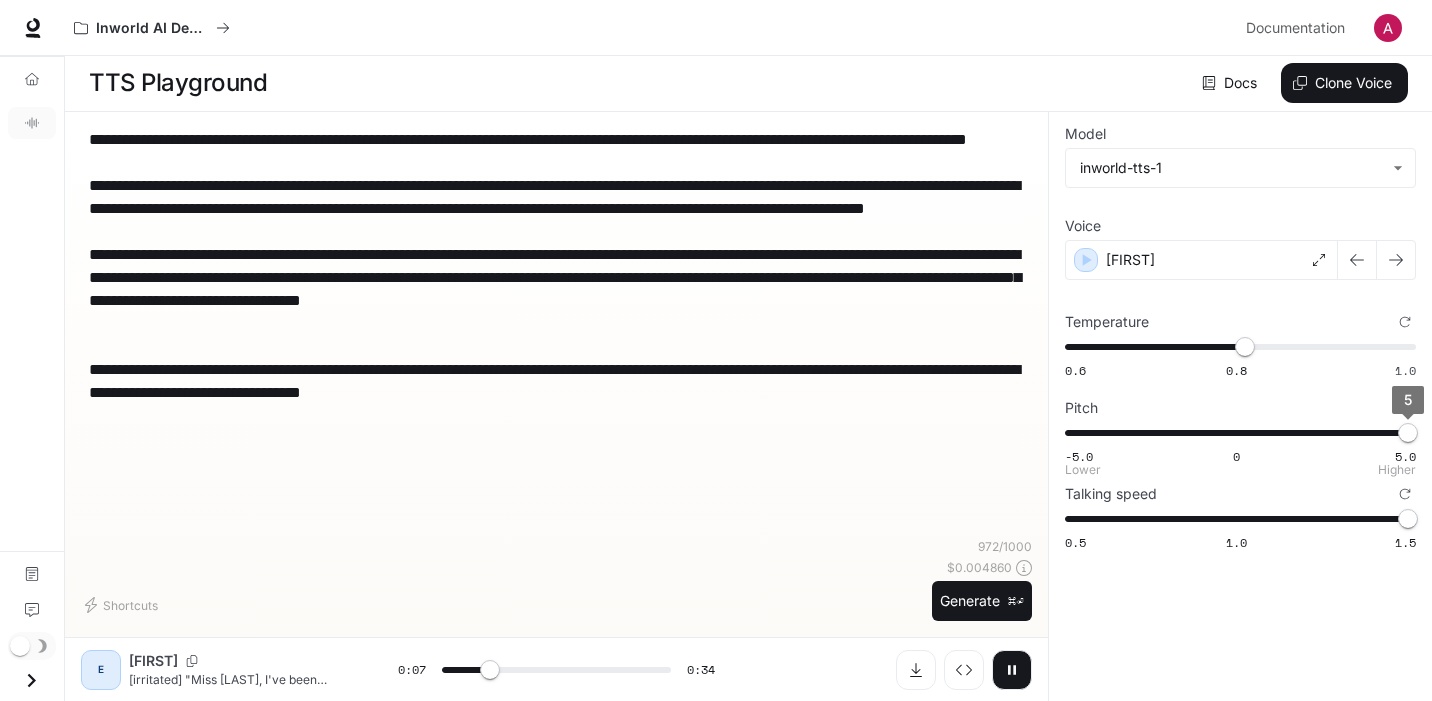 type on "***" 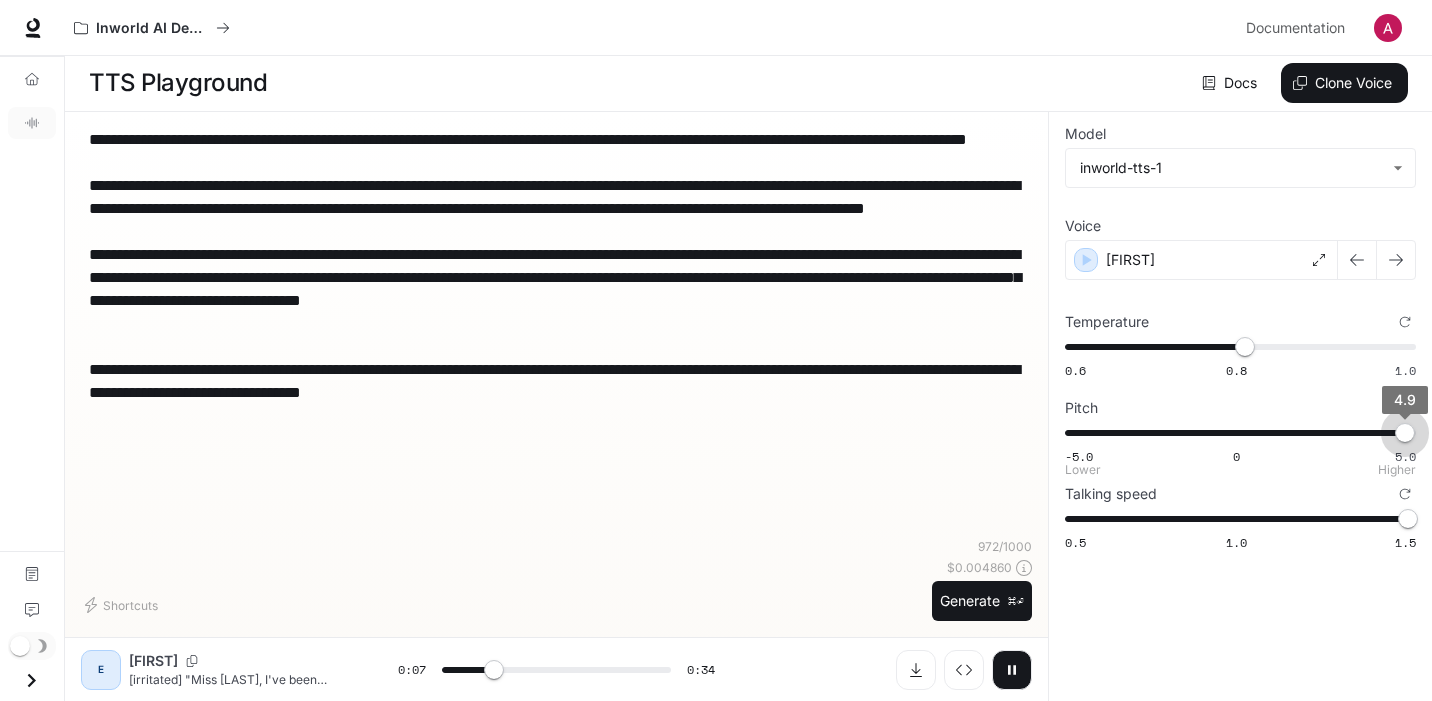 type on "***" 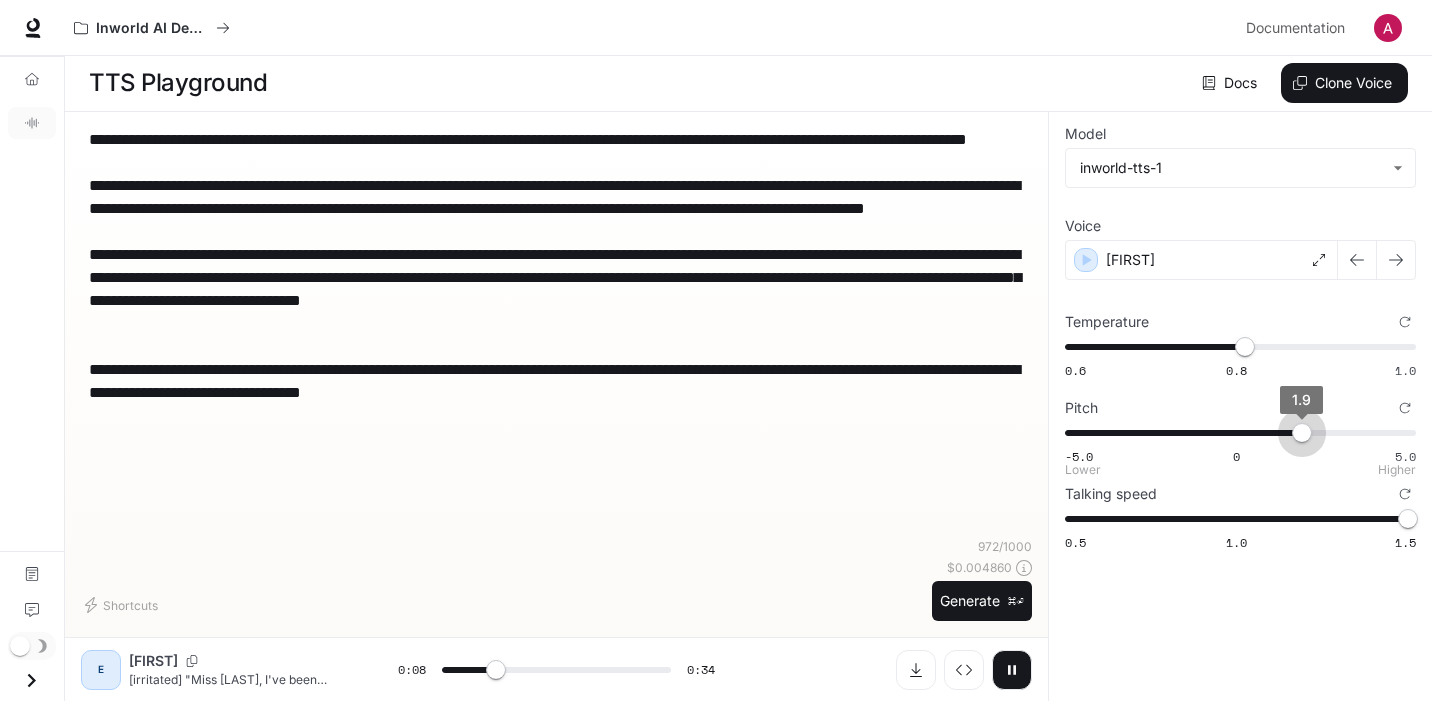 type on "***" 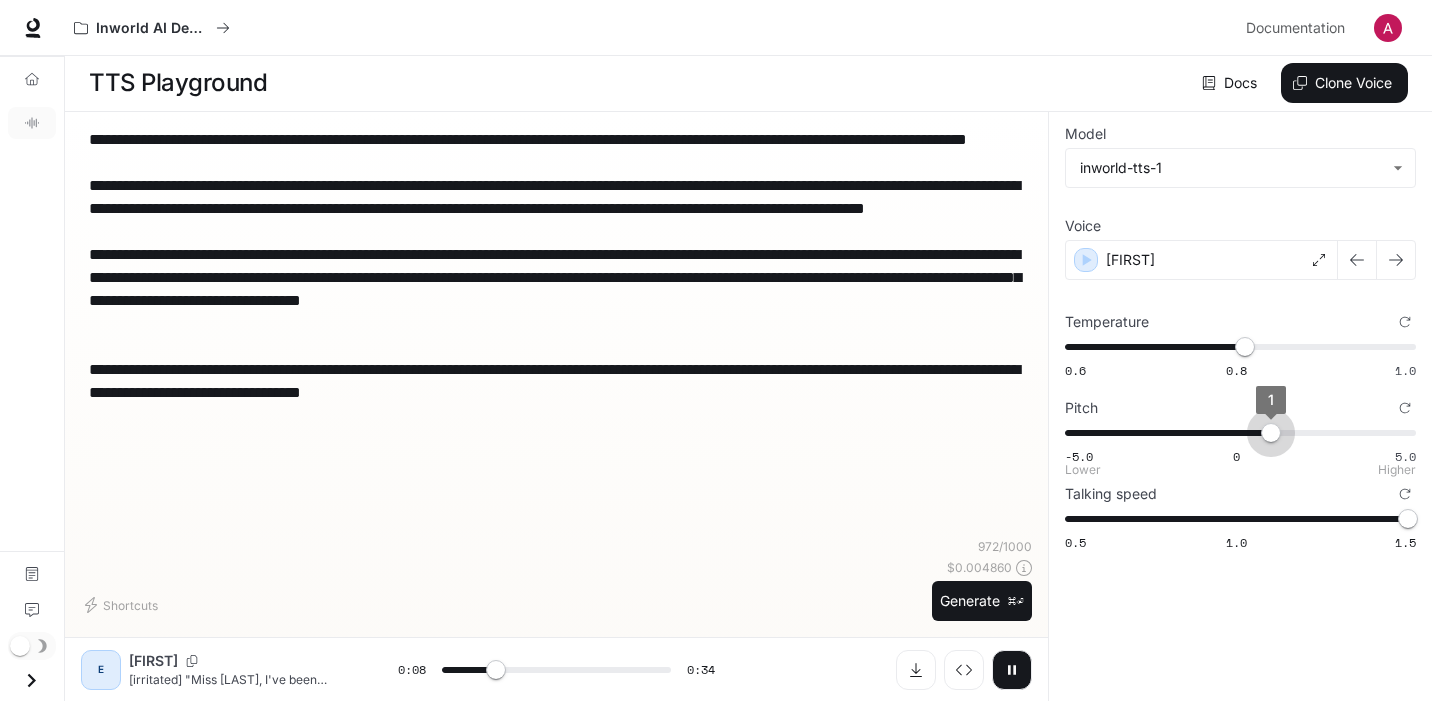 type on "***" 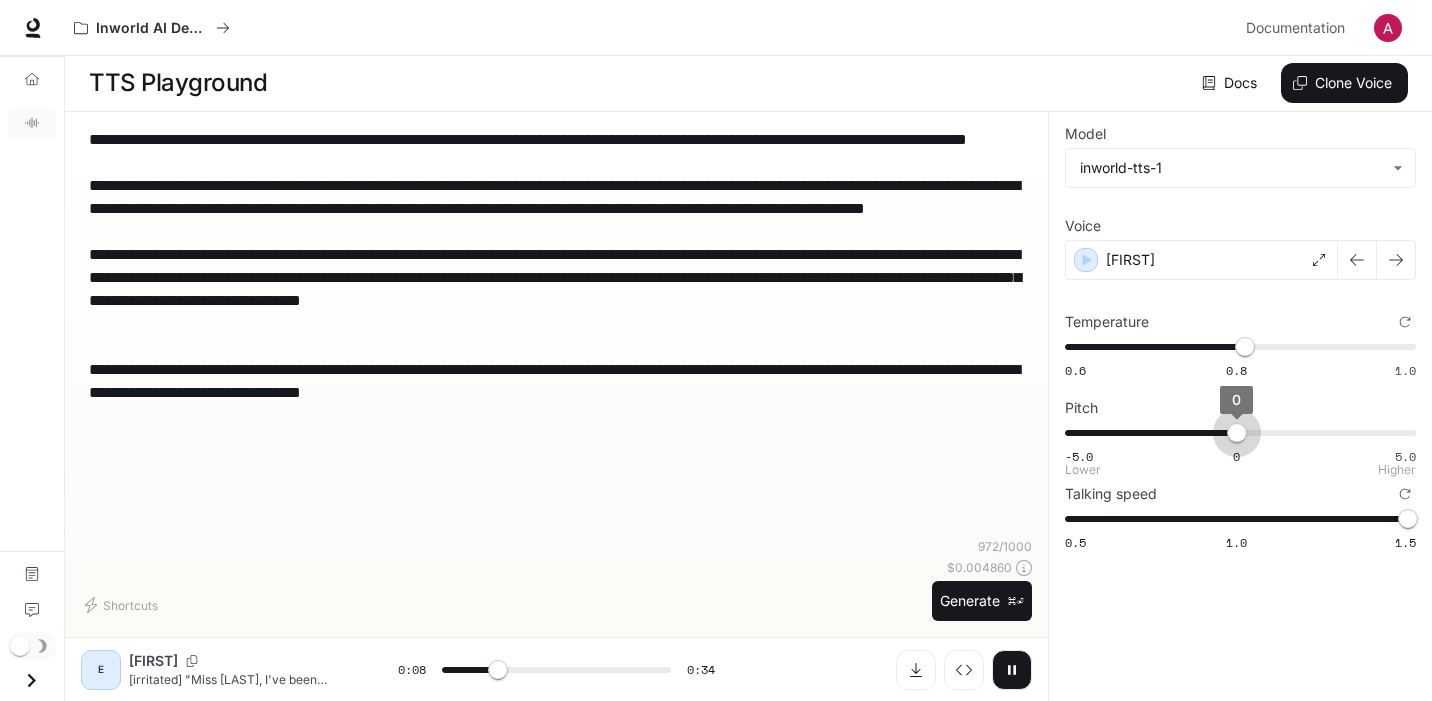type on "***" 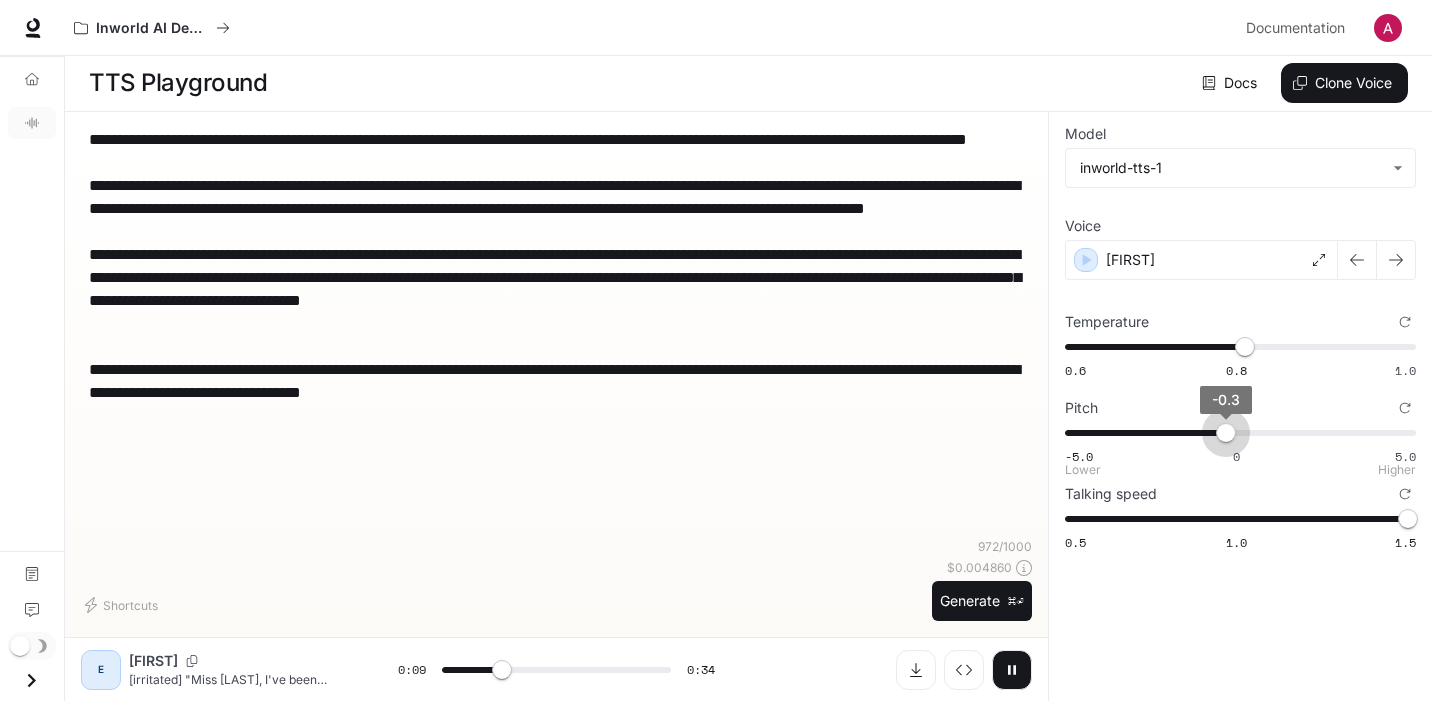 type on "***" 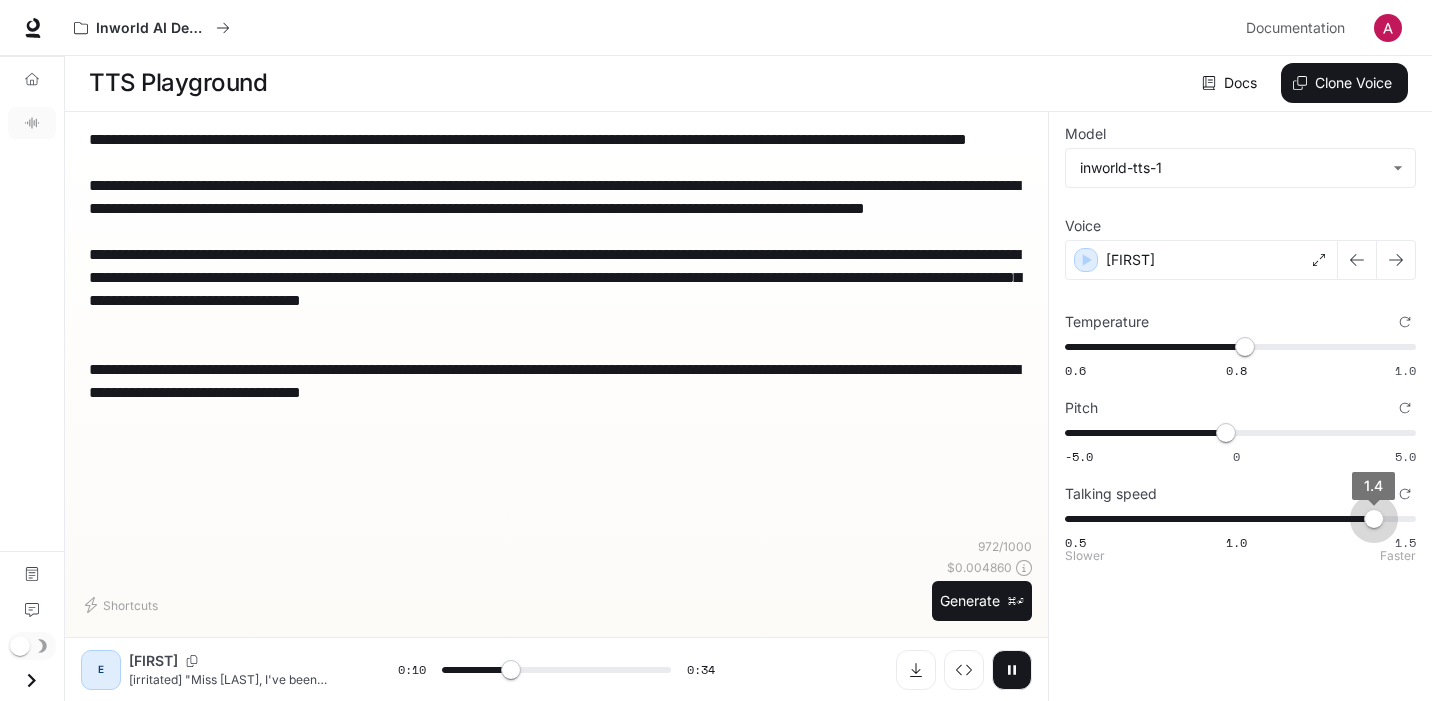 type on "****" 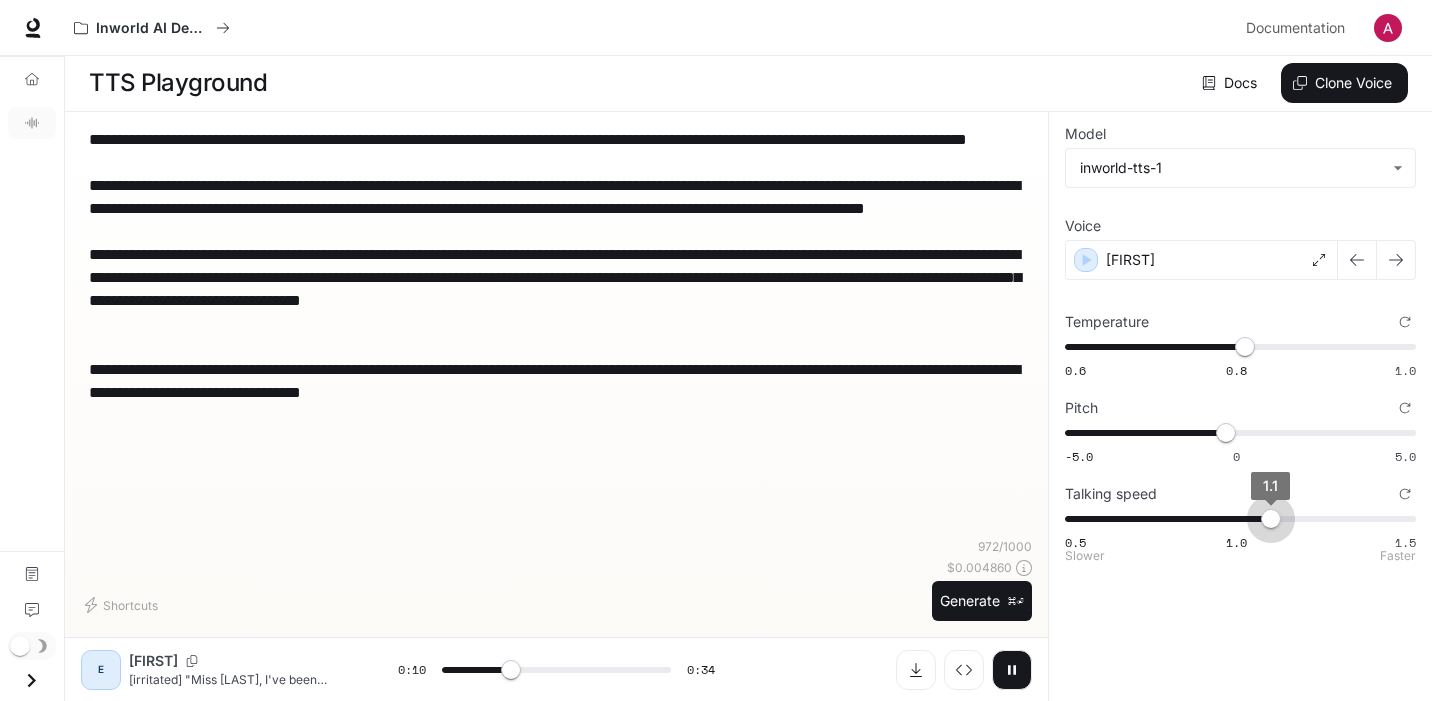 type on "****" 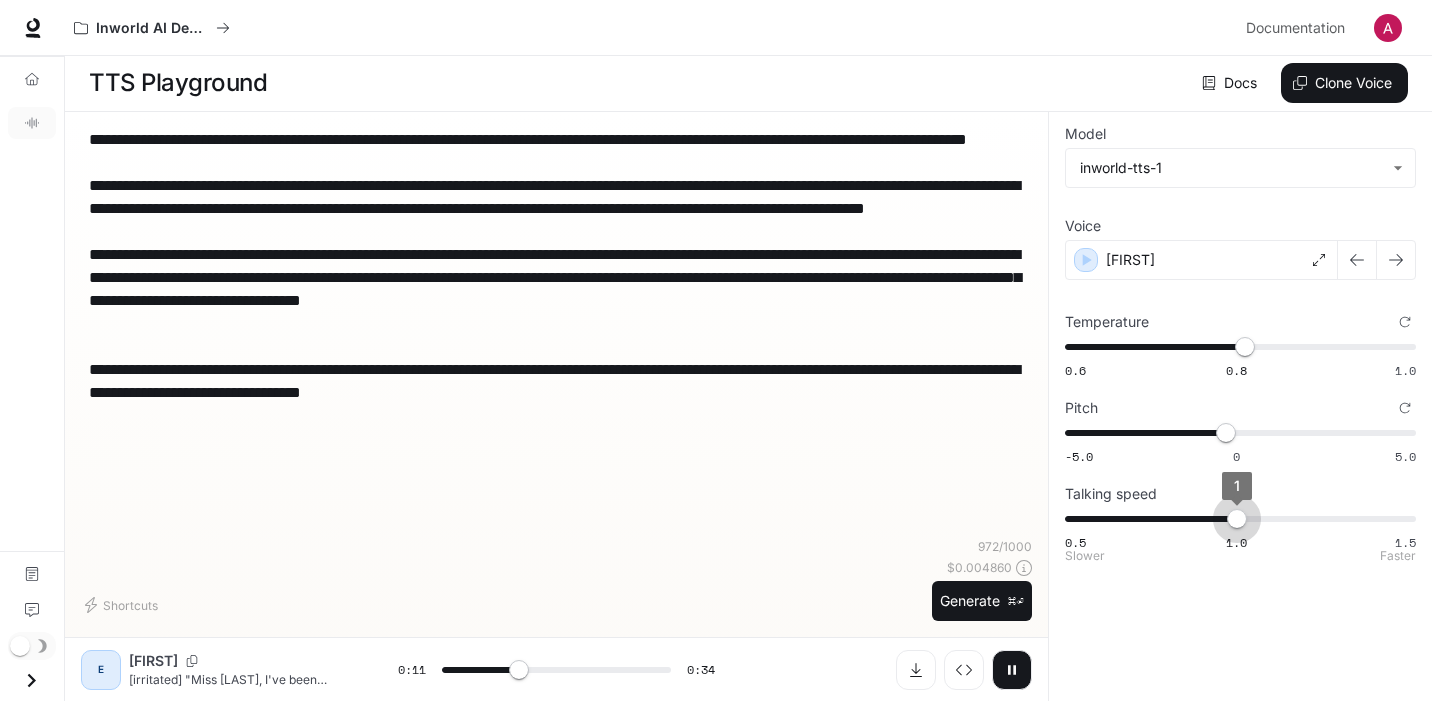 drag, startPoint x: 1408, startPoint y: 515, endPoint x: 1245, endPoint y: 514, distance: 163.00307 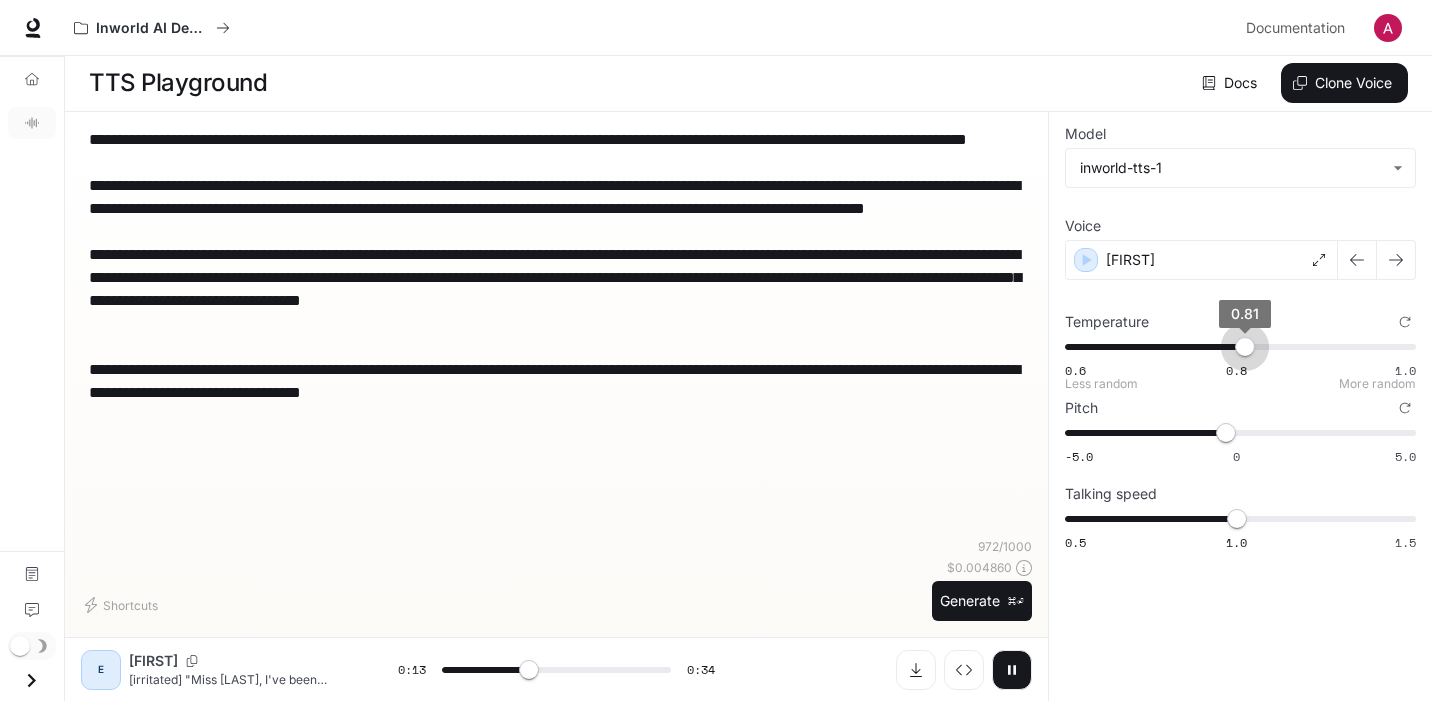 type on "****" 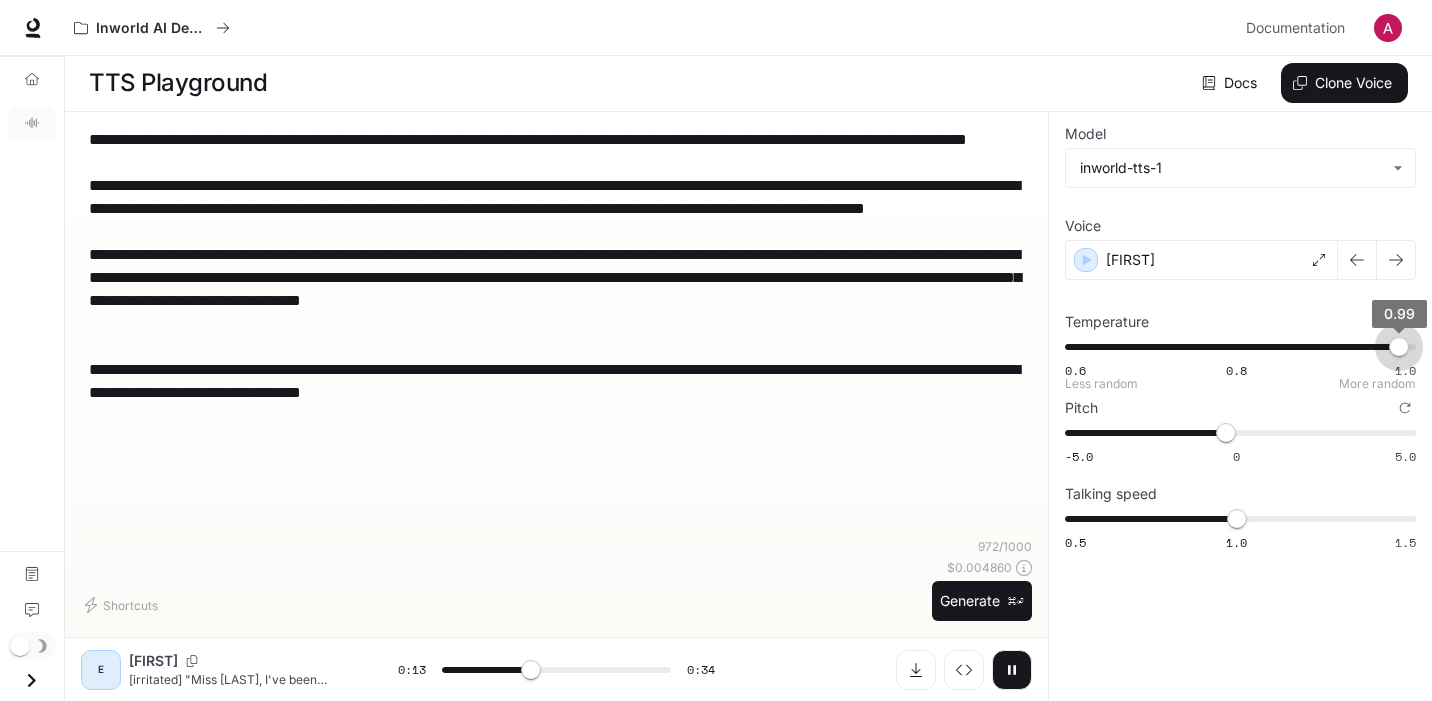 type on "****" 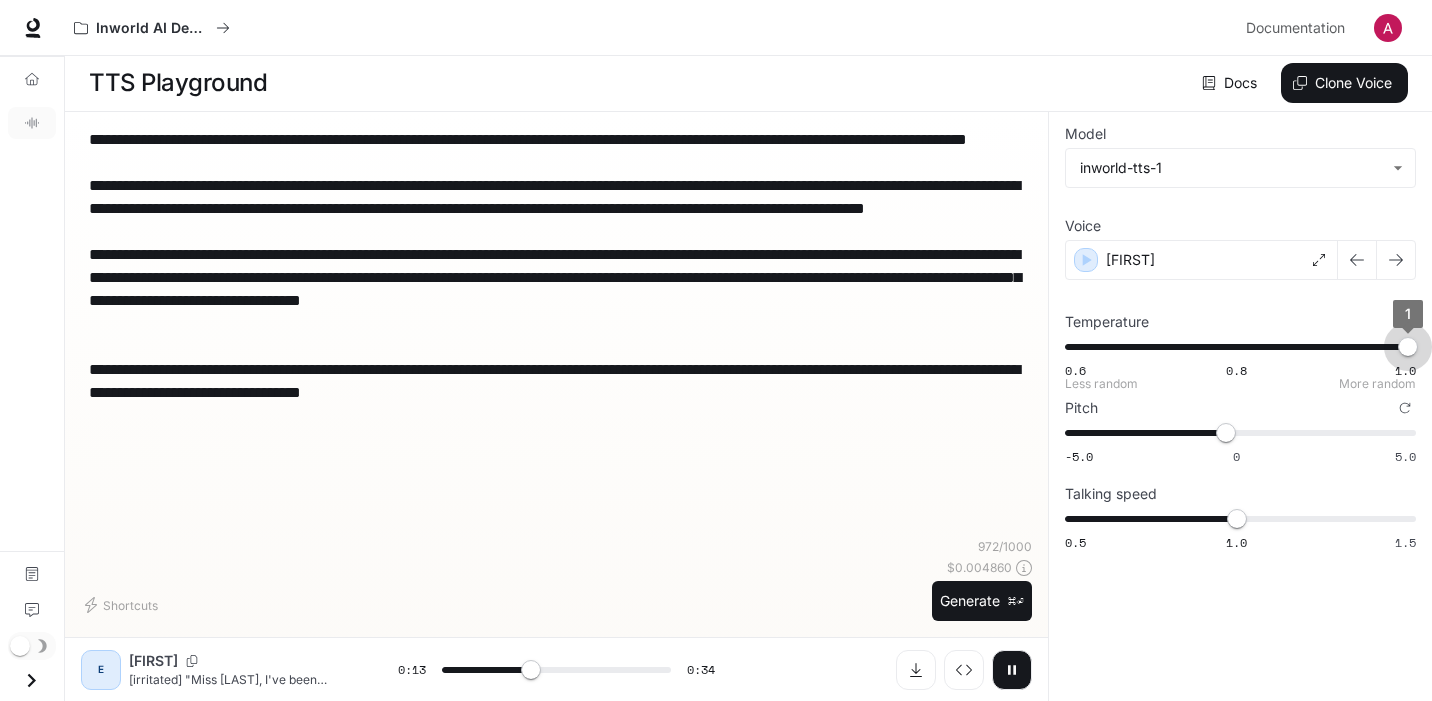 drag, startPoint x: 1246, startPoint y: 352, endPoint x: 1405, endPoint y: 349, distance: 159.0283 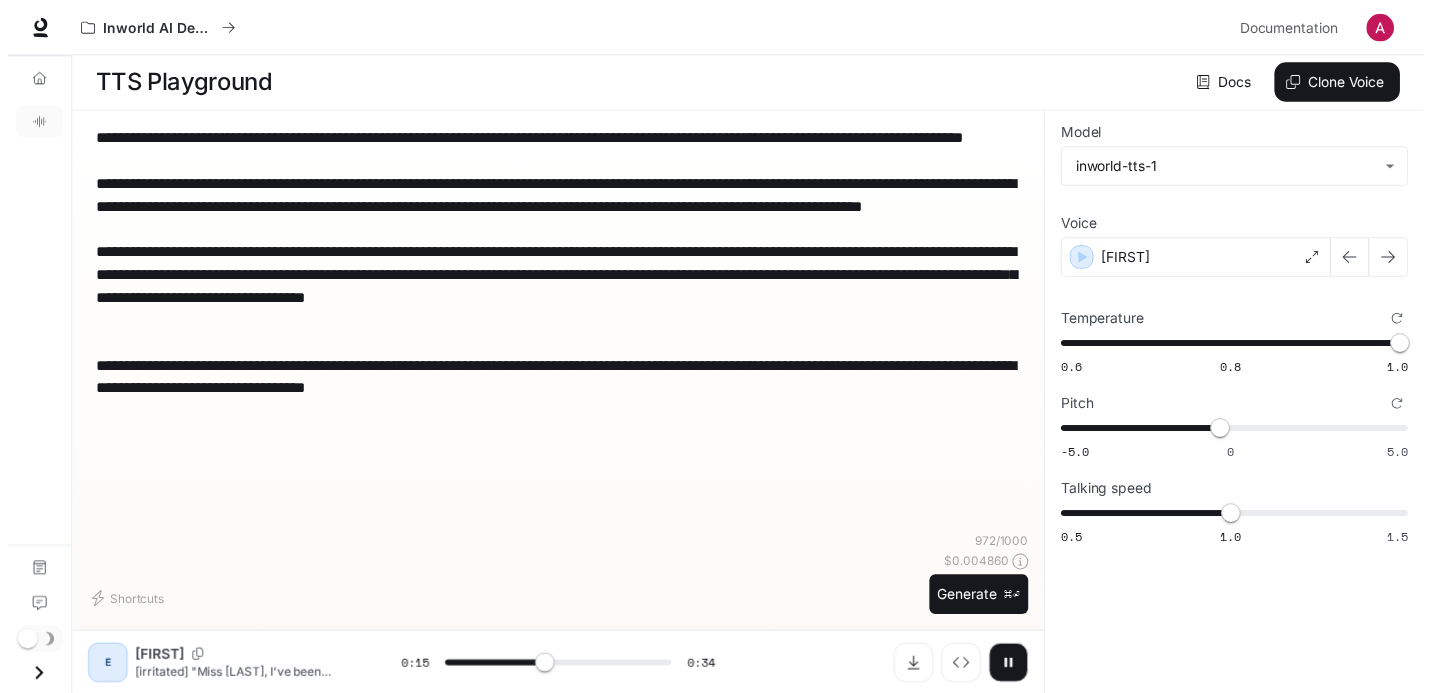 scroll, scrollTop: 0, scrollLeft: 0, axis: both 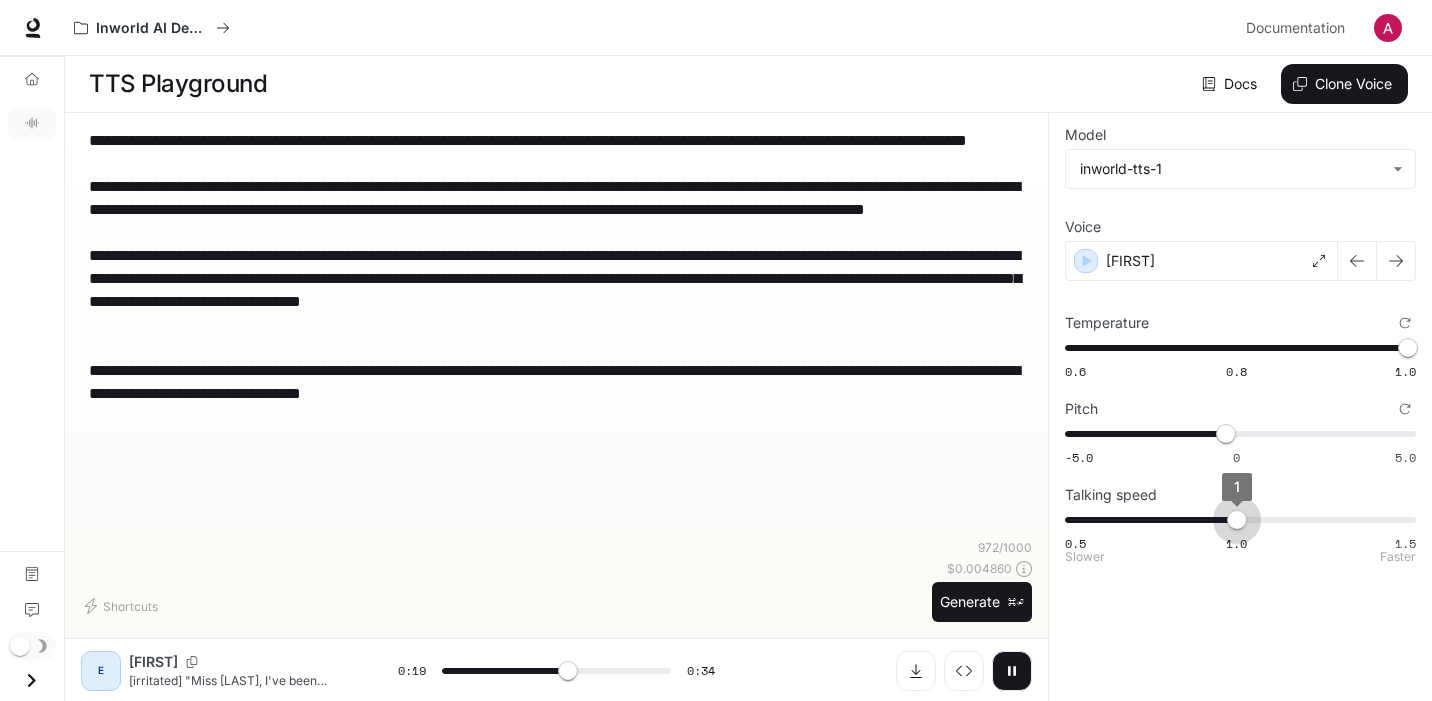 type on "****" 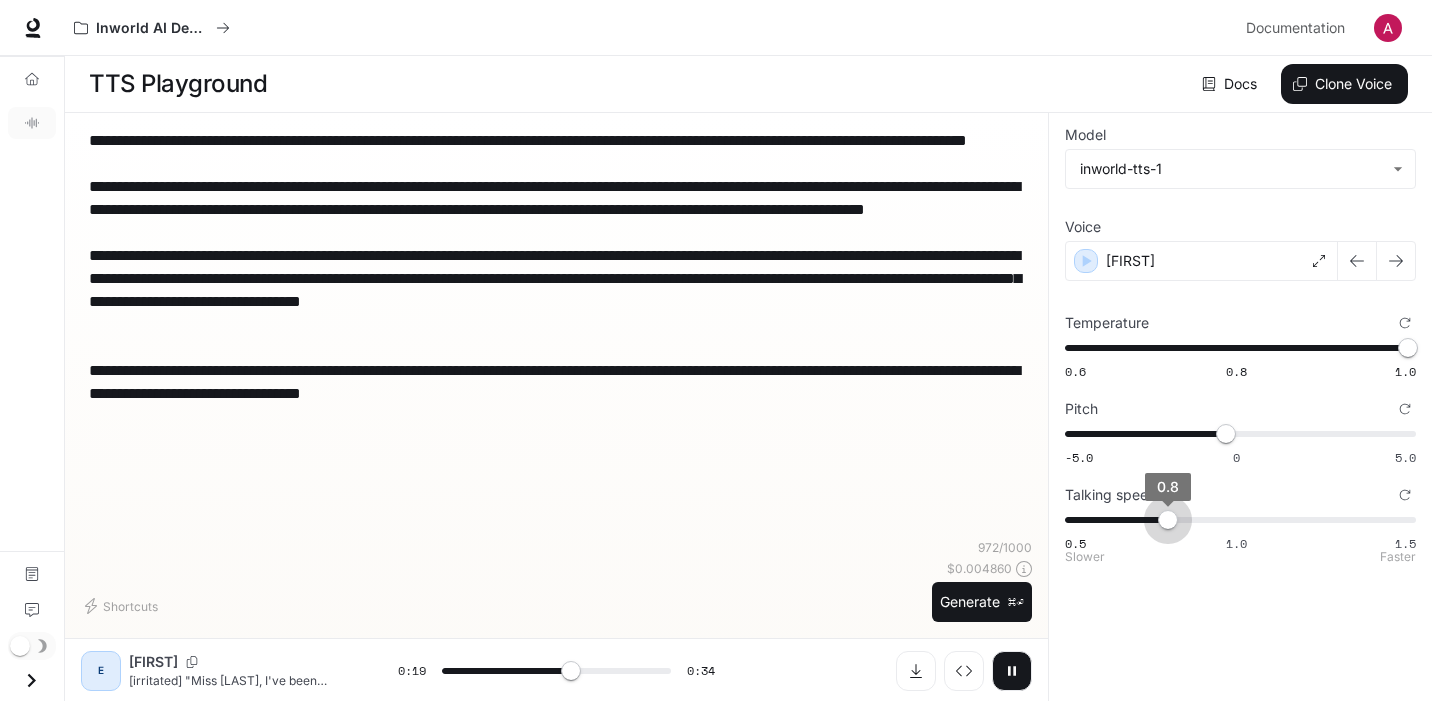 type on "****" 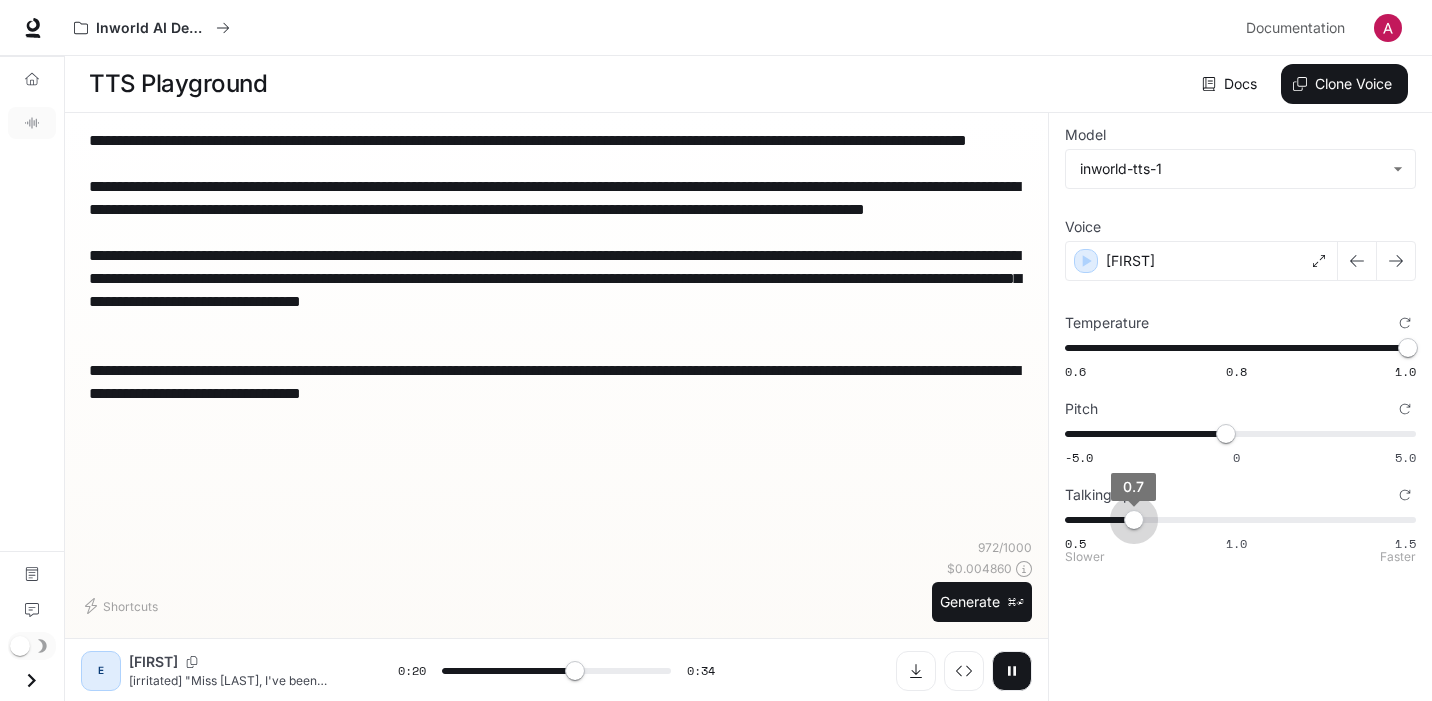 type on "****" 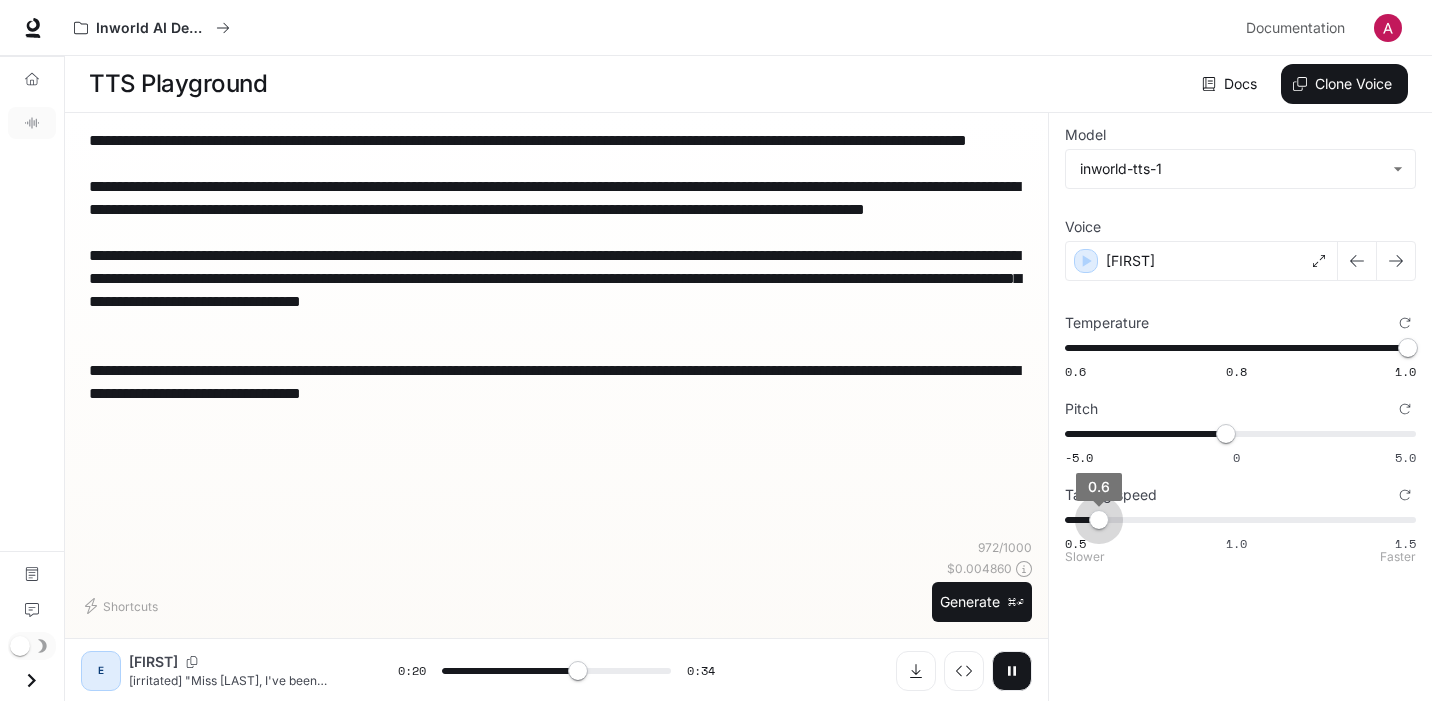 type on "****" 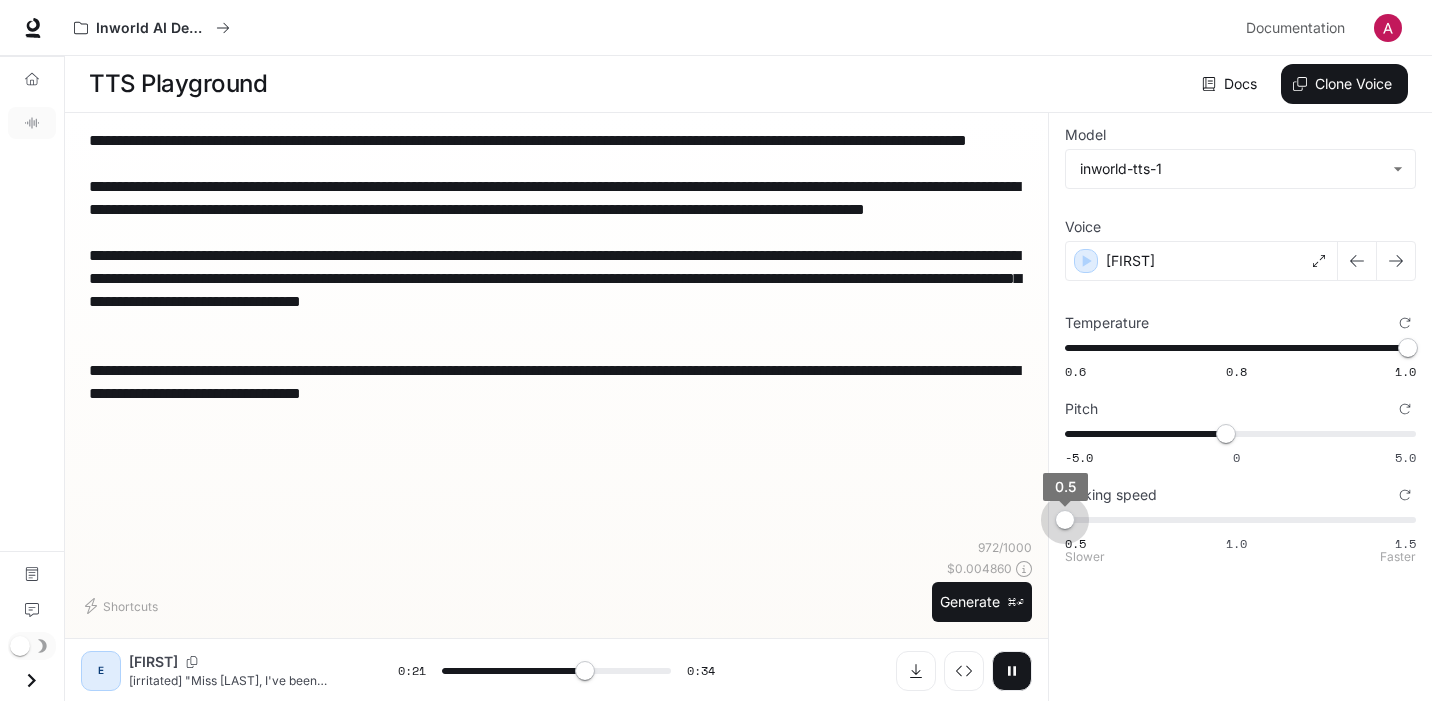 drag, startPoint x: 1238, startPoint y: 524, endPoint x: 1069, endPoint y: 520, distance: 169.04733 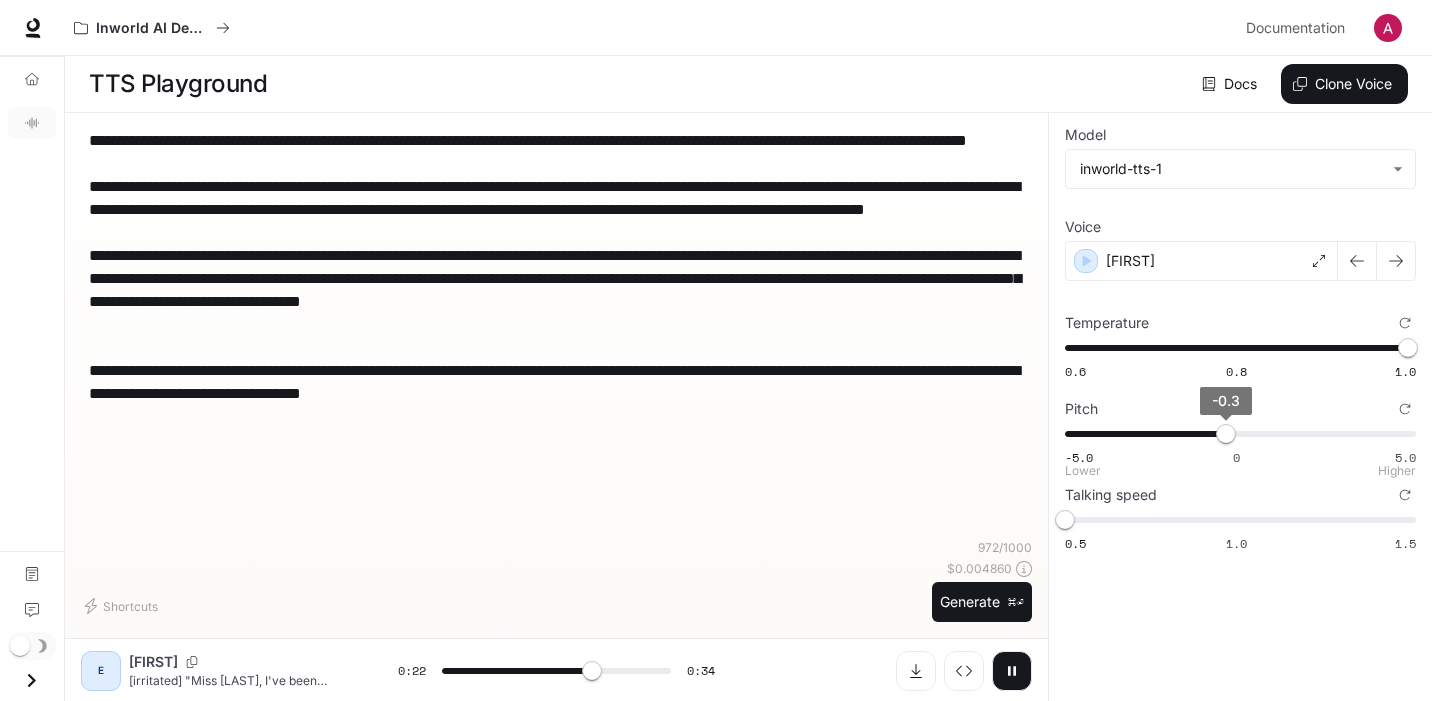 type on "**" 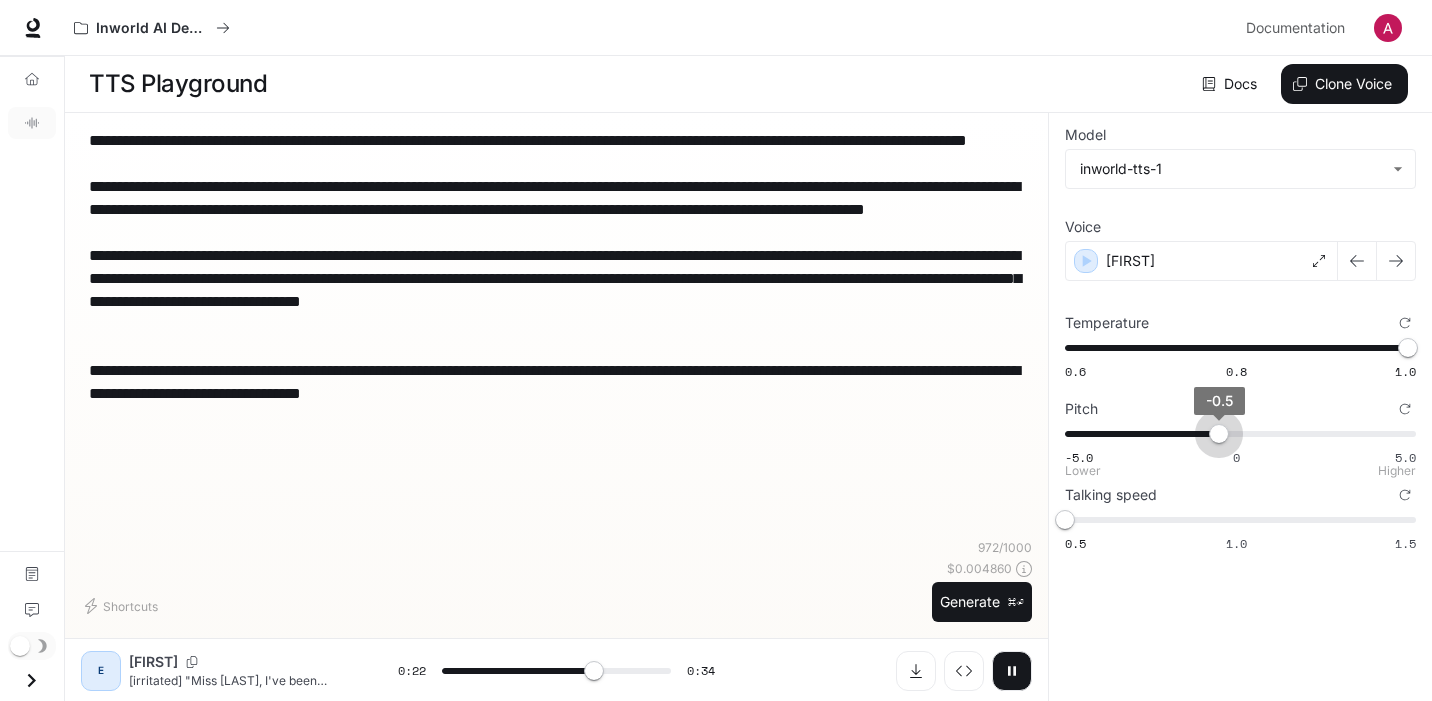 type on "**" 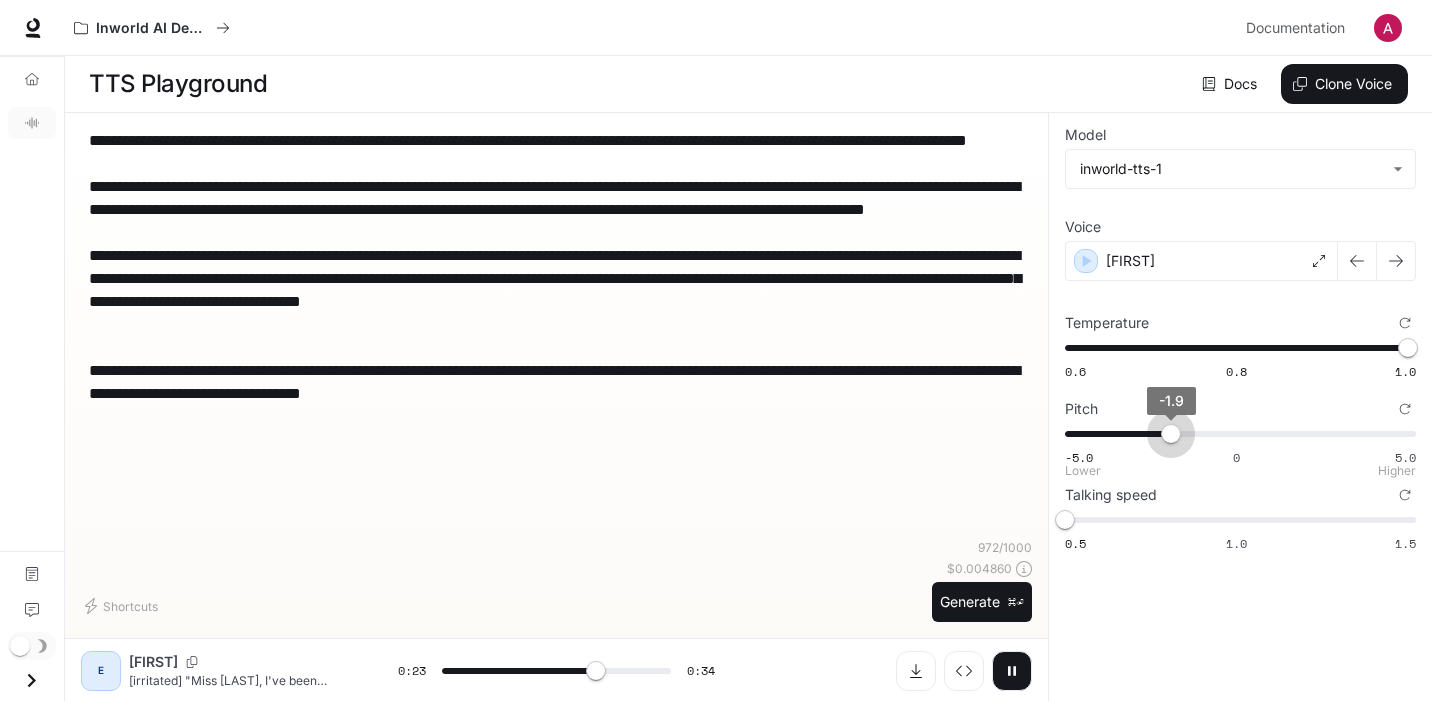 type on "****" 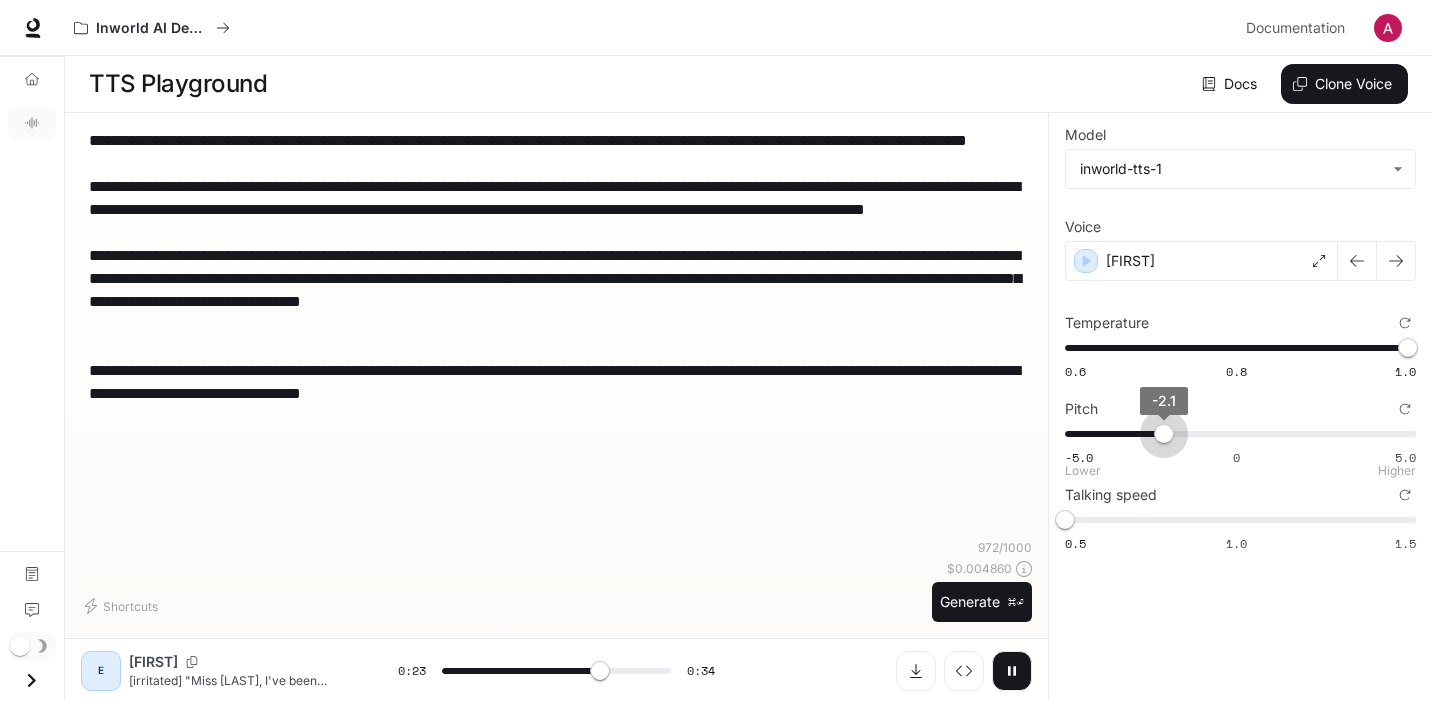 type on "****" 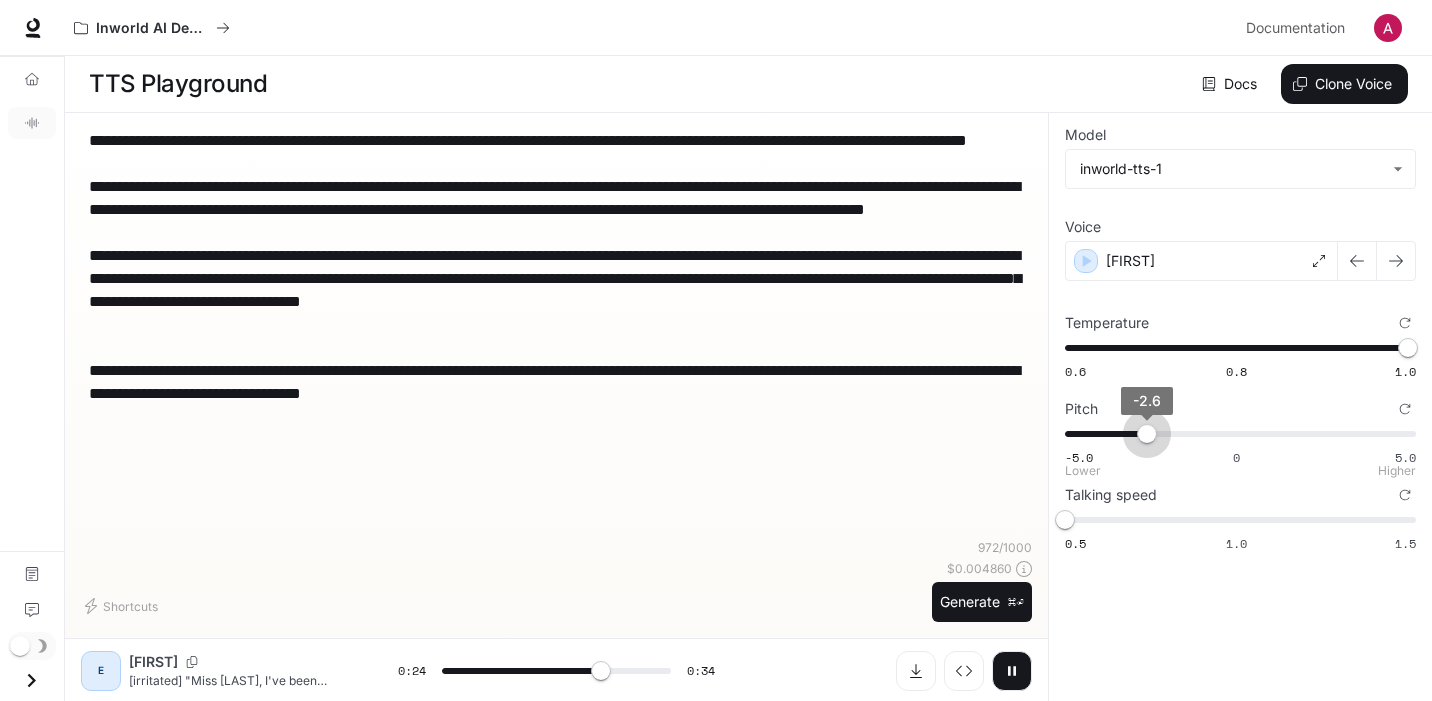 type on "****" 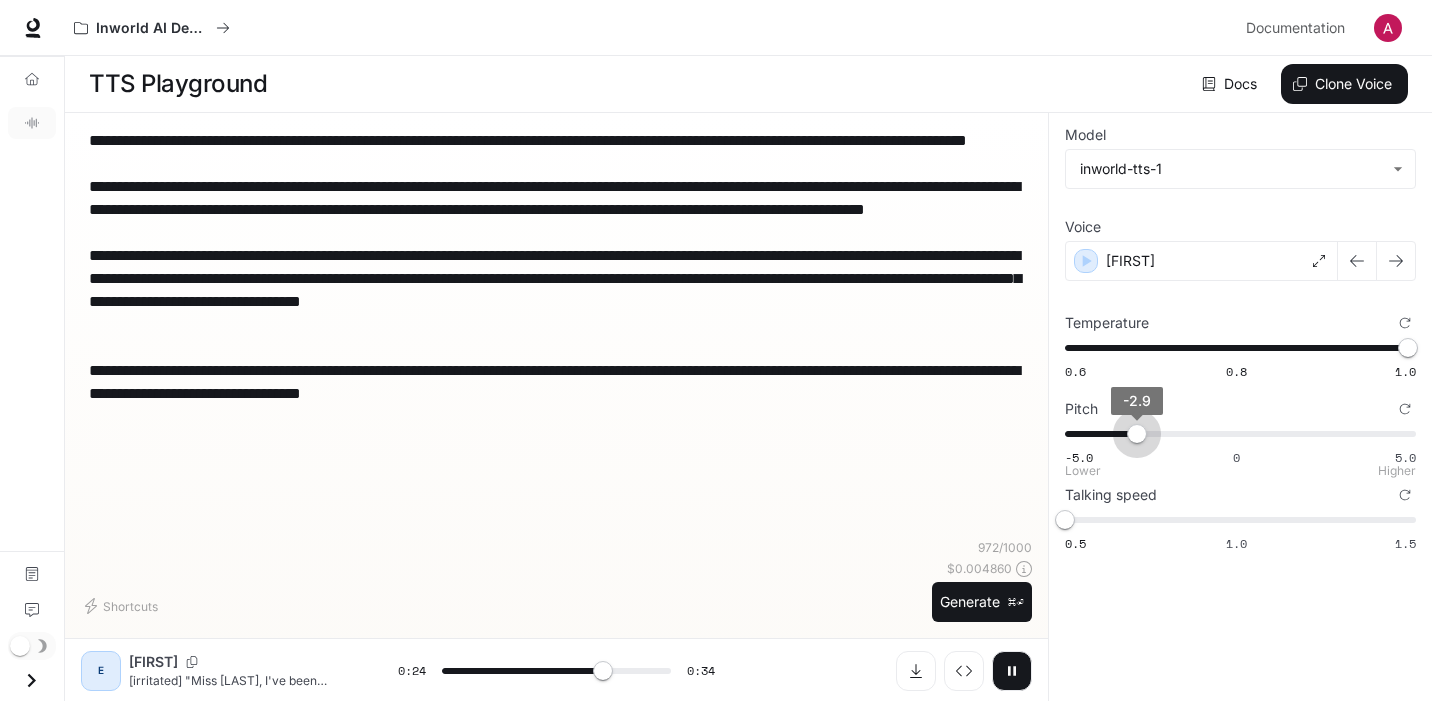 type on "****" 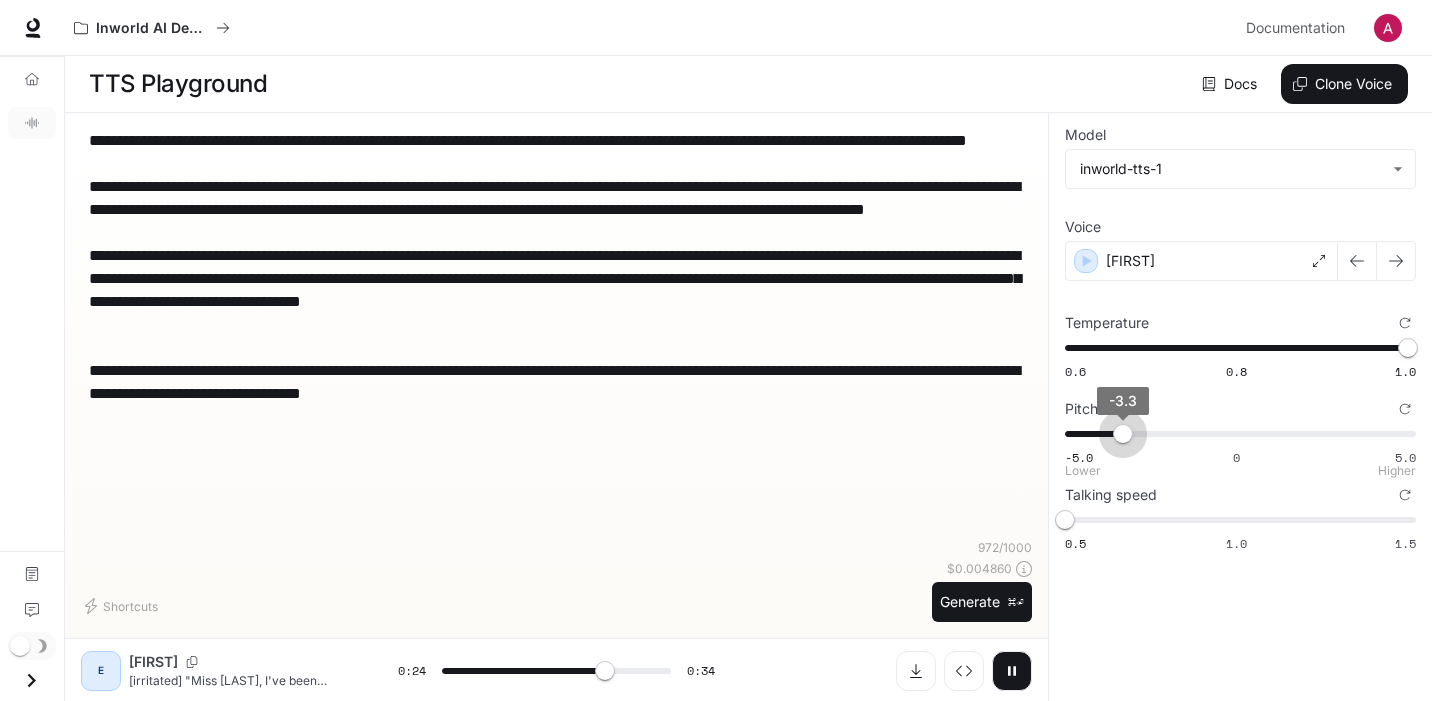 type on "****" 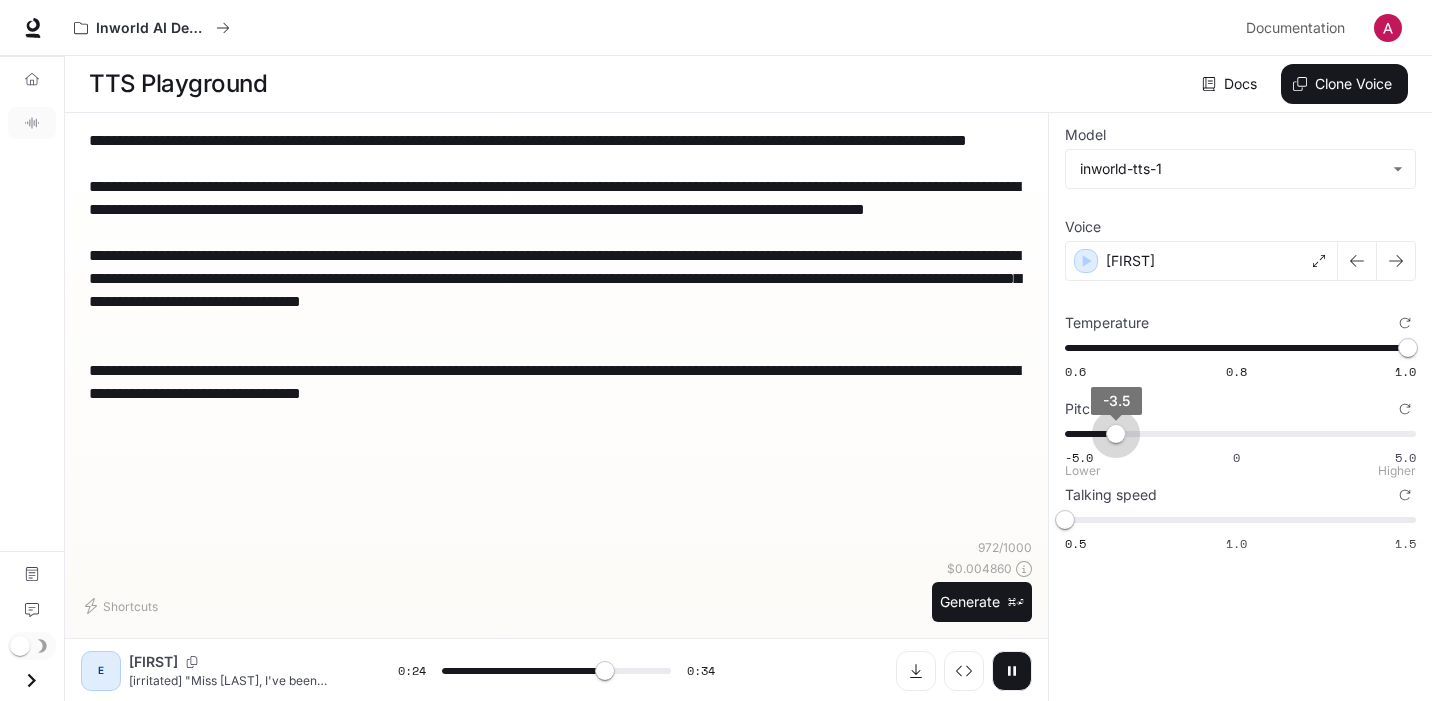 drag, startPoint x: 1219, startPoint y: 431, endPoint x: 1117, endPoint y: 434, distance: 102.044106 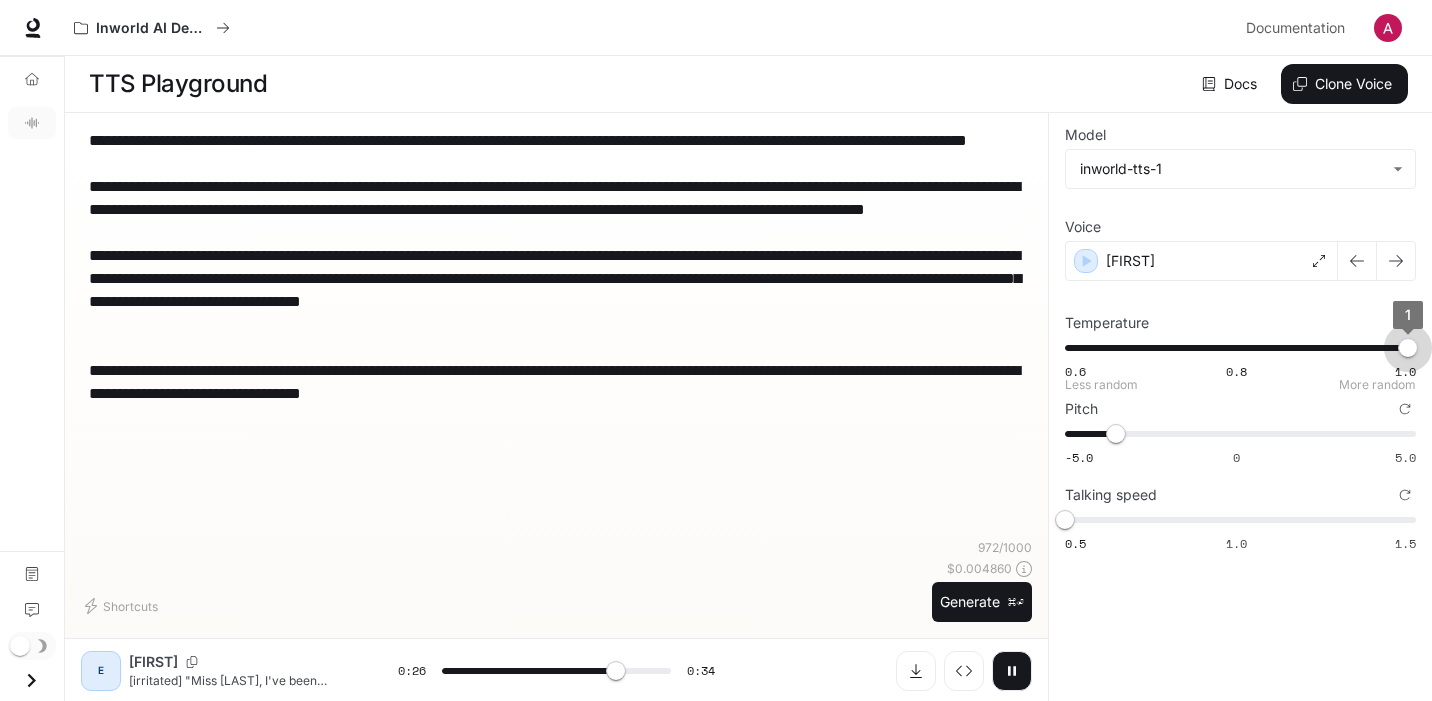type on "****" 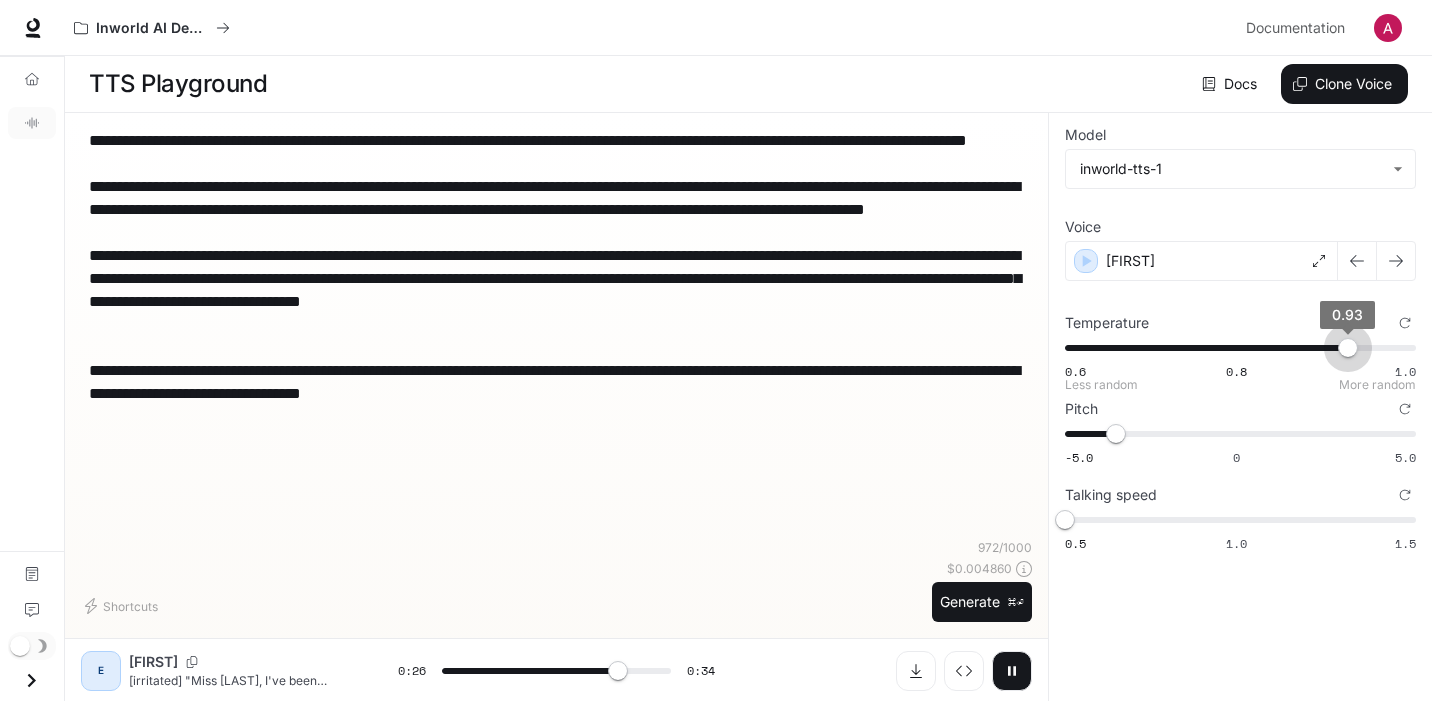 type on "****" 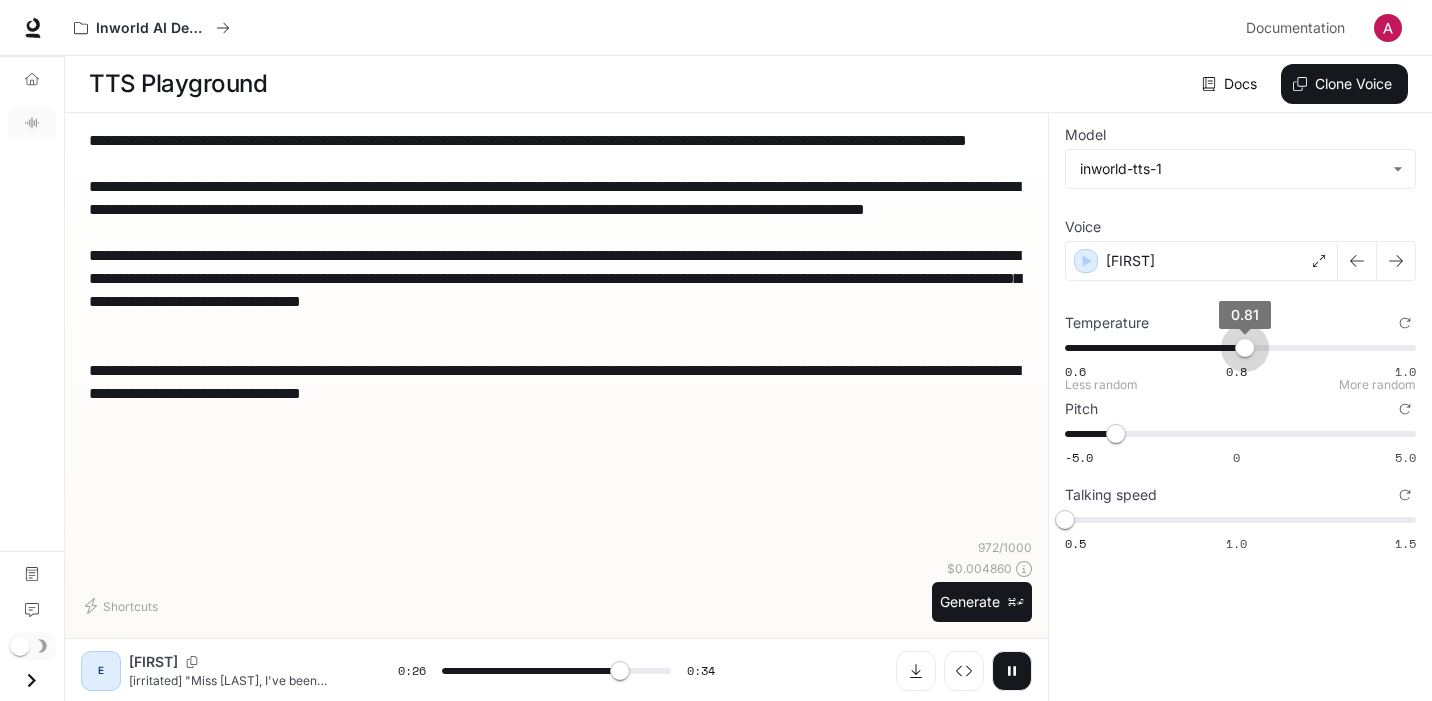 type on "****" 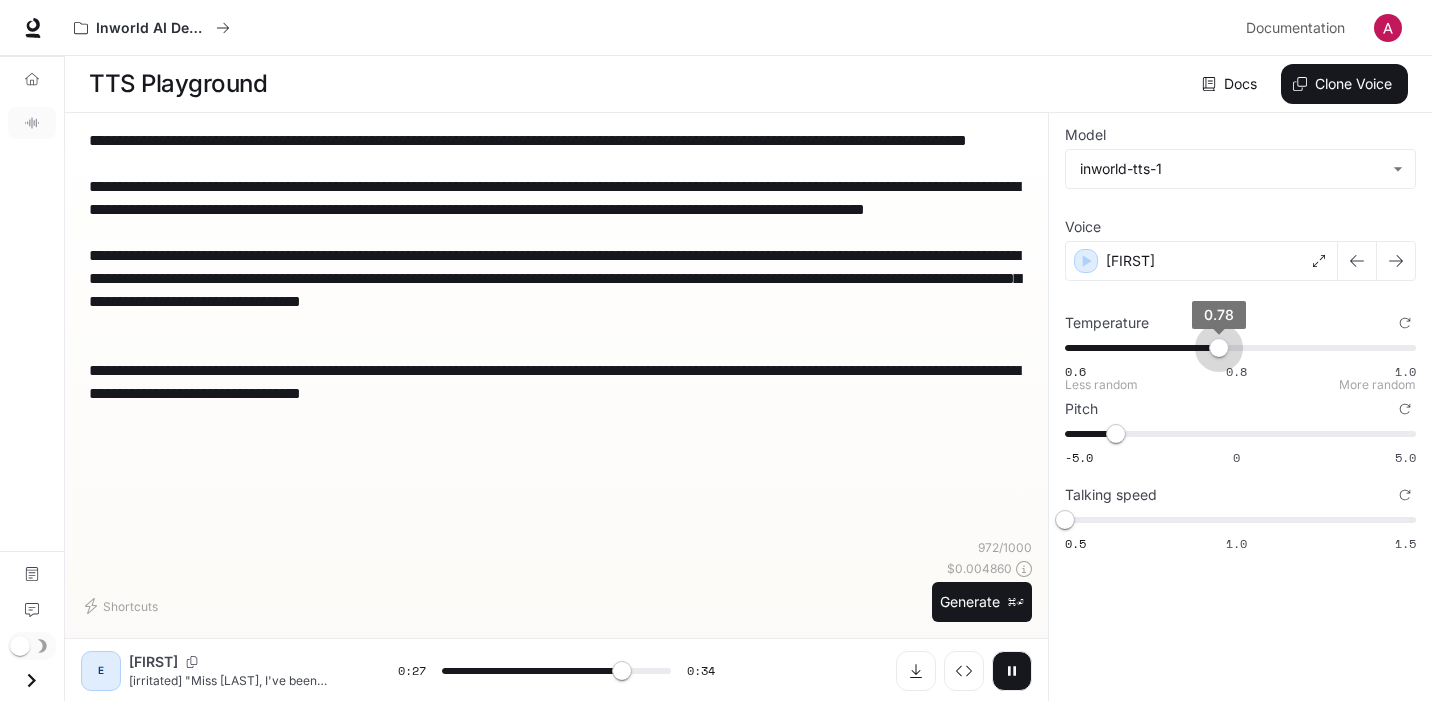 type on "****" 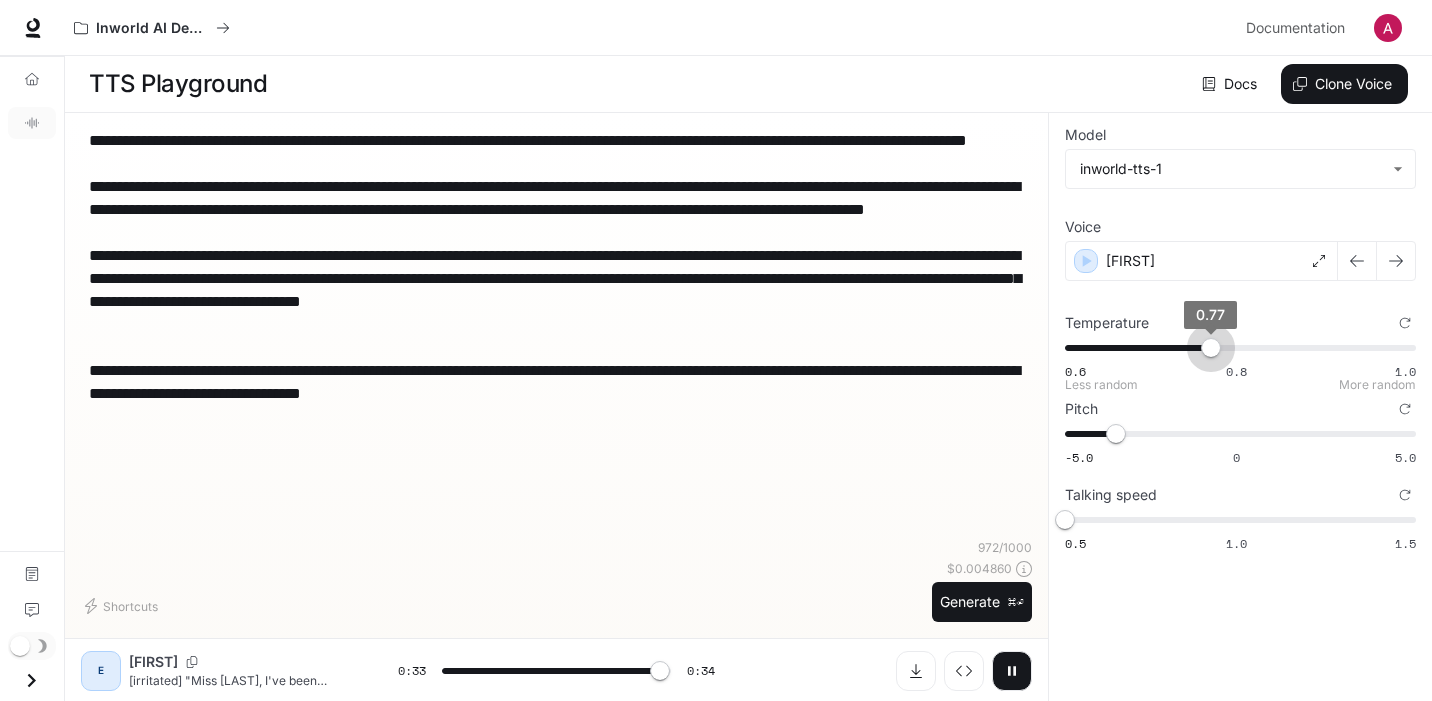 type on "****" 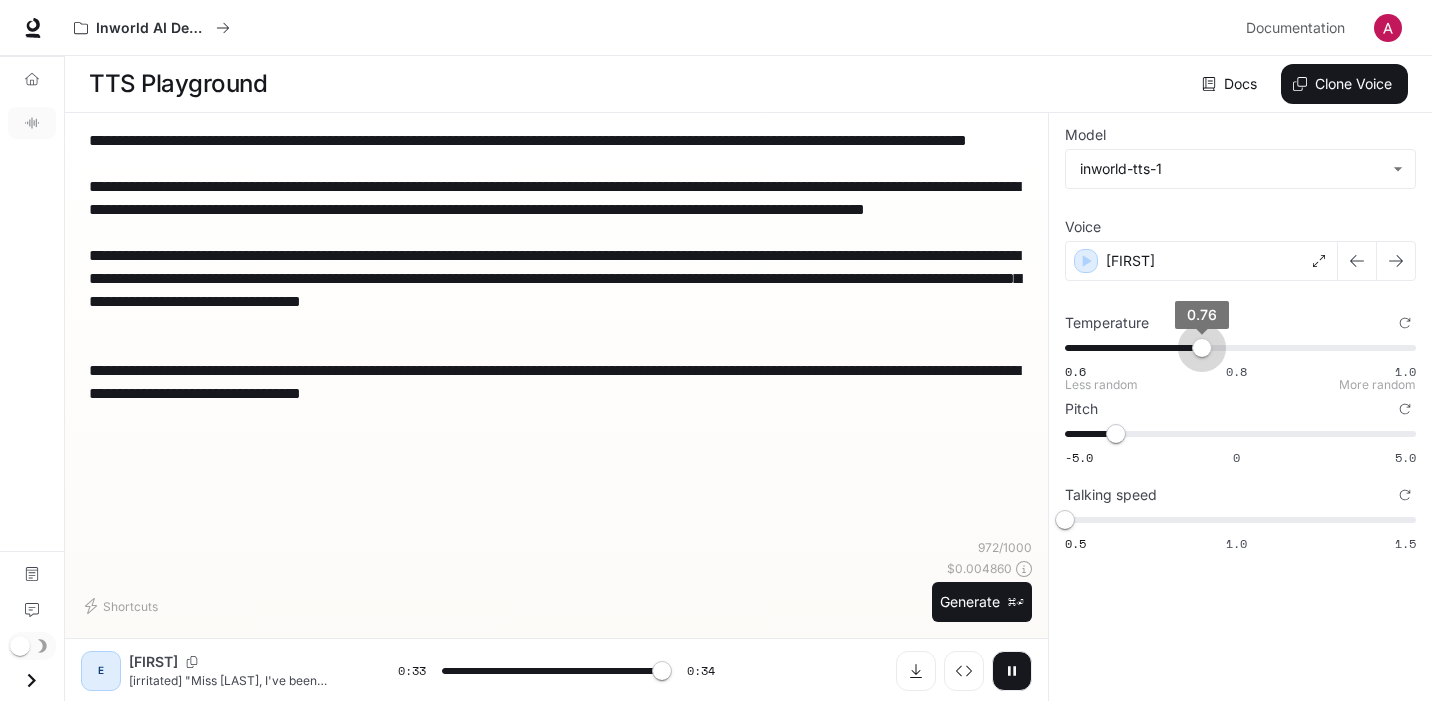 type on "****" 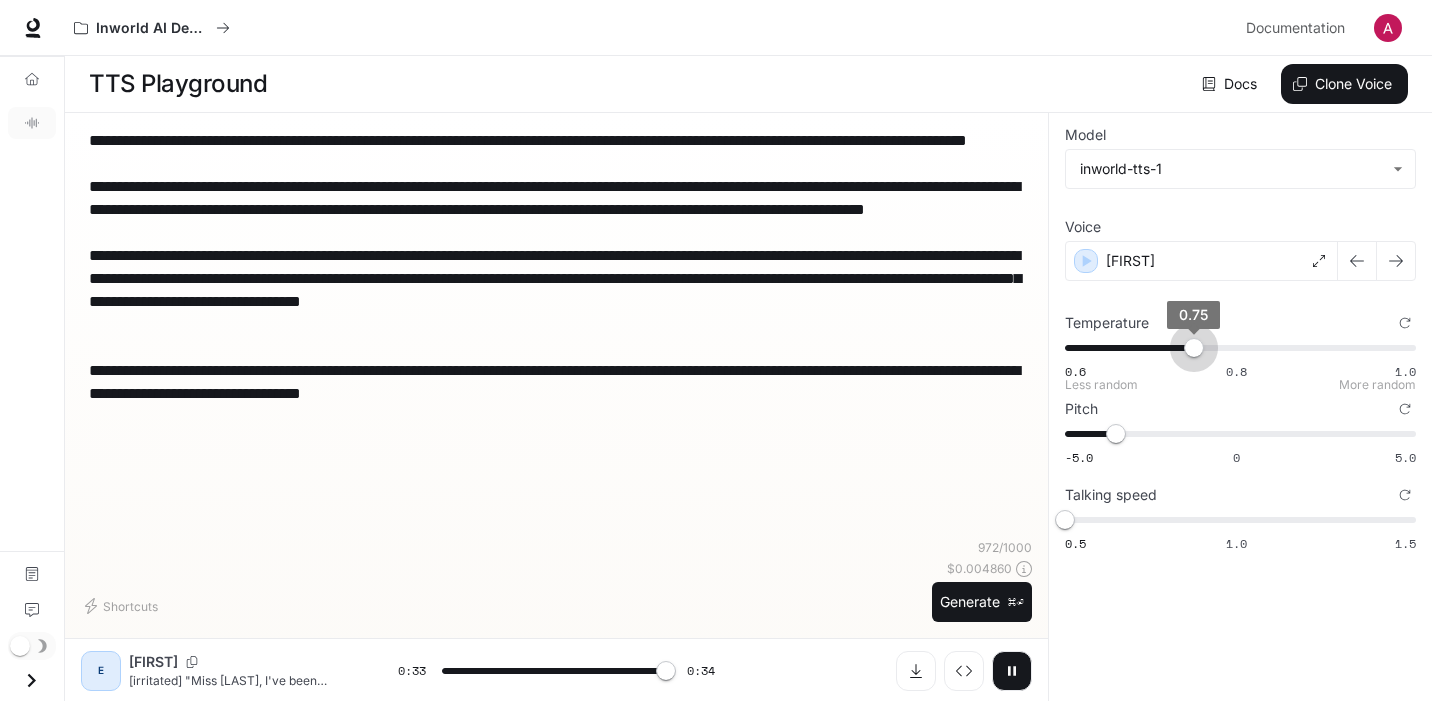type on "****" 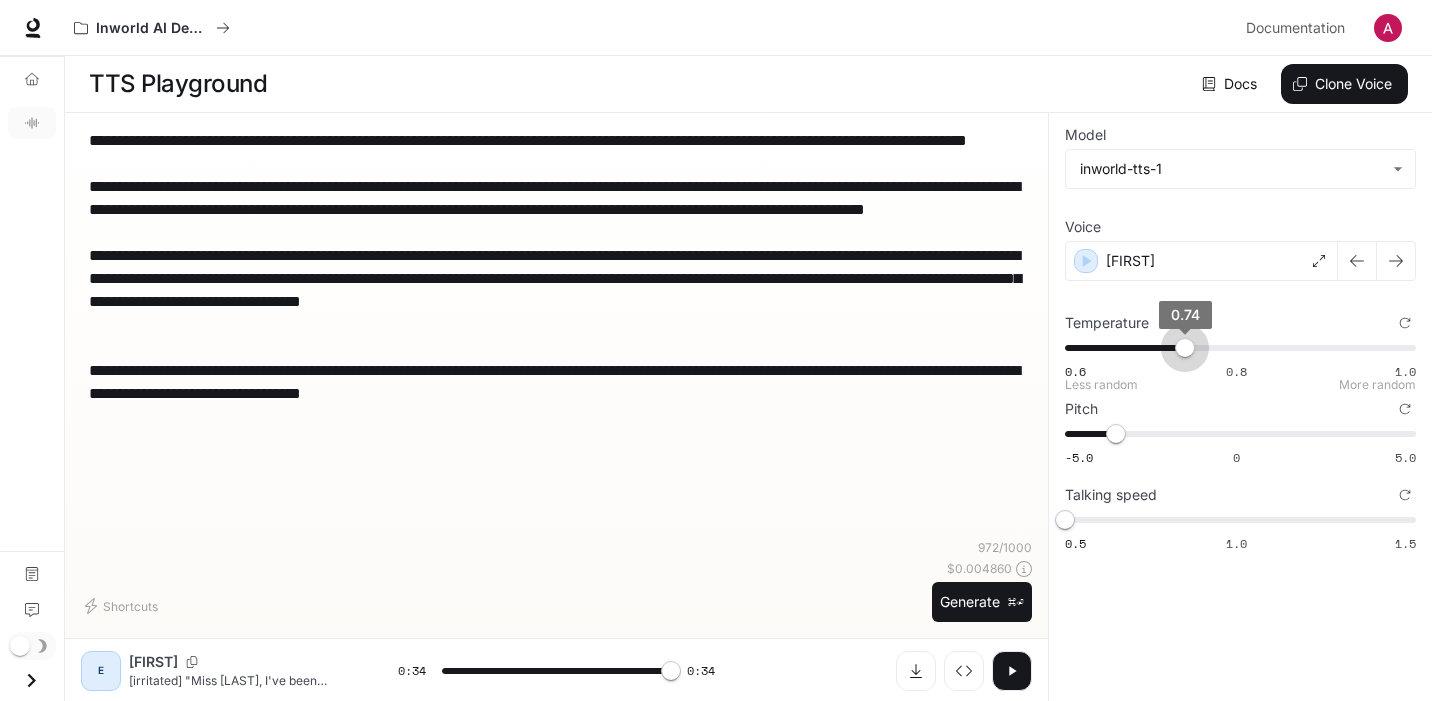 type 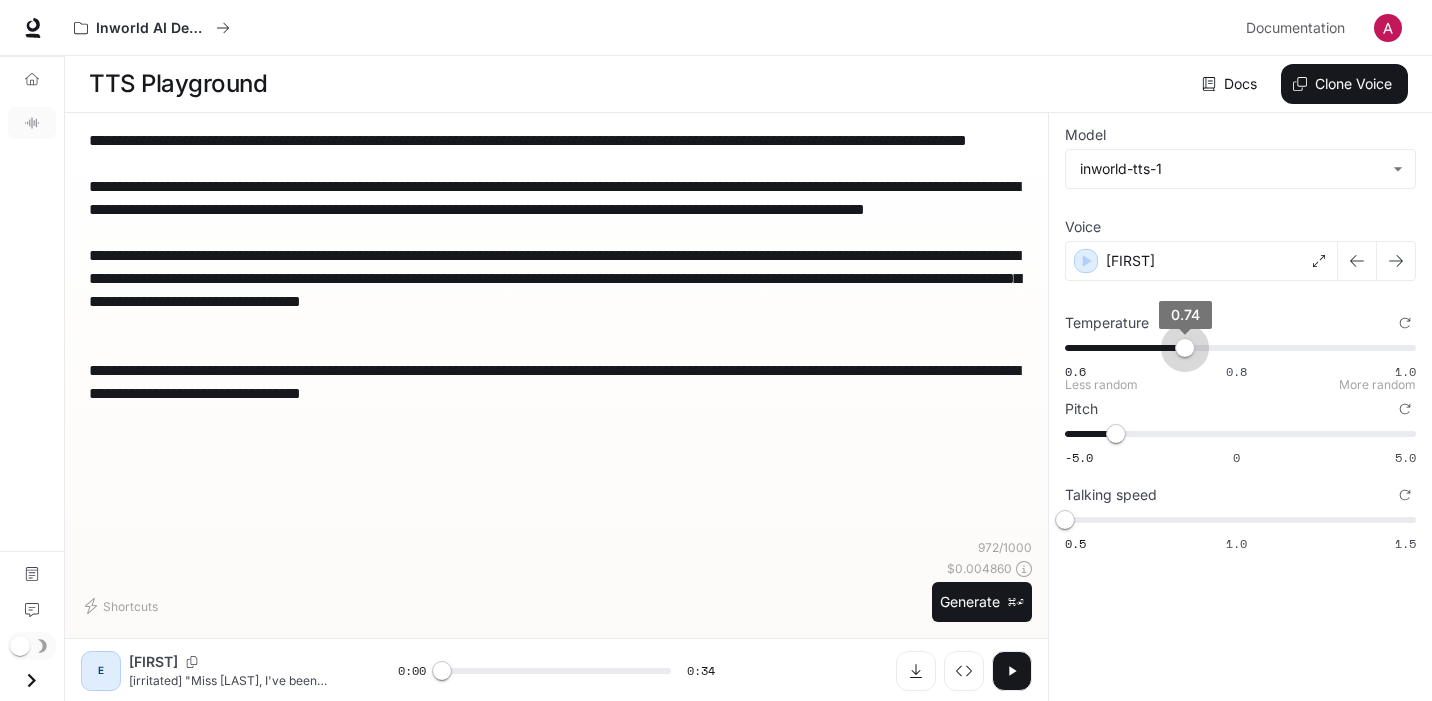 drag, startPoint x: 1406, startPoint y: 345, endPoint x: 1182, endPoint y: 342, distance: 224.0201 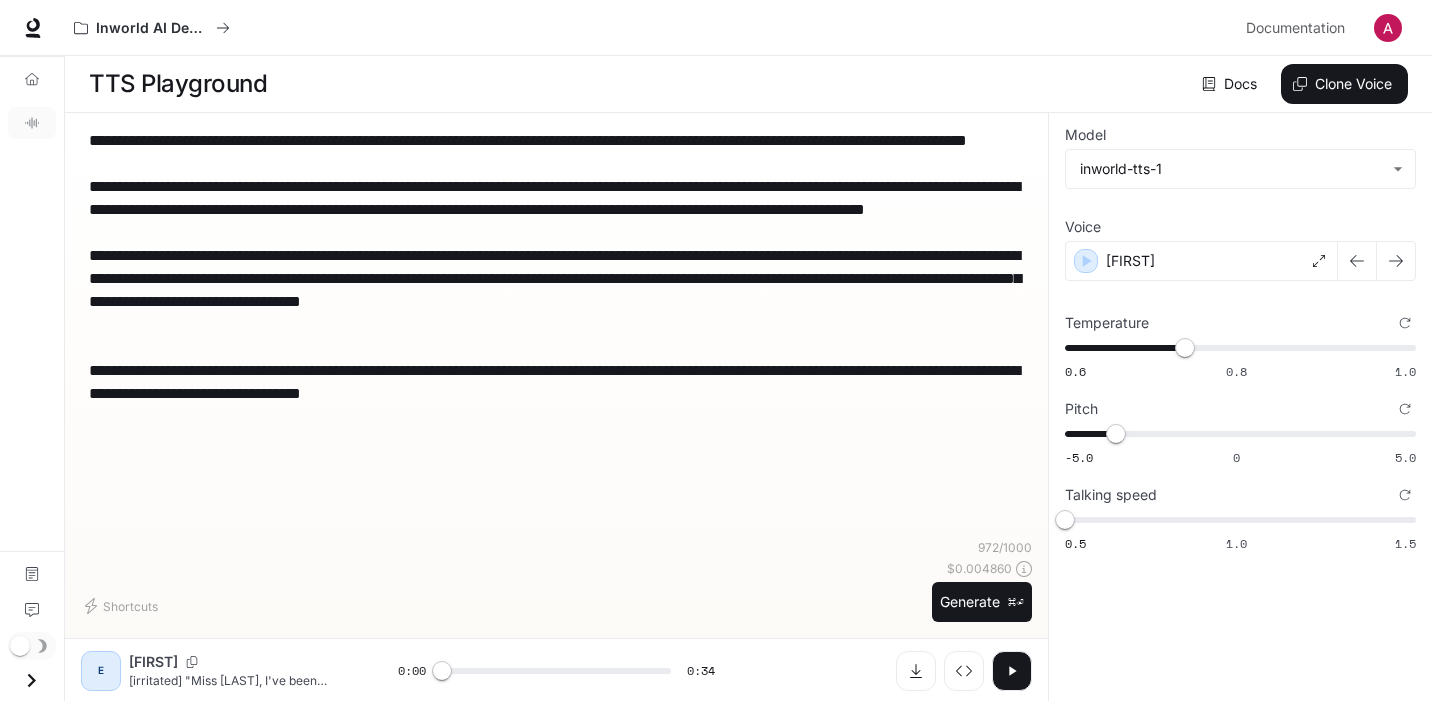 click on "**********" at bounding box center (556, 301) 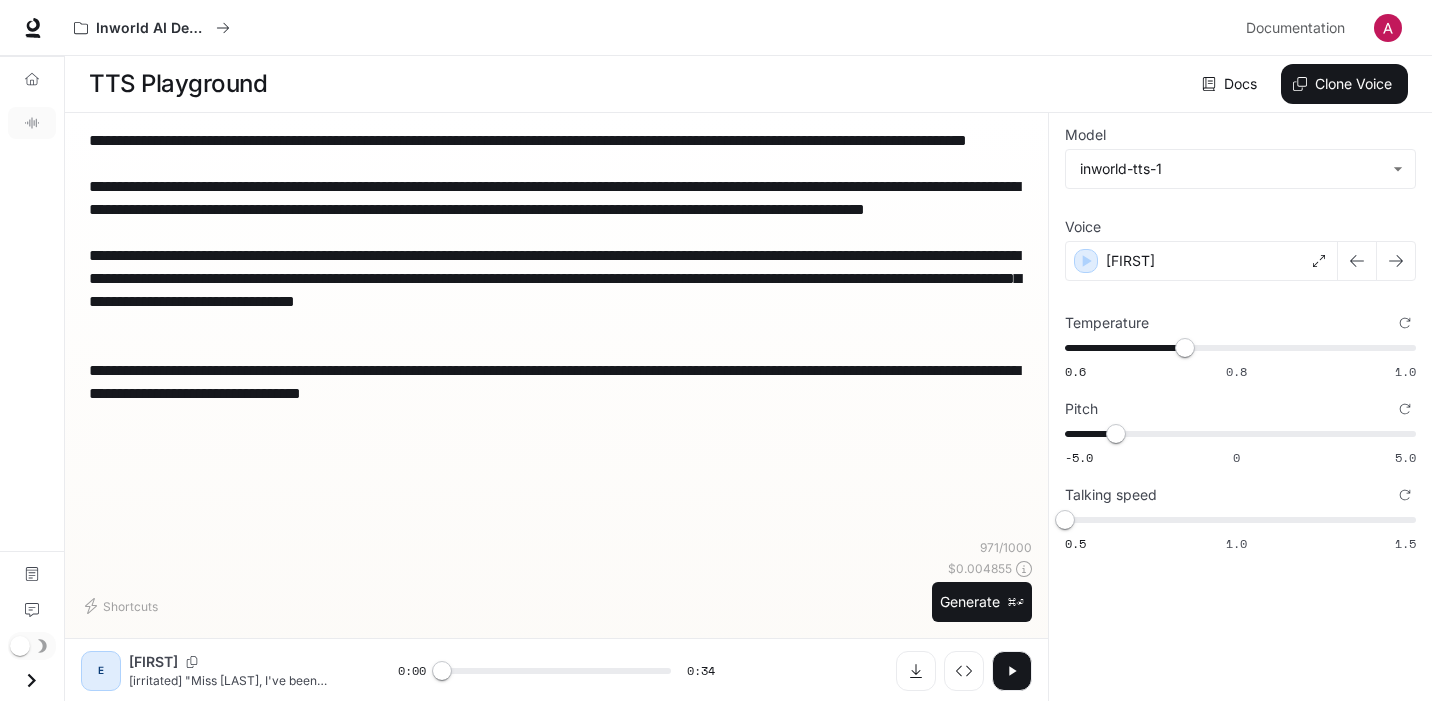click on "**********" at bounding box center [556, 301] 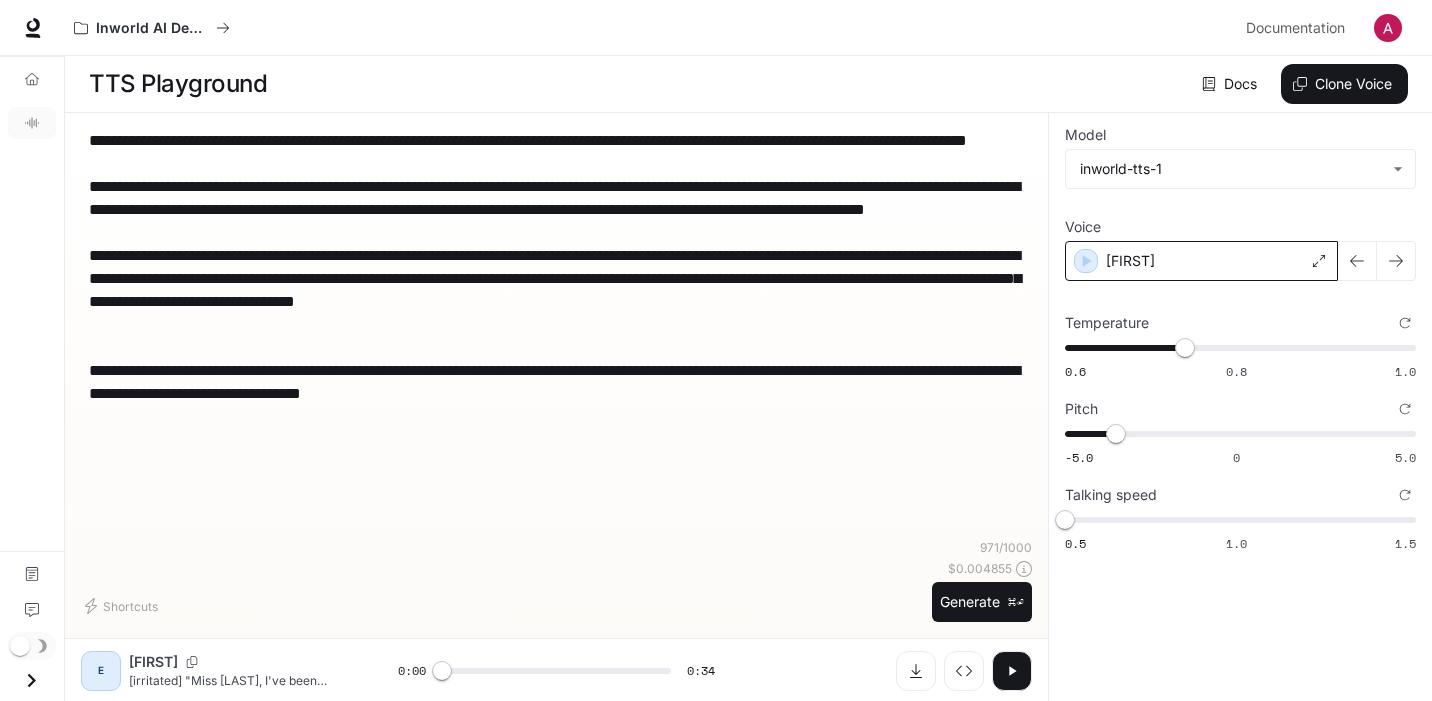 click on "[FIRST]" at bounding box center [1201, 261] 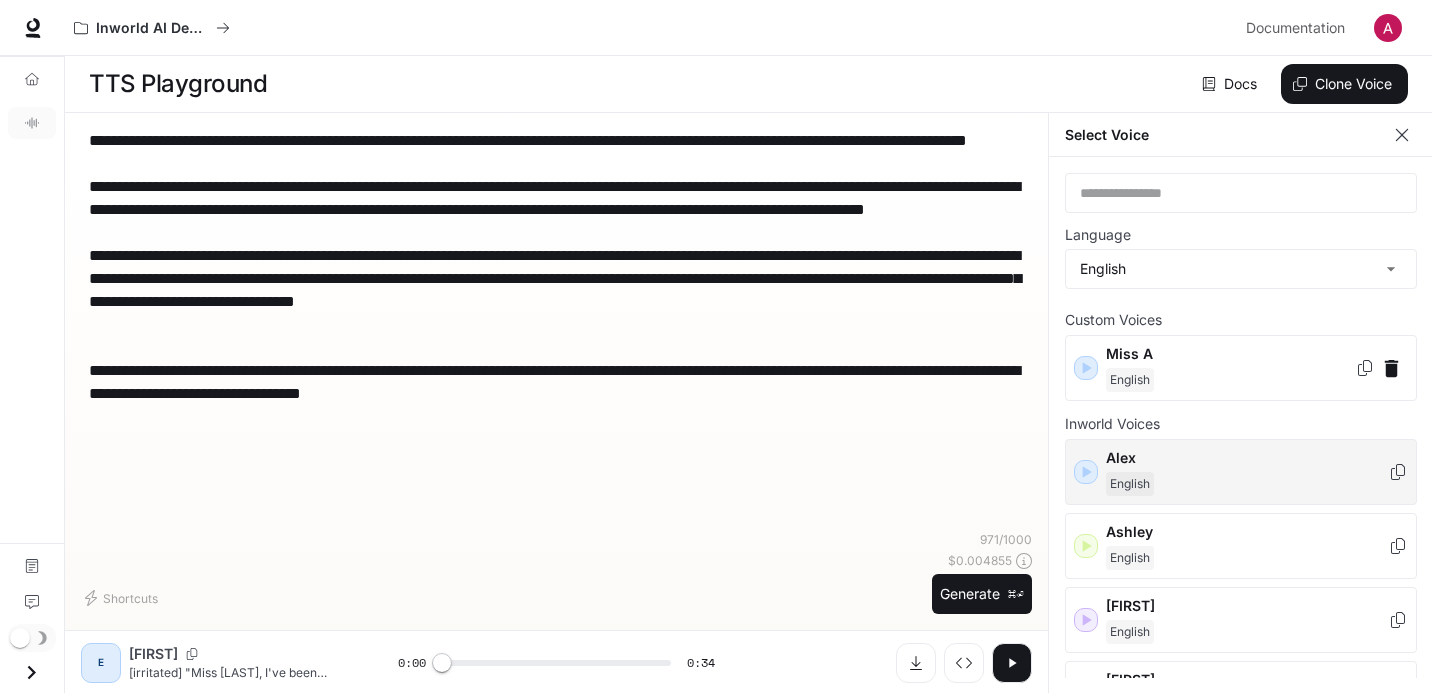 click 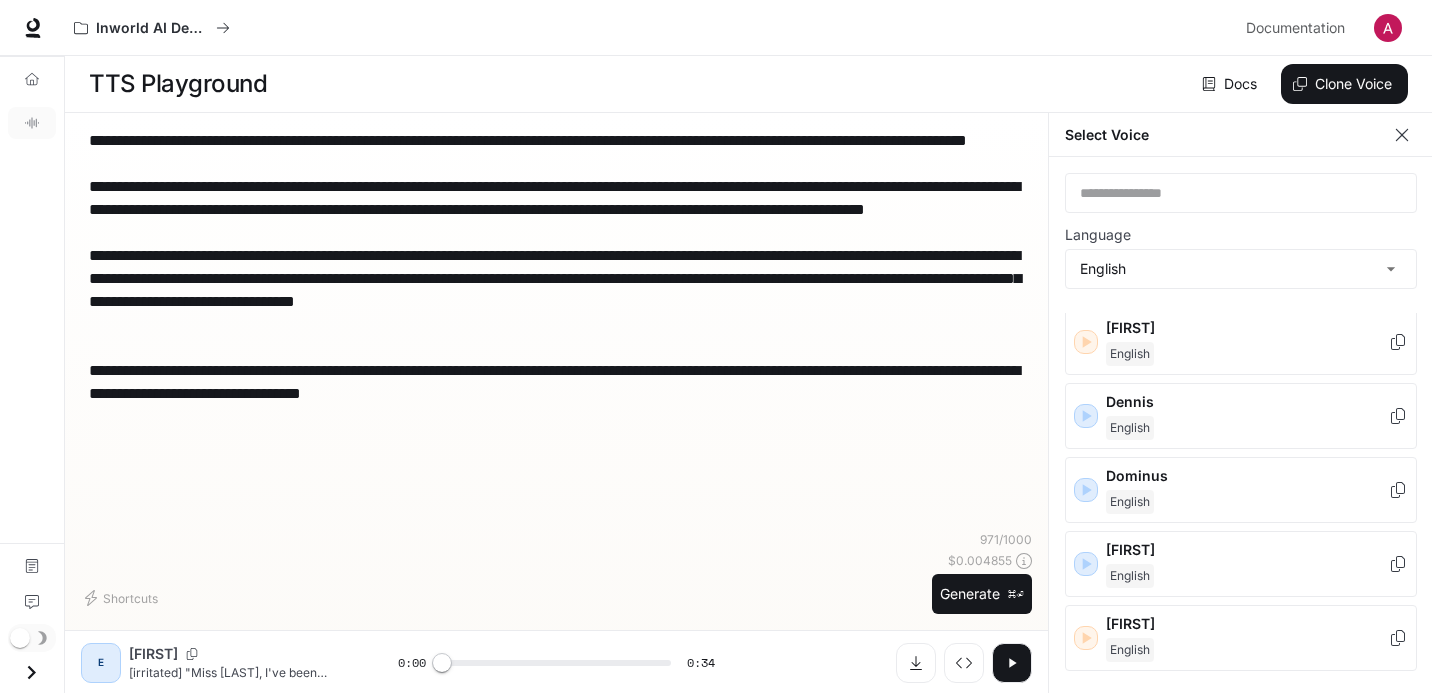 scroll, scrollTop: 353, scrollLeft: 0, axis: vertical 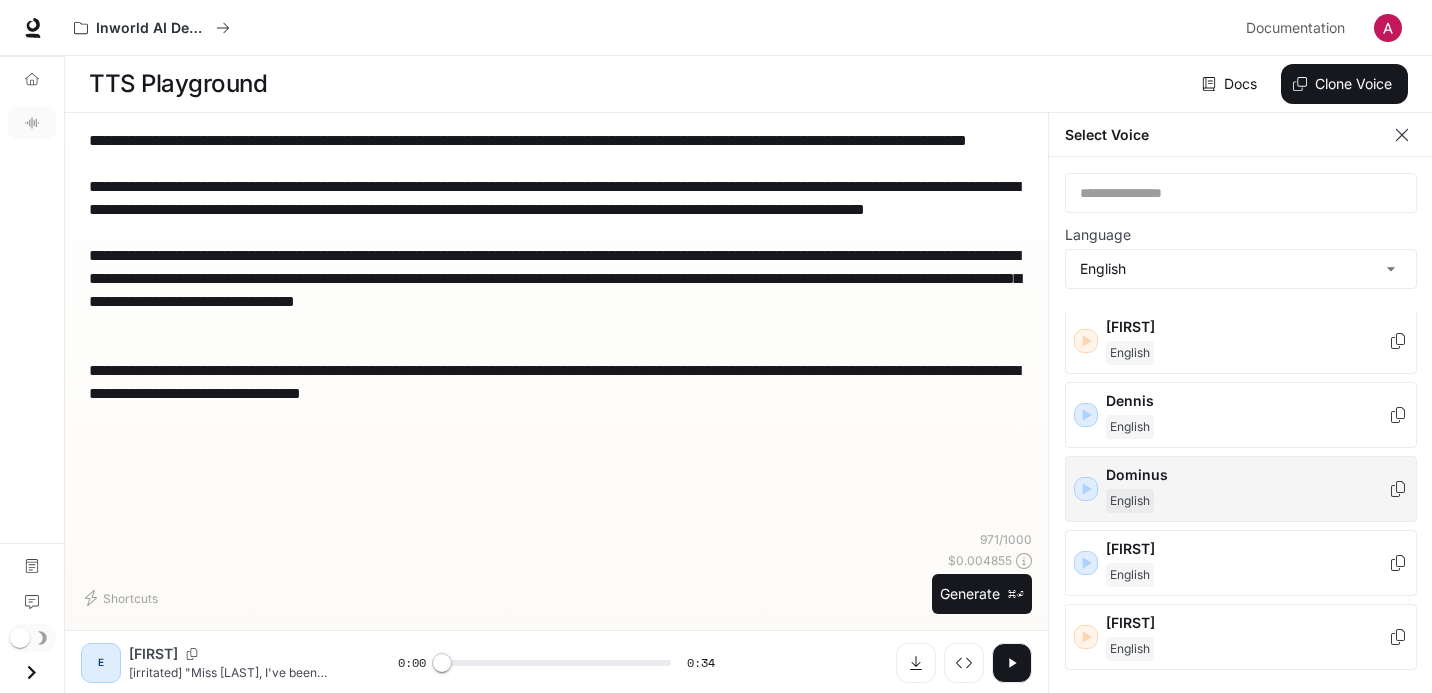 click 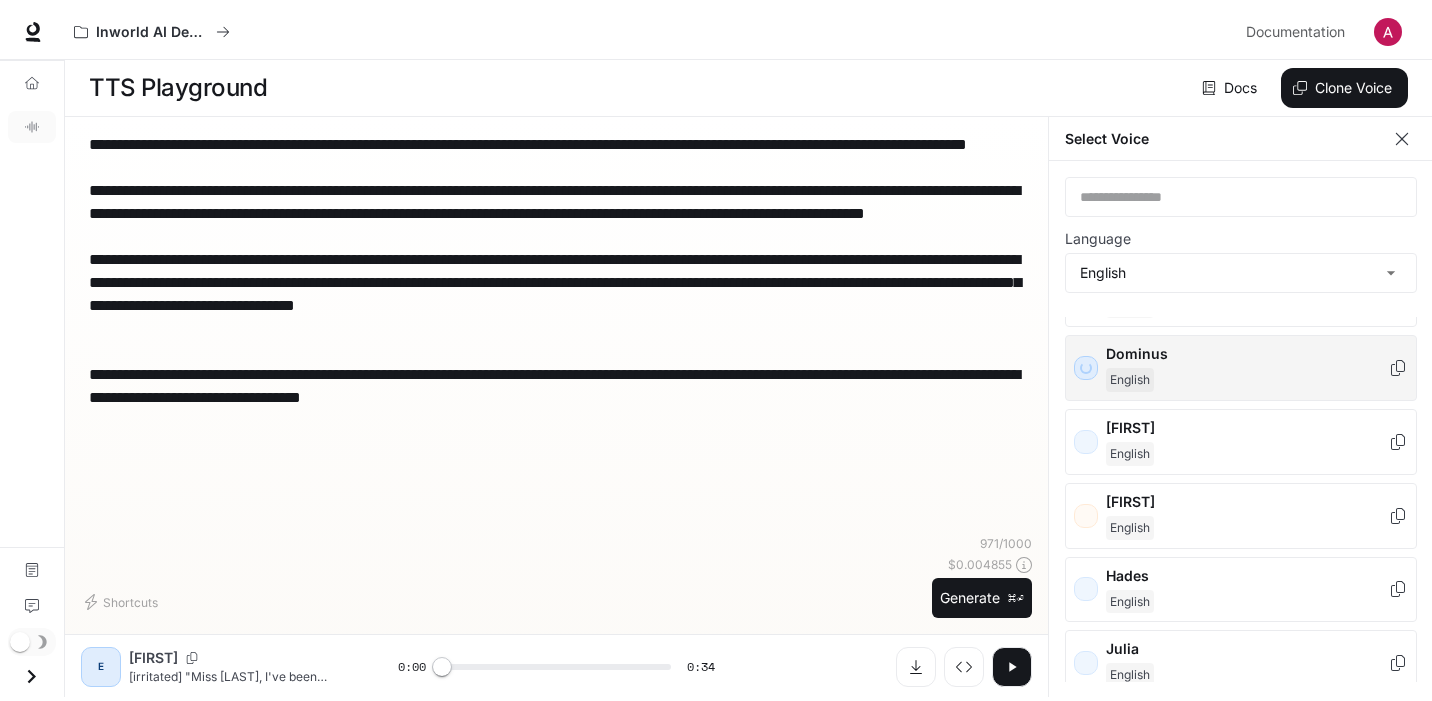 scroll, scrollTop: 489, scrollLeft: 0, axis: vertical 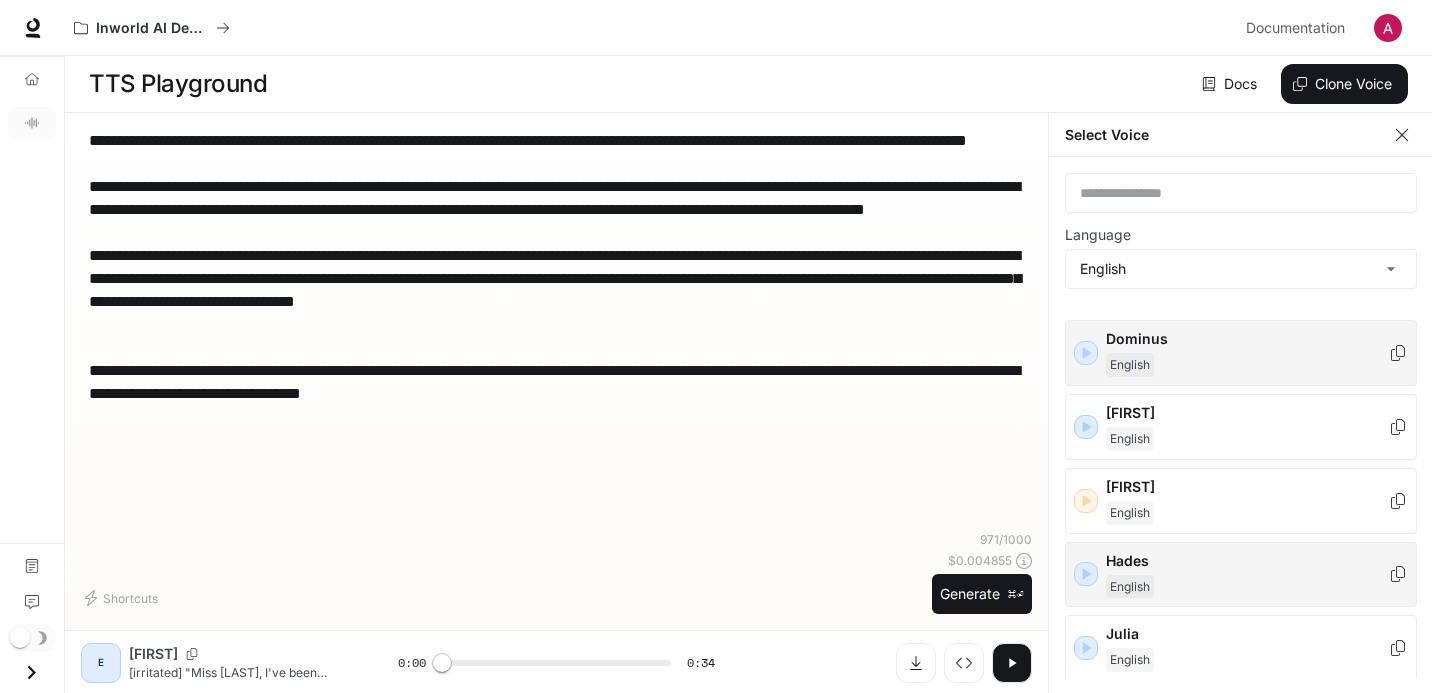 click at bounding box center [1086, 574] 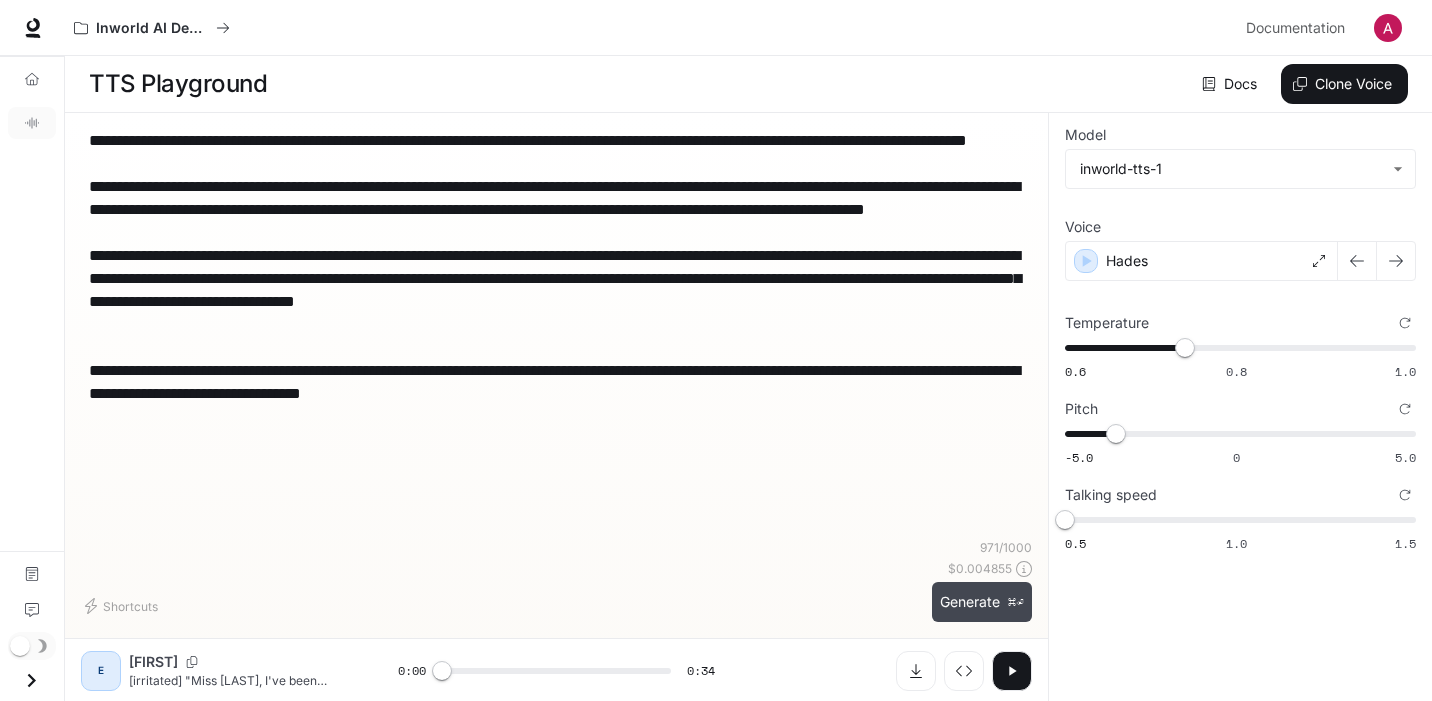click on "Generate ⌘⏎" at bounding box center [982, 602] 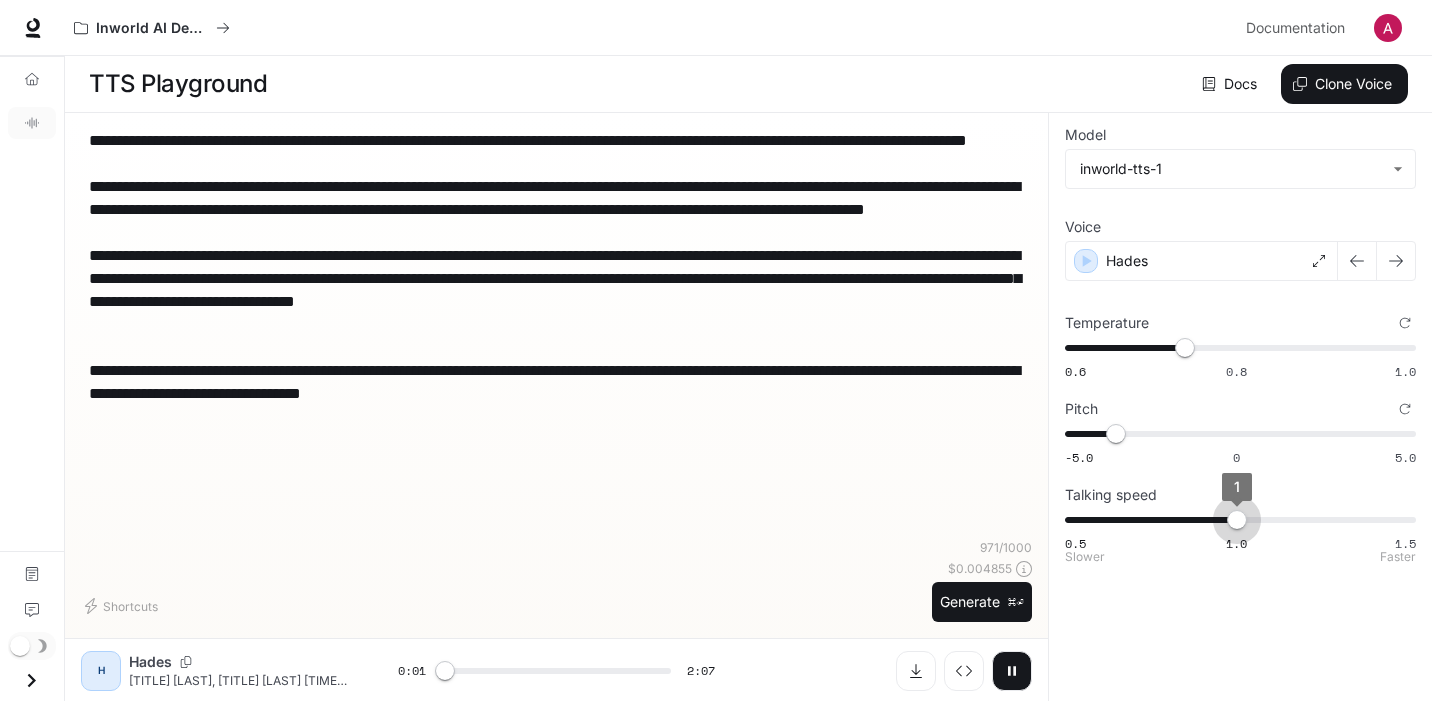 click on "0.5 1.0 1.5 1" at bounding box center (1236, 520) 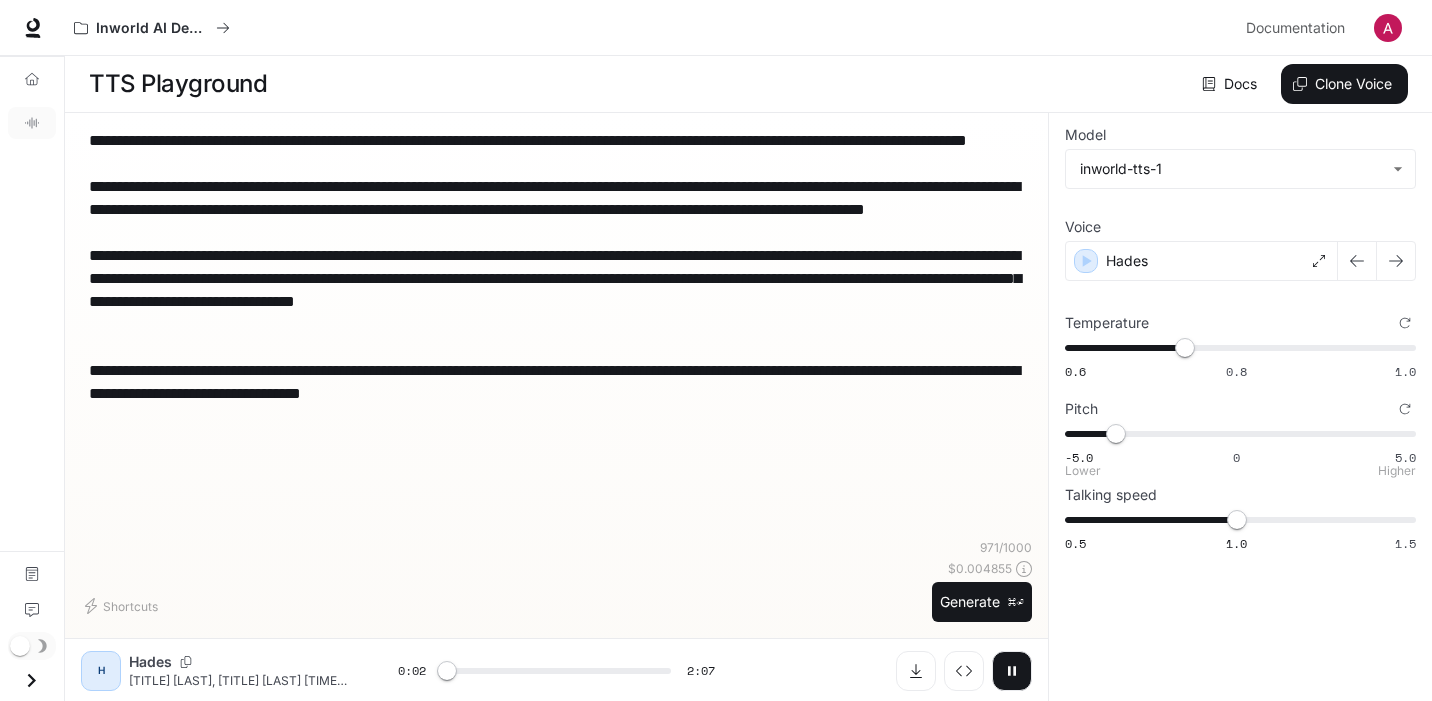 click on "[COORDINATES]" at bounding box center [1236, 434] 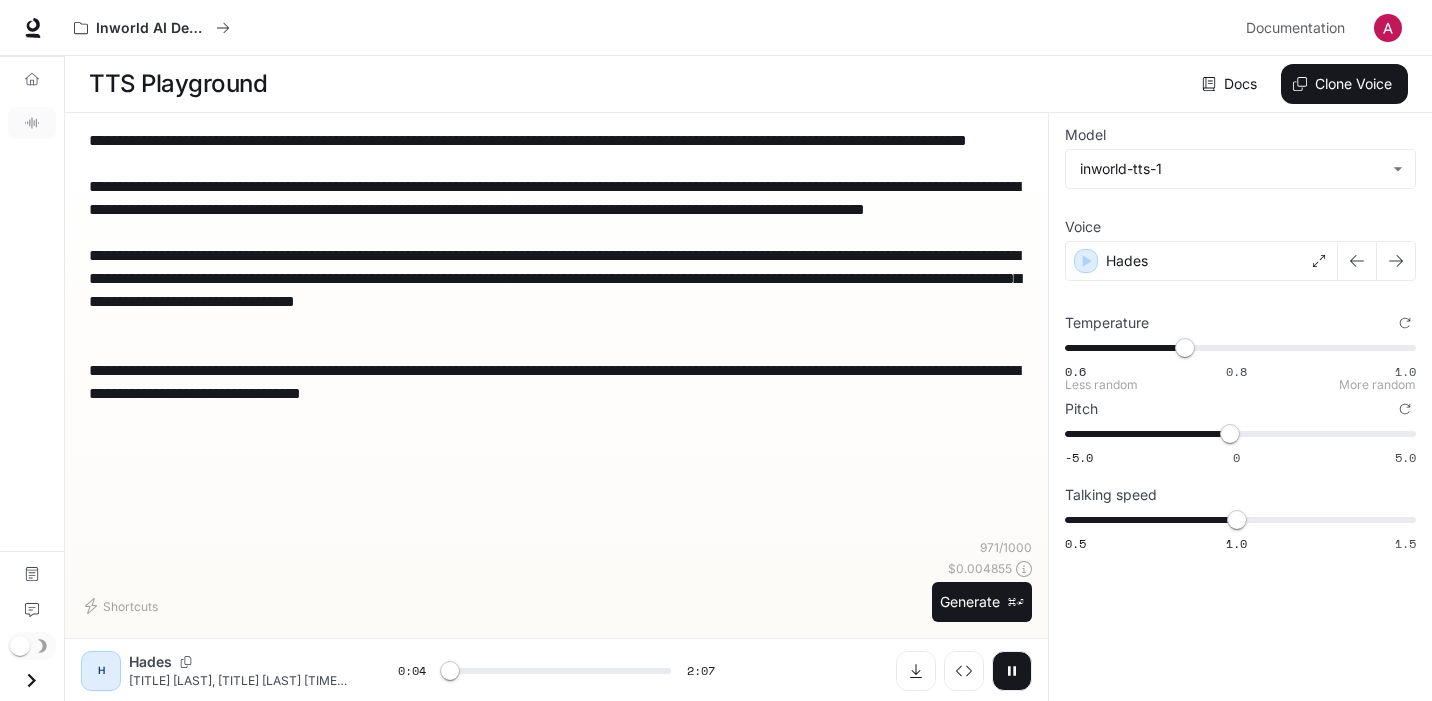click on "0.6 0.8 1.0 0.74" at bounding box center [1236, 348] 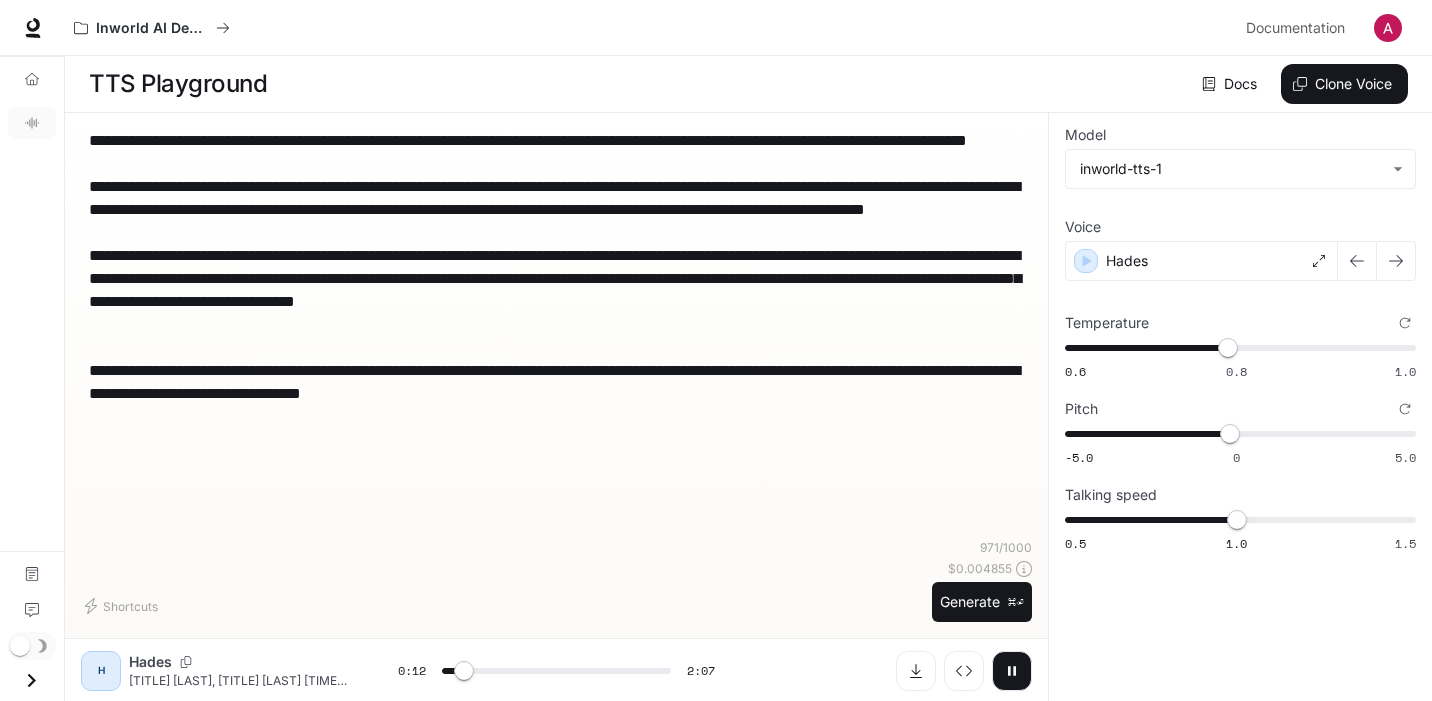 click at bounding box center [1012, 671] 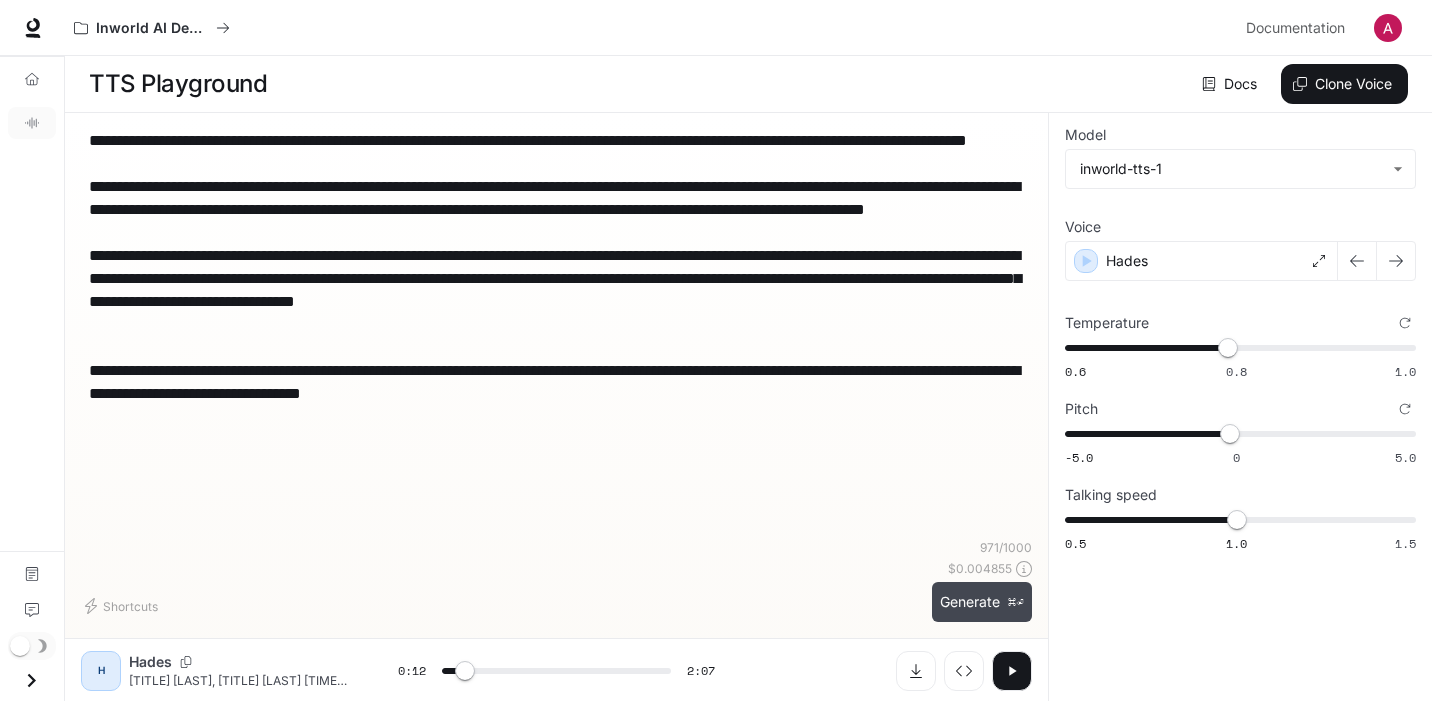 click on "Generate ⌘⏎" at bounding box center (982, 602) 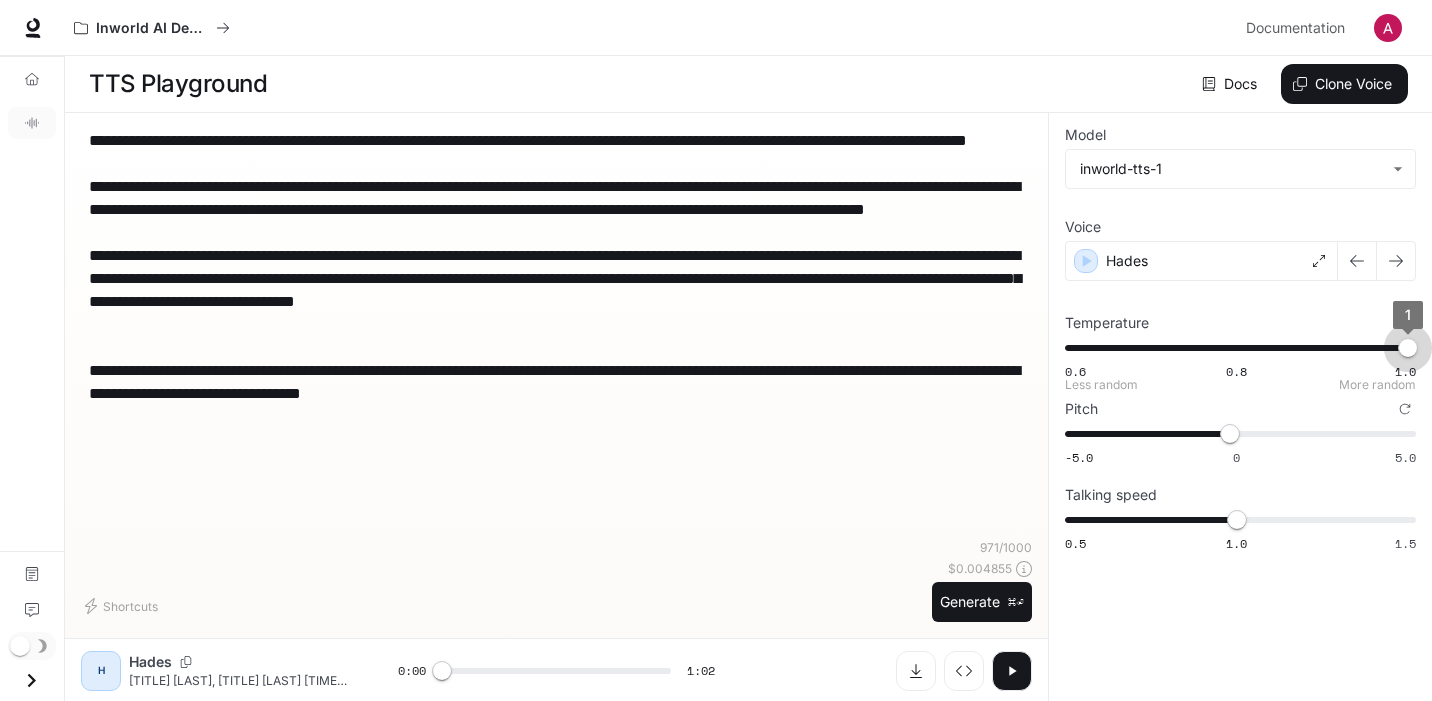 click on "0.6 0.8 1.0 1" at bounding box center (1236, 348) 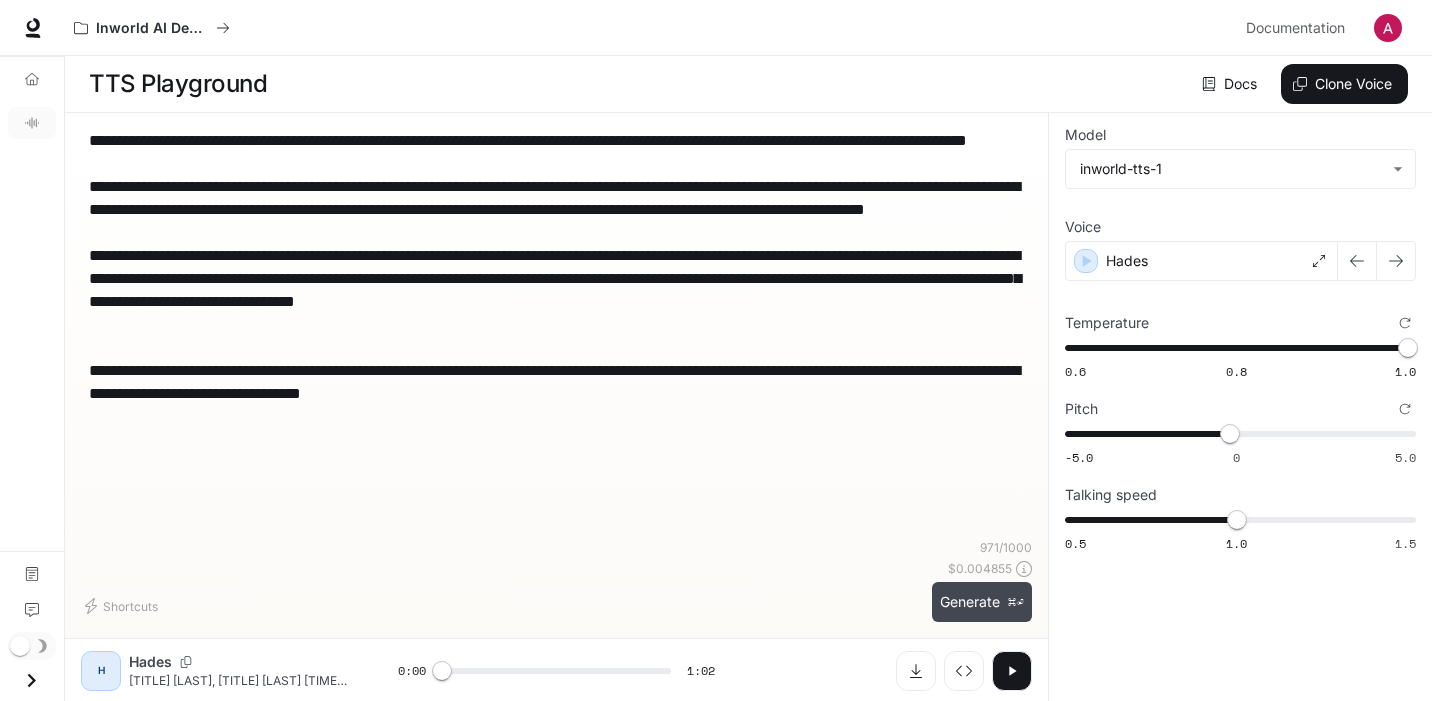 click on "Generate ⌘⏎" at bounding box center [982, 602] 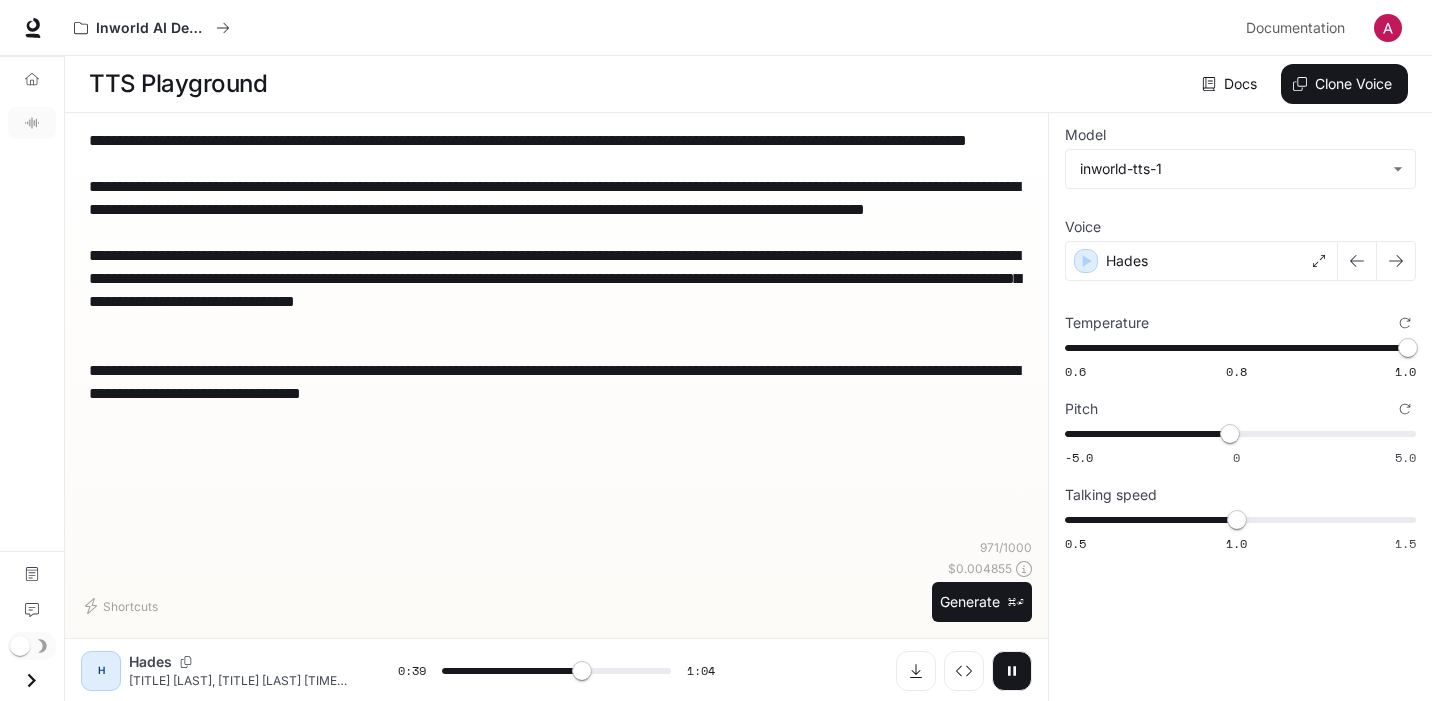 click on "**********" at bounding box center [556, 301] 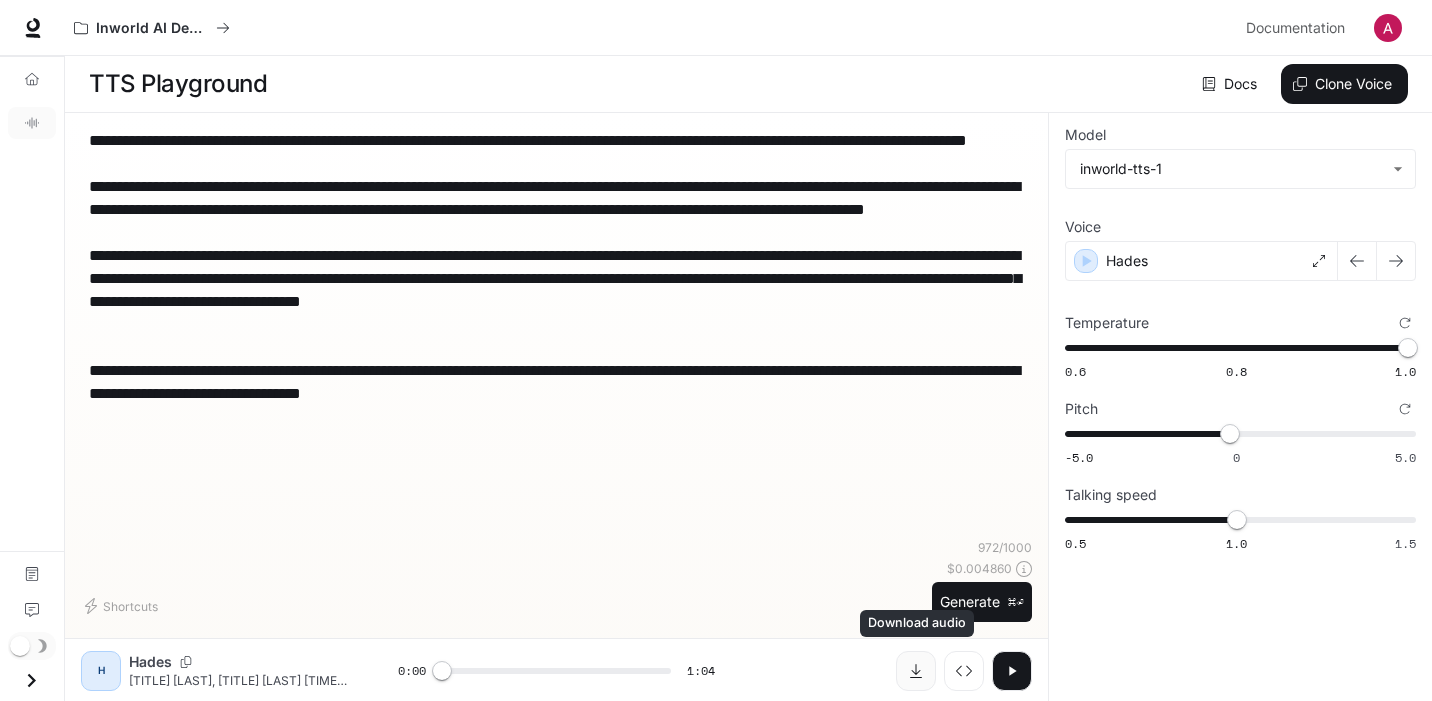 click 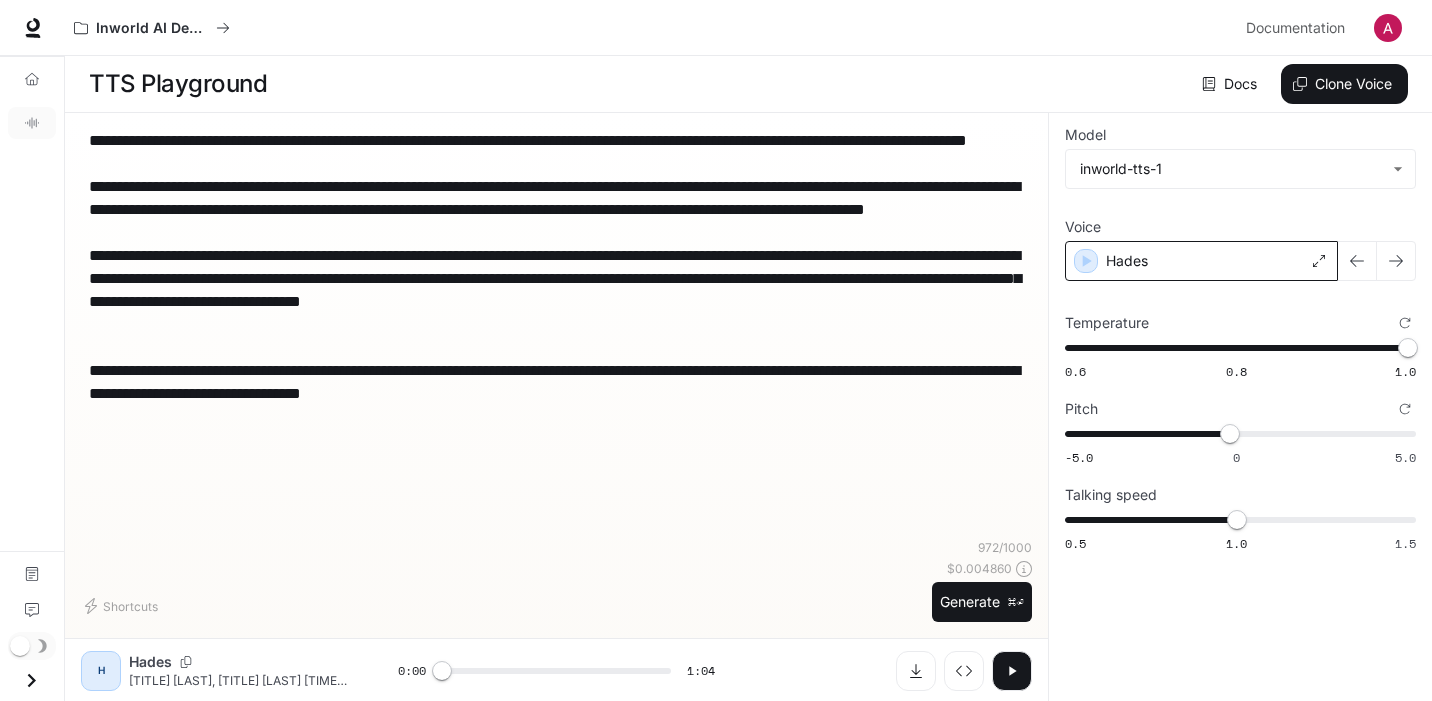 click on "Hades" at bounding box center [1201, 261] 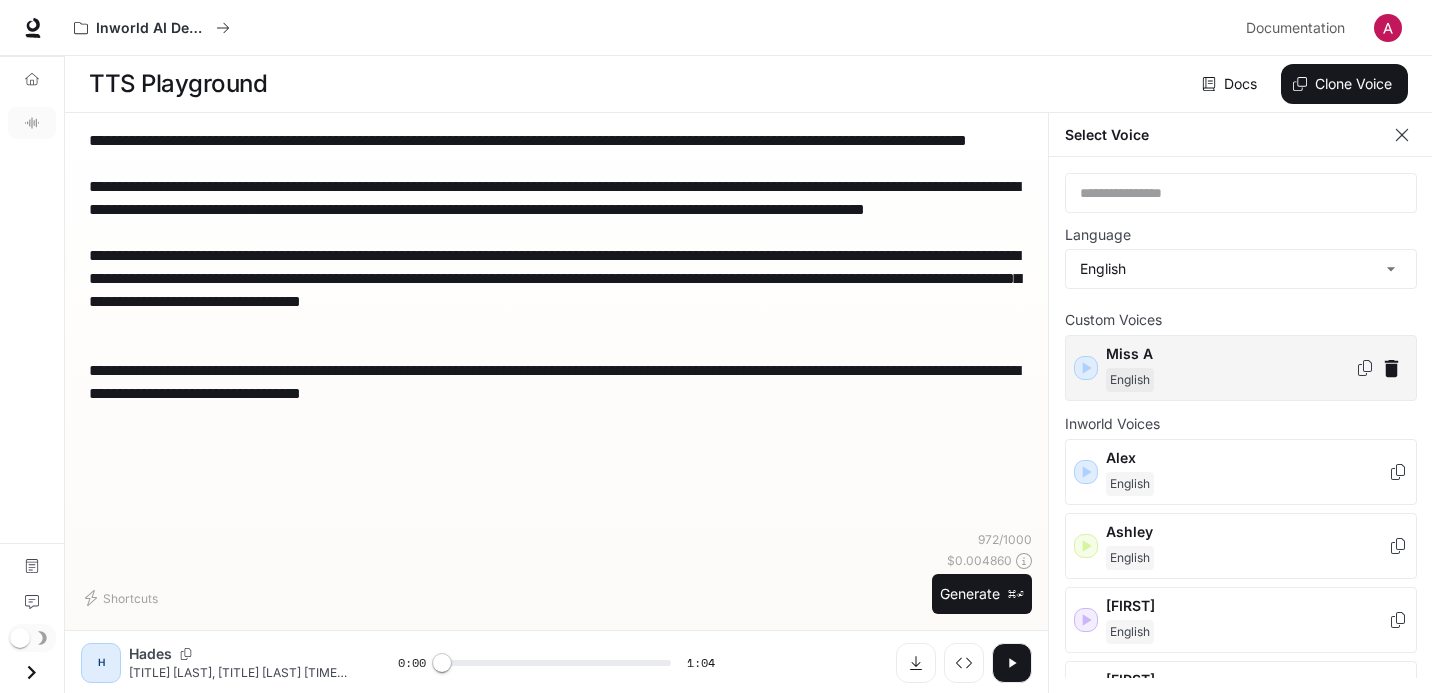 click on "English" at bounding box center (1230, 380) 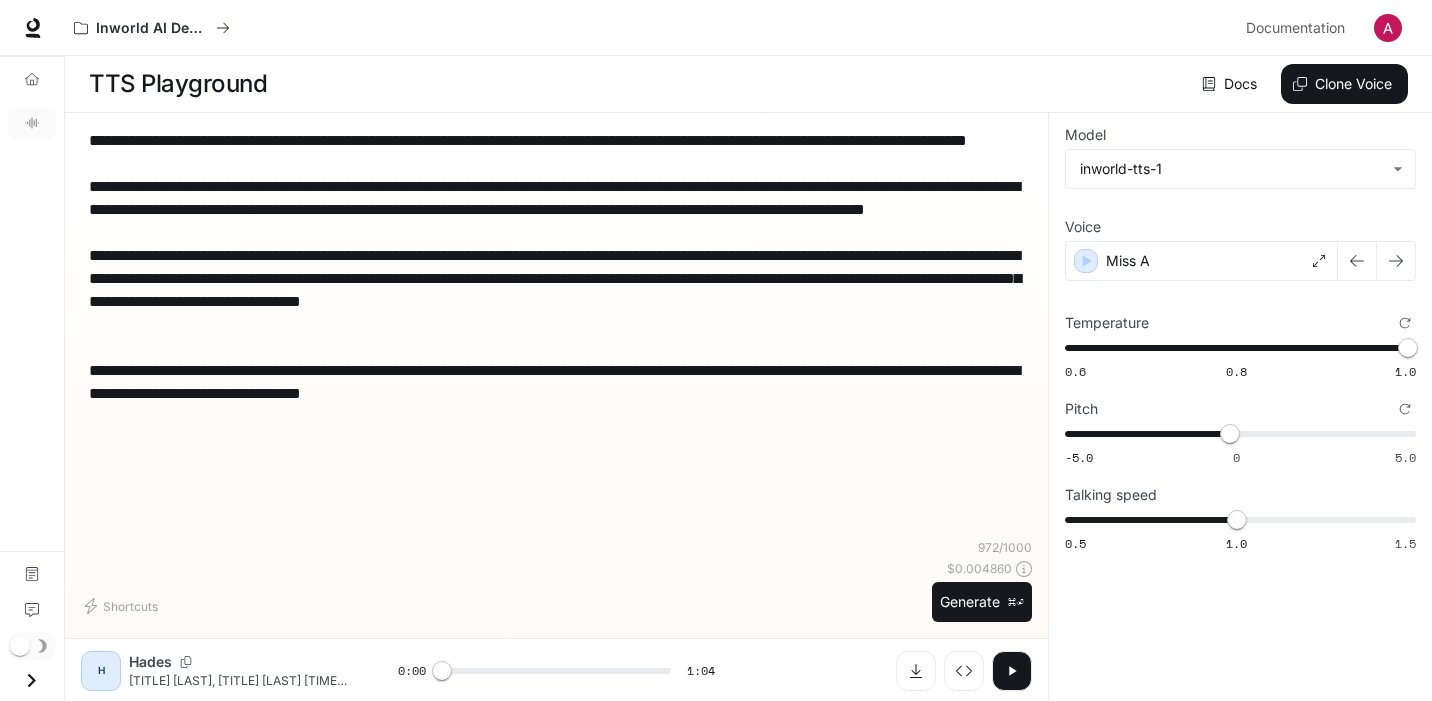 drag, startPoint x: 560, startPoint y: 430, endPoint x: 0, endPoint y: 135, distance: 632.94946 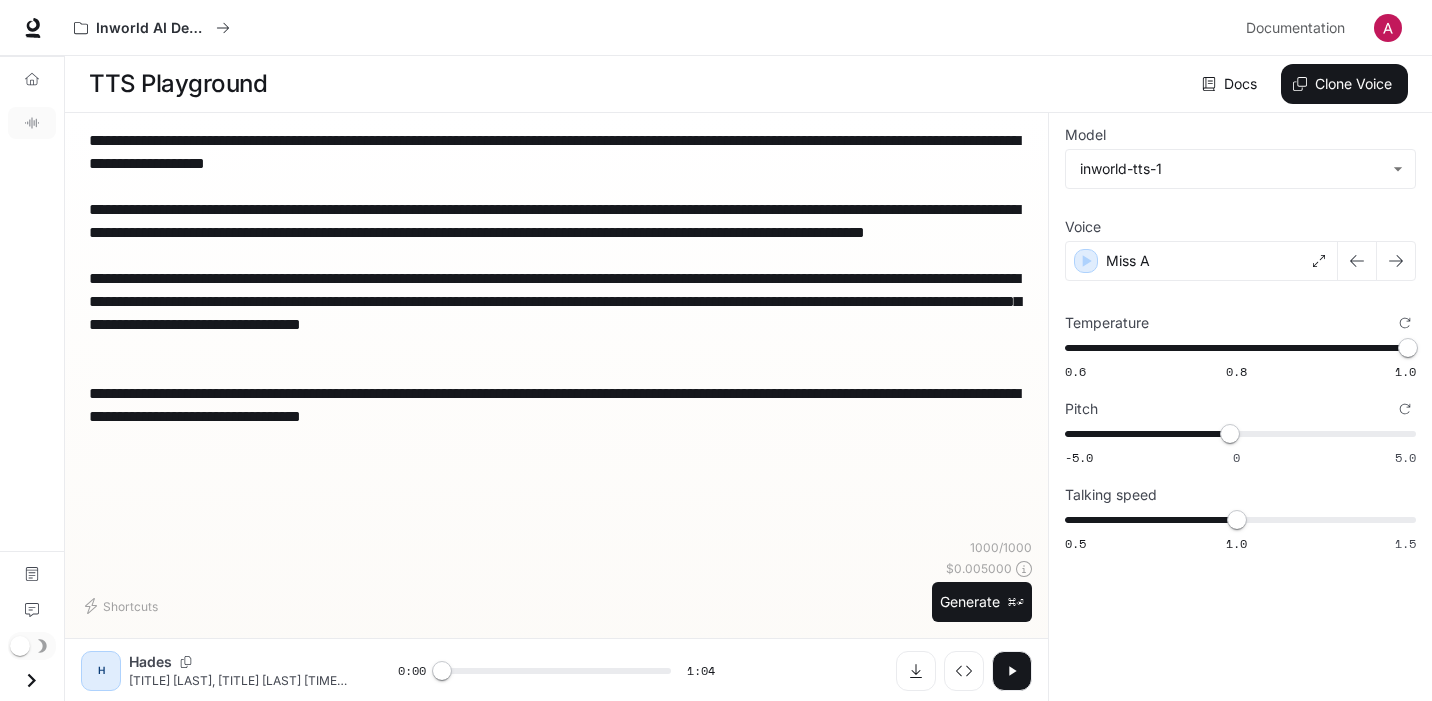 click on "**********" at bounding box center [556, 301] 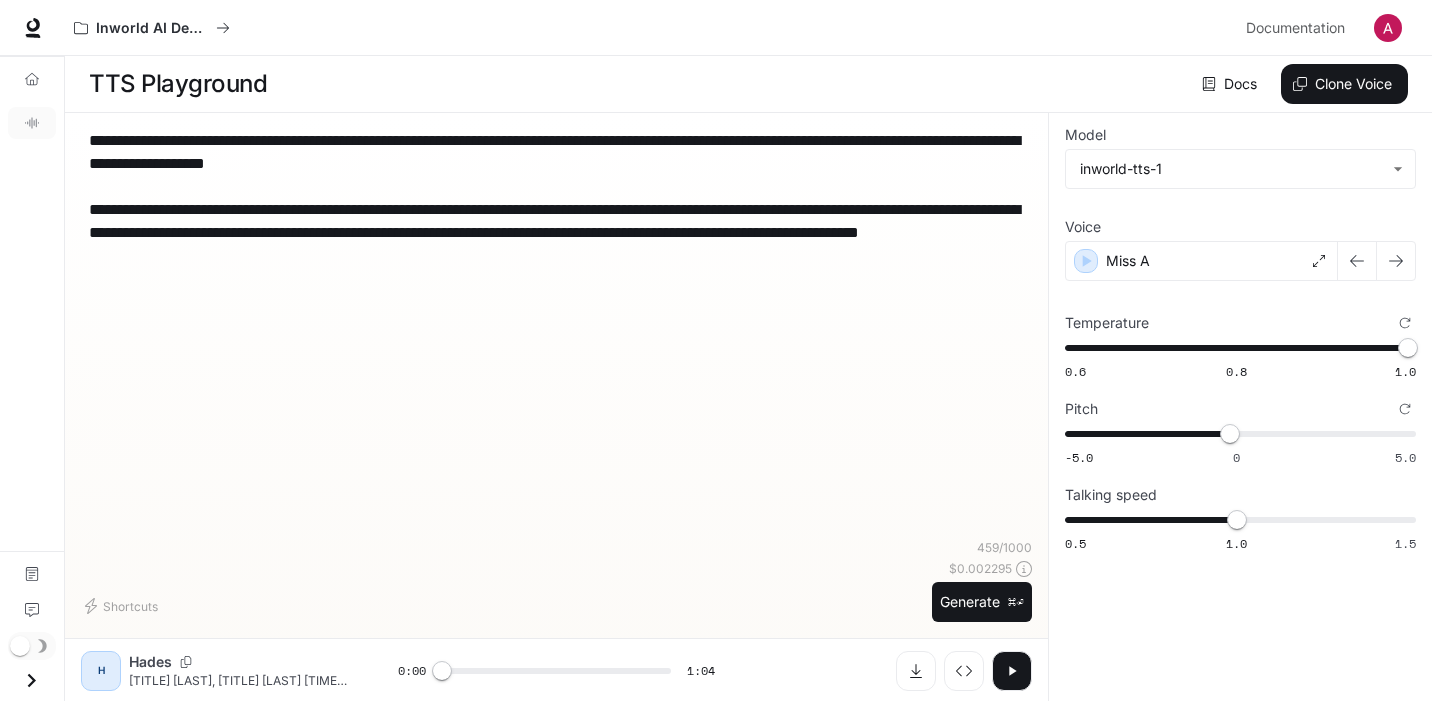 drag, startPoint x: 390, startPoint y: 258, endPoint x: 76, endPoint y: 189, distance: 321.49182 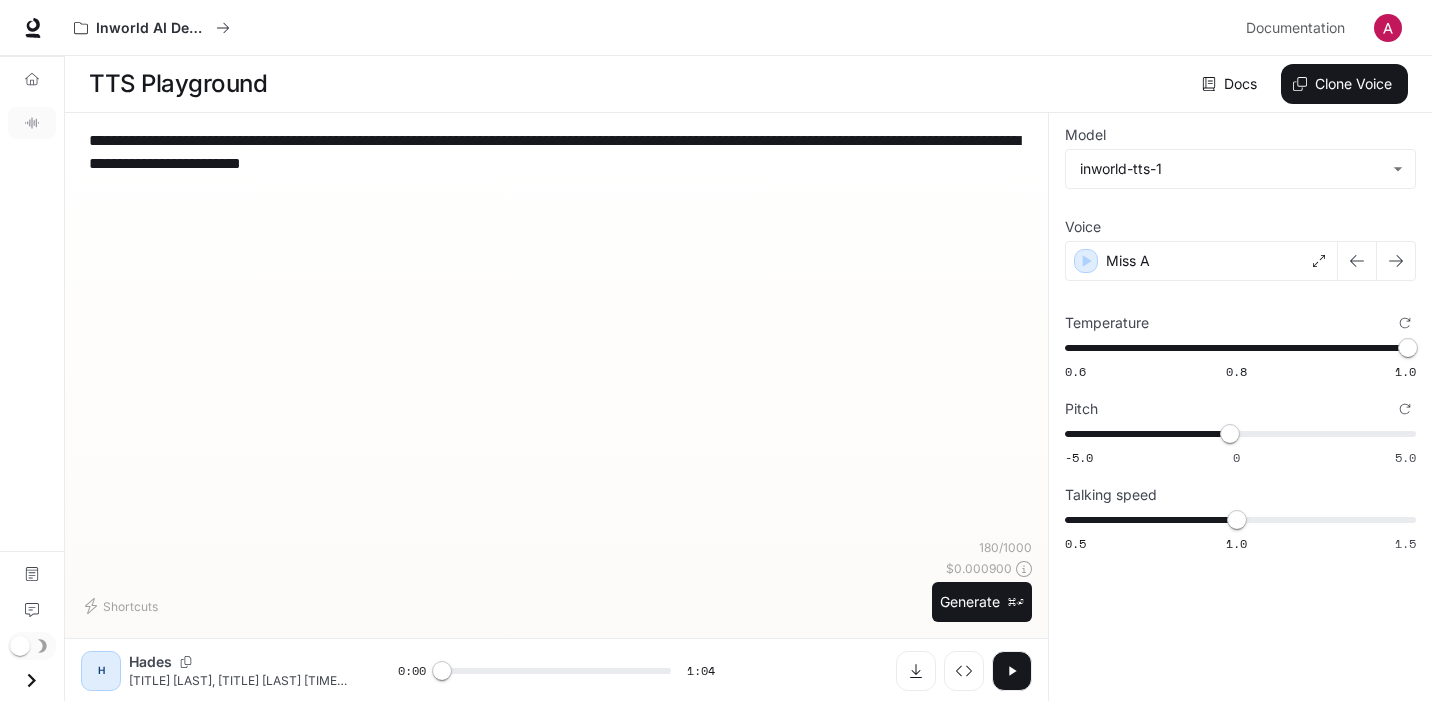 paste on "**********" 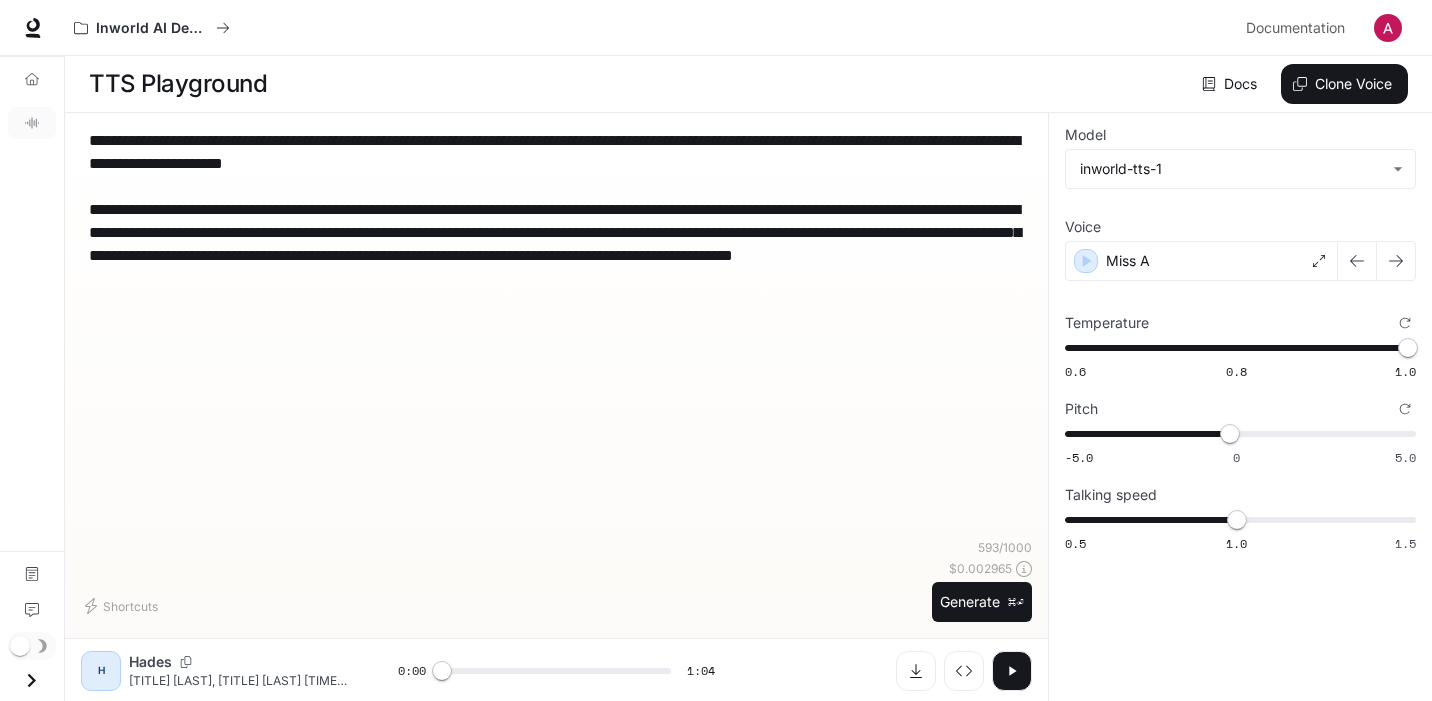 paste on "**********" 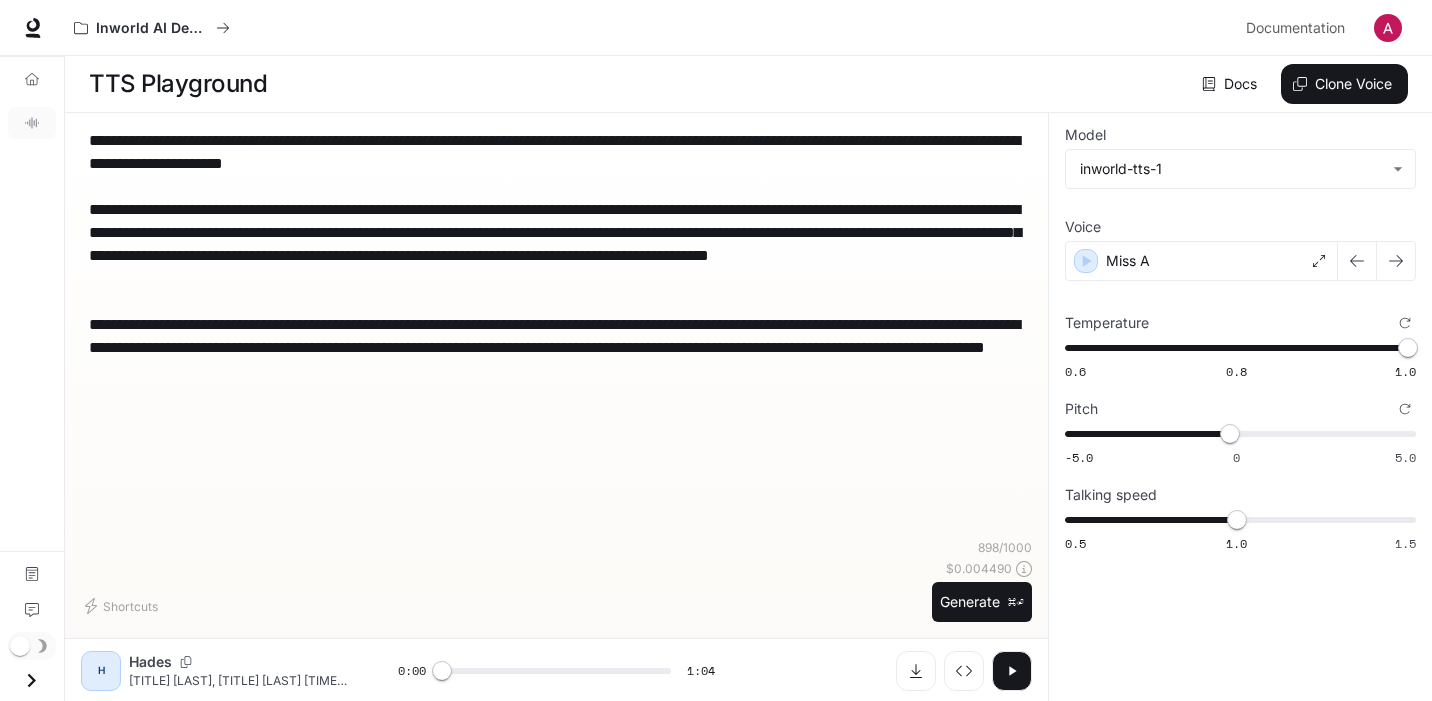 scroll, scrollTop: 0, scrollLeft: 0, axis: both 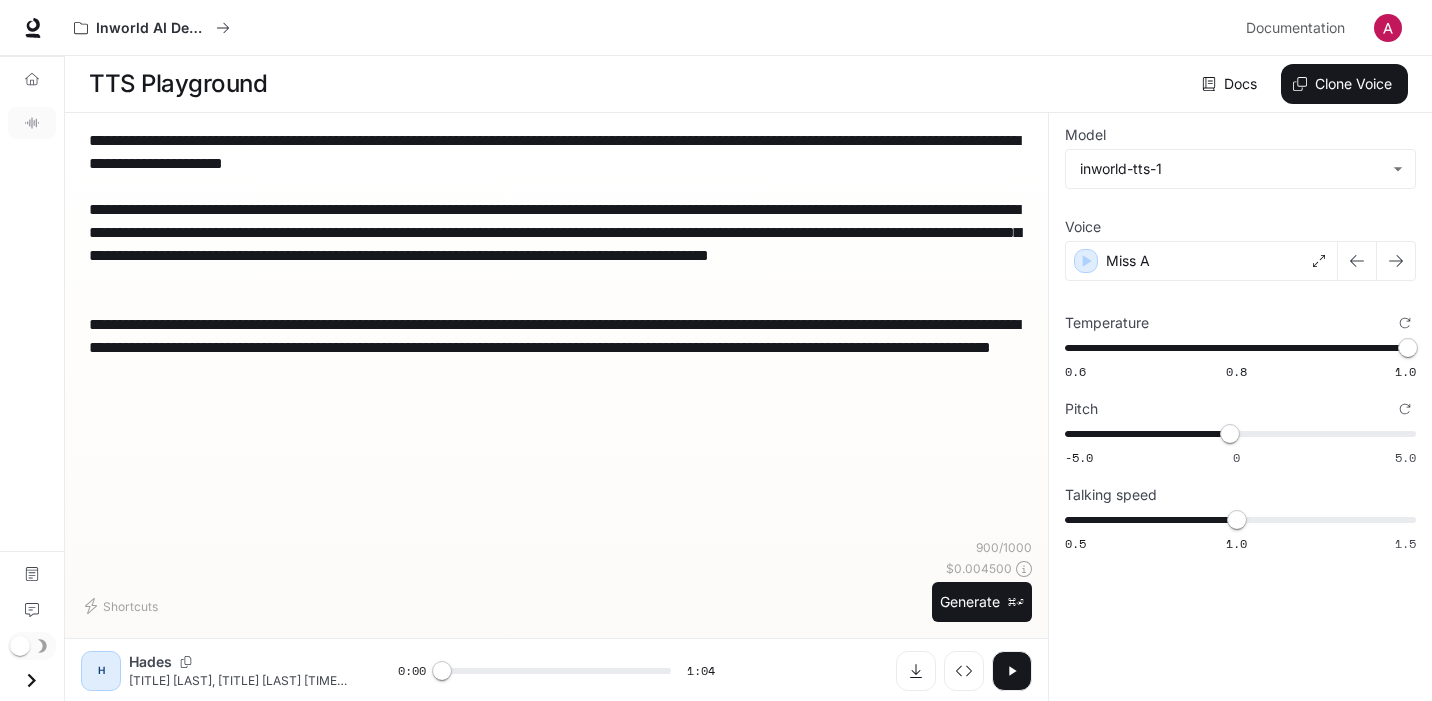 paste on "**********" 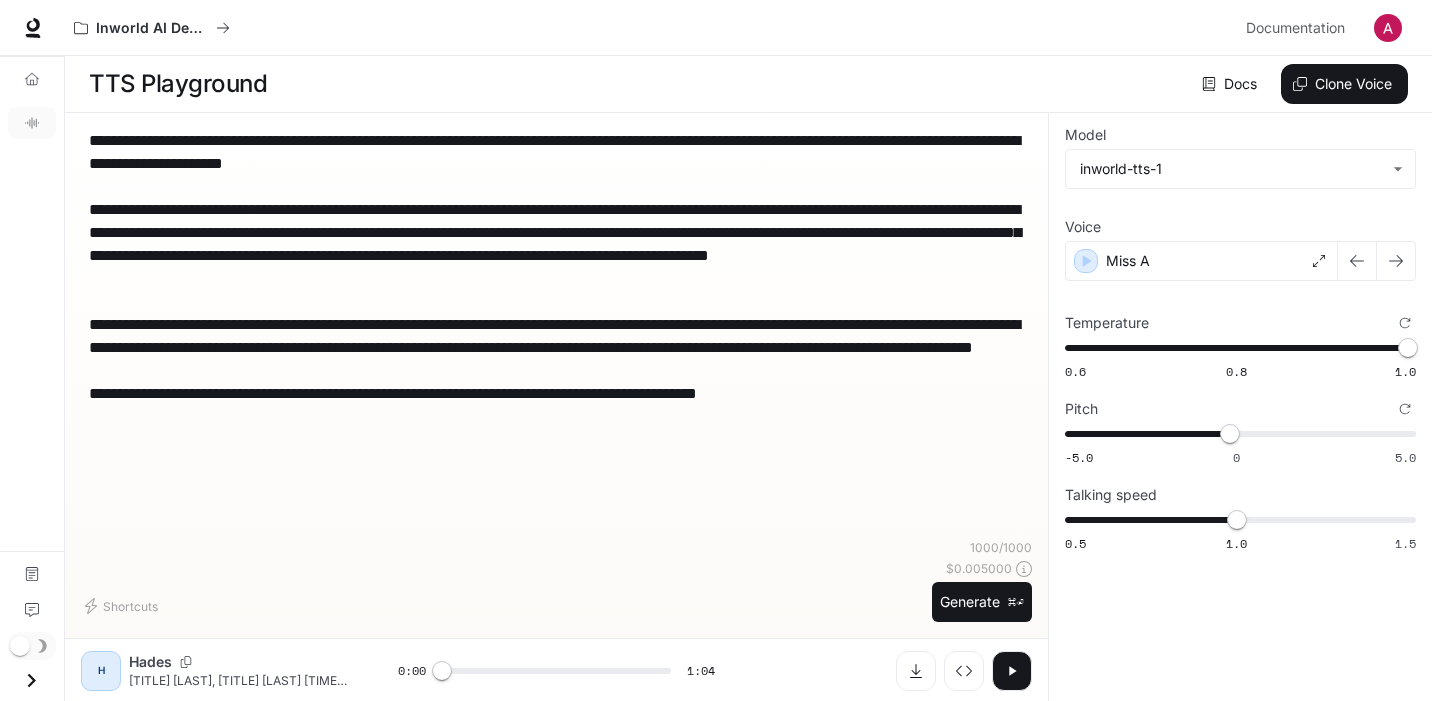 scroll, scrollTop: 0, scrollLeft: 0, axis: both 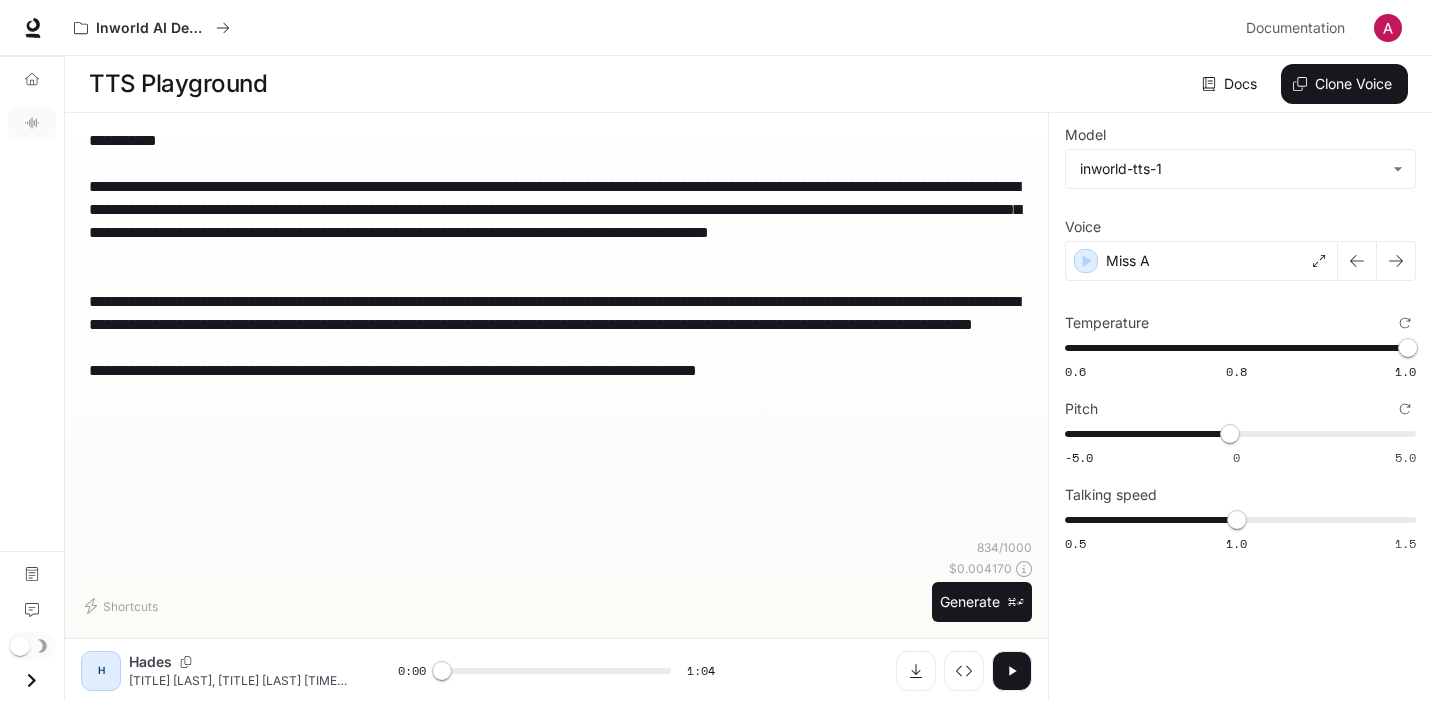 click on "**********" at bounding box center [556, 290] 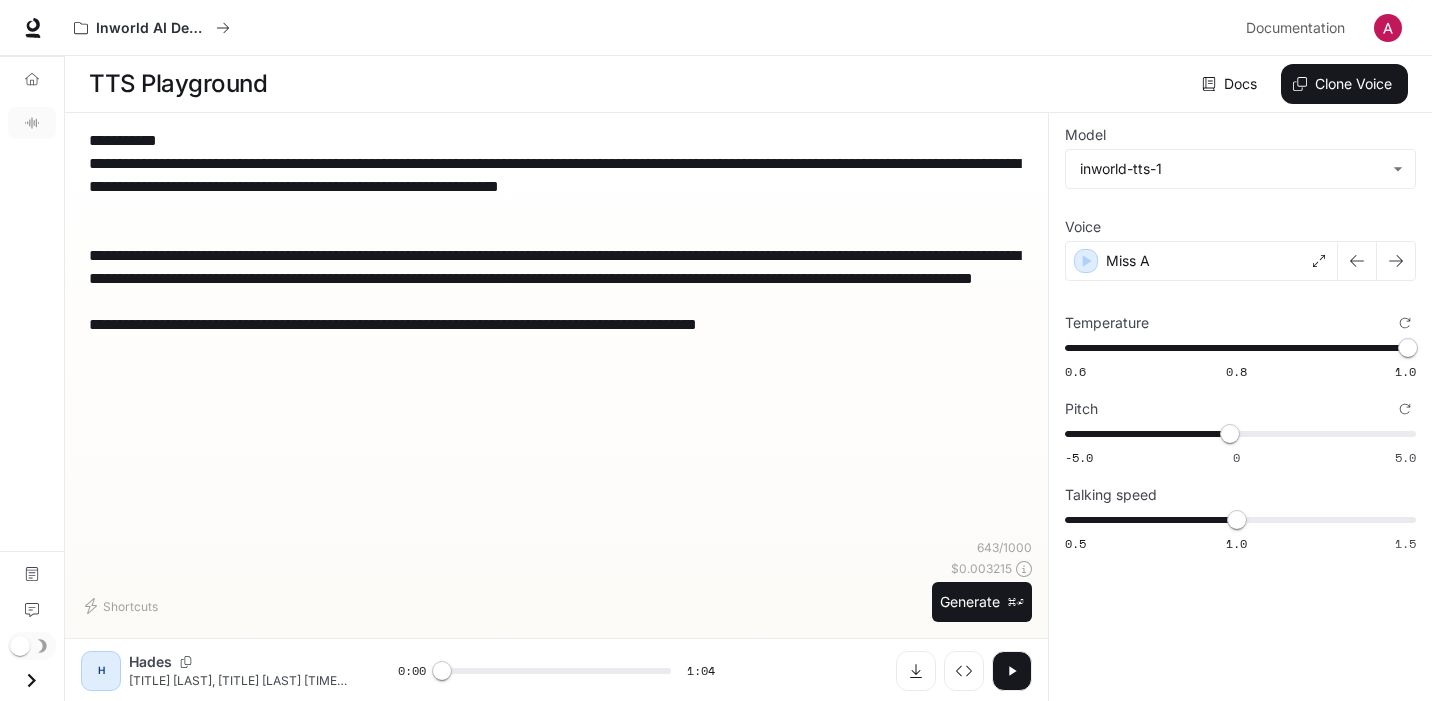 click on "**********" at bounding box center (556, 334) 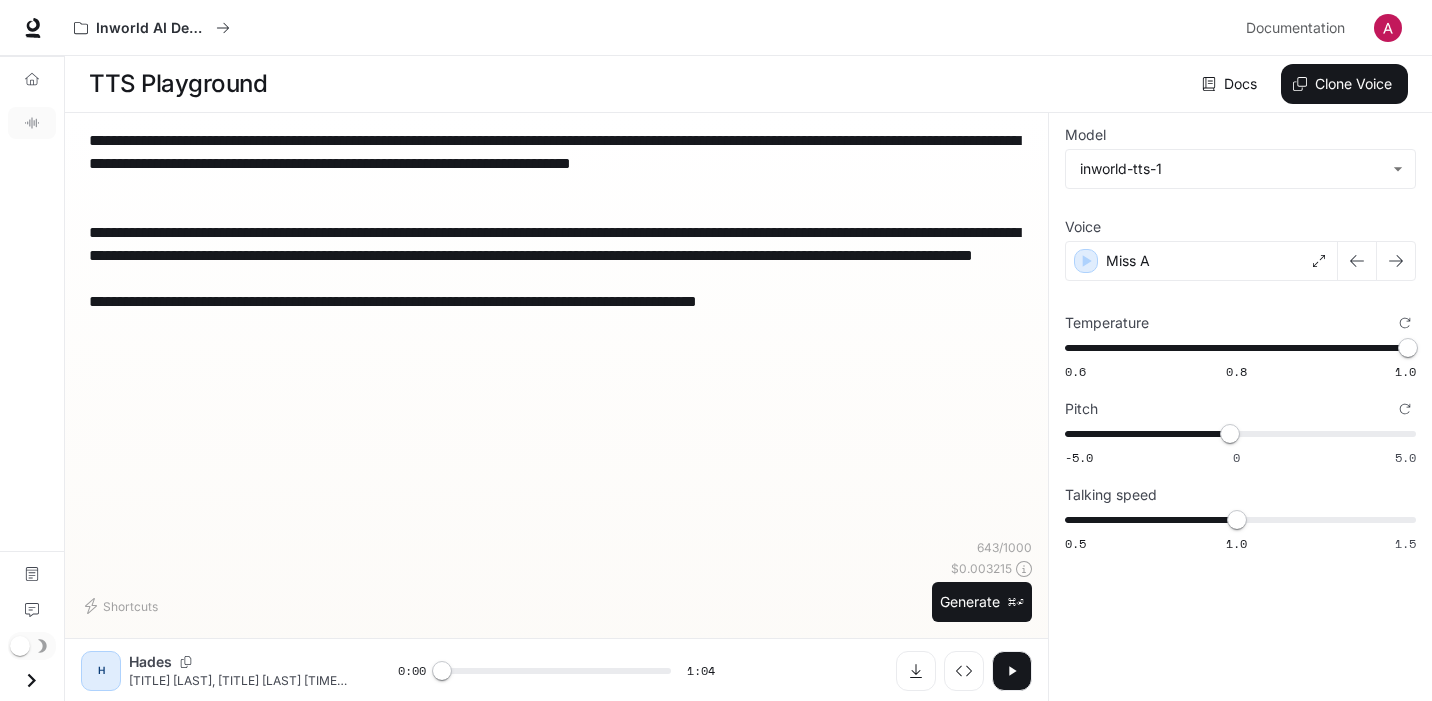 drag, startPoint x: 521, startPoint y: 277, endPoint x: 65, endPoint y: 233, distance: 458.1179 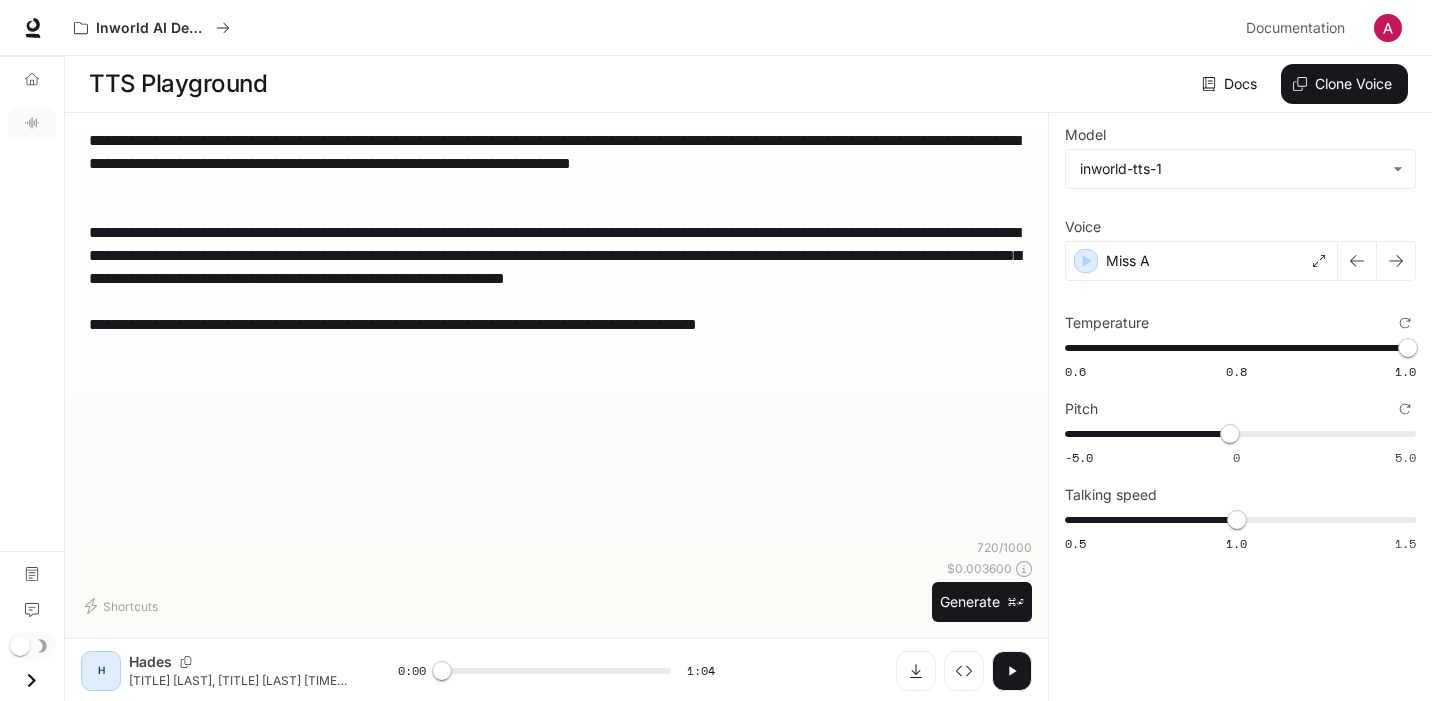click on "**********" at bounding box center (556, 255) 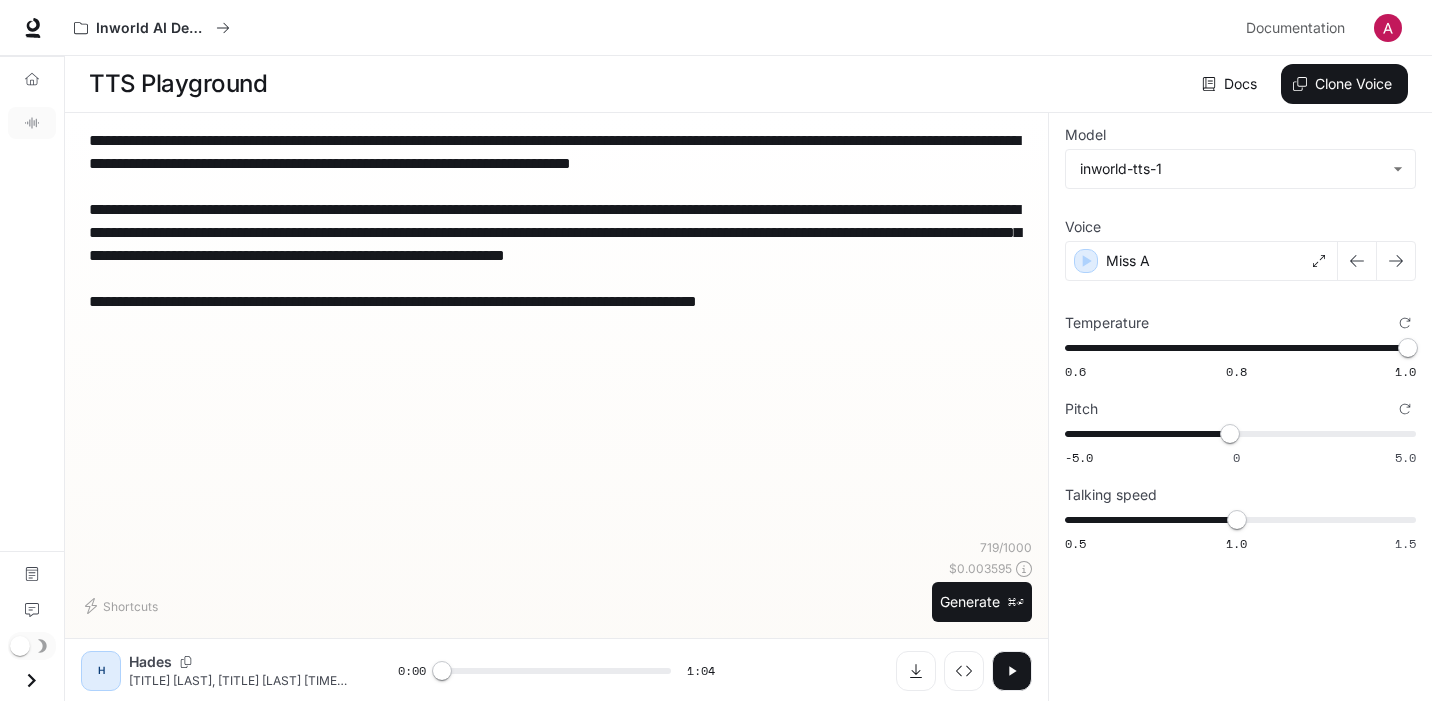 drag, startPoint x: 845, startPoint y: 349, endPoint x: 114, endPoint y: 311, distance: 731.987 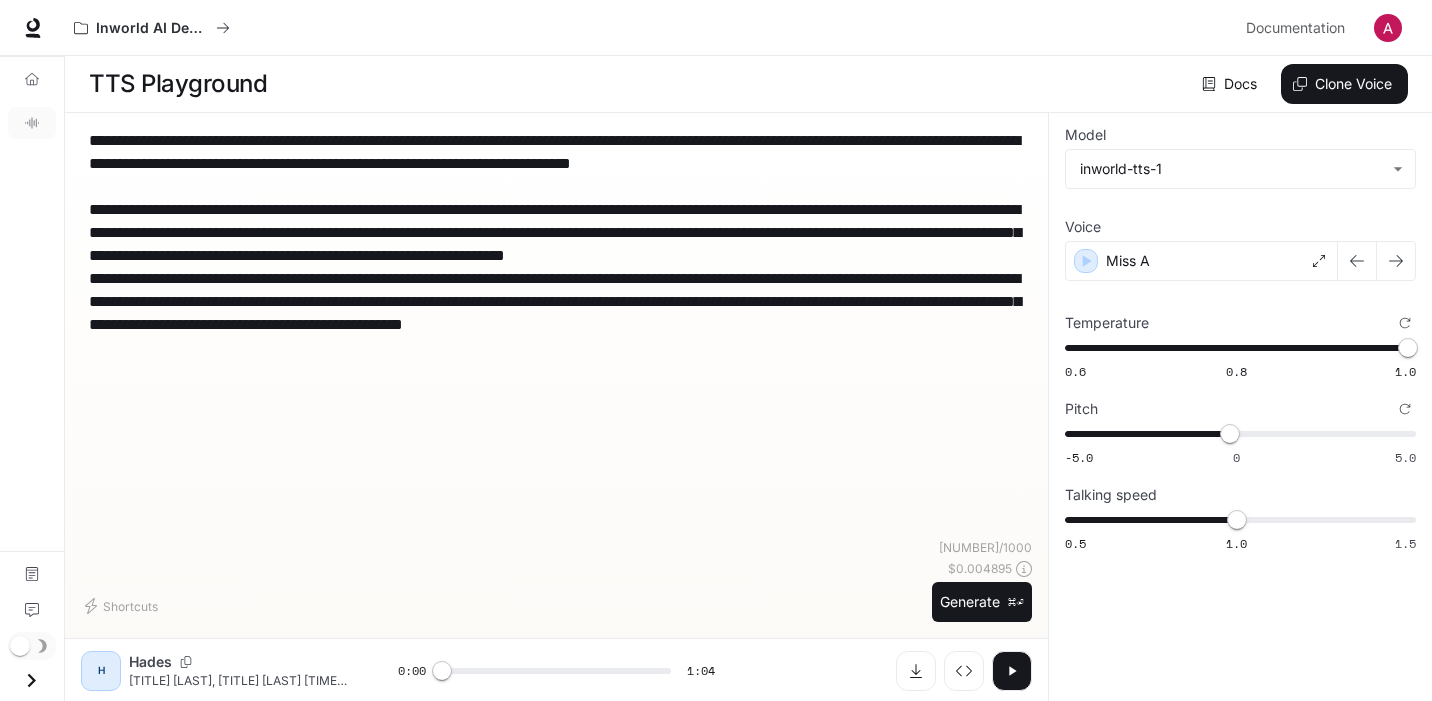 click on "**********" at bounding box center (556, 244) 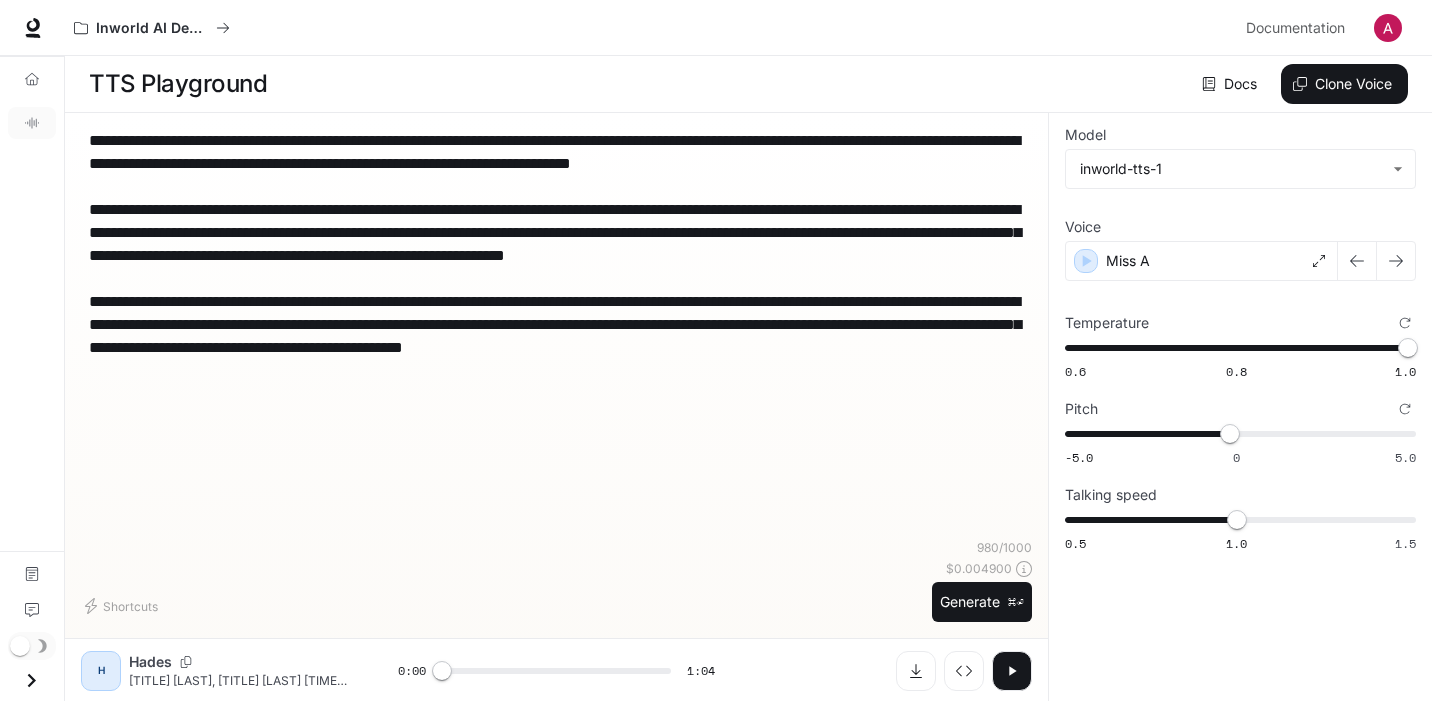 click on "**********" at bounding box center [556, 255] 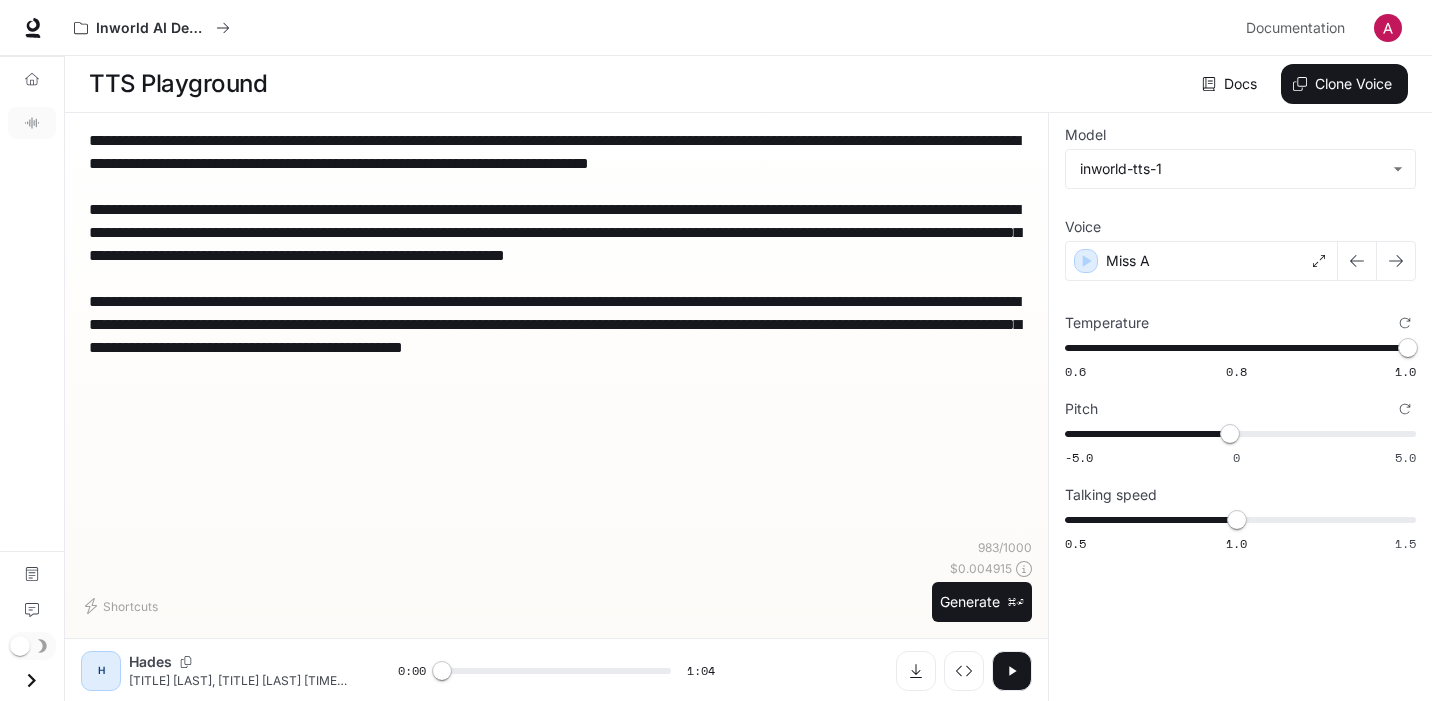 drag, startPoint x: 195, startPoint y: 145, endPoint x: 81, endPoint y: 145, distance: 114 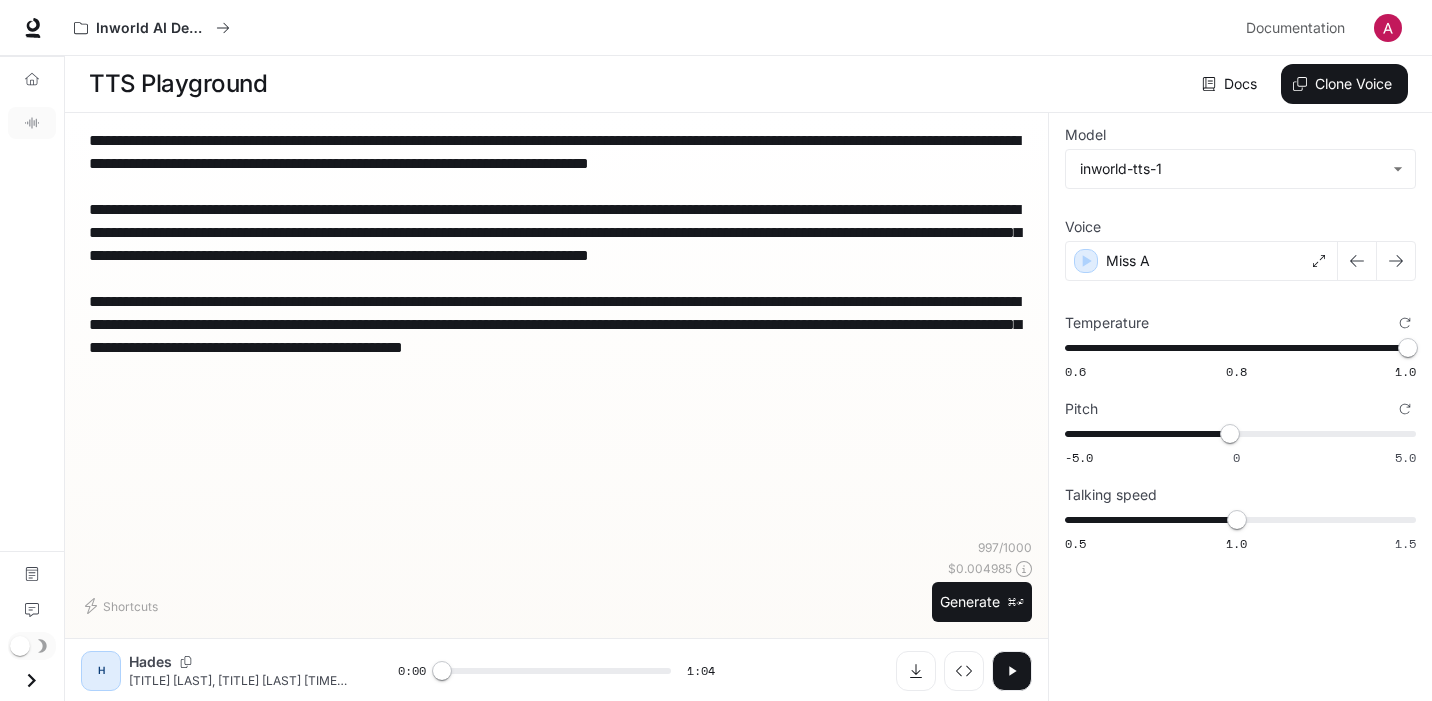 click on "**********" at bounding box center (556, 255) 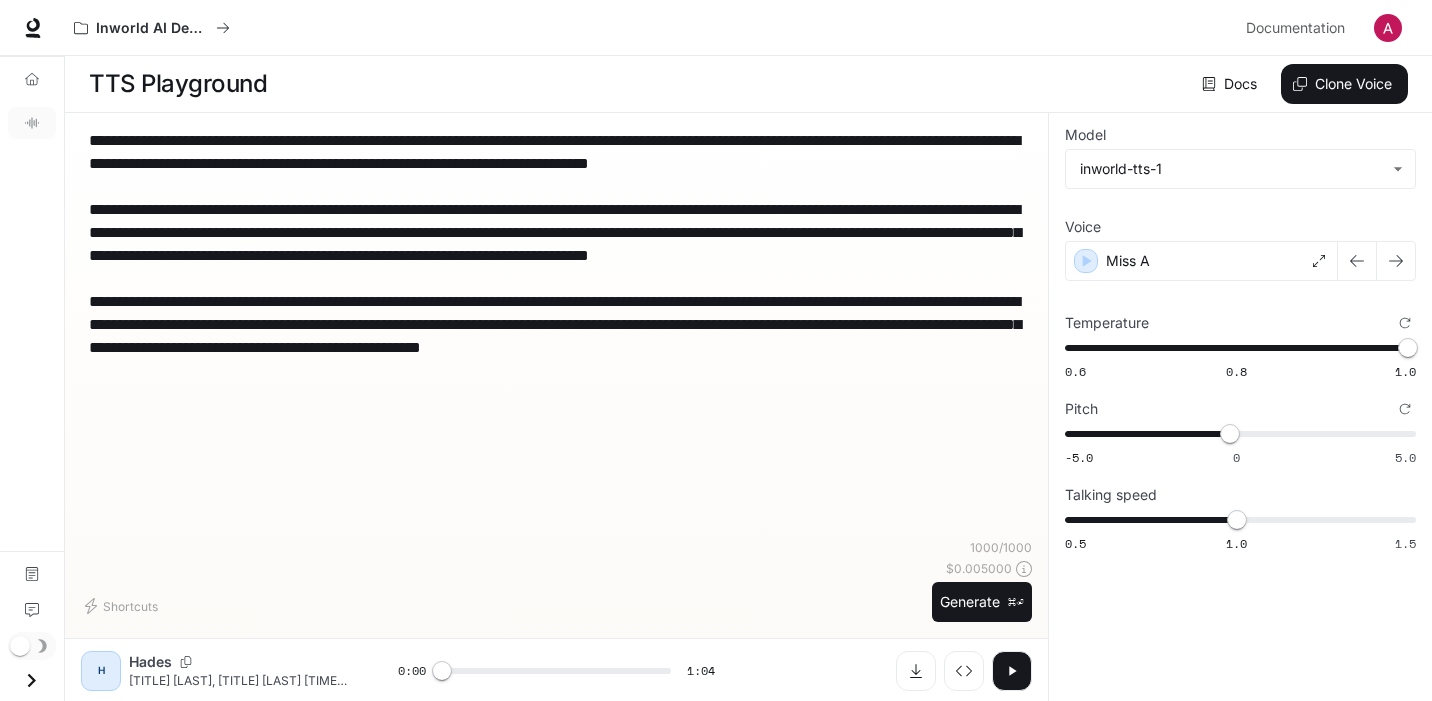 drag, startPoint x: 194, startPoint y: 216, endPoint x: 79, endPoint y: 216, distance: 115 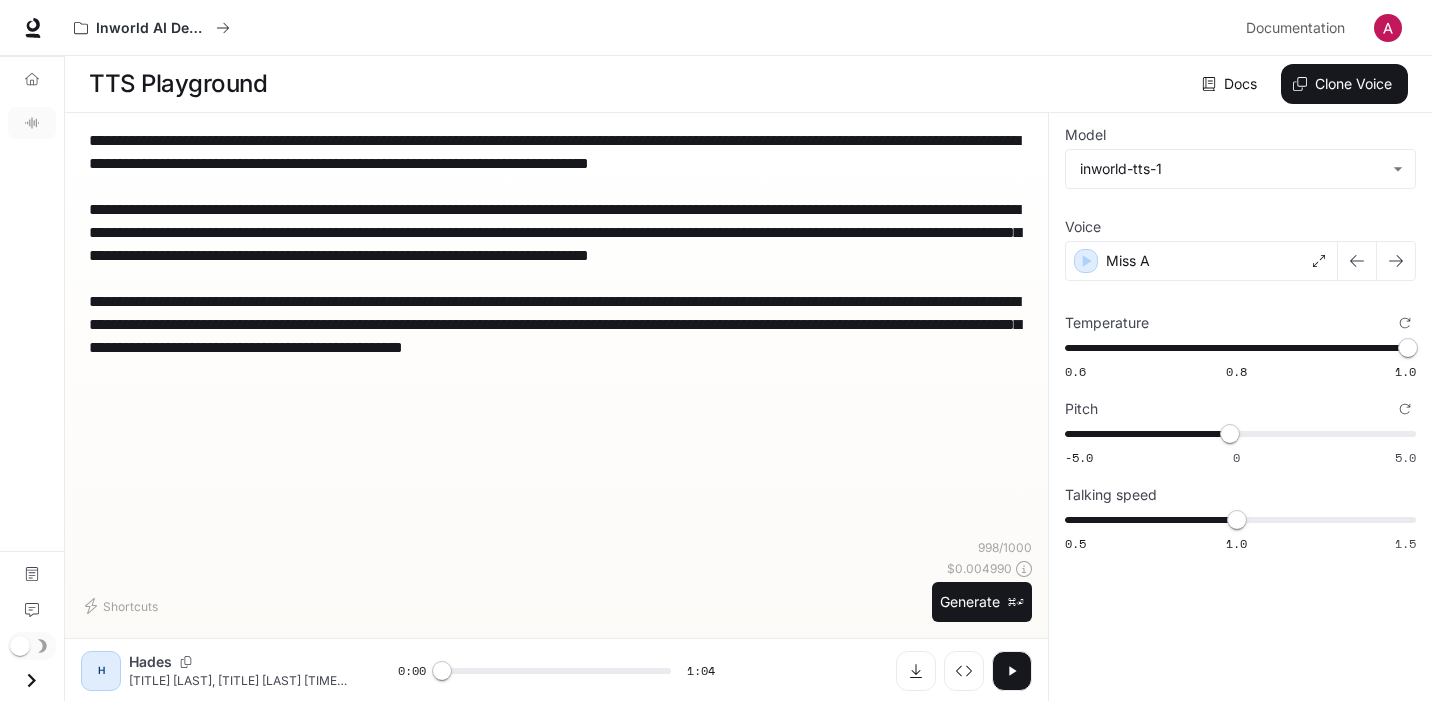 paste on "***" 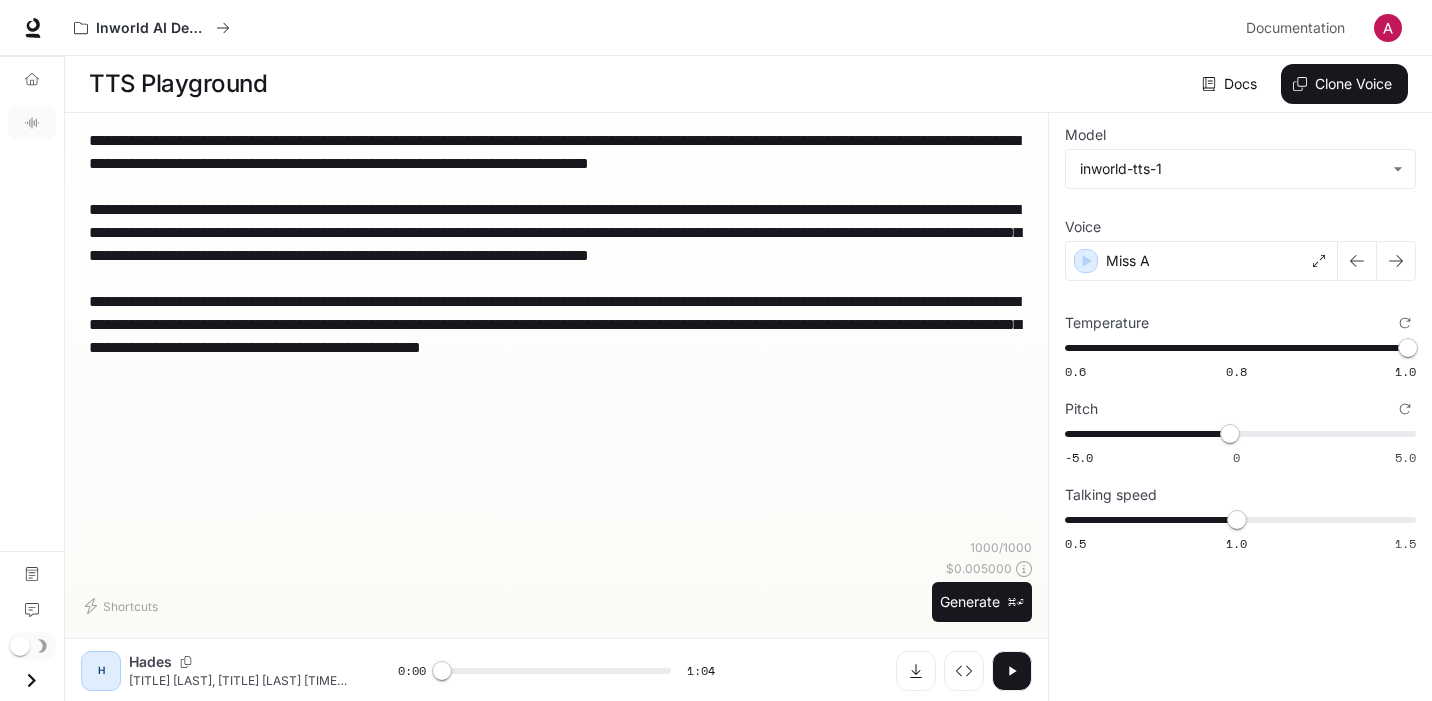 drag, startPoint x: 446, startPoint y: 373, endPoint x: 481, endPoint y: 346, distance: 44.20407 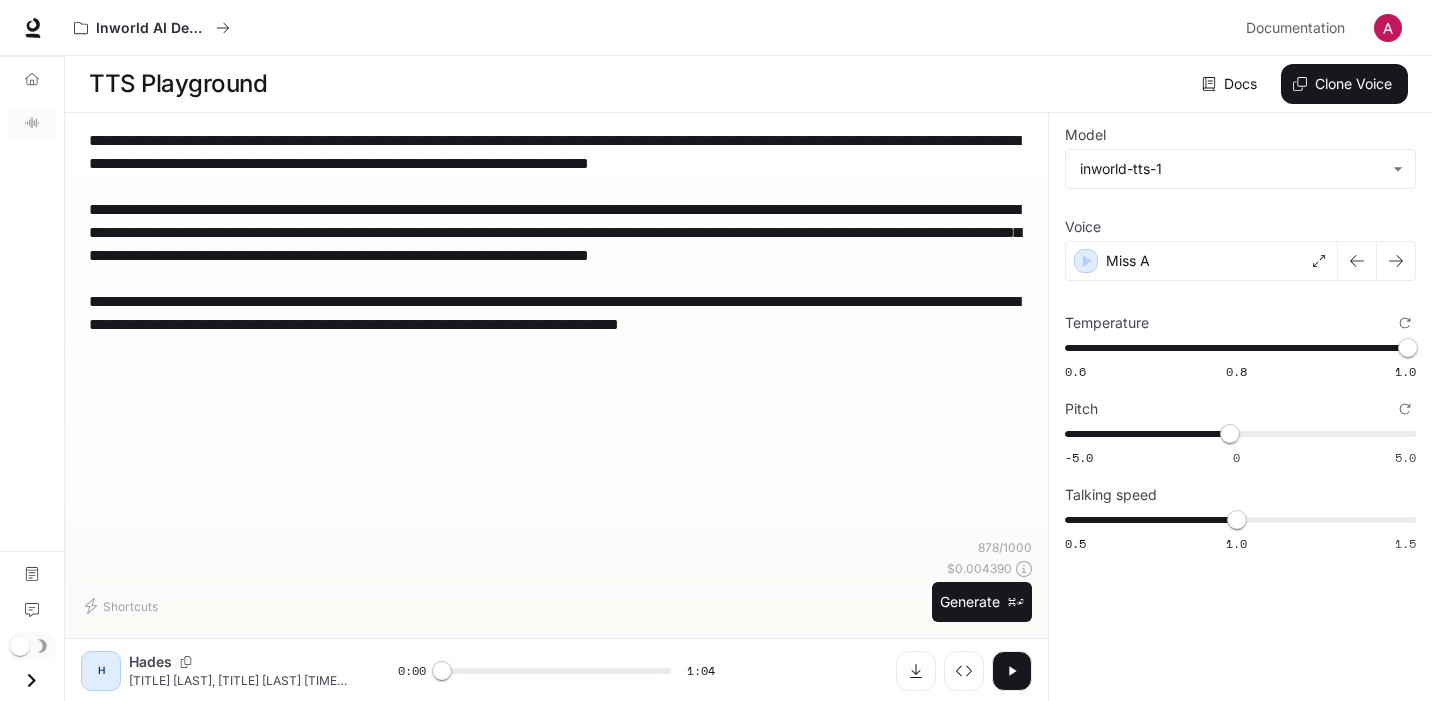 drag, startPoint x: 194, startPoint y: 210, endPoint x: 84, endPoint y: 207, distance: 110.0409 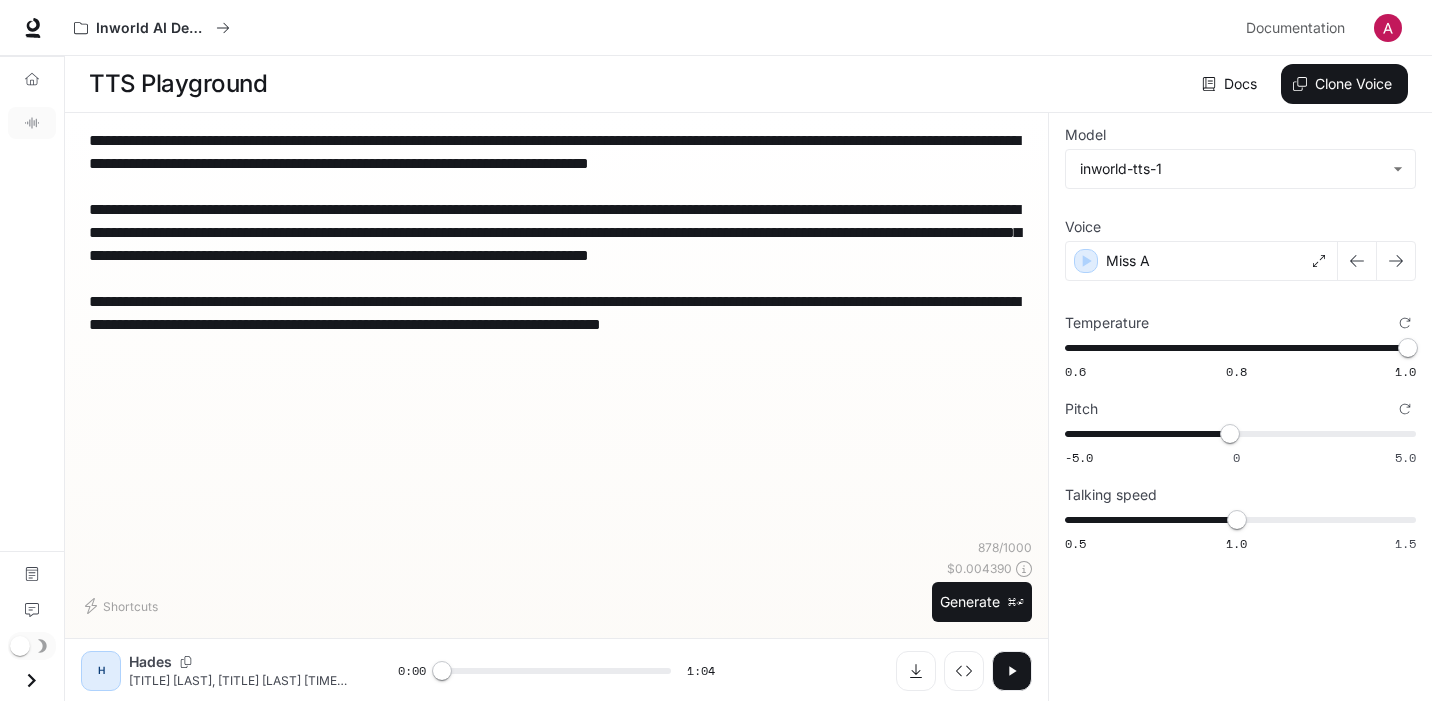 paste on "**********" 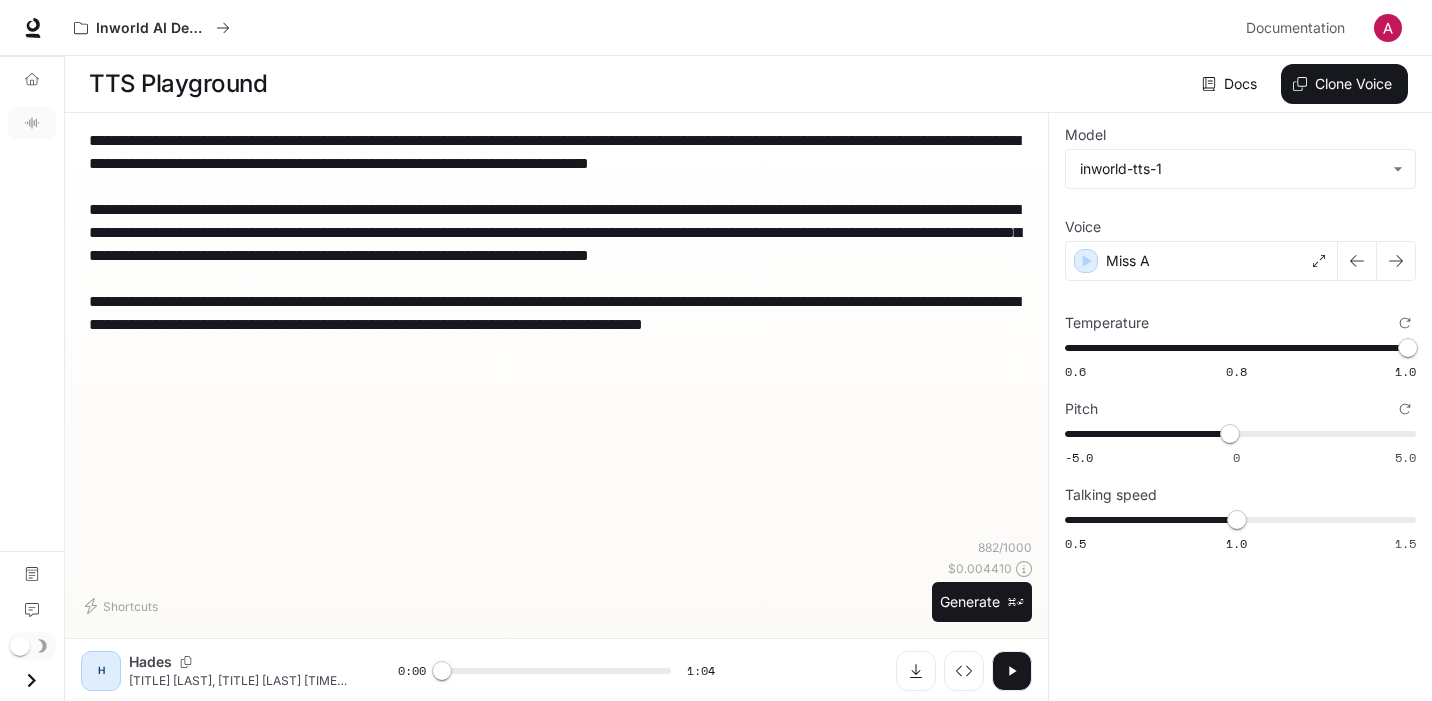 click on "**********" at bounding box center [556, 255] 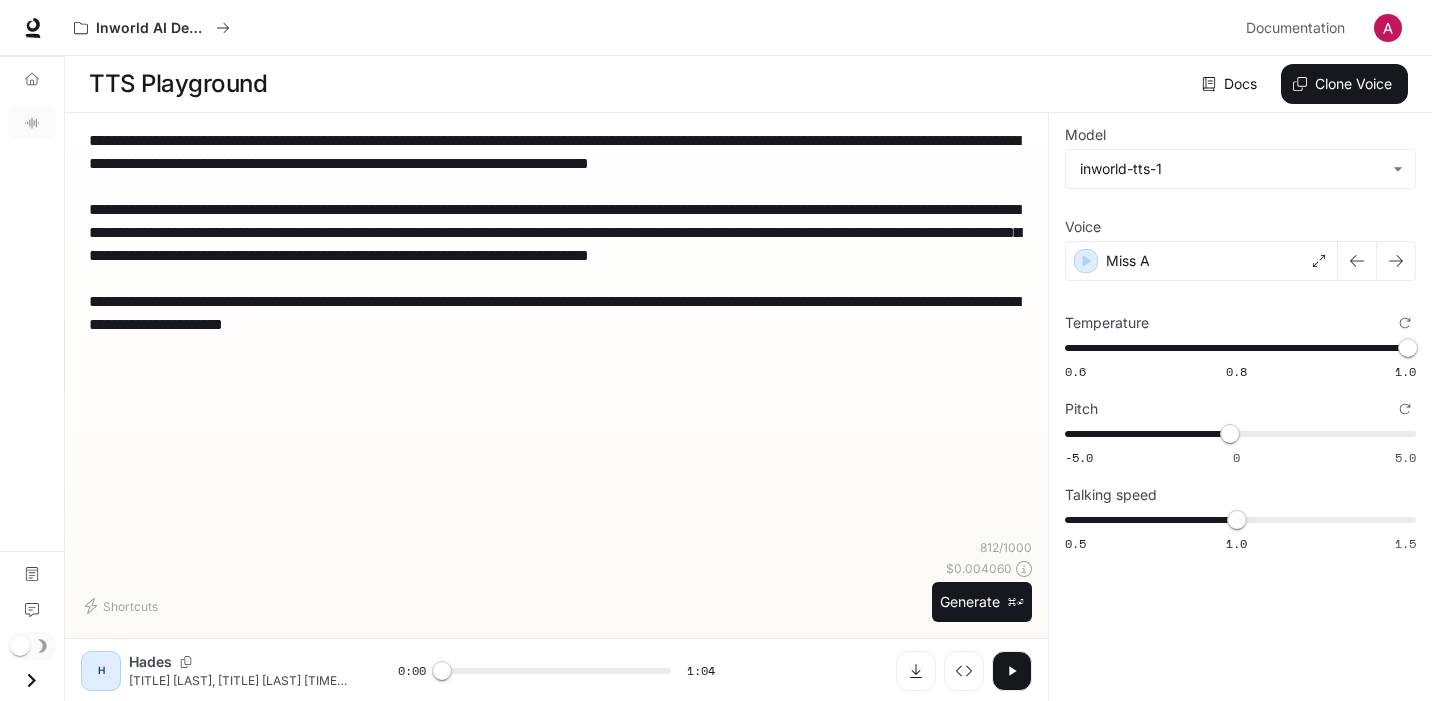 click on "**********" at bounding box center (556, 244) 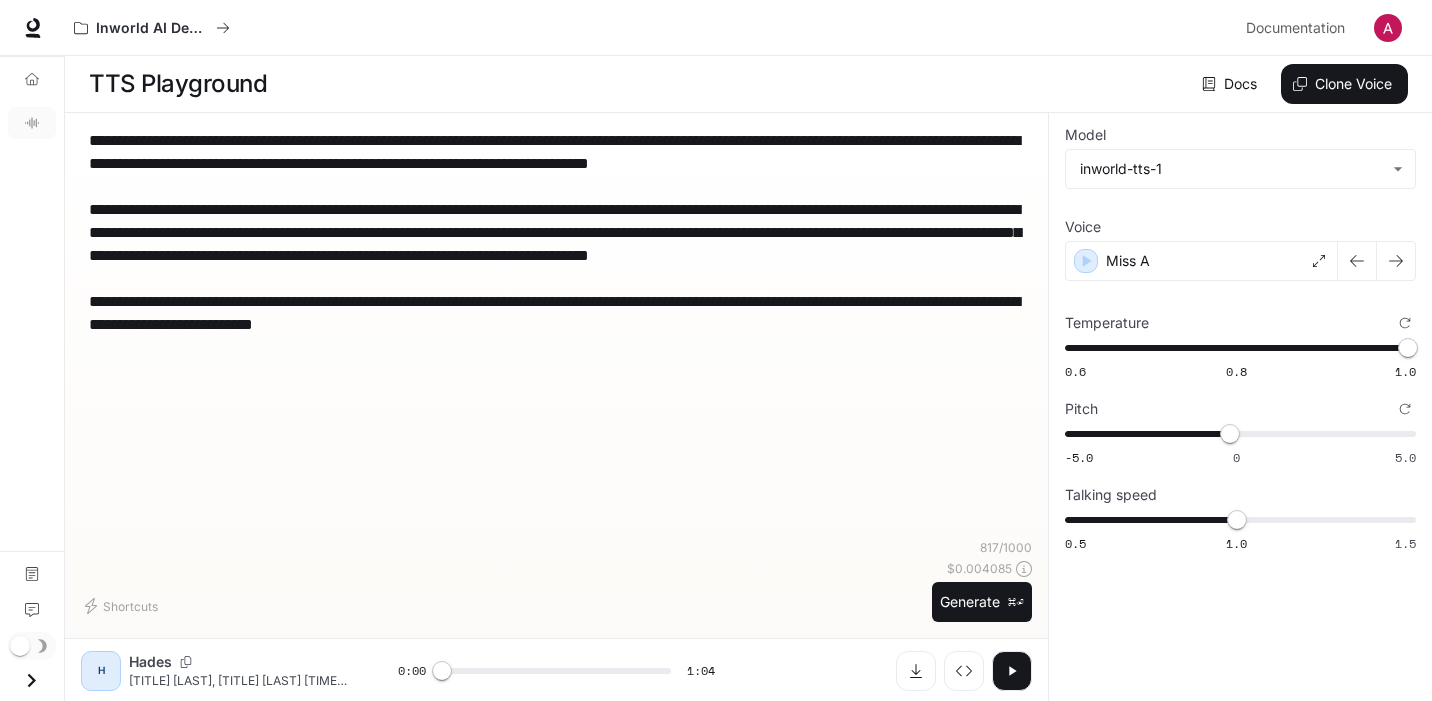 click on "**********" at bounding box center (556, 244) 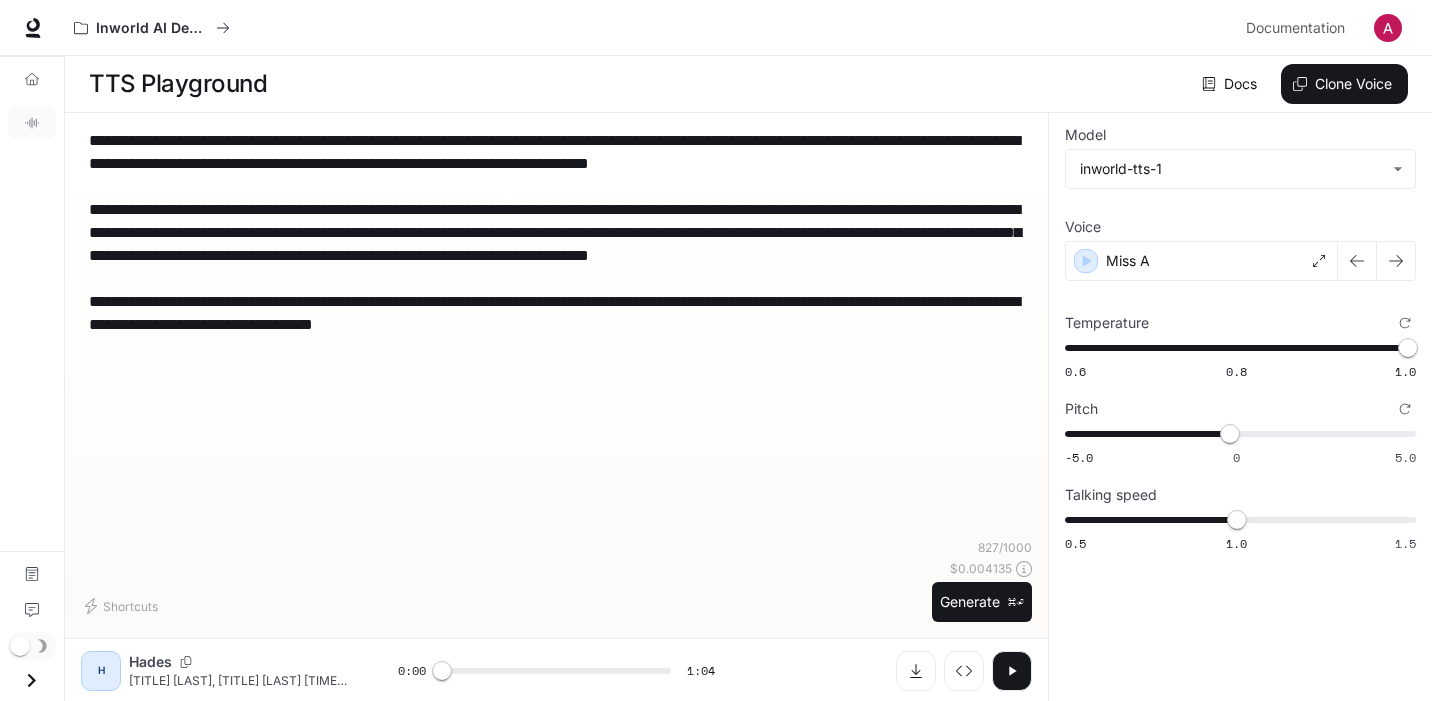 click on "**********" at bounding box center [556, 244] 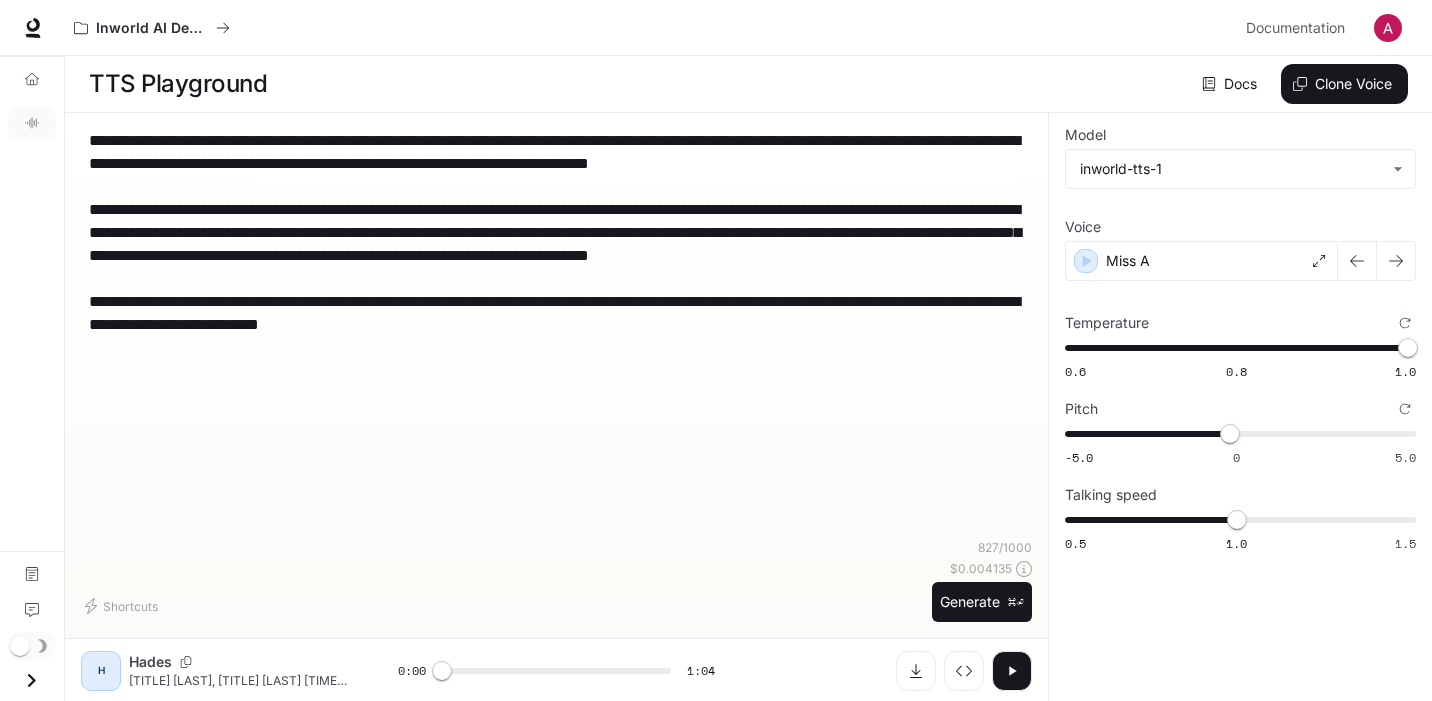 paste on "*********" 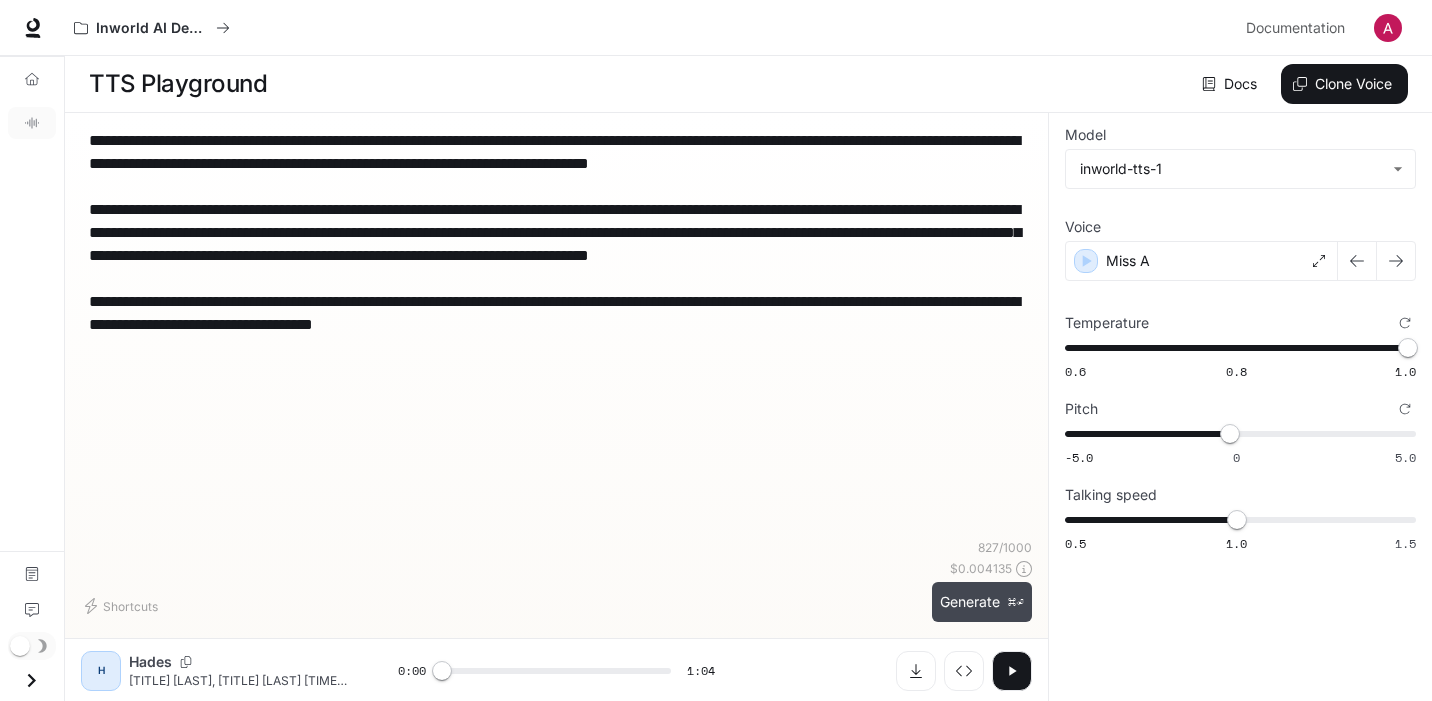 click on "Generate ⌘⏎" at bounding box center [982, 602] 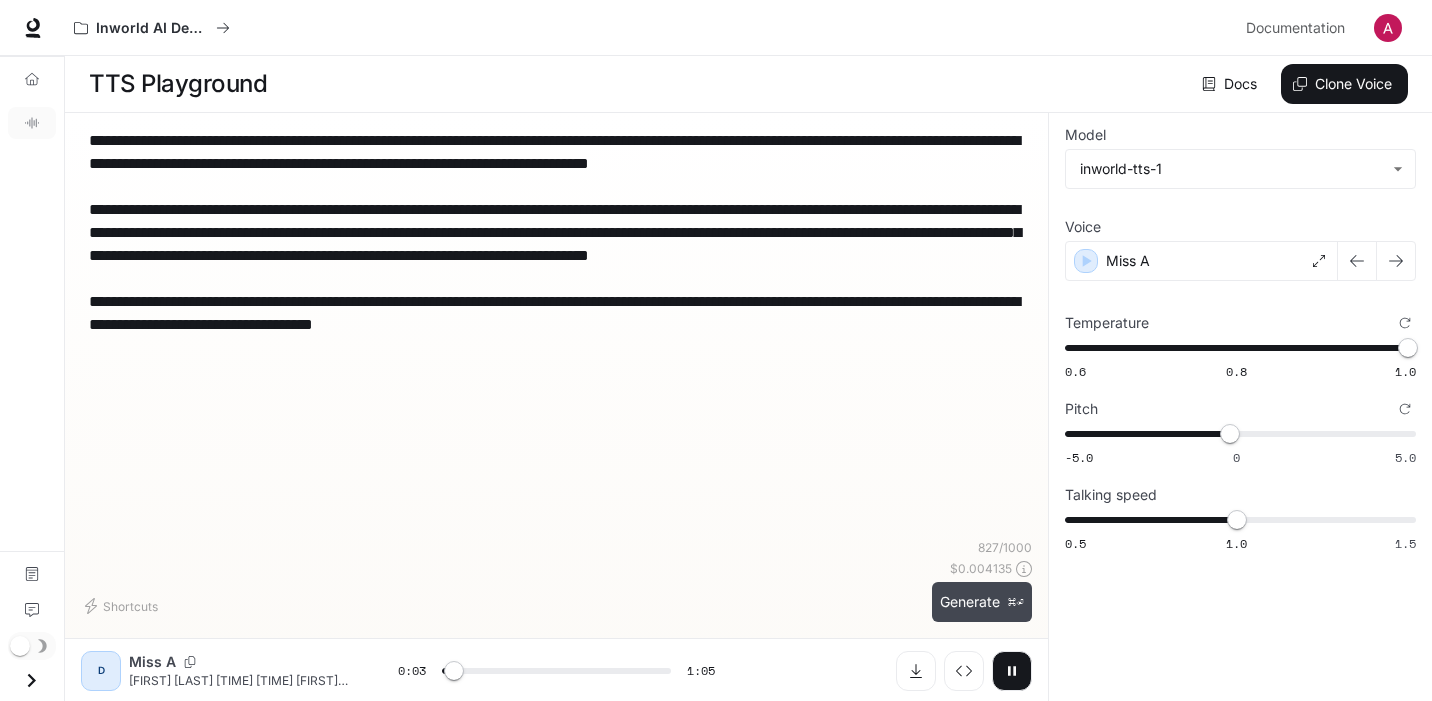 click on "Generate ⌘⏎" at bounding box center (982, 602) 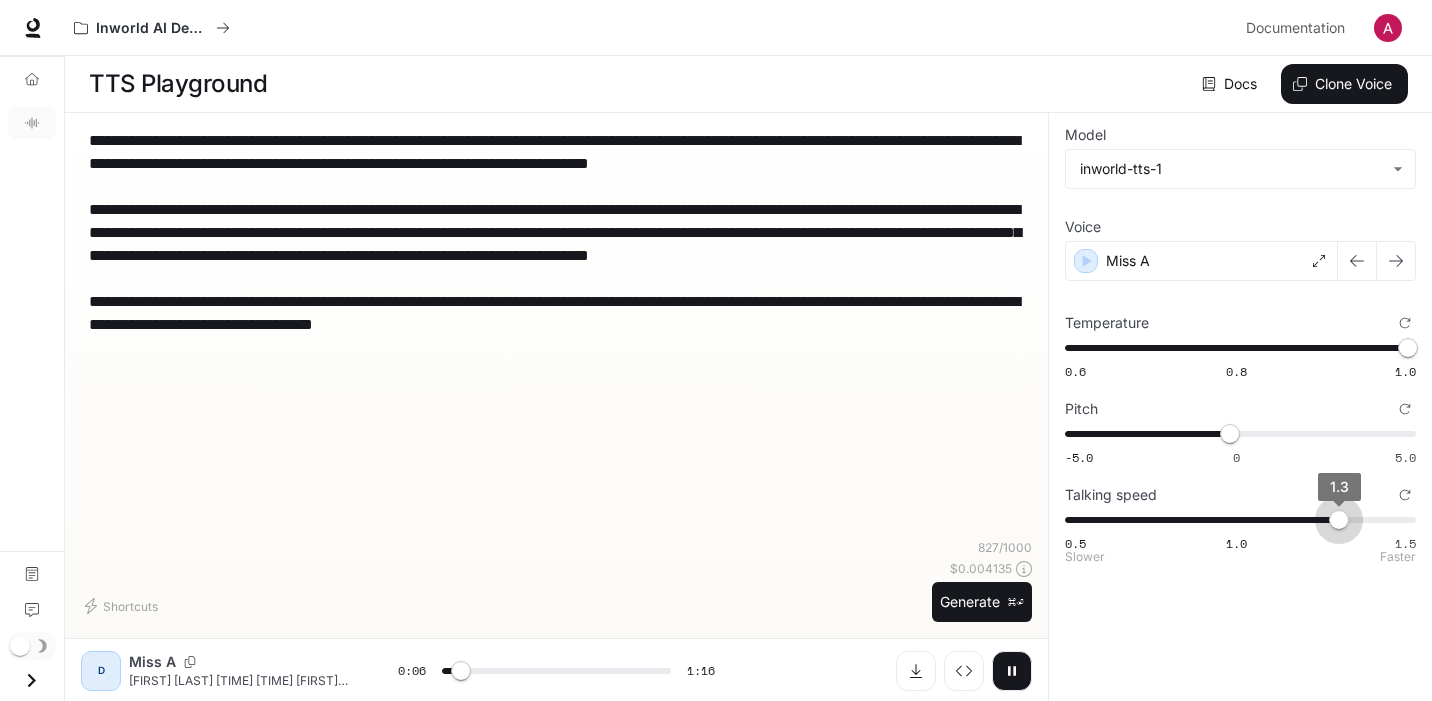 drag, startPoint x: 1246, startPoint y: 519, endPoint x: 1328, endPoint y: 521, distance: 82.02438 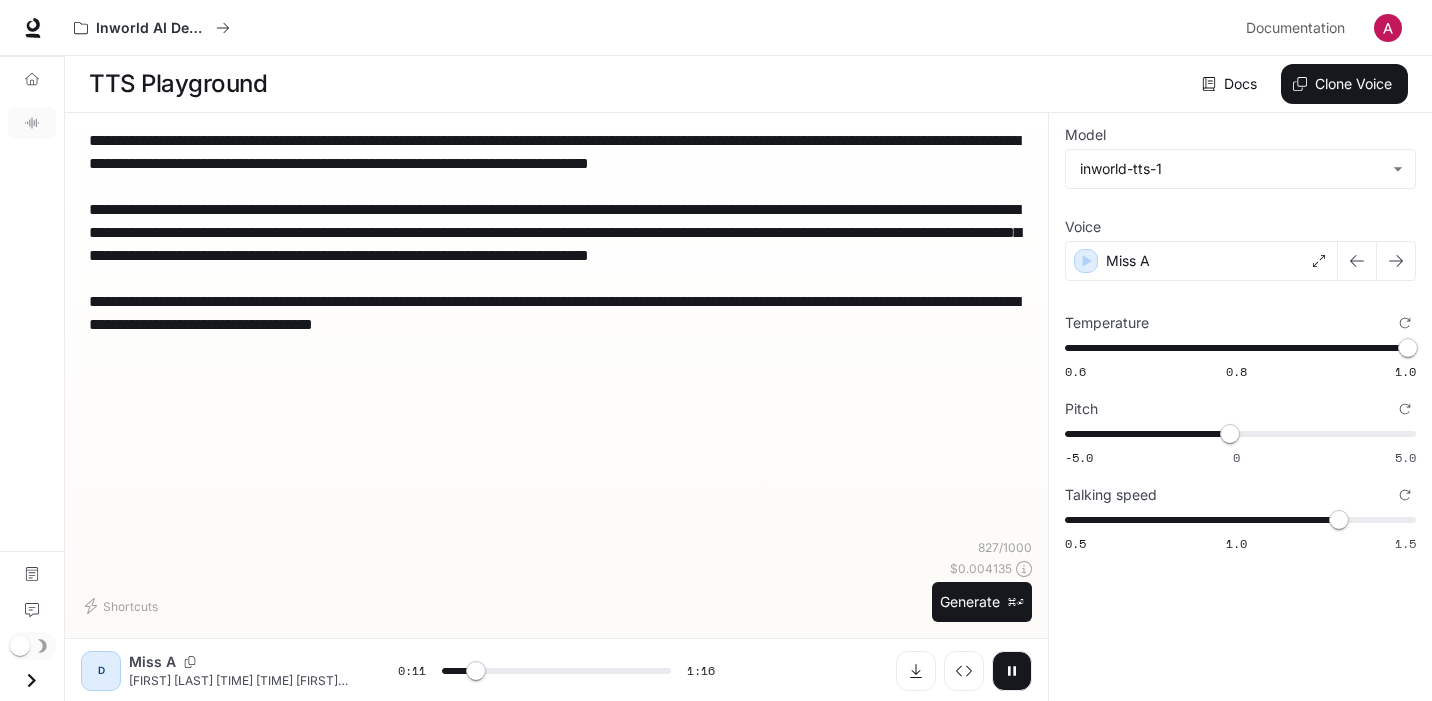 click 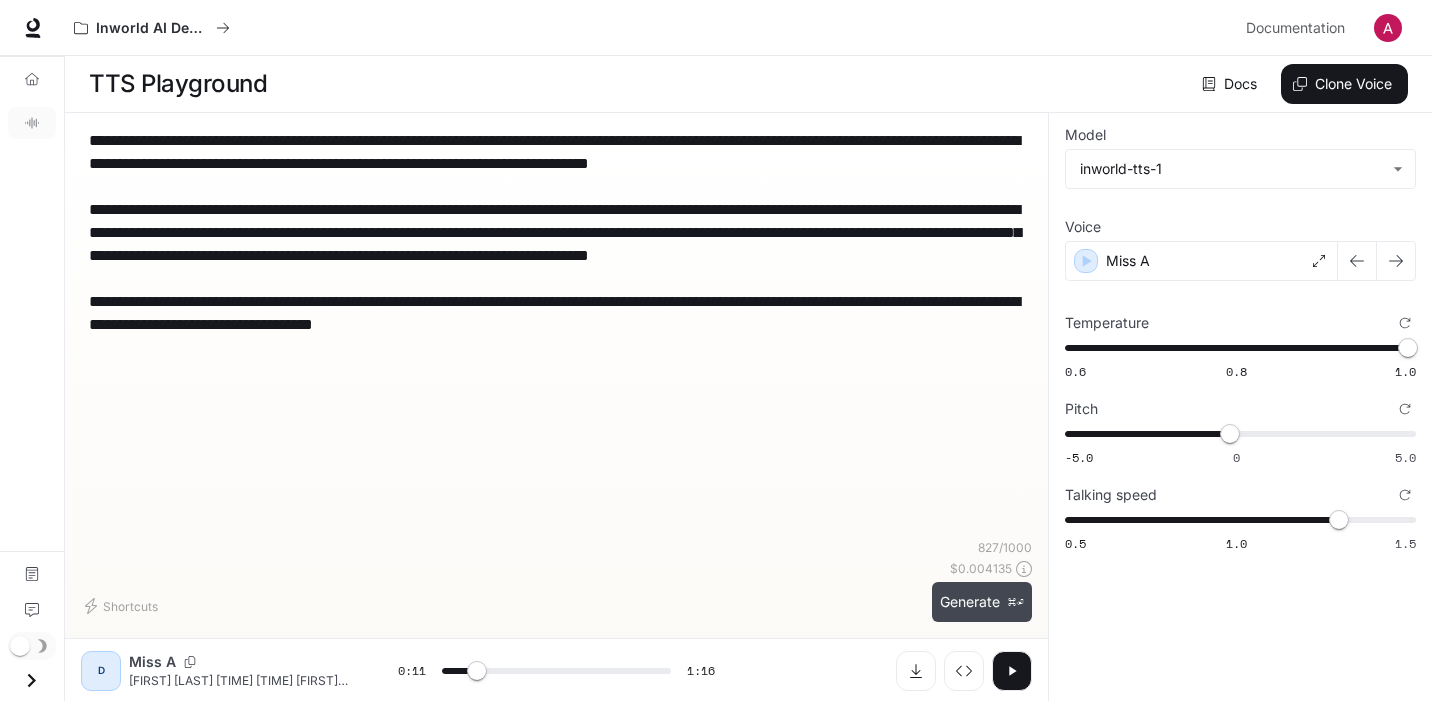 click on "⌘⏎" at bounding box center [1016, 602] 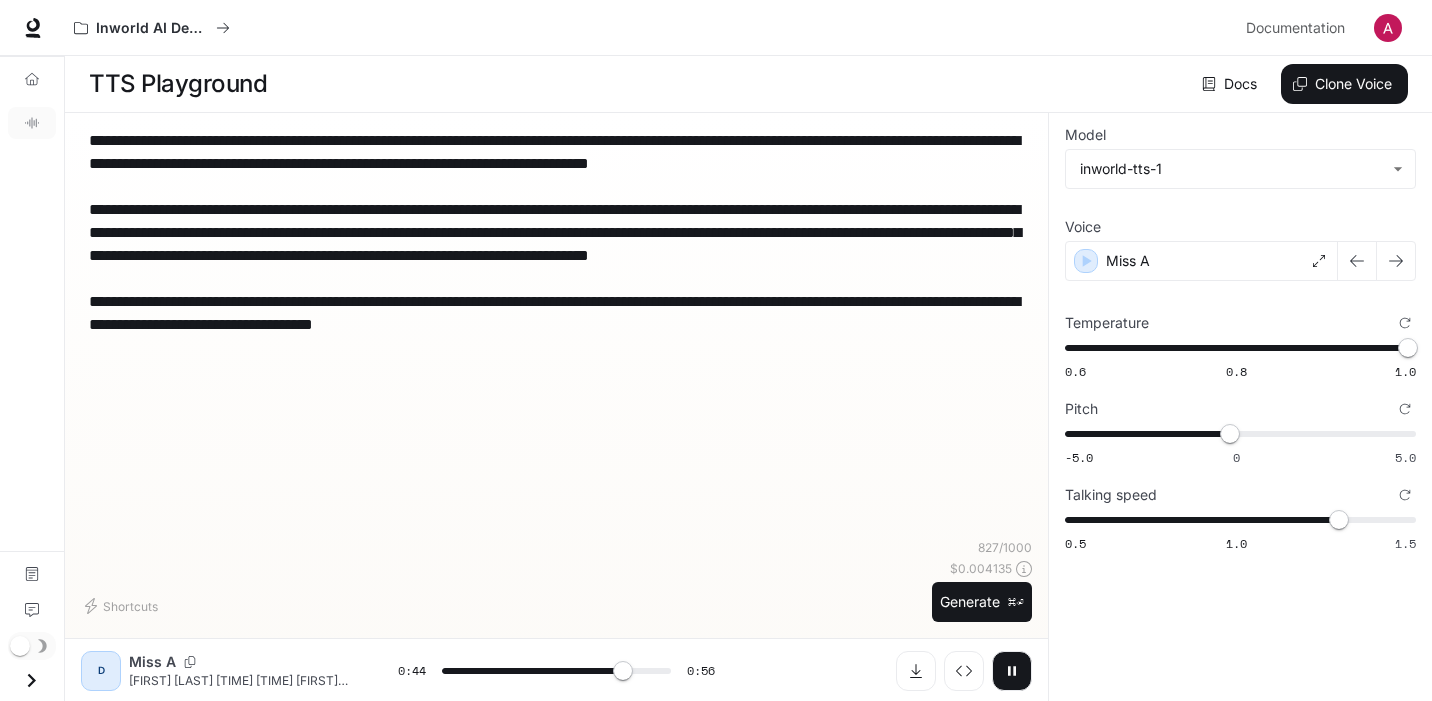 click on "**********" at bounding box center (556, 244) 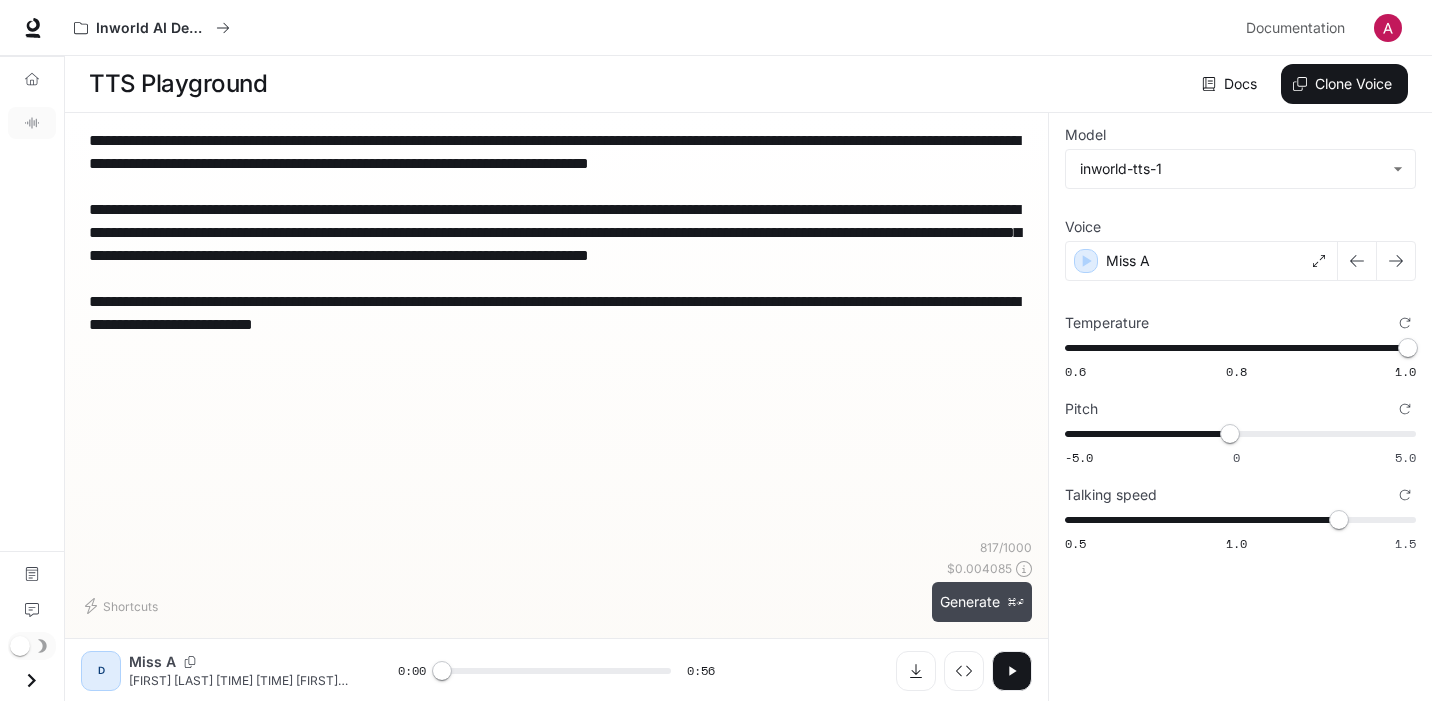 click on "Generate ⌘⏎" at bounding box center [982, 602] 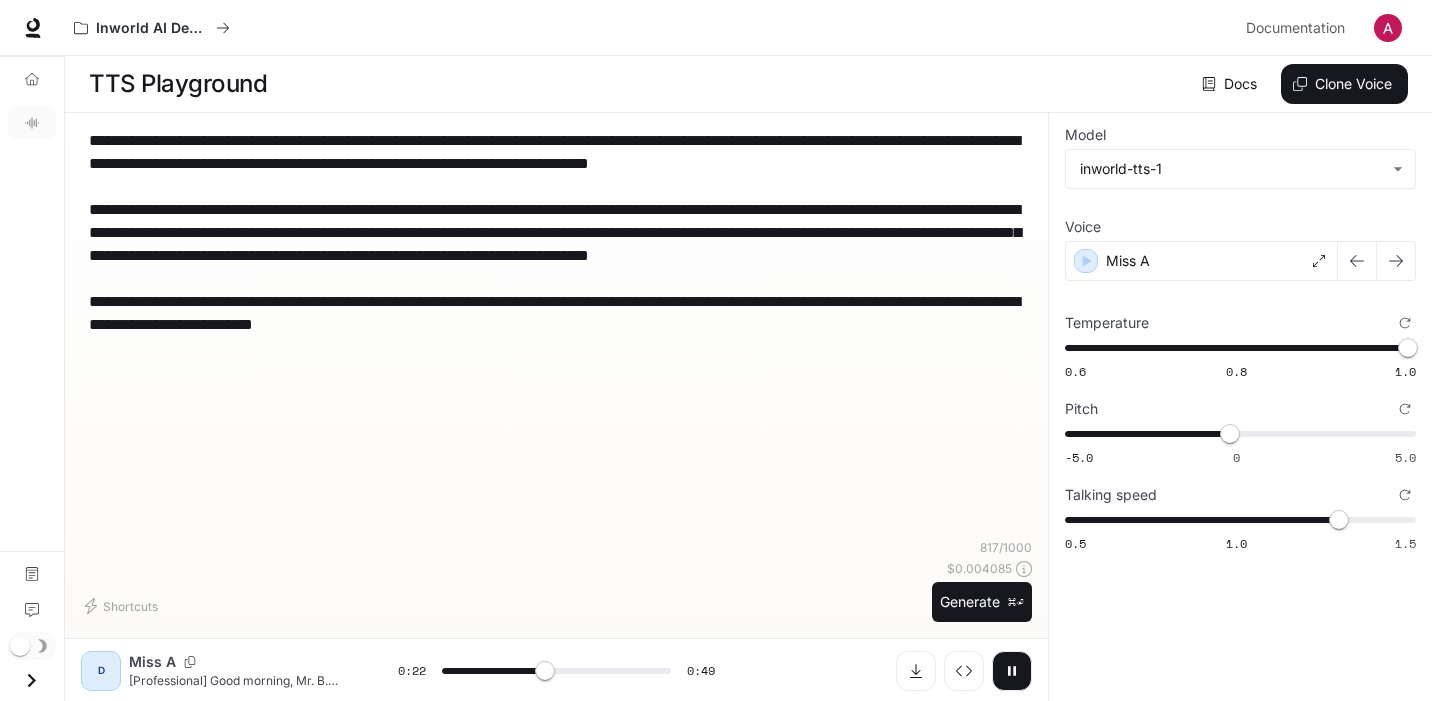 click on "**********" at bounding box center (556, 244) 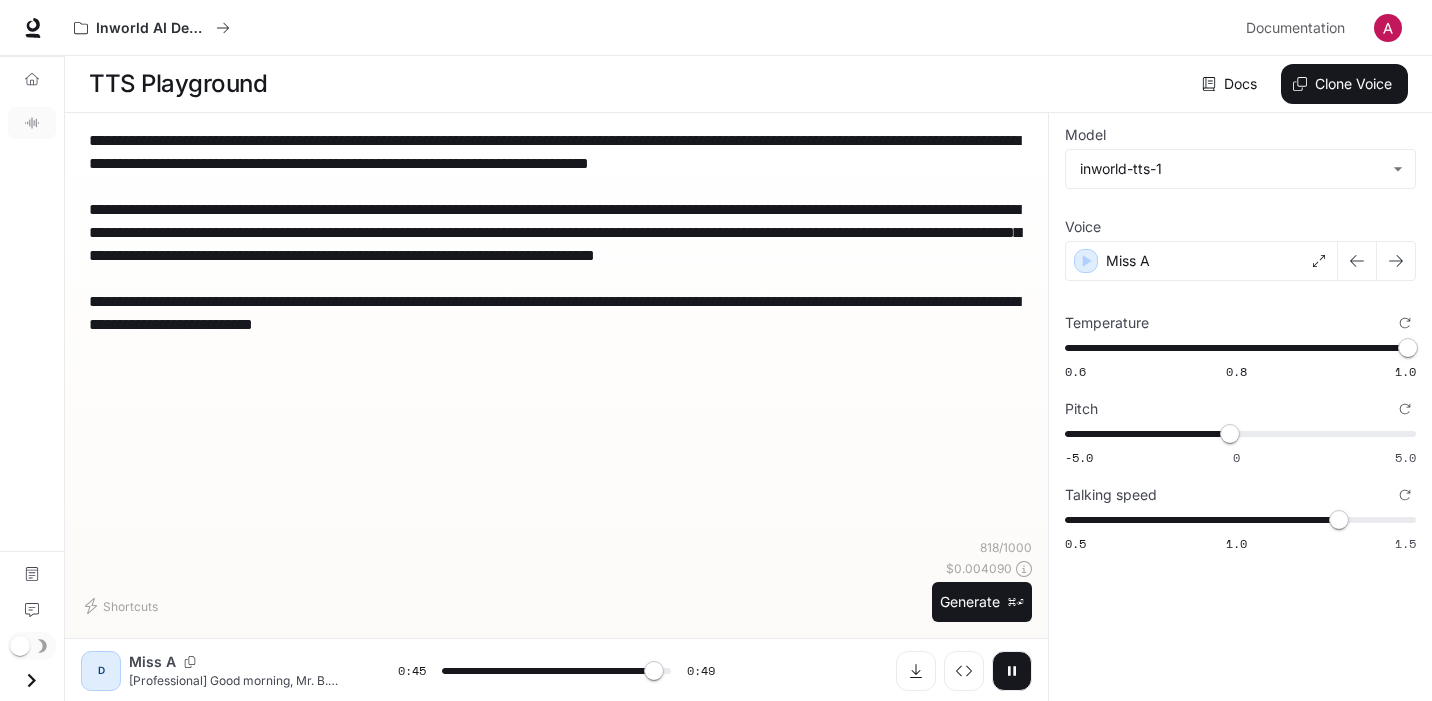 click on "**********" at bounding box center (556, 244) 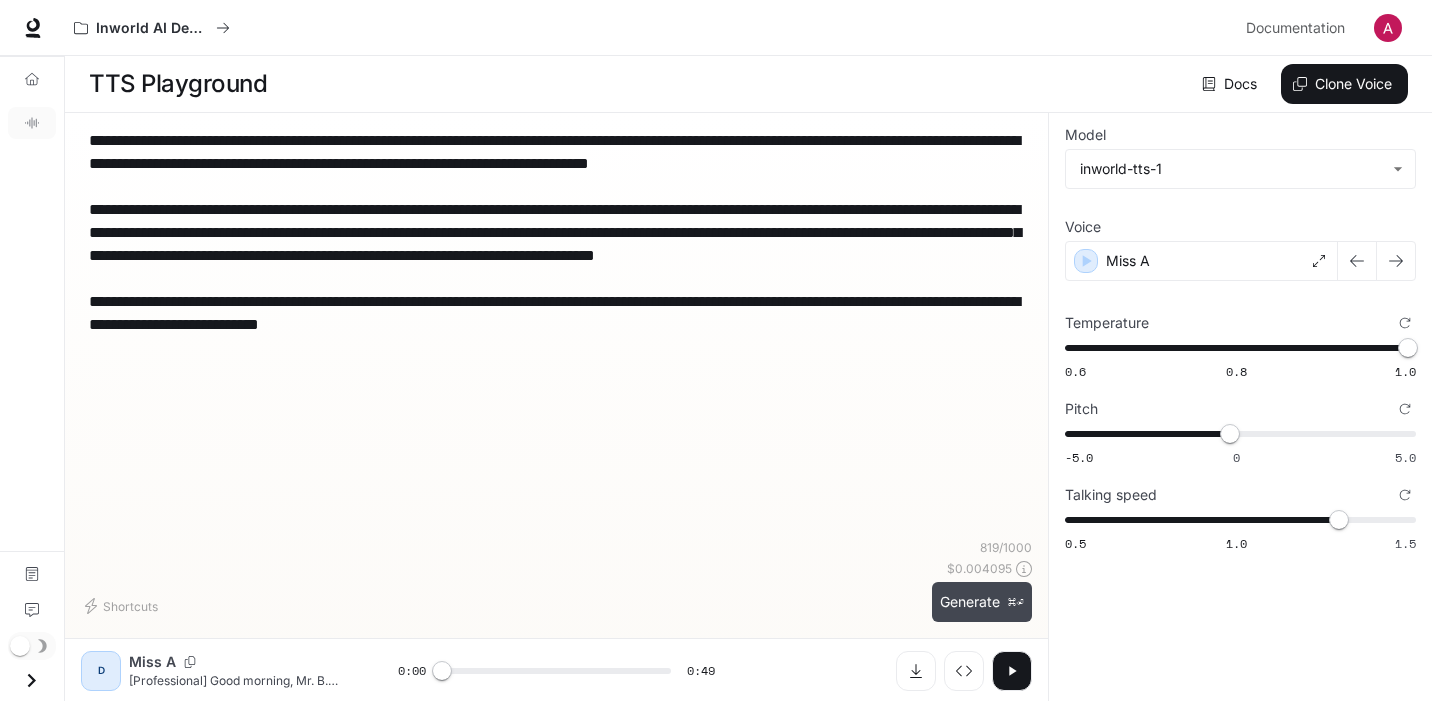 click on "Generate ⌘⏎" at bounding box center [982, 602] 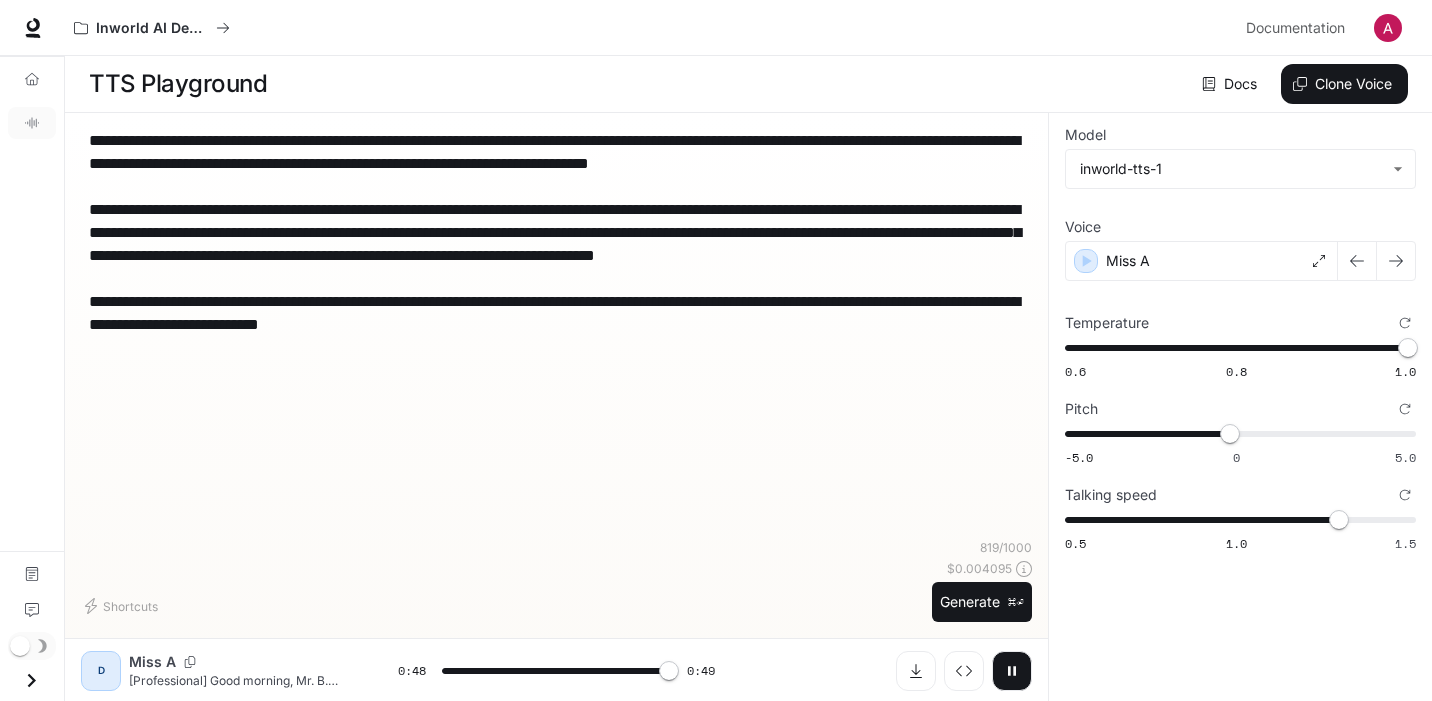 click on "**********" at bounding box center [556, 244] 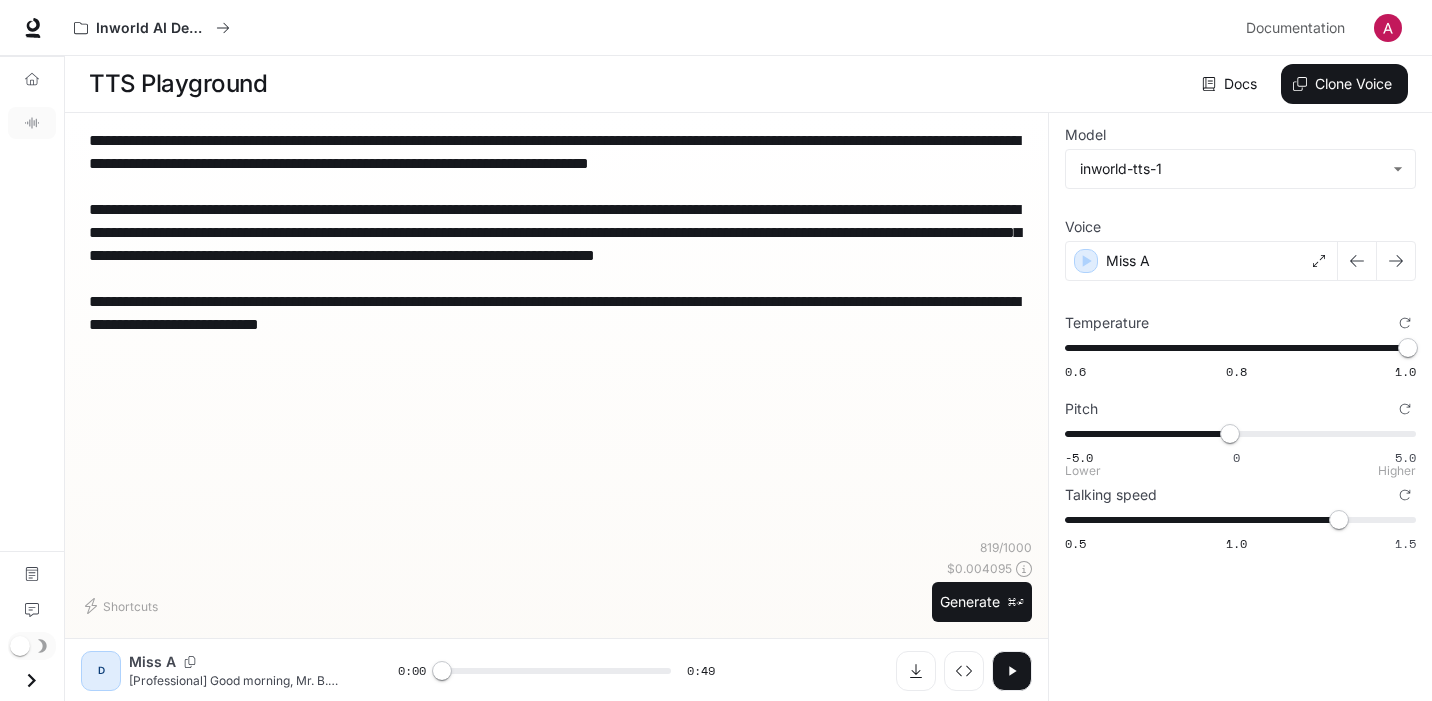 click on "-5.0 0 5.0 -0.2" at bounding box center [1236, 434] 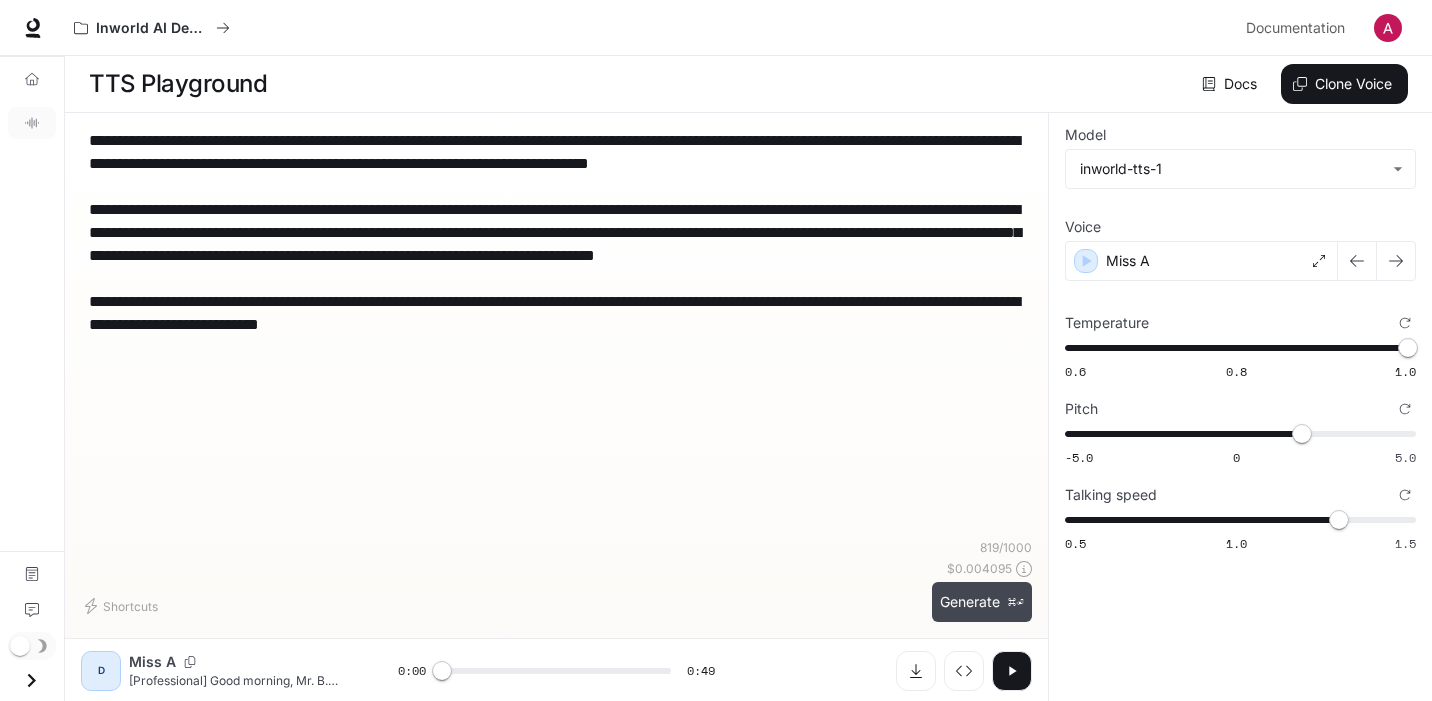 click on "Generate ⌘⏎" at bounding box center [982, 602] 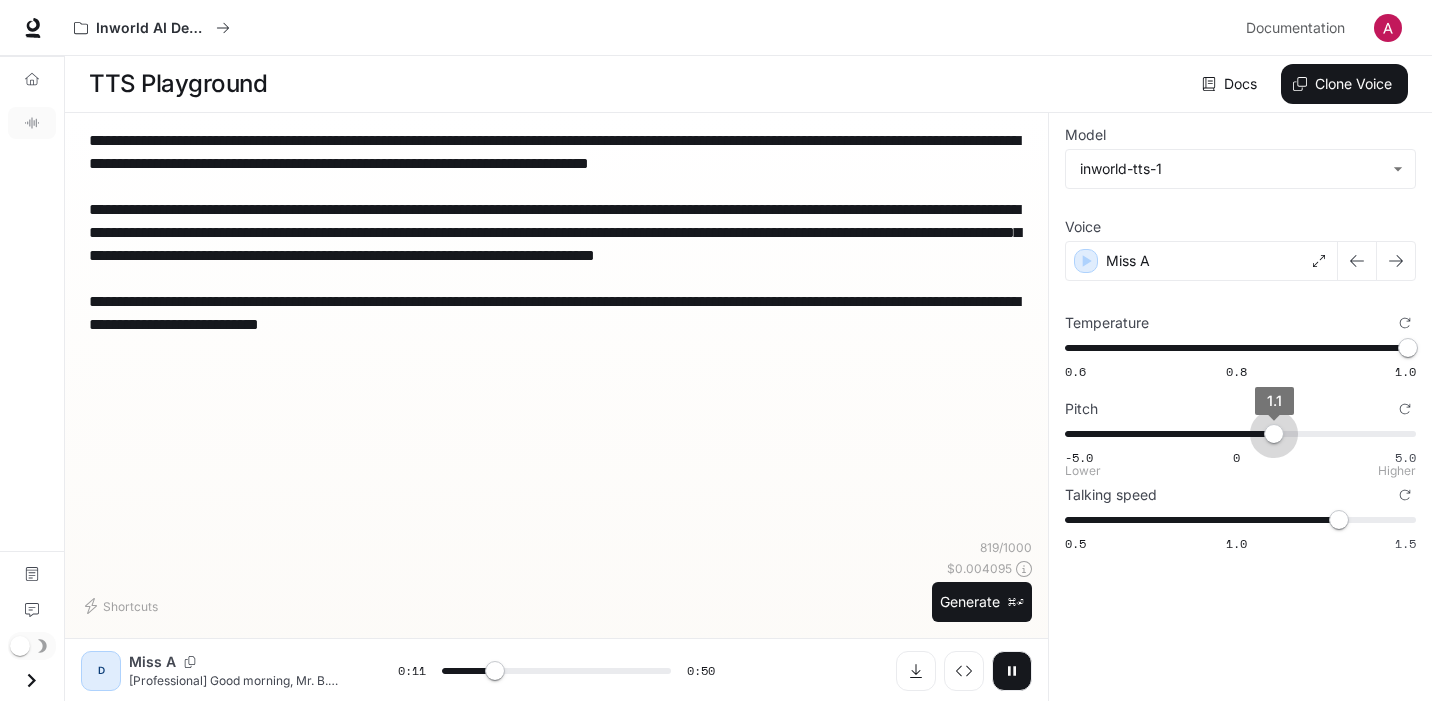drag, startPoint x: 1301, startPoint y: 434, endPoint x: 1275, endPoint y: 432, distance: 26.076809 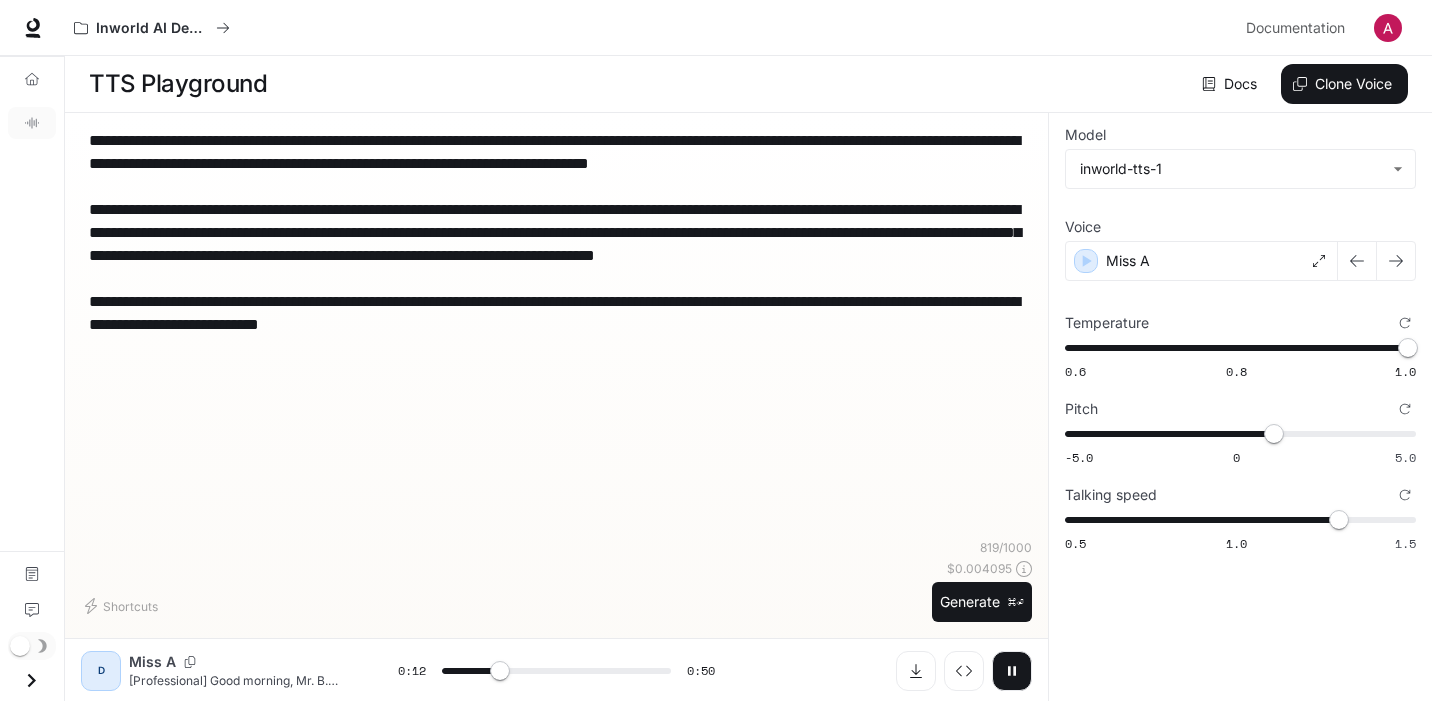 click 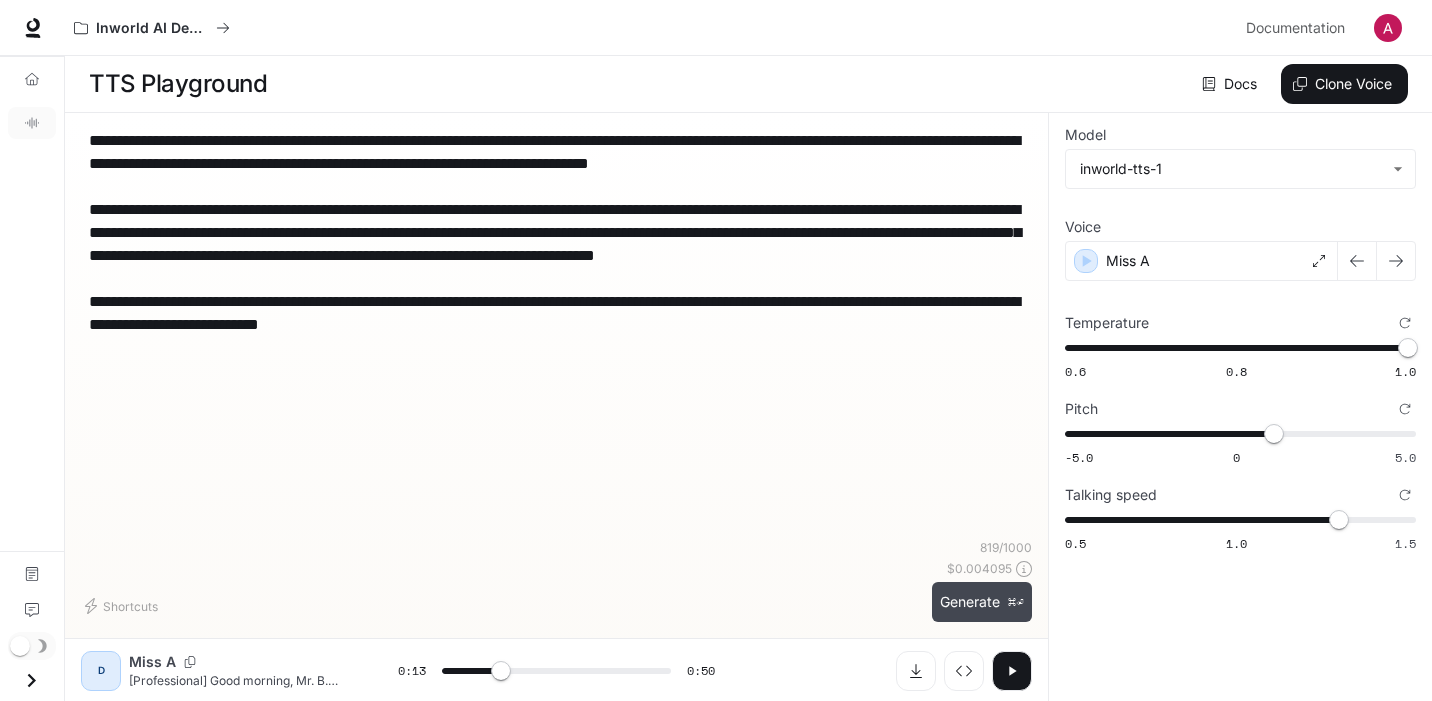 click on "Generate ⌘⏎" at bounding box center [982, 602] 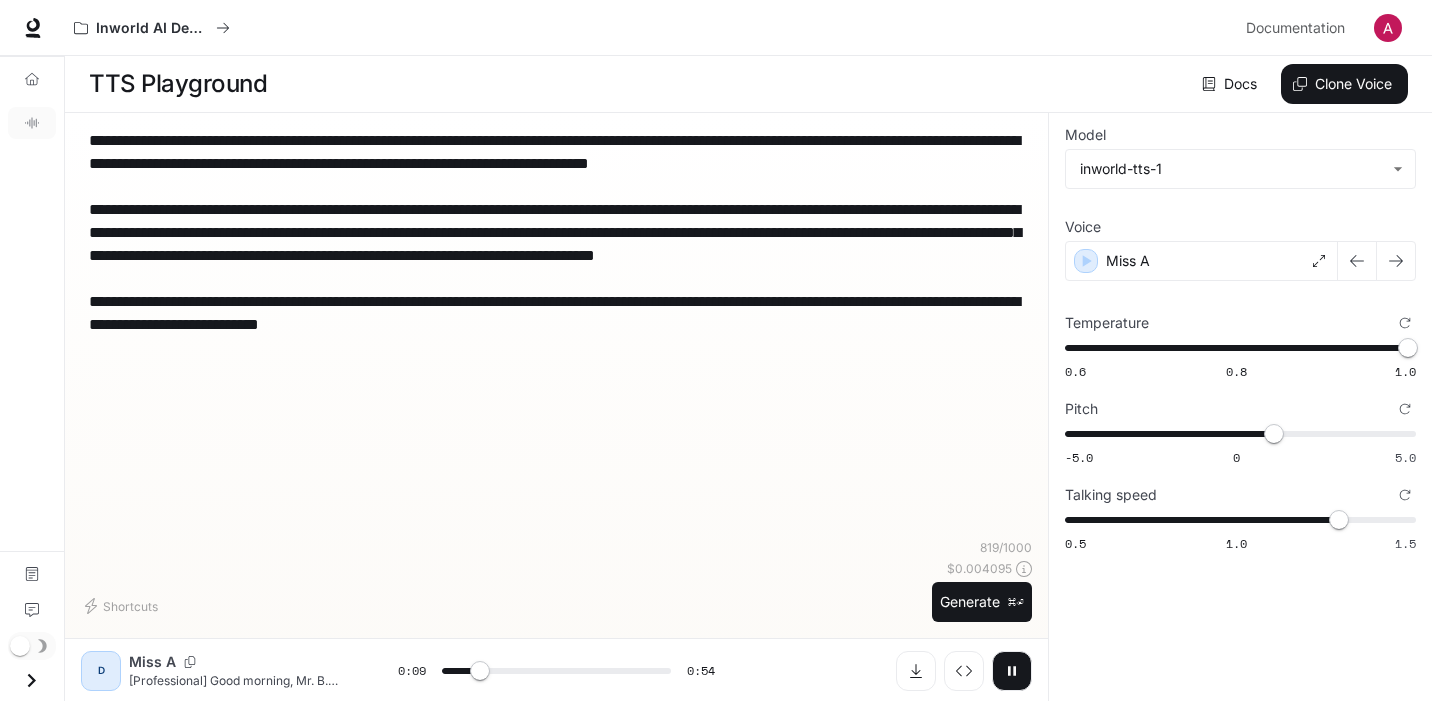click 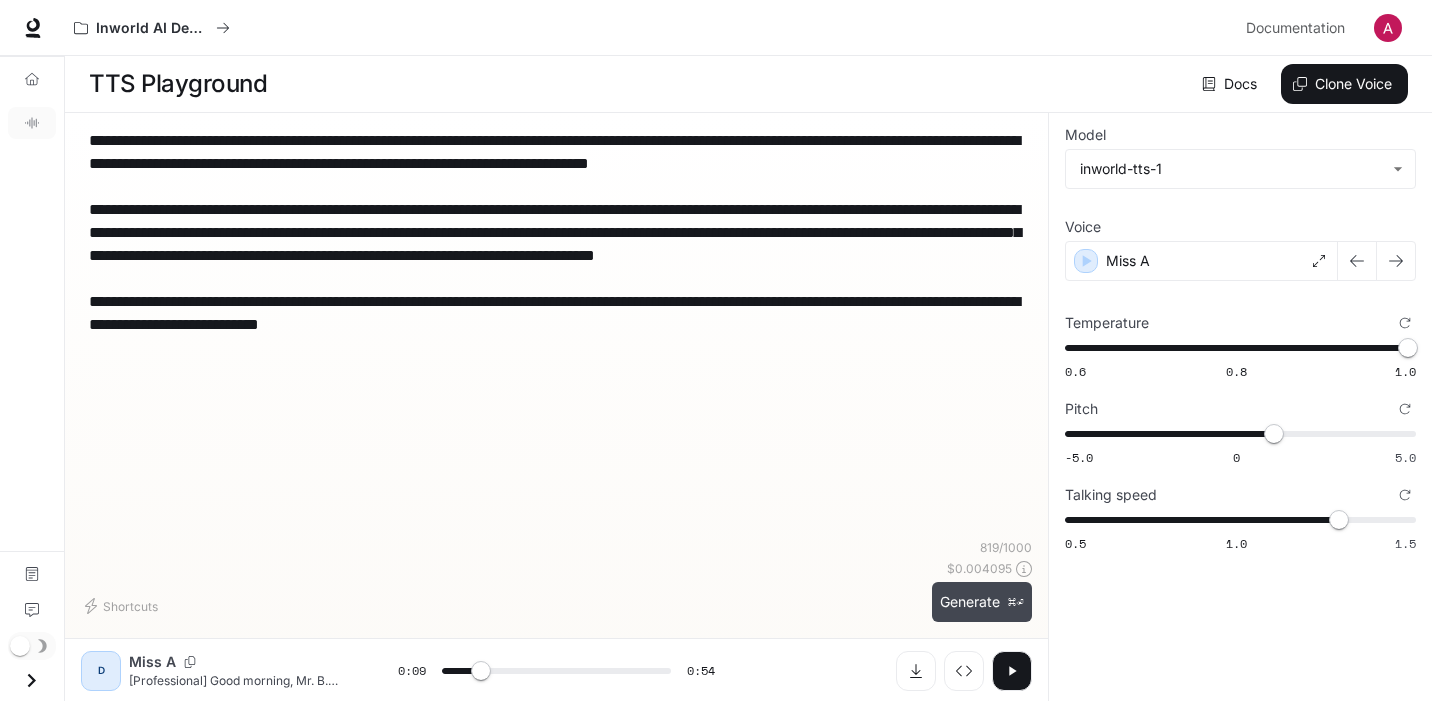 click on "Generate ⌘⏎" at bounding box center [982, 602] 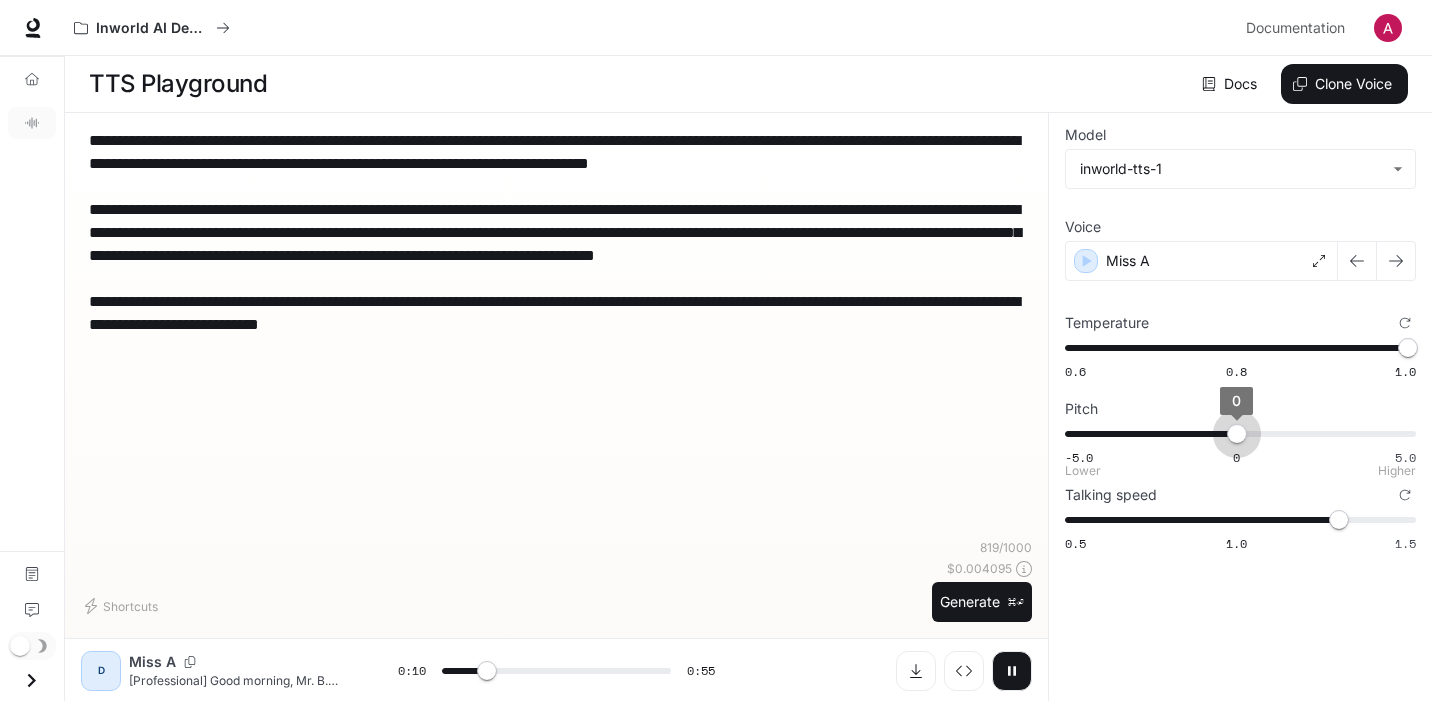 drag, startPoint x: 1278, startPoint y: 424, endPoint x: 1236, endPoint y: 420, distance: 42.190044 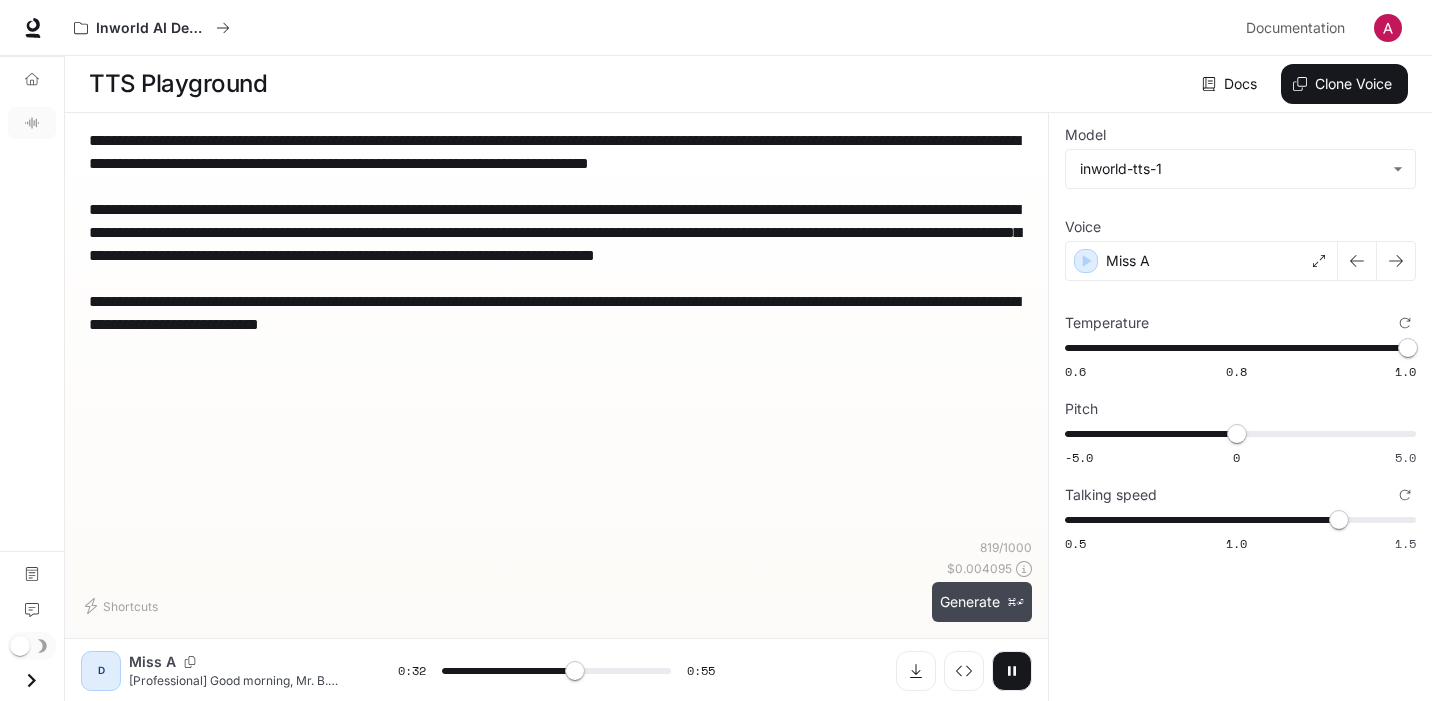 click on "Generate ⌘⏎" at bounding box center [982, 602] 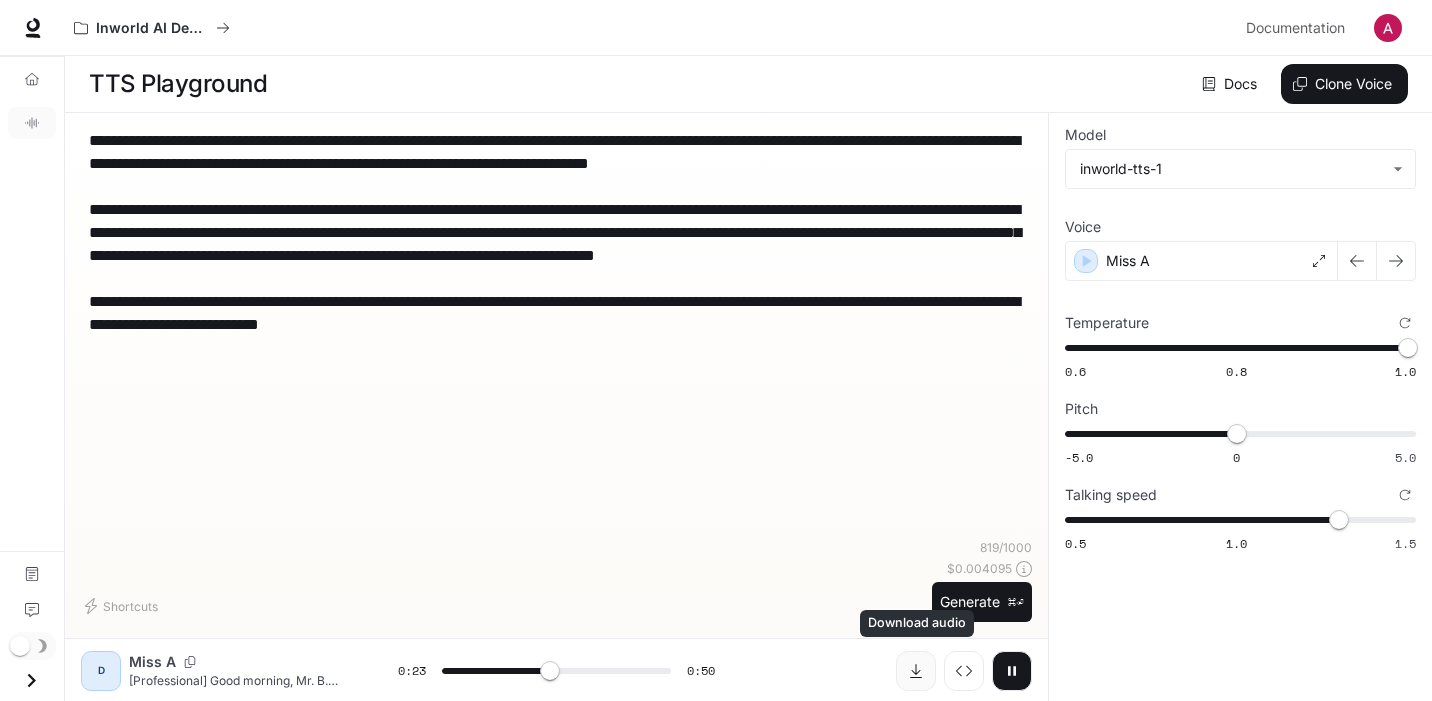 click 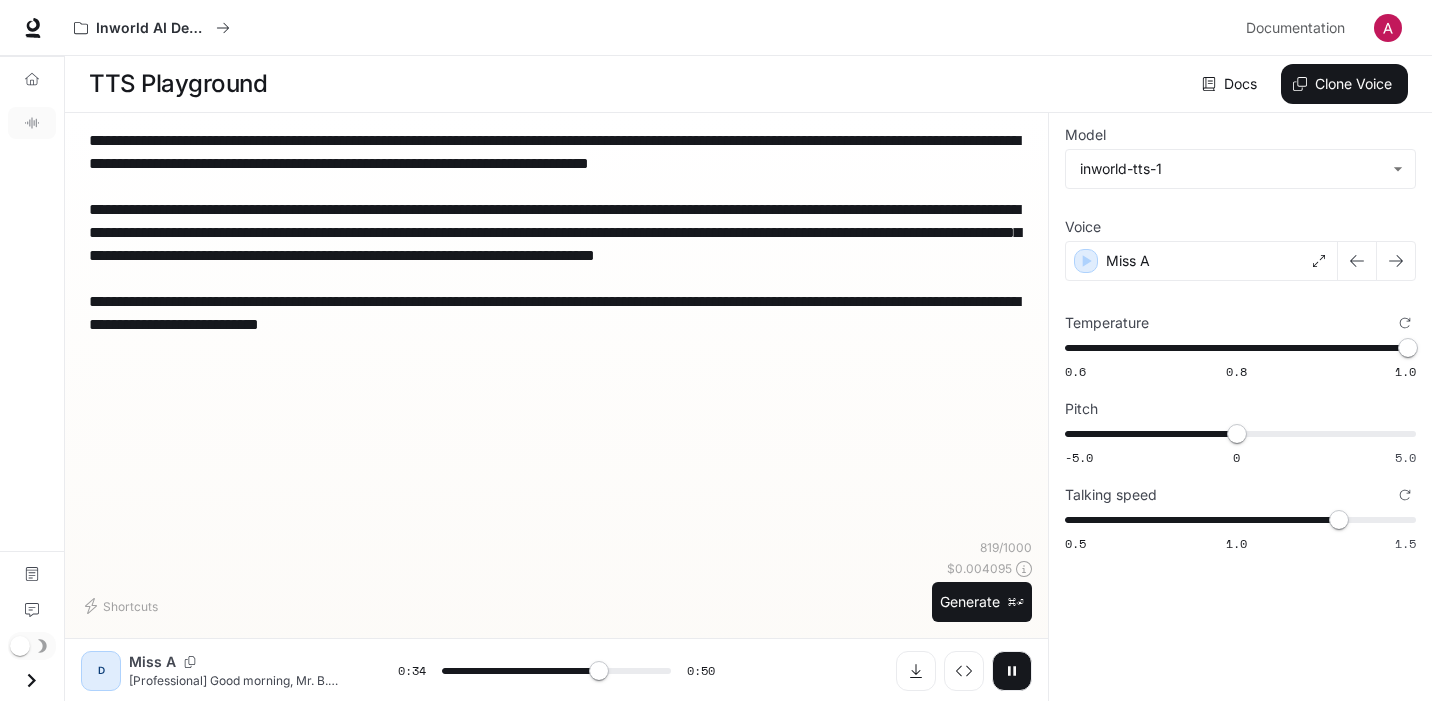 click 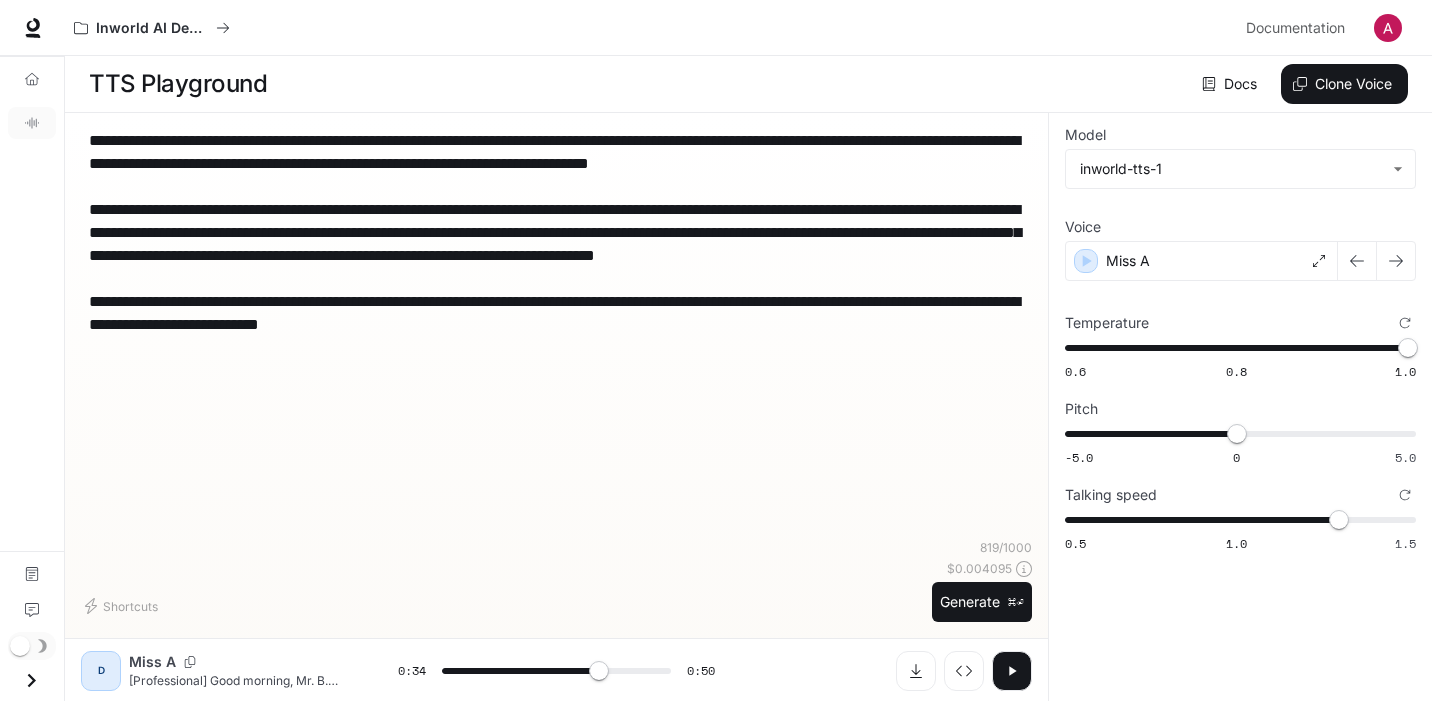 click on "**********" at bounding box center (556, 244) 